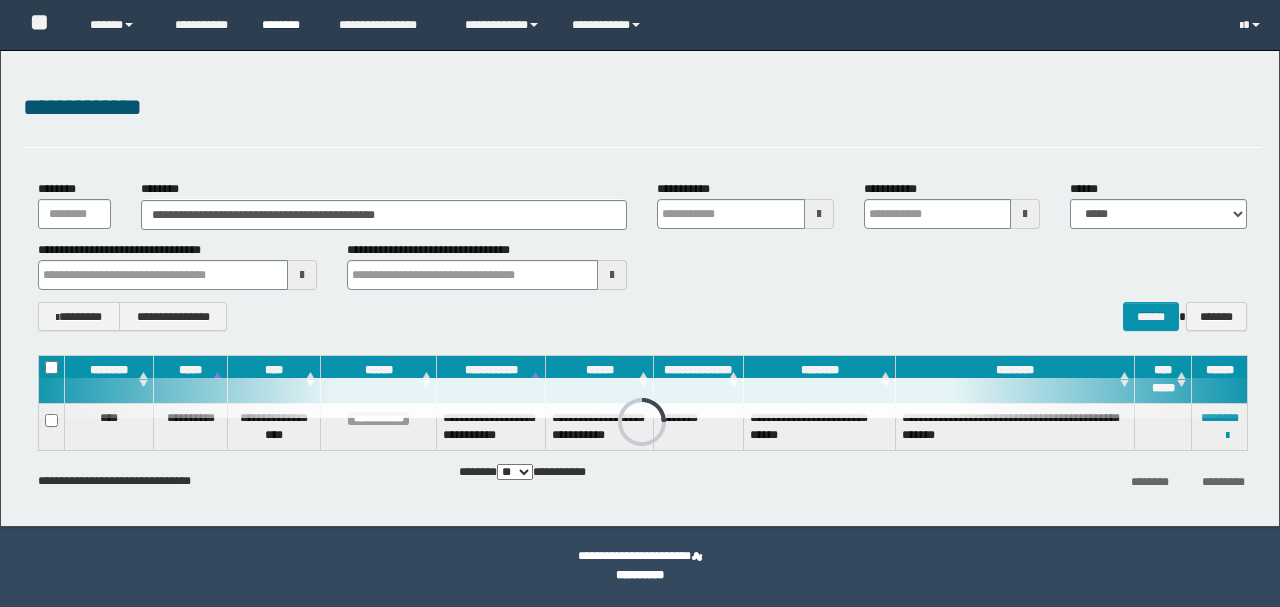 scroll, scrollTop: 0, scrollLeft: 0, axis: both 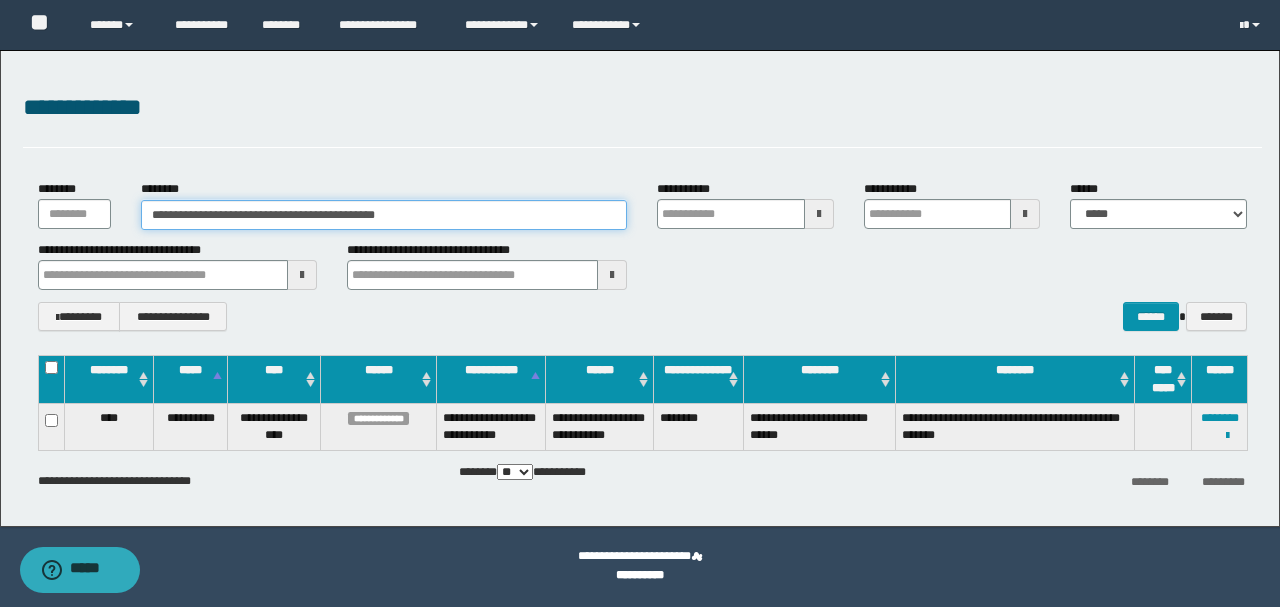 drag, startPoint x: 470, startPoint y: 215, endPoint x: 0, endPoint y: 208, distance: 470.05212 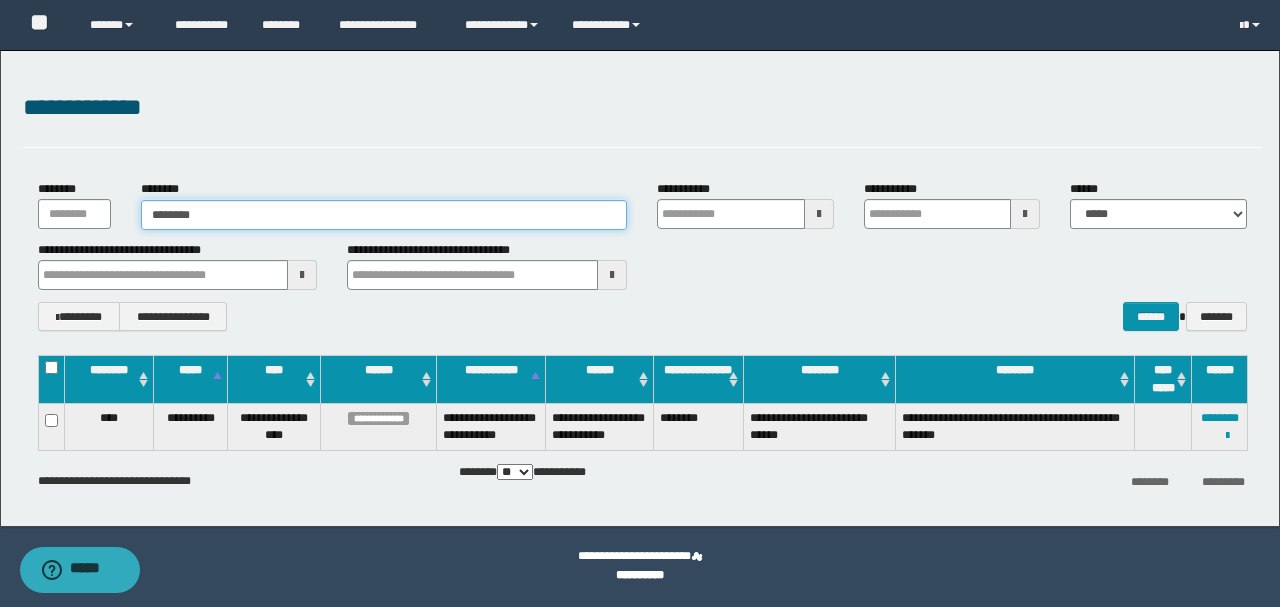 type on "********" 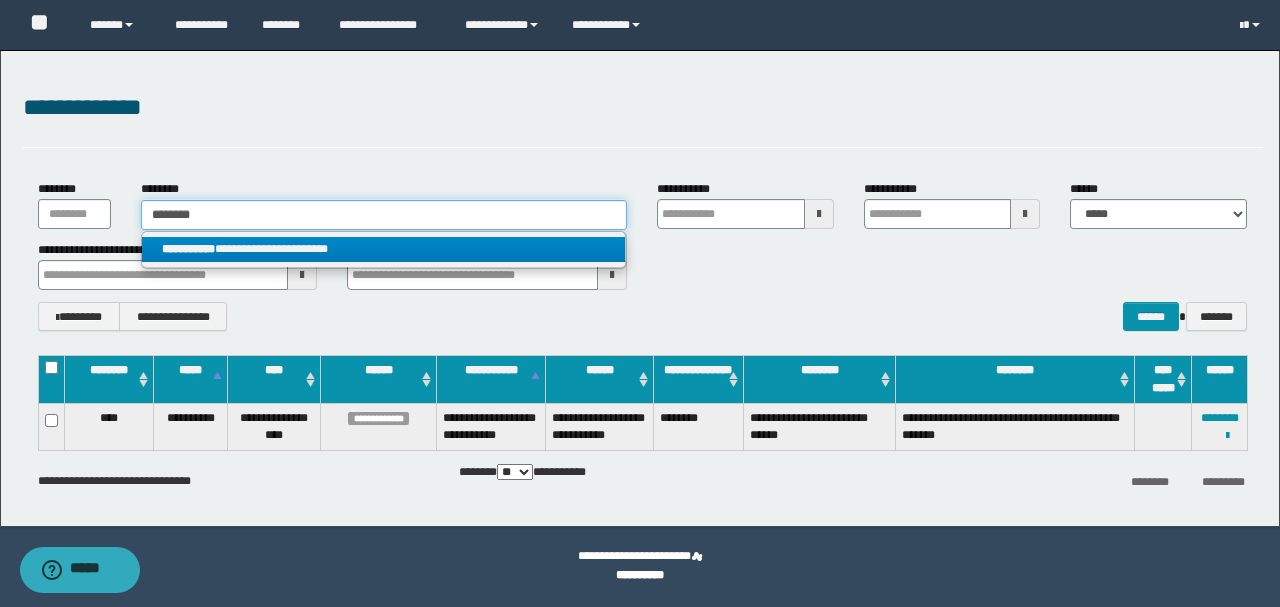 type on "********" 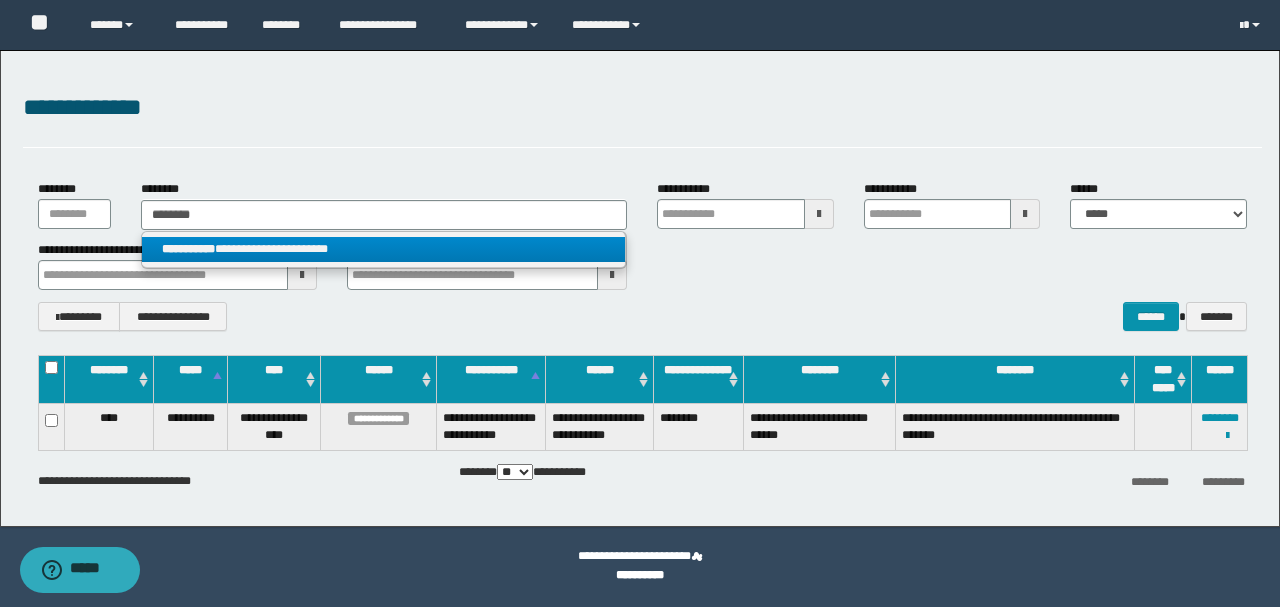 click on "**********" at bounding box center (383, 249) 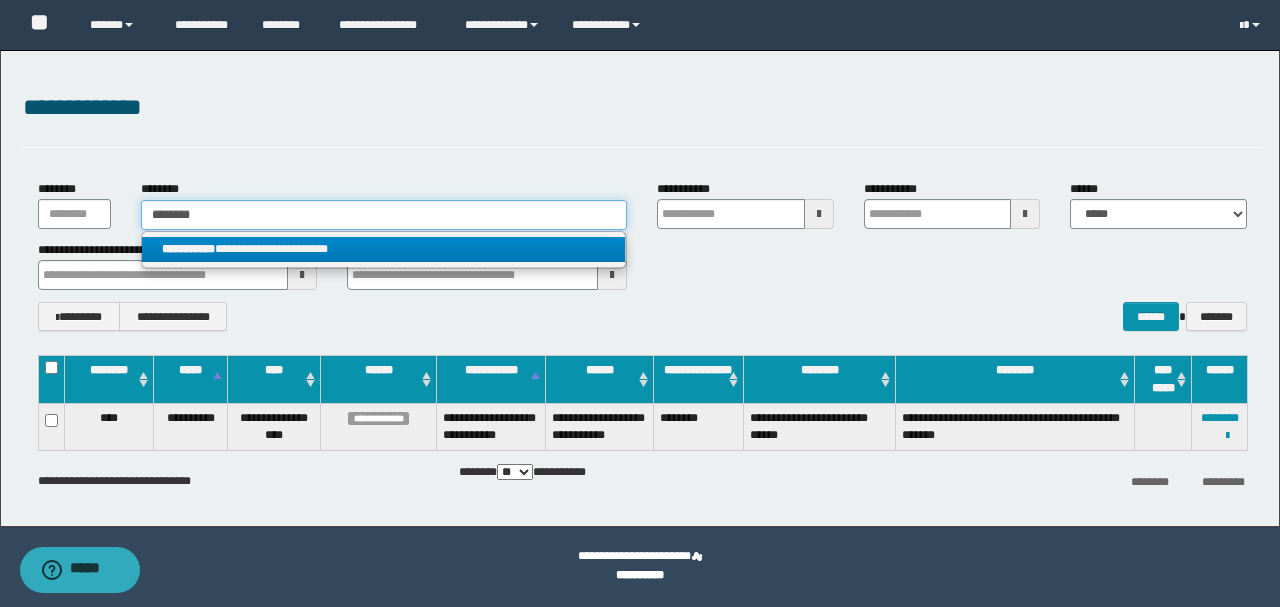 type 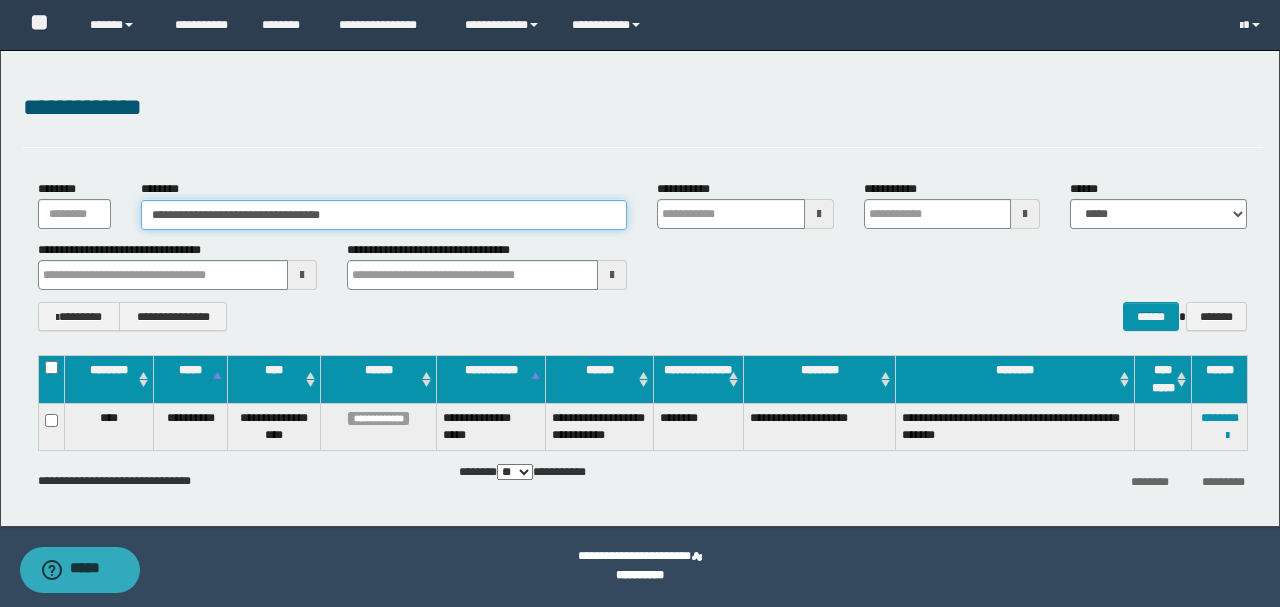 drag, startPoint x: 398, startPoint y: 218, endPoint x: 0, endPoint y: 223, distance: 398.0314 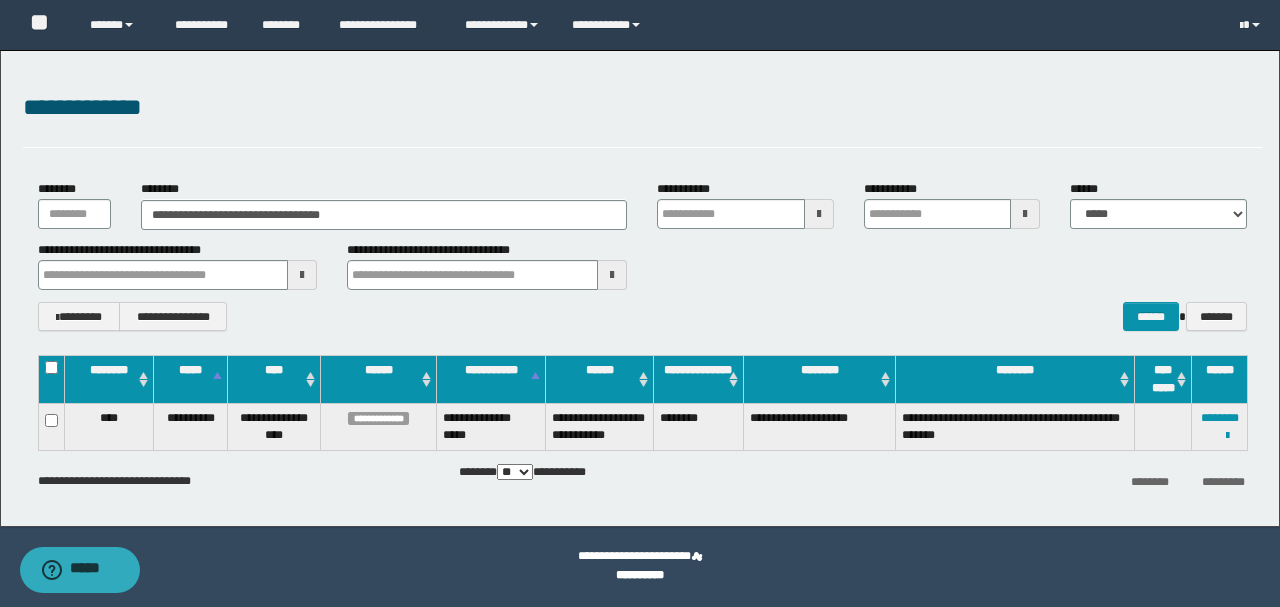 click on "**********" at bounding box center (640, 288) 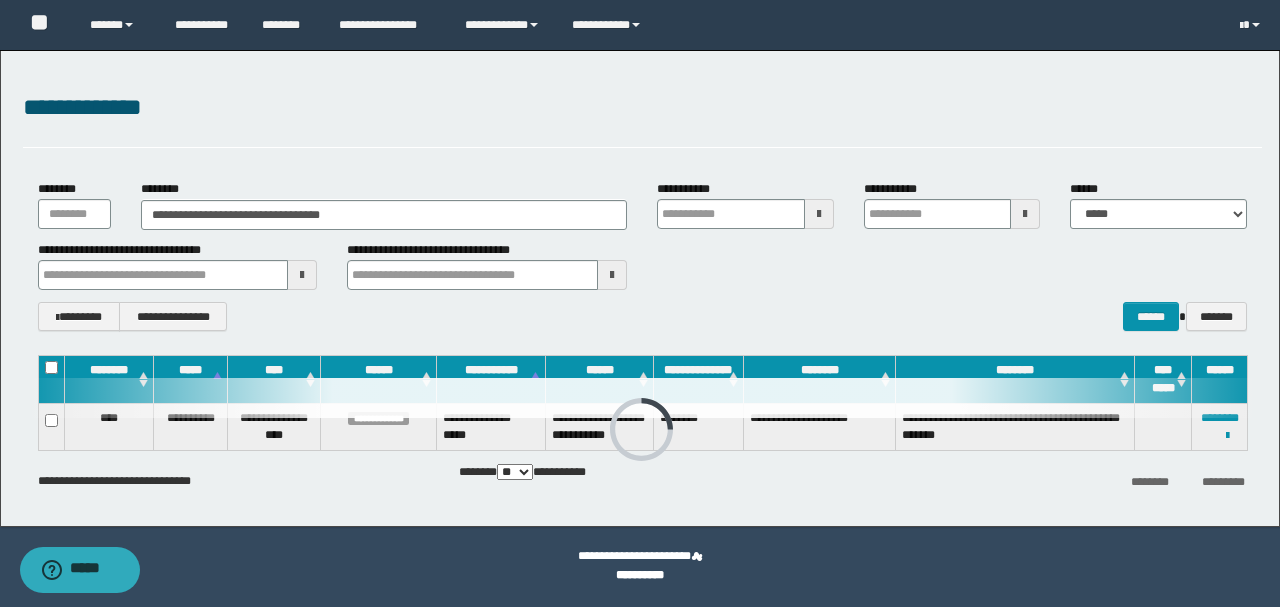 click on "**********" at bounding box center [640, 288] 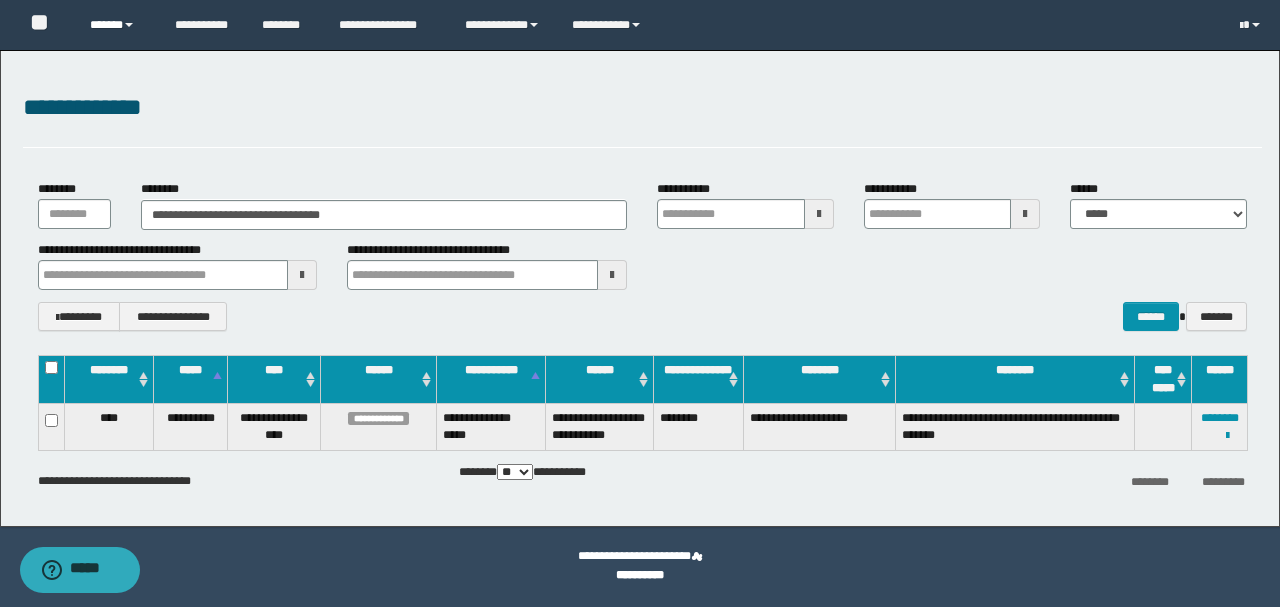 click on "******" at bounding box center [117, 25] 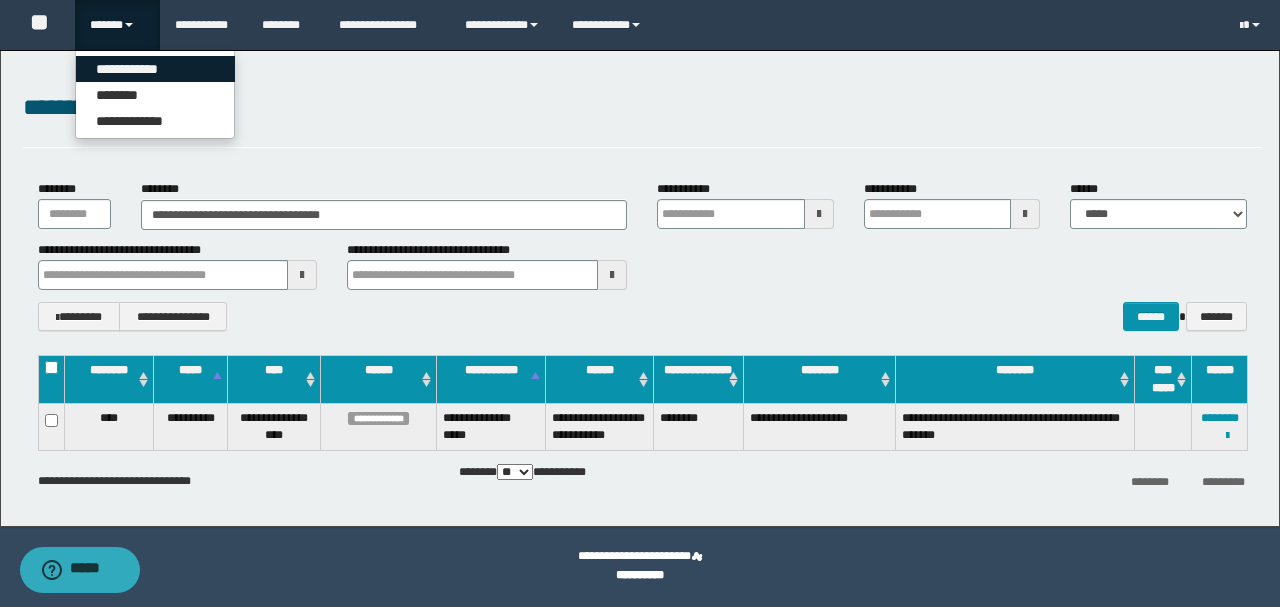 click on "**********" at bounding box center [155, 69] 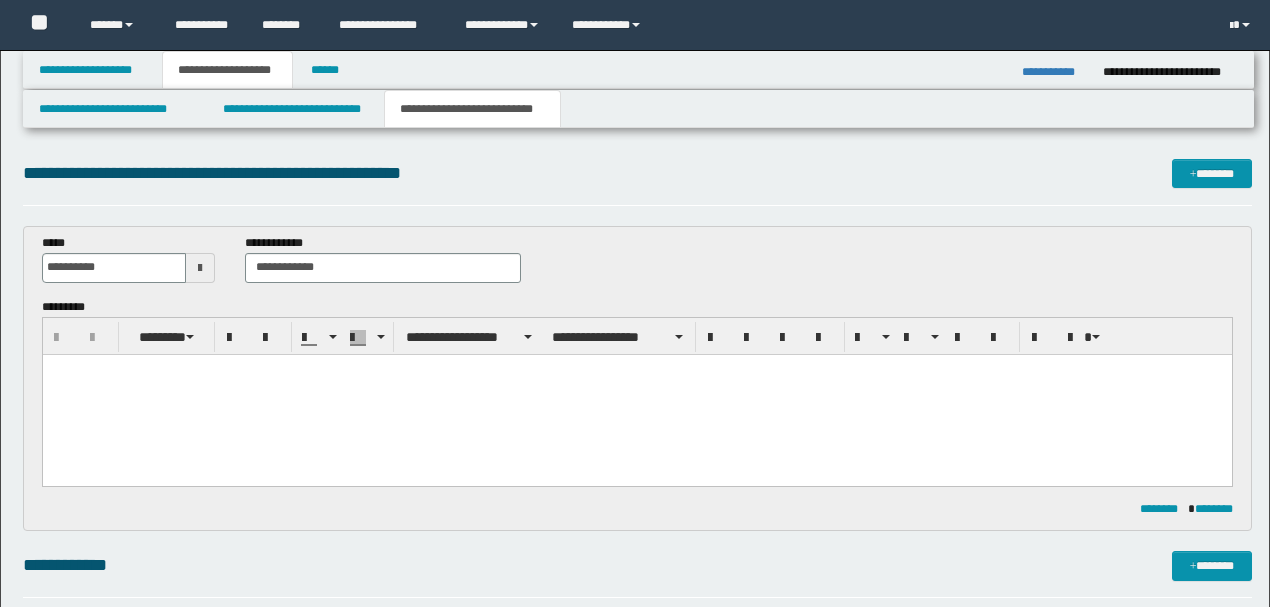 scroll, scrollTop: 400, scrollLeft: 0, axis: vertical 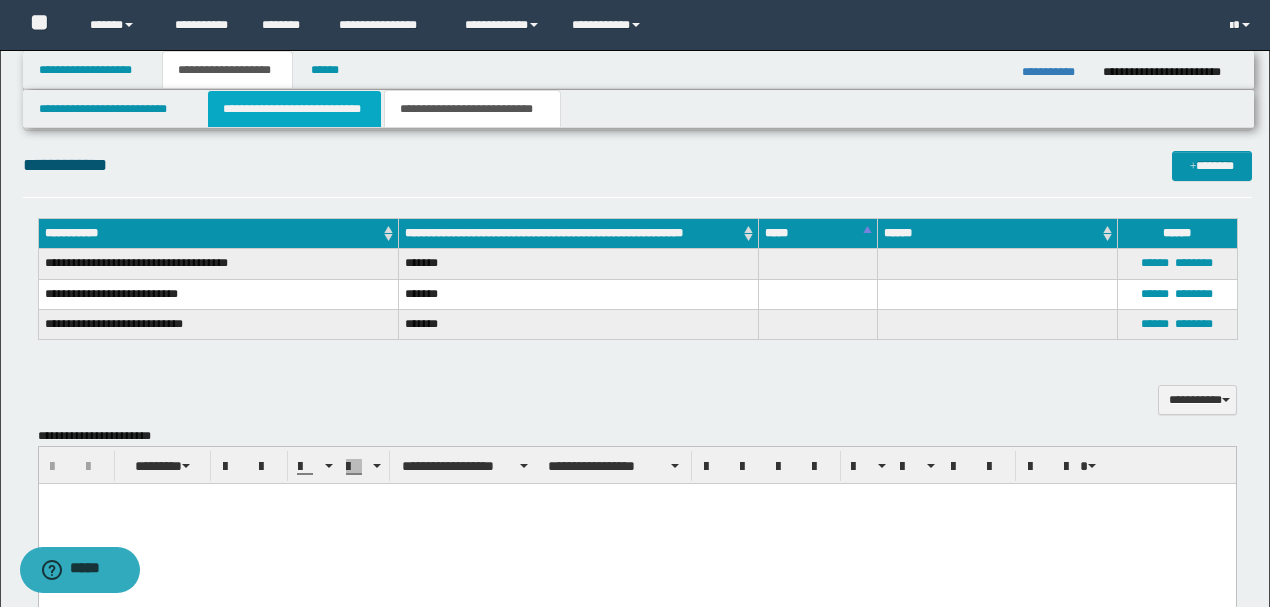 click on "**********" at bounding box center (294, 109) 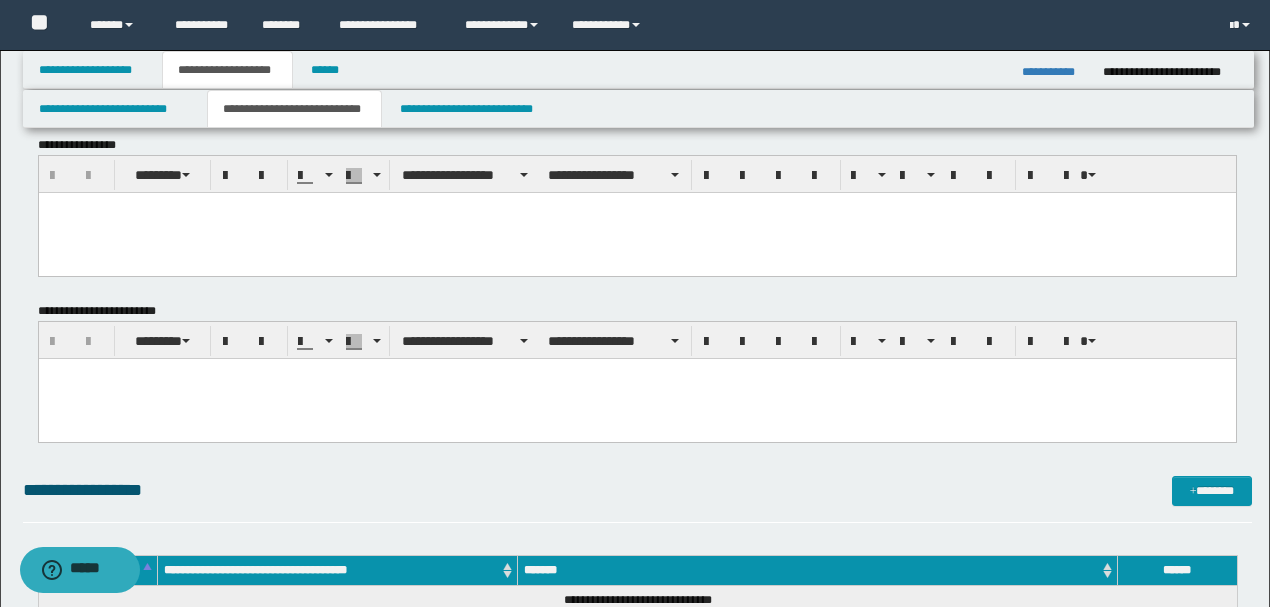 scroll, scrollTop: 0, scrollLeft: 0, axis: both 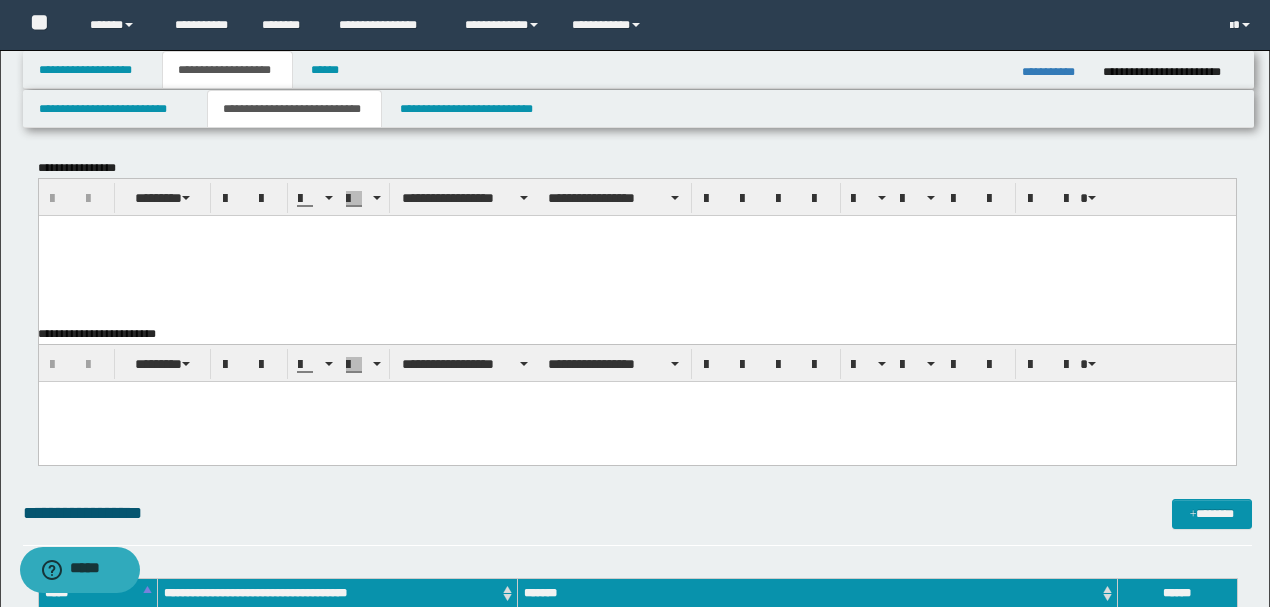 click at bounding box center [636, 255] 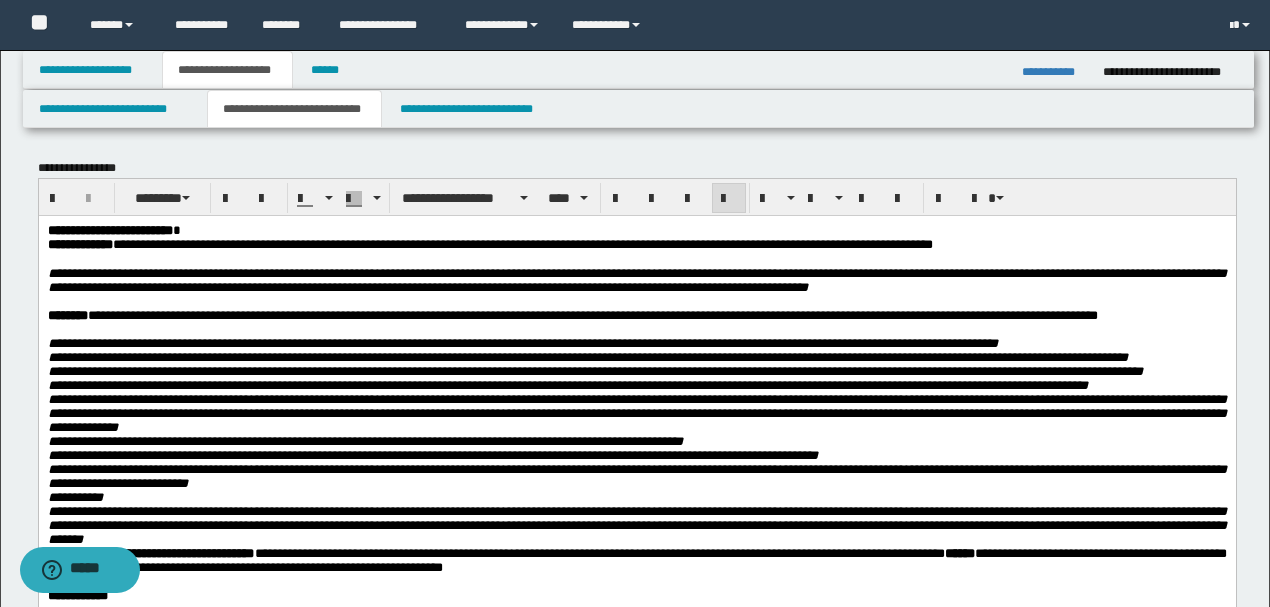 drag, startPoint x: 302, startPoint y: 229, endPoint x: 314, endPoint y: 224, distance: 13 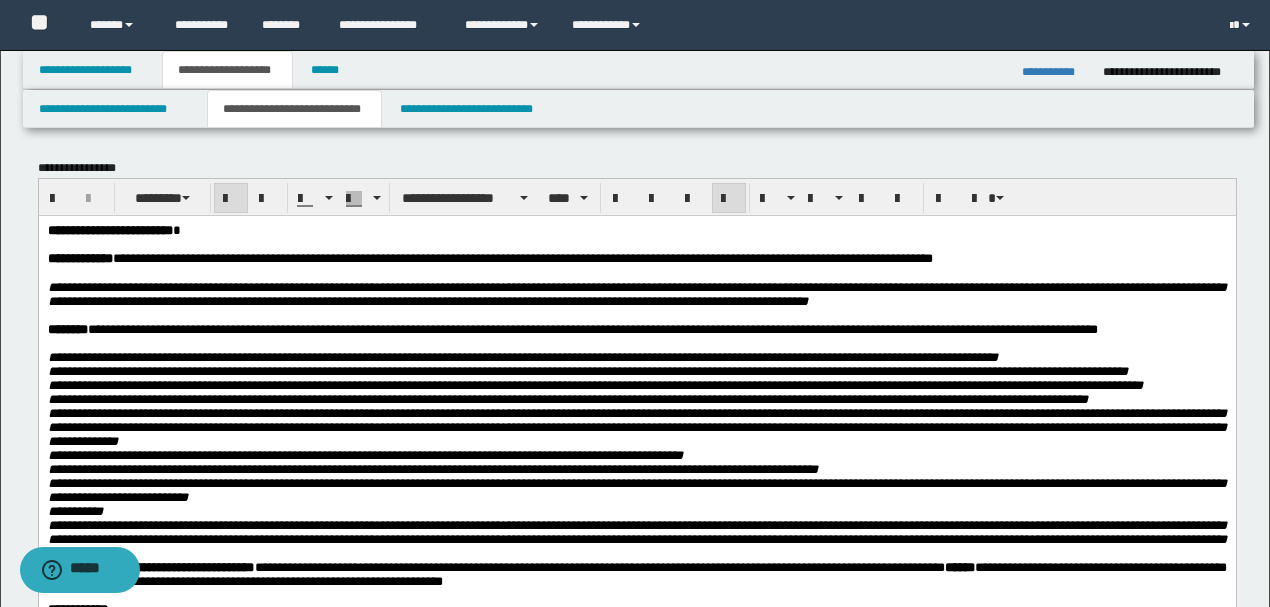 click on "**********" at bounding box center [636, 570] 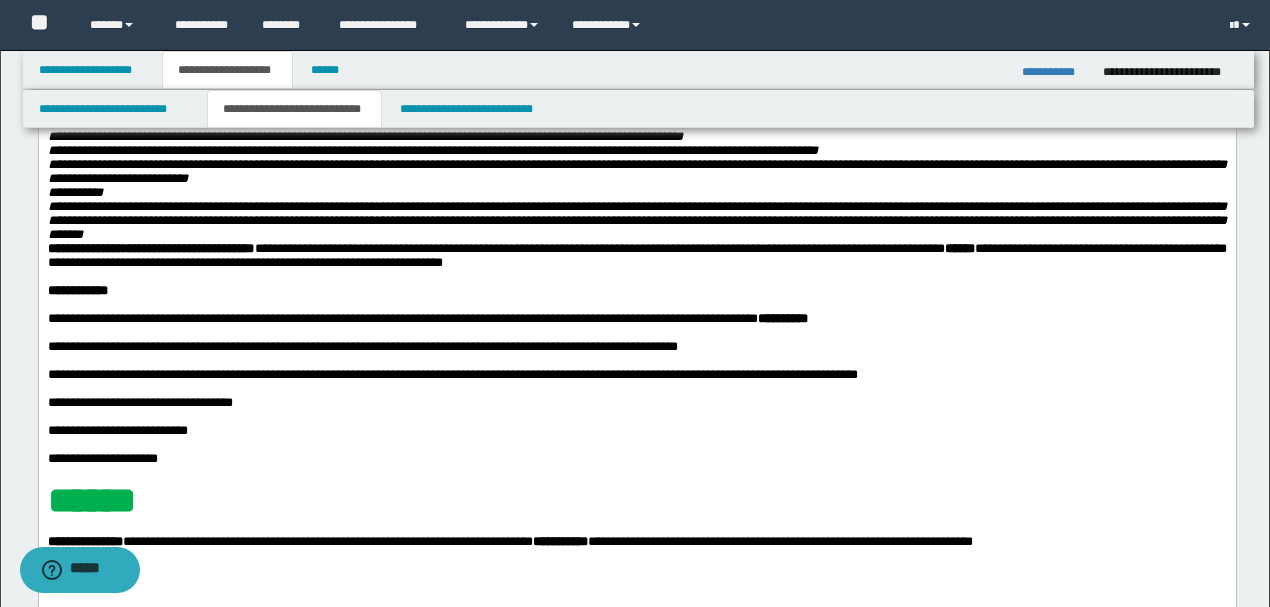 scroll, scrollTop: 400, scrollLeft: 0, axis: vertical 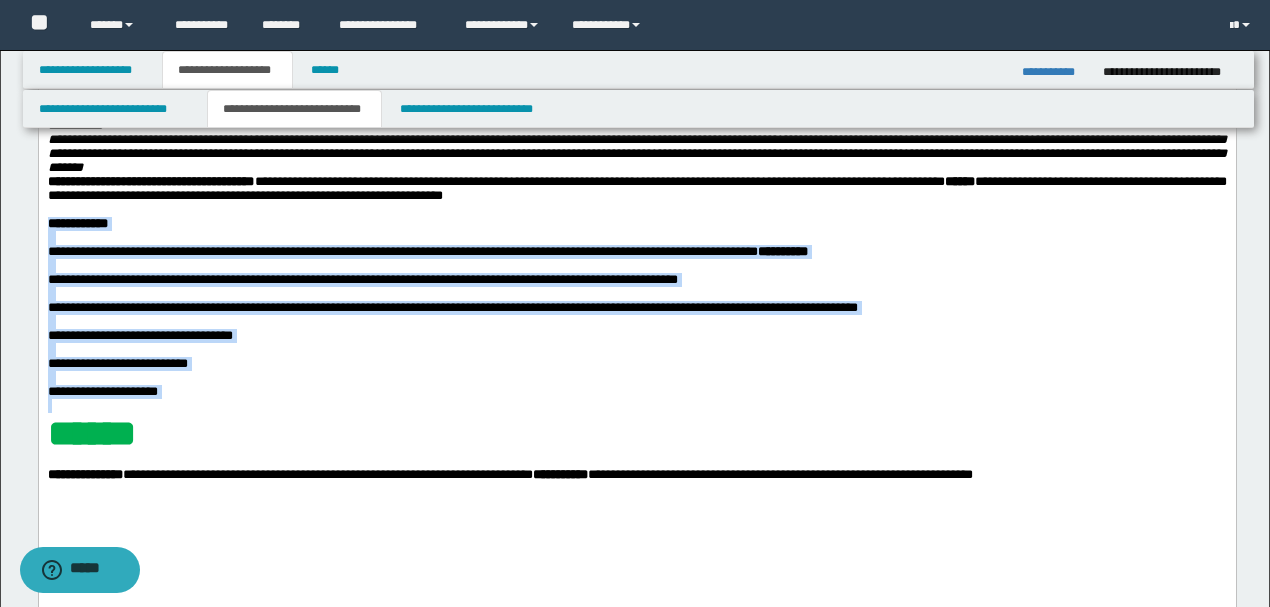 drag, startPoint x: 50, startPoint y: 272, endPoint x: 198, endPoint y: 475, distance: 251.223 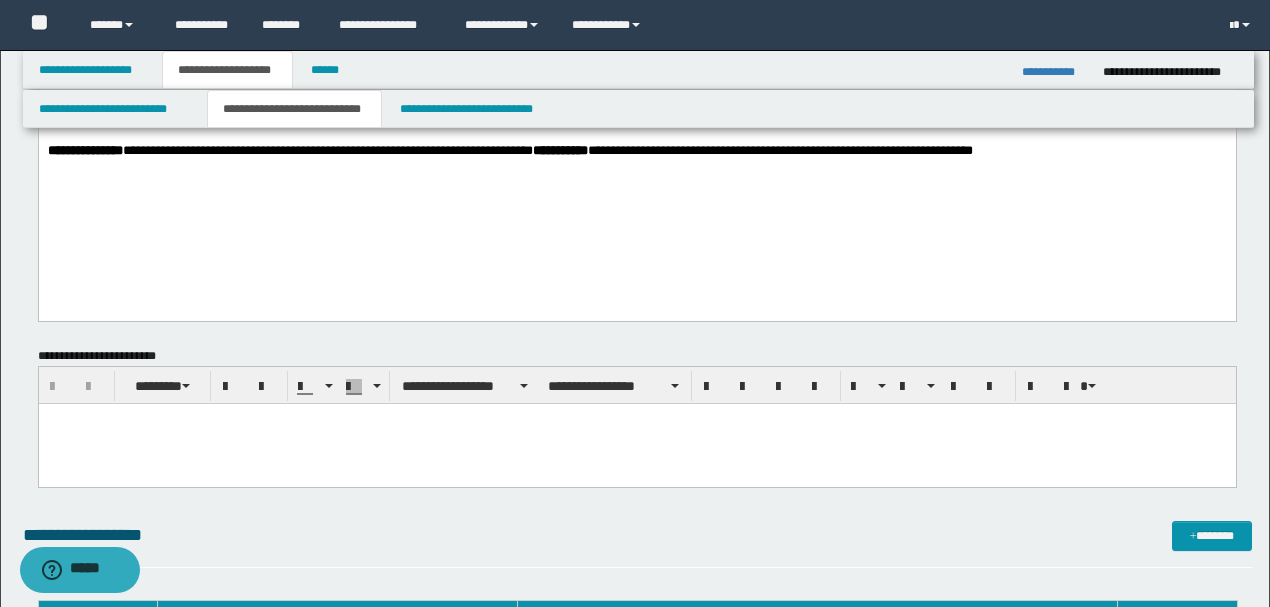 scroll, scrollTop: 533, scrollLeft: 0, axis: vertical 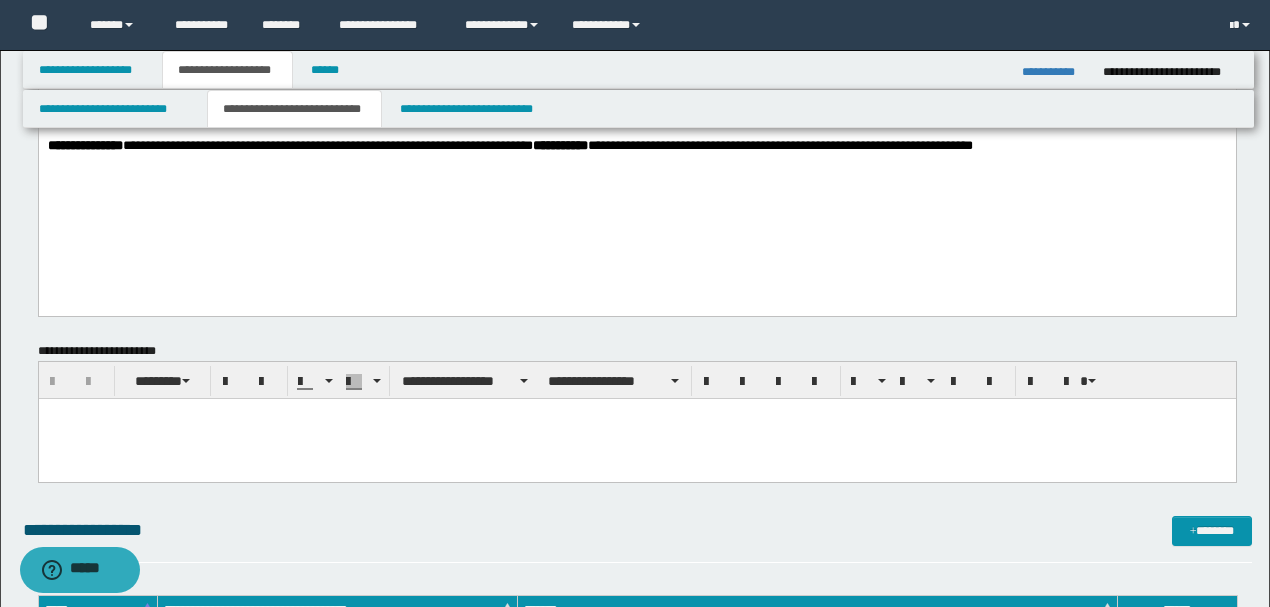 click at bounding box center [636, 439] 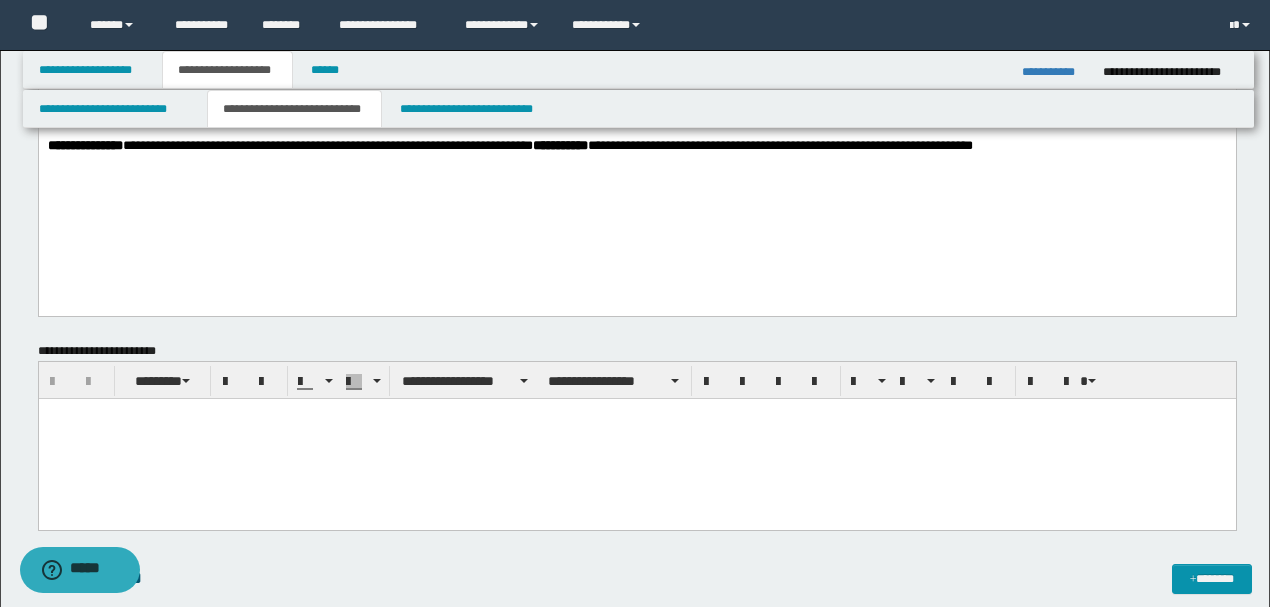 paste 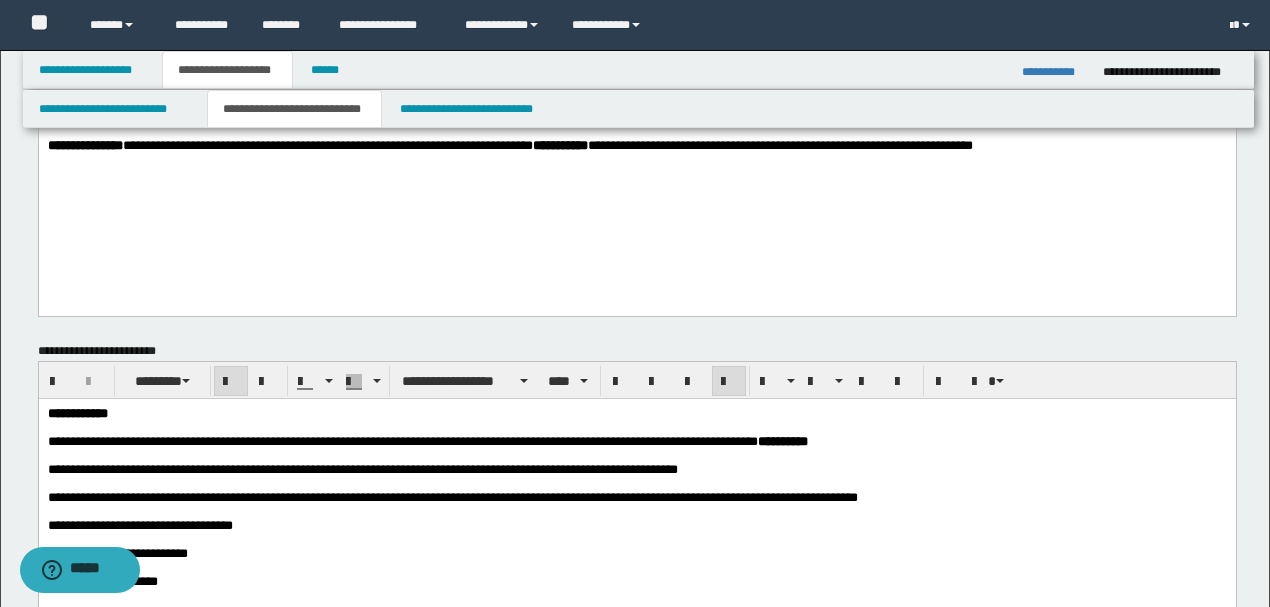 drag, startPoint x: 178, startPoint y: 418, endPoint x: 38, endPoint y: 823, distance: 428.51486 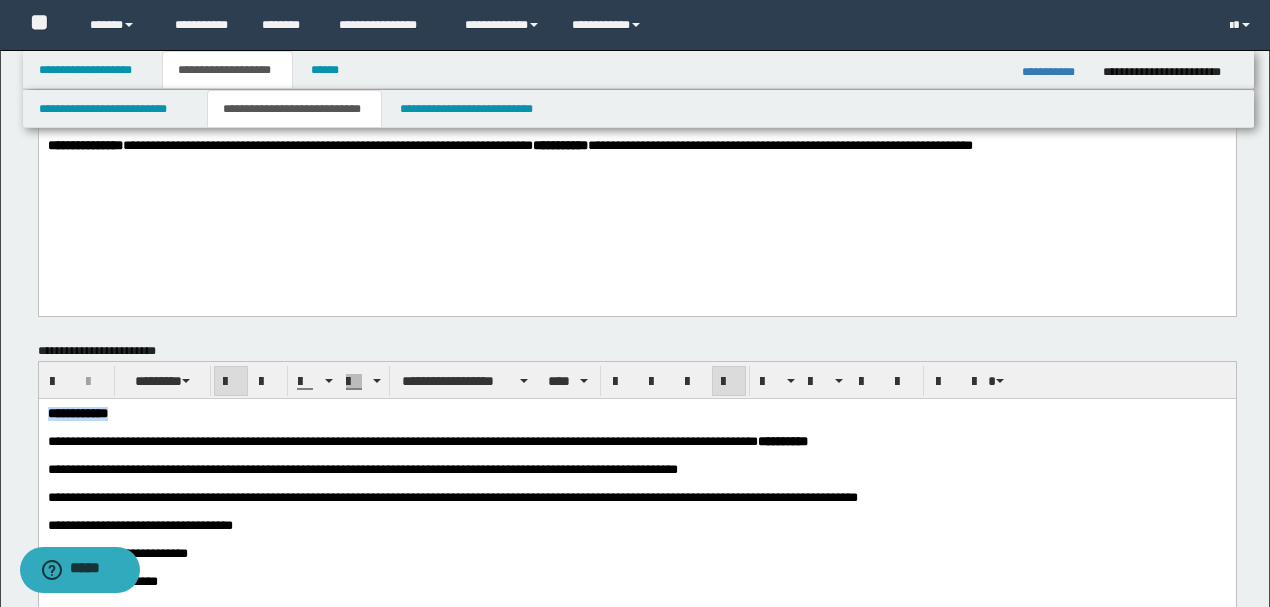click on "**********" at bounding box center [77, 413] 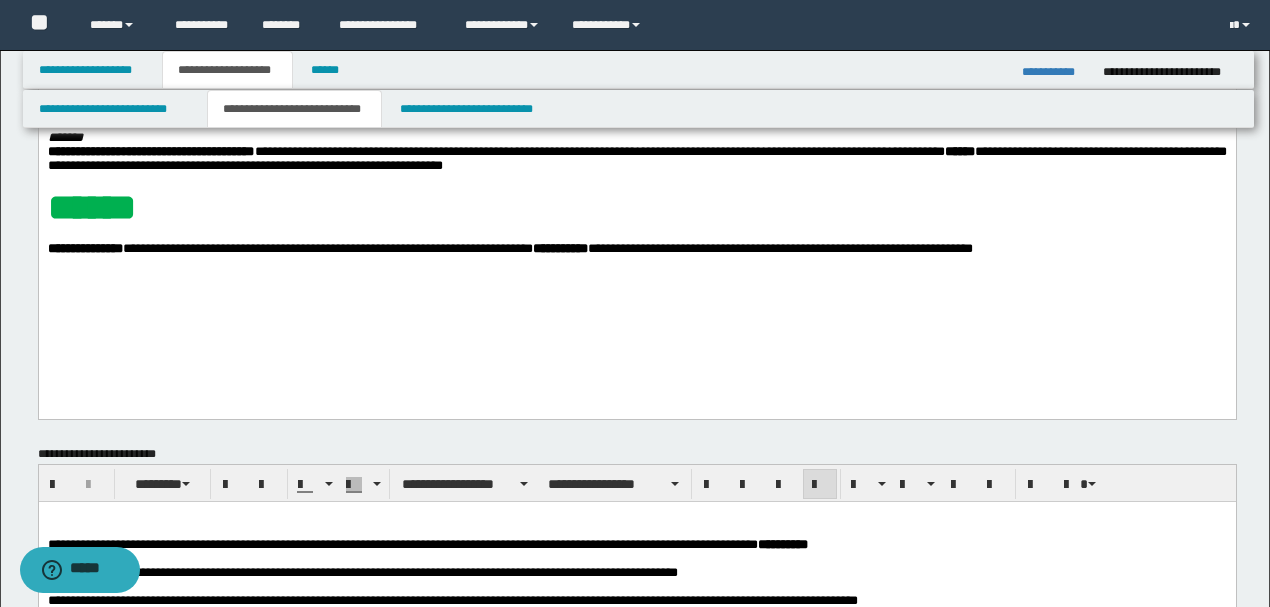 scroll, scrollTop: 333, scrollLeft: 0, axis: vertical 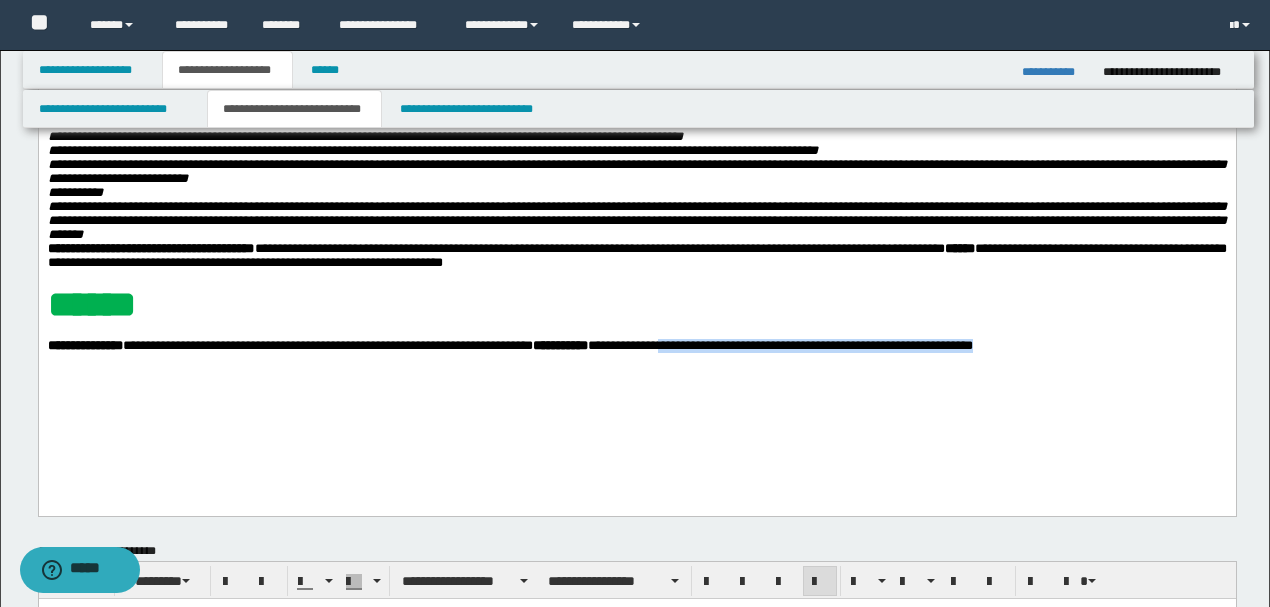 drag, startPoint x: 1085, startPoint y: 398, endPoint x: 746, endPoint y: 402, distance: 339.0236 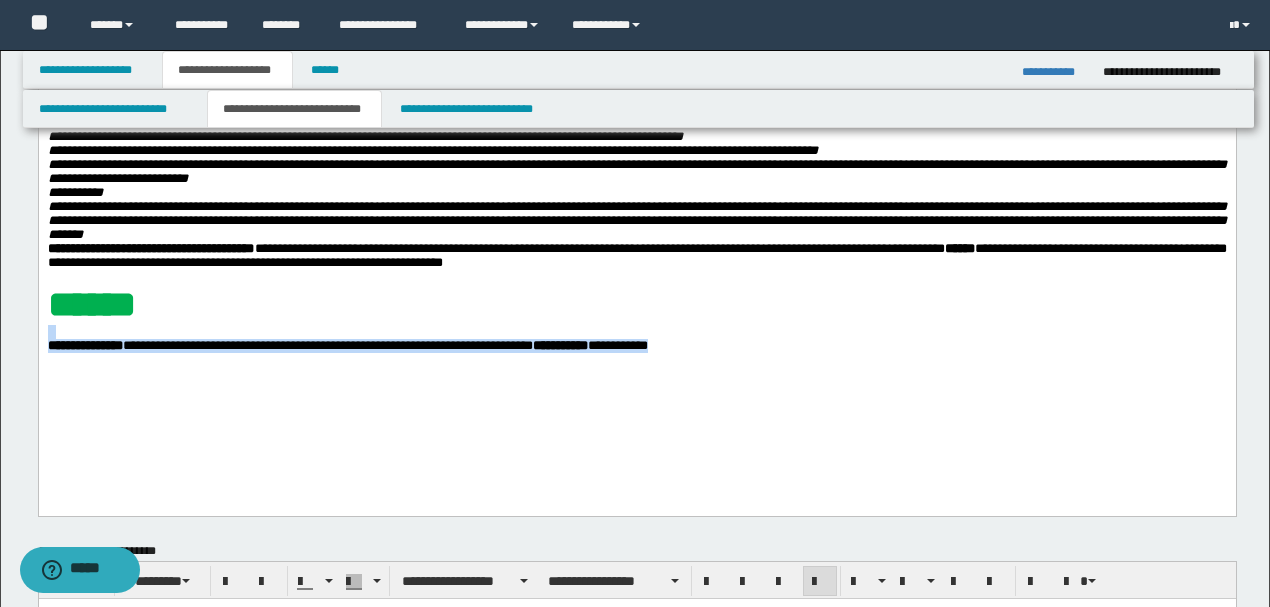 drag, startPoint x: 776, startPoint y: 403, endPoint x: 46, endPoint y: 381, distance: 730.3314 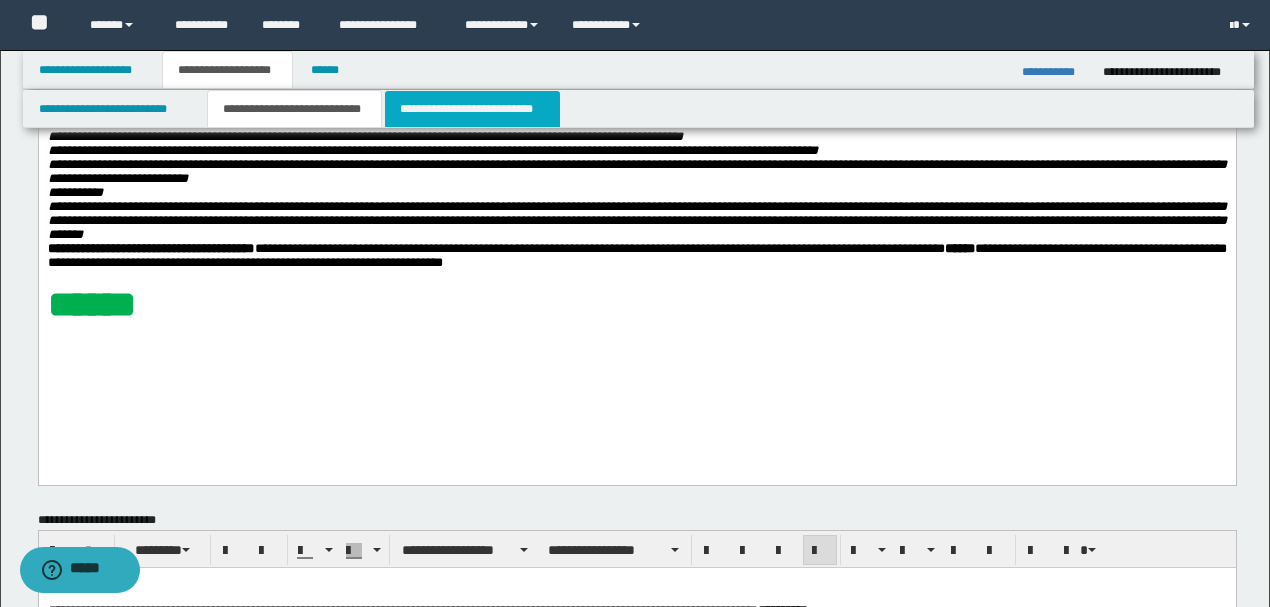 click on "**********" at bounding box center [472, 109] 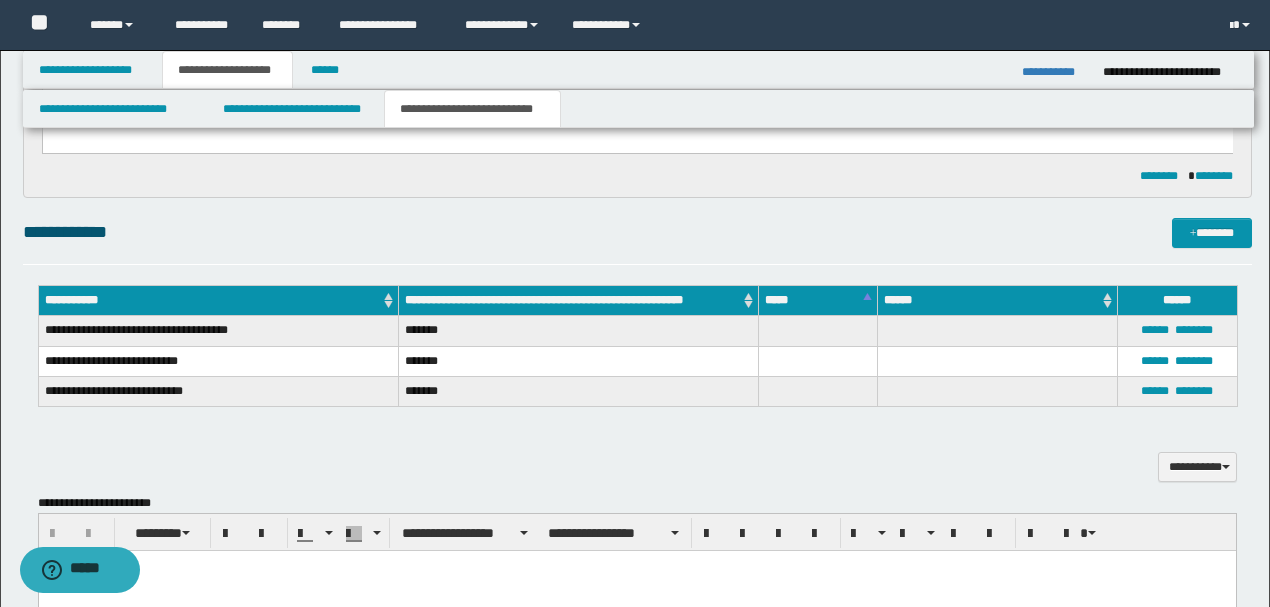 scroll, scrollTop: 0, scrollLeft: 0, axis: both 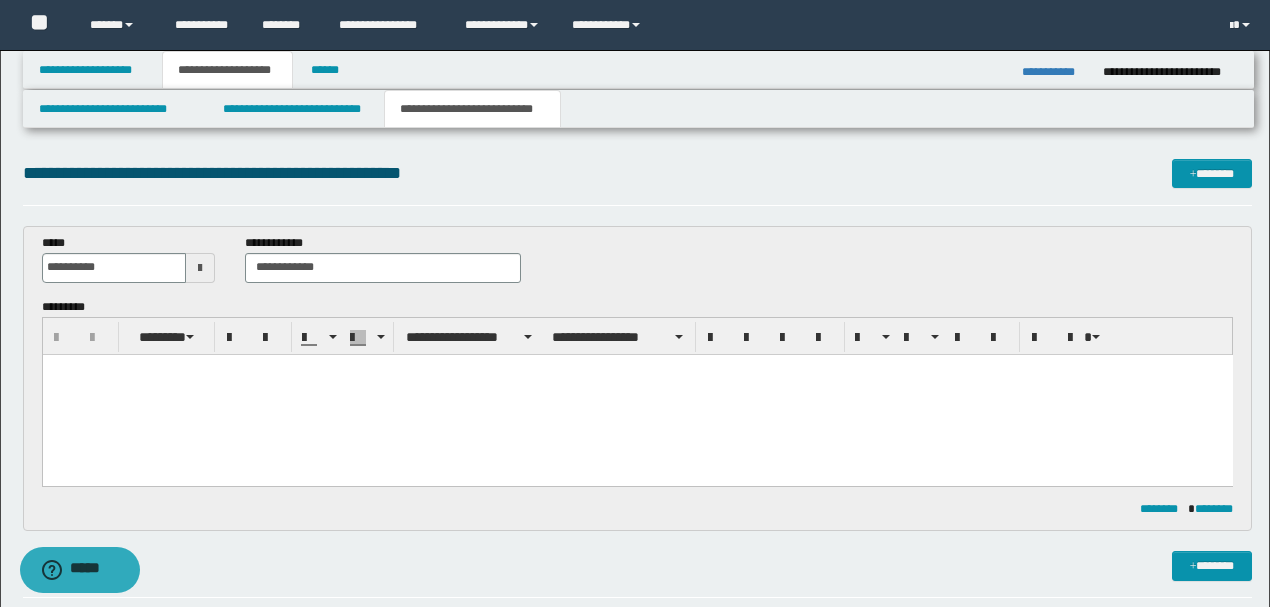 click at bounding box center [637, 394] 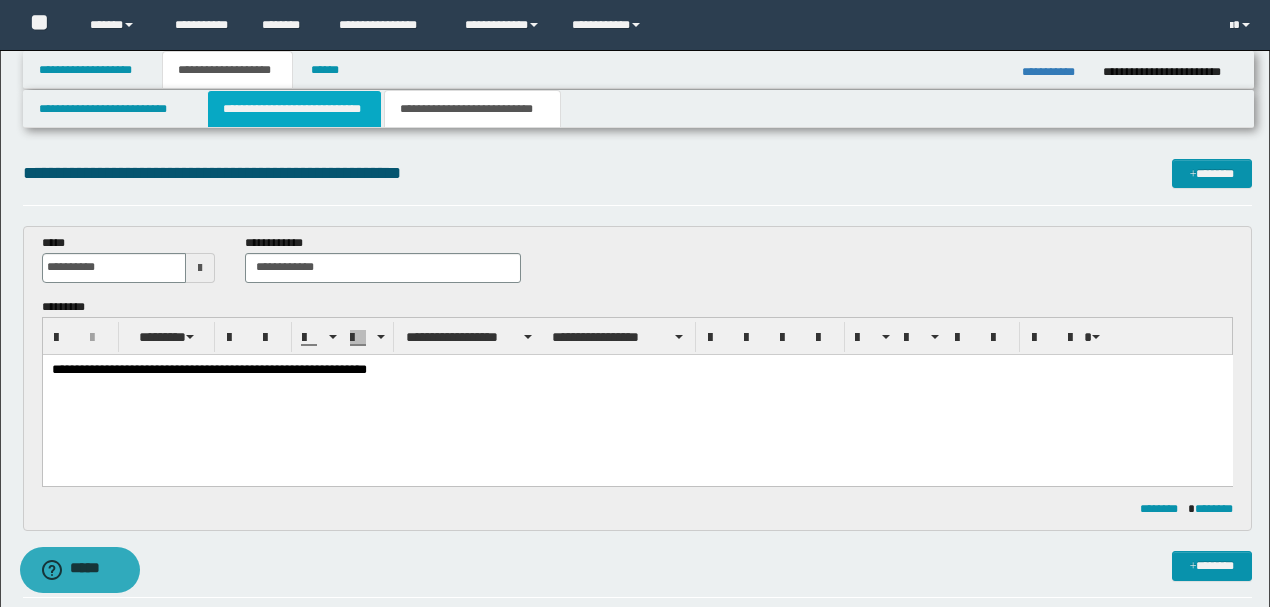 click on "**********" at bounding box center [294, 109] 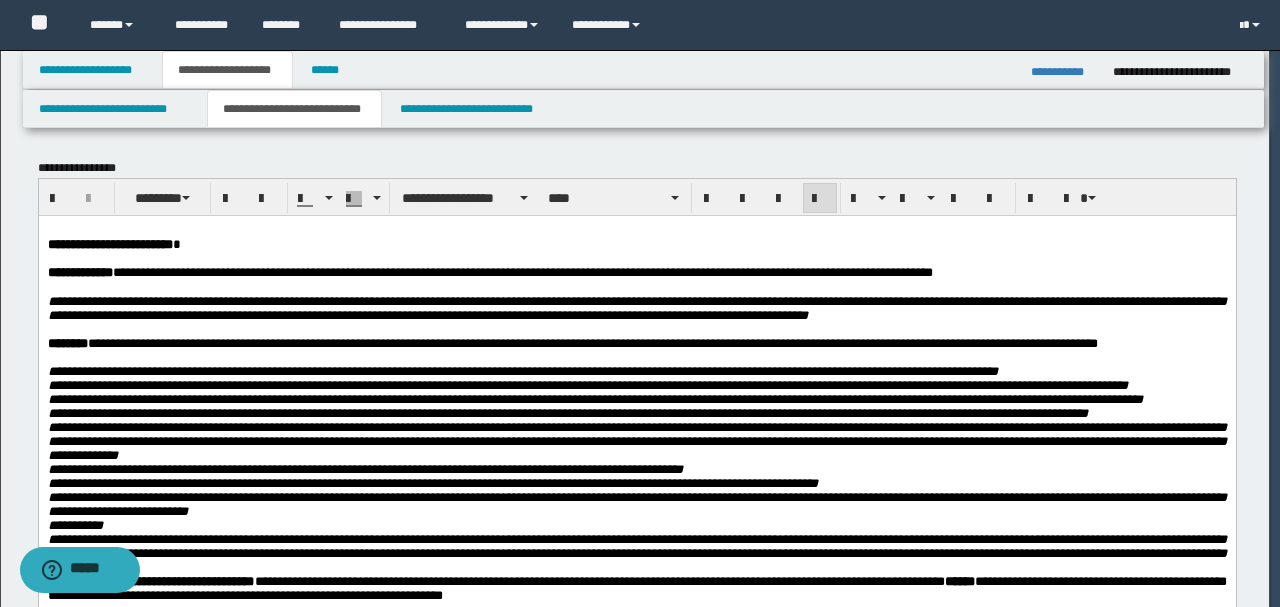 click on "**********" at bounding box center (592, 342) 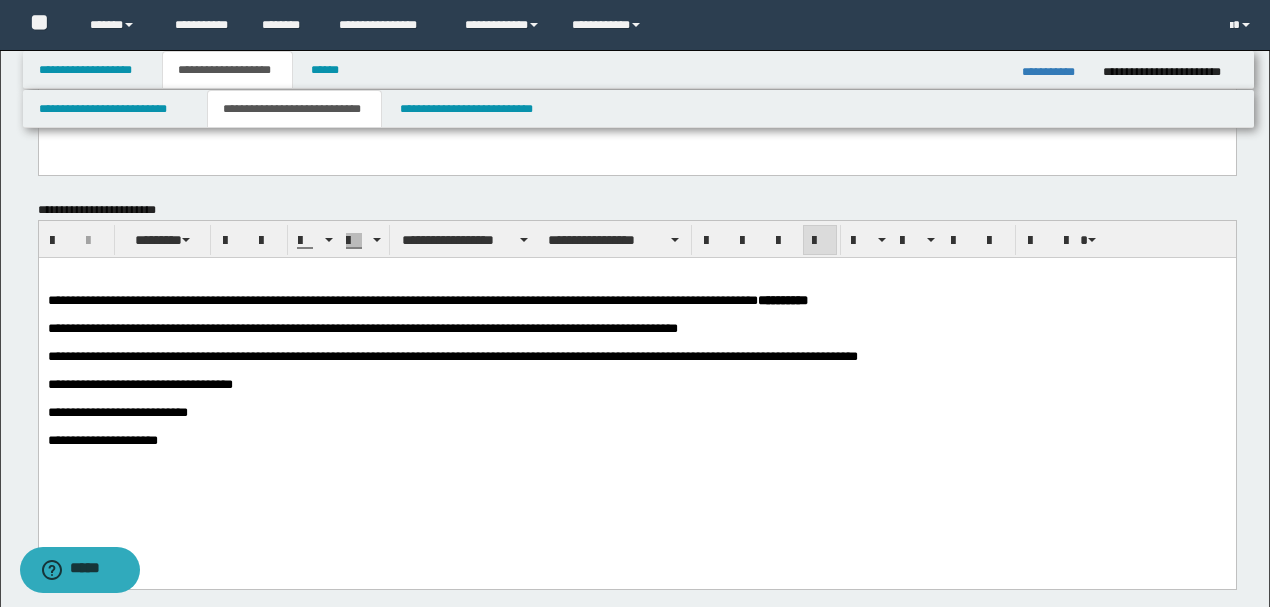 scroll, scrollTop: 666, scrollLeft: 0, axis: vertical 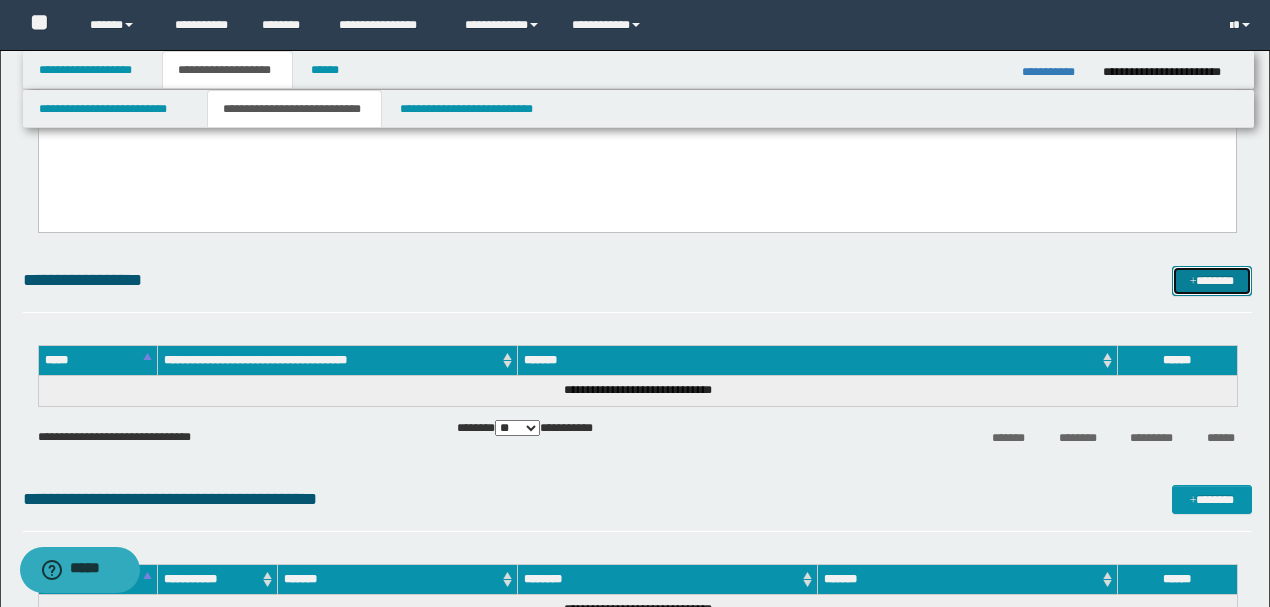 click at bounding box center (1193, 282) 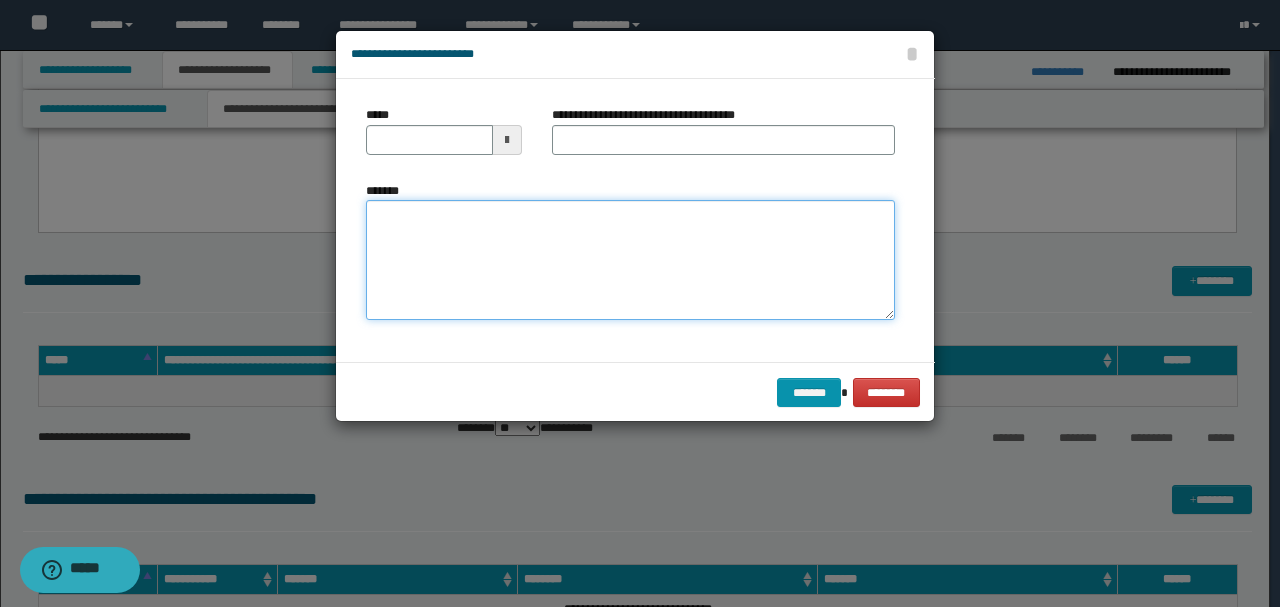 click on "*******" at bounding box center (630, 260) 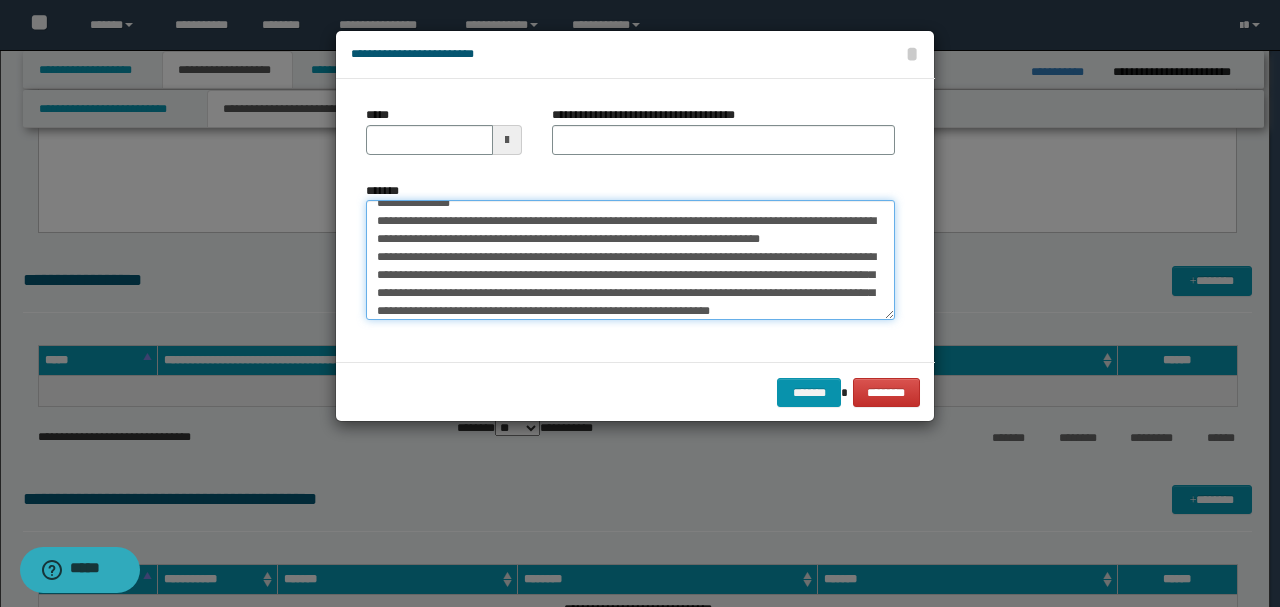 scroll, scrollTop: 0, scrollLeft: 0, axis: both 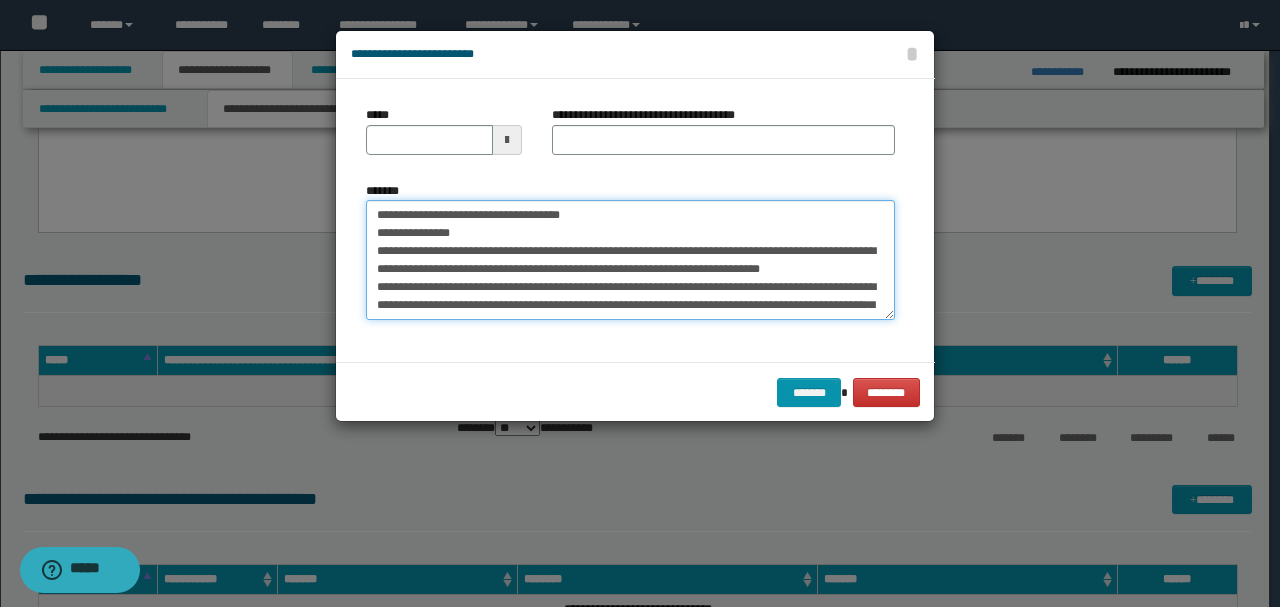 click on "**********" at bounding box center [630, 259] 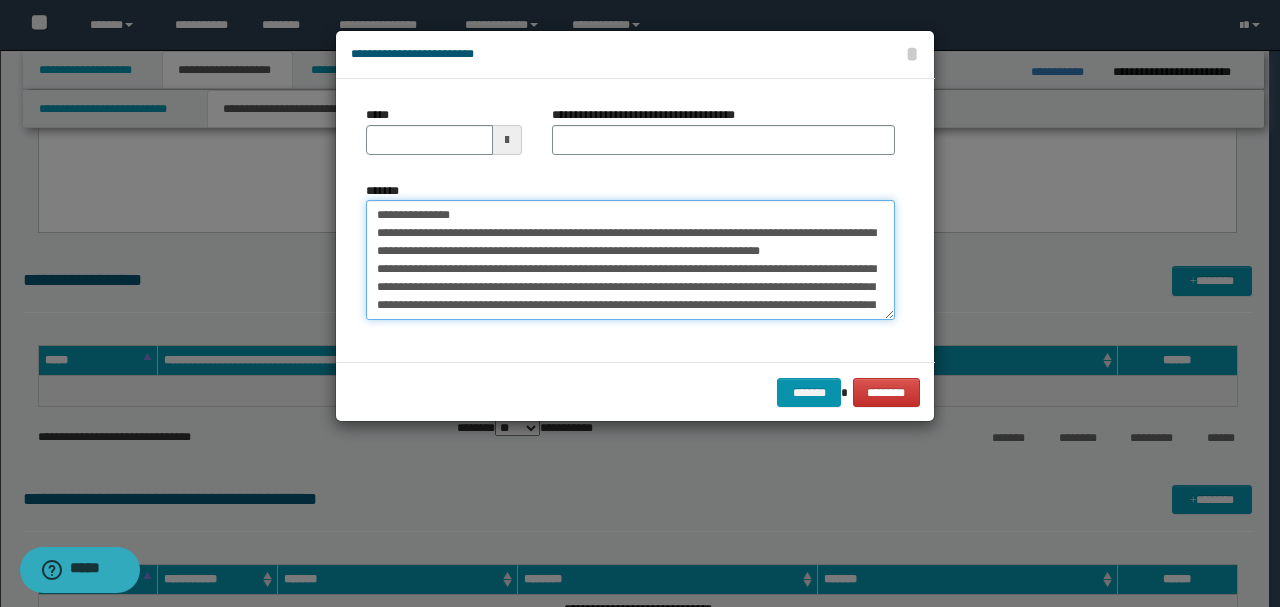 type on "**********" 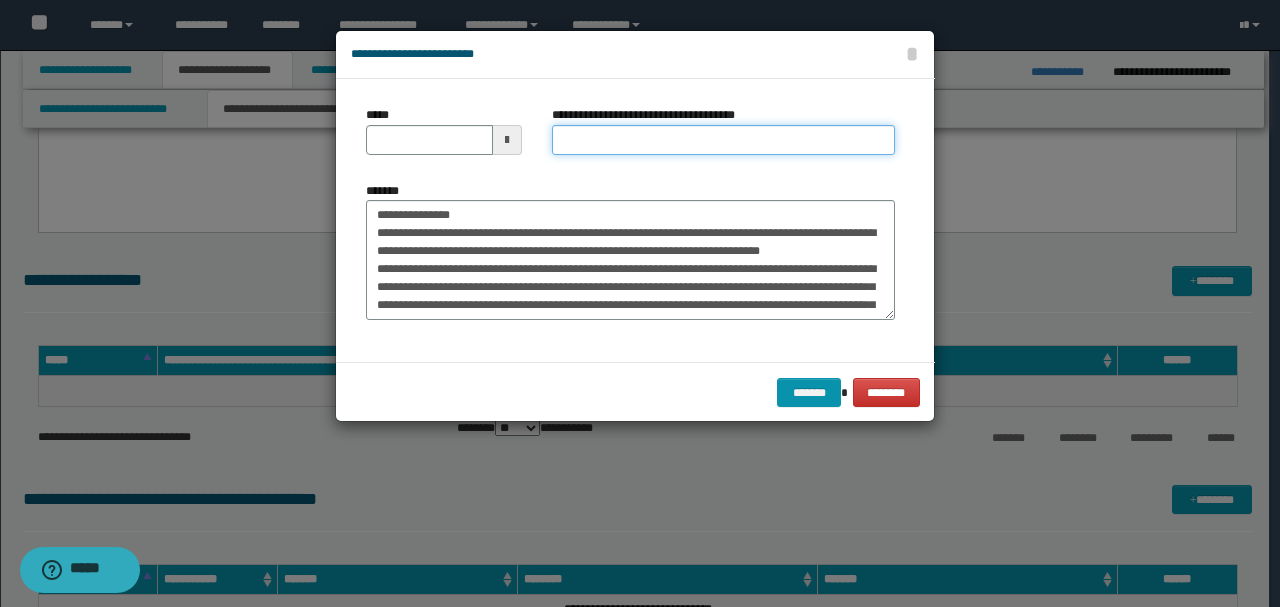 drag, startPoint x: 588, startPoint y: 138, endPoint x: 688, endPoint y: 132, distance: 100.17984 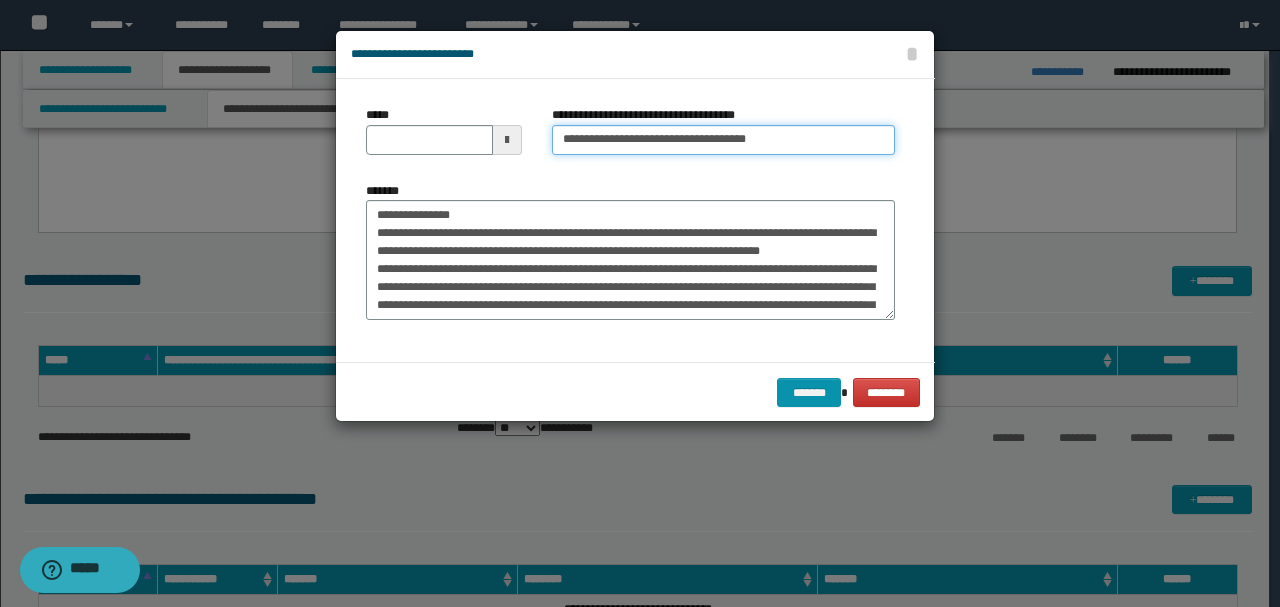 drag, startPoint x: 776, startPoint y: 139, endPoint x: 702, endPoint y: 138, distance: 74.00676 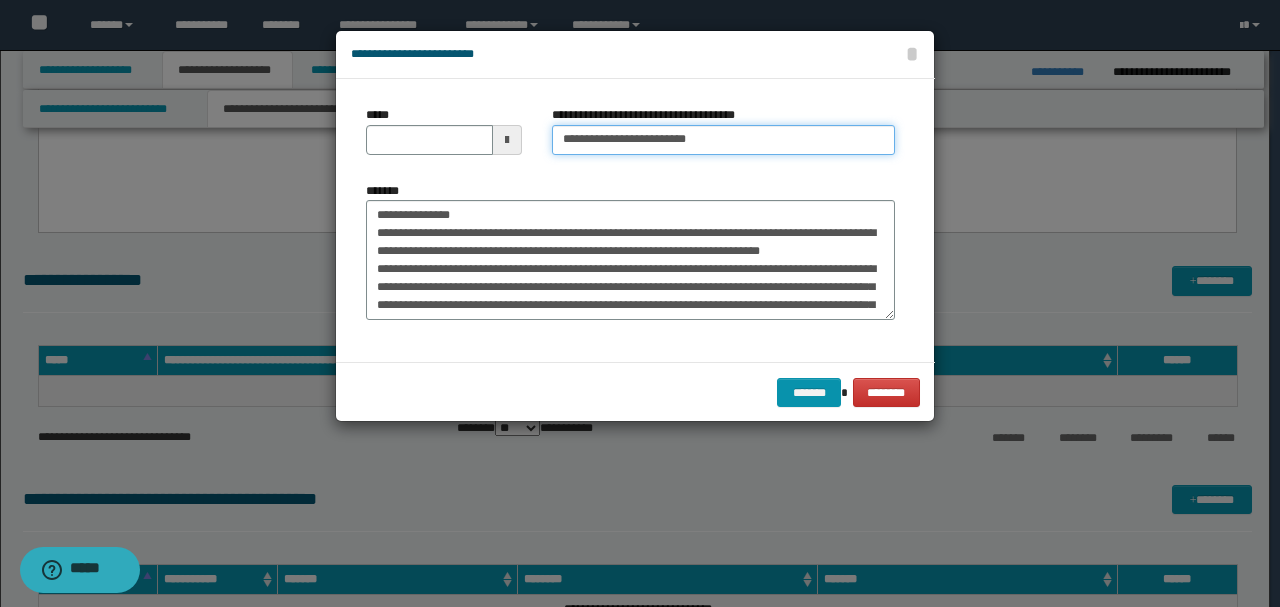 type on "**********" 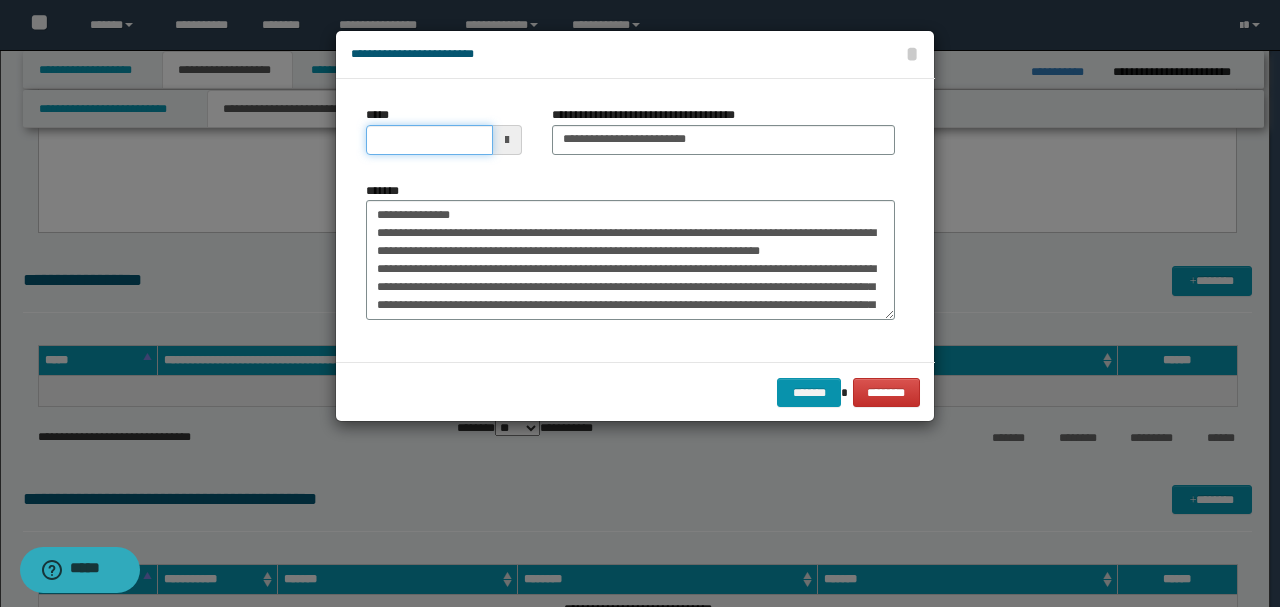 click on "*****" at bounding box center [429, 140] 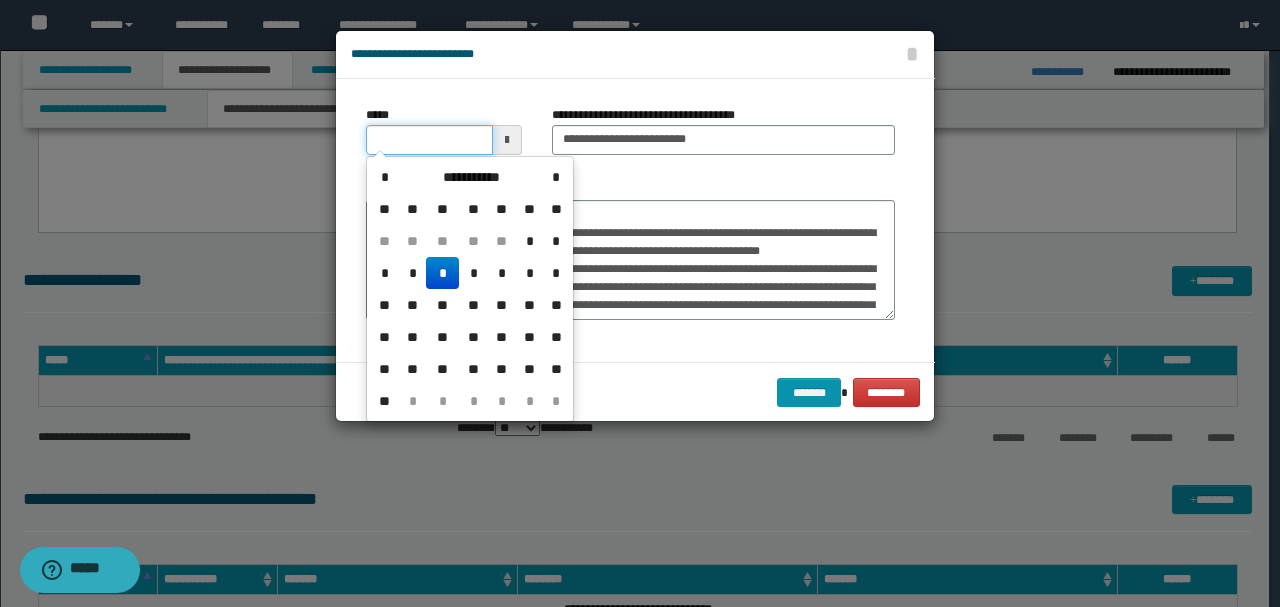 type on "**********" 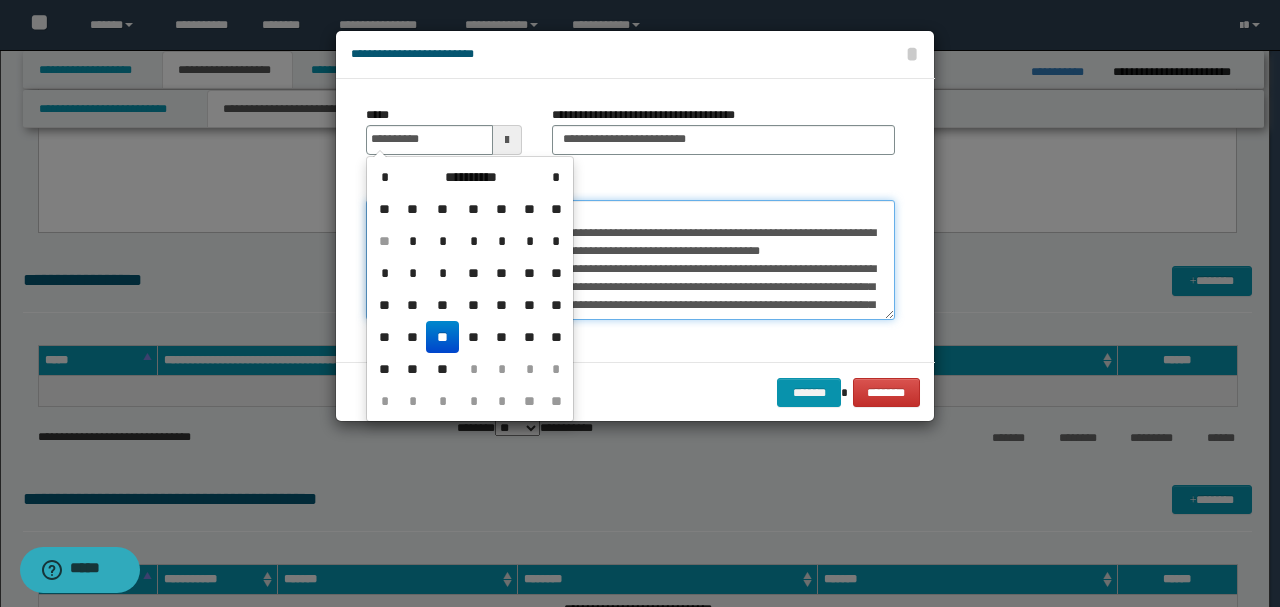 drag, startPoint x: 702, startPoint y: 252, endPoint x: 724, endPoint y: 282, distance: 37.202152 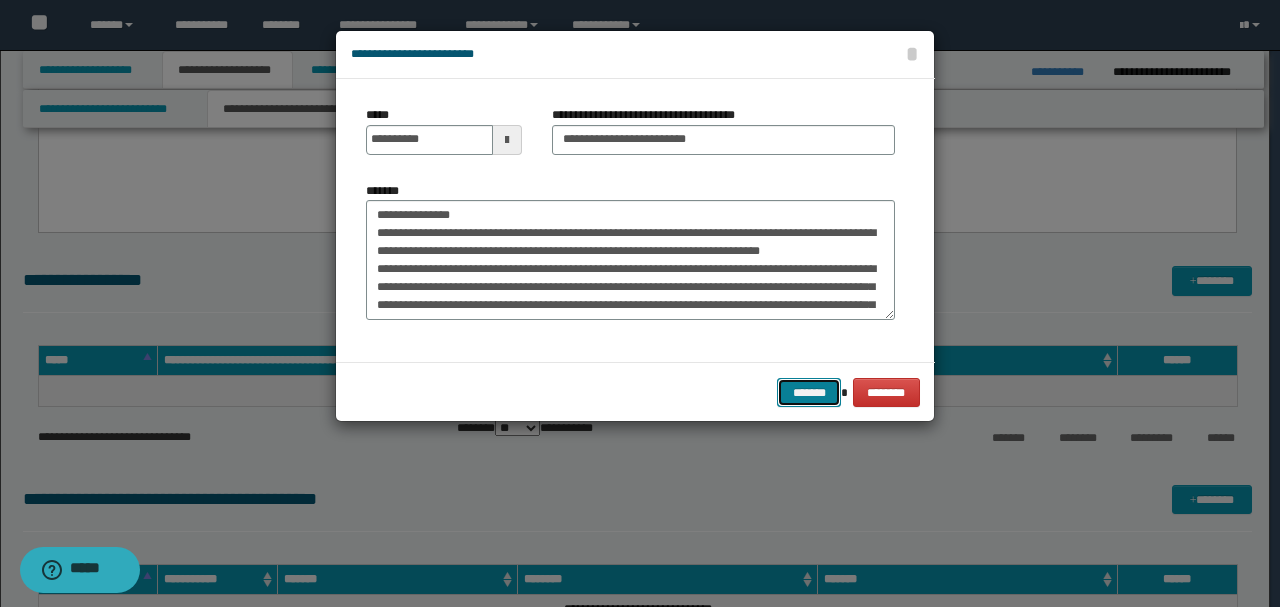 click on "*******" at bounding box center (809, 392) 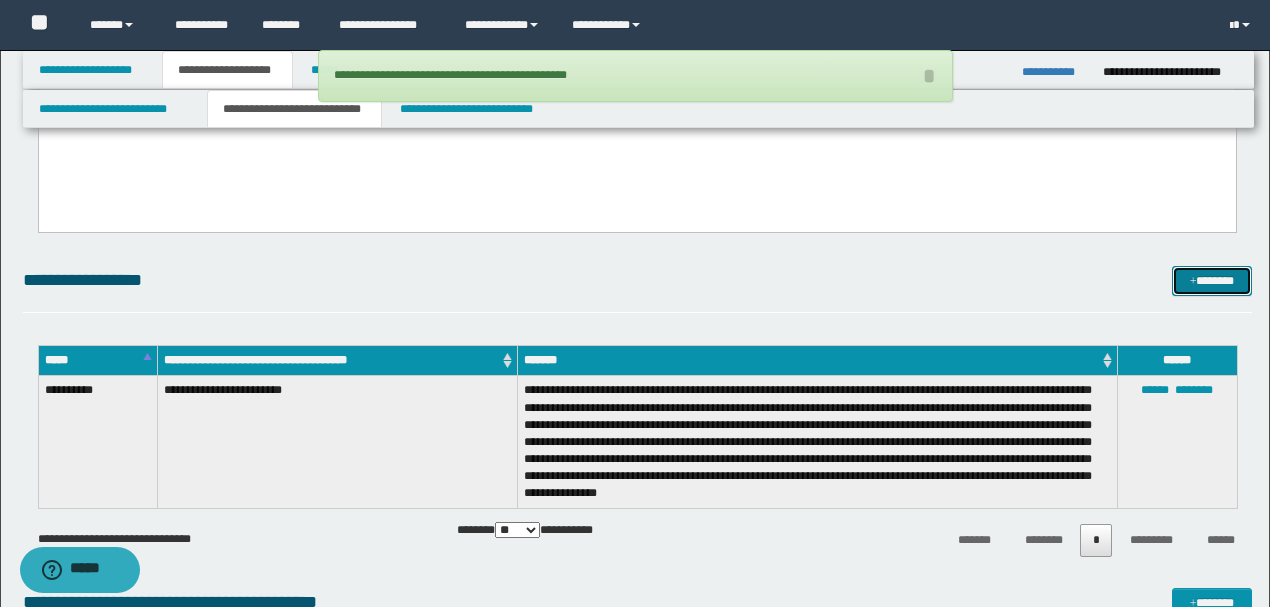 click at bounding box center (1193, 282) 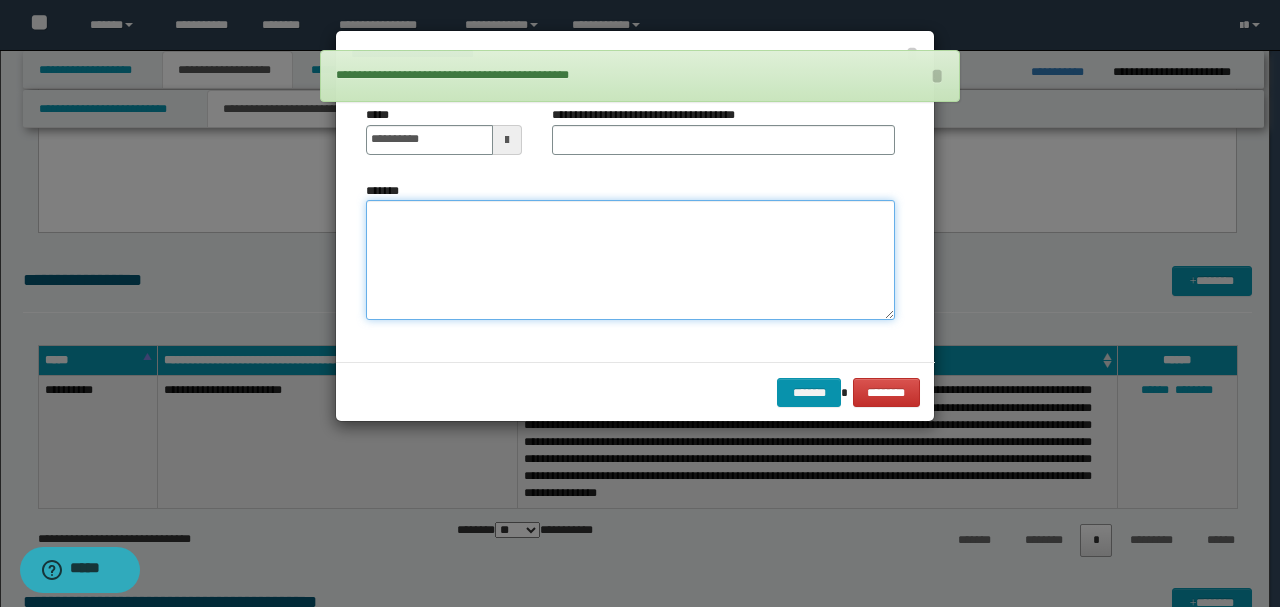 click on "*******" at bounding box center [630, 259] 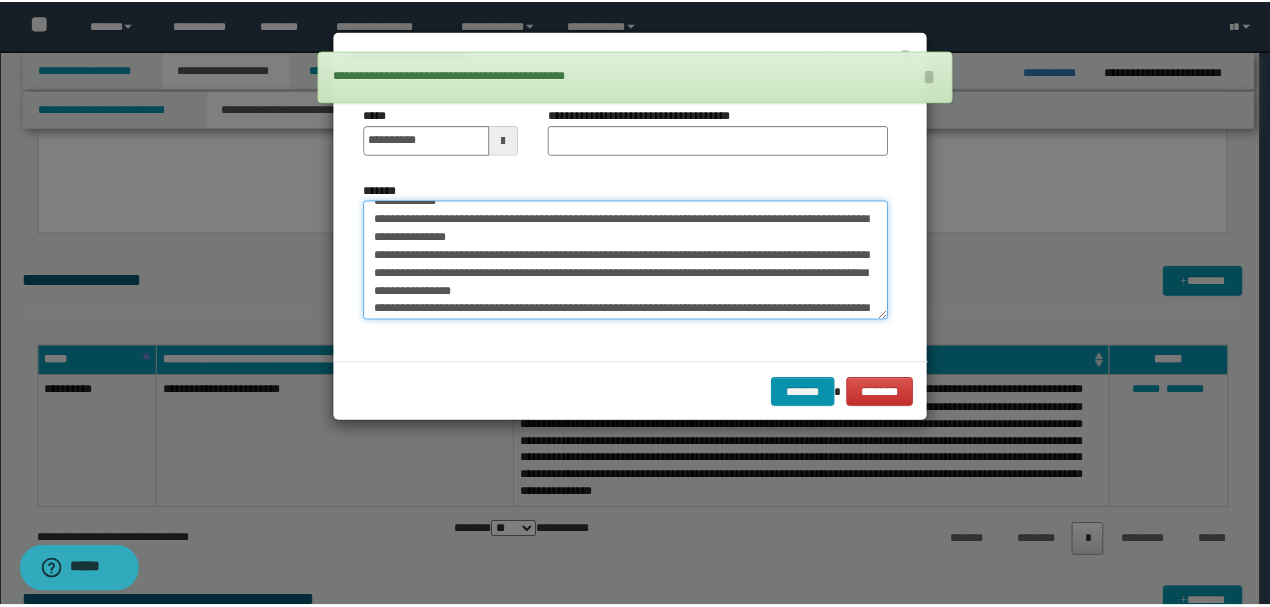 scroll, scrollTop: 0, scrollLeft: 0, axis: both 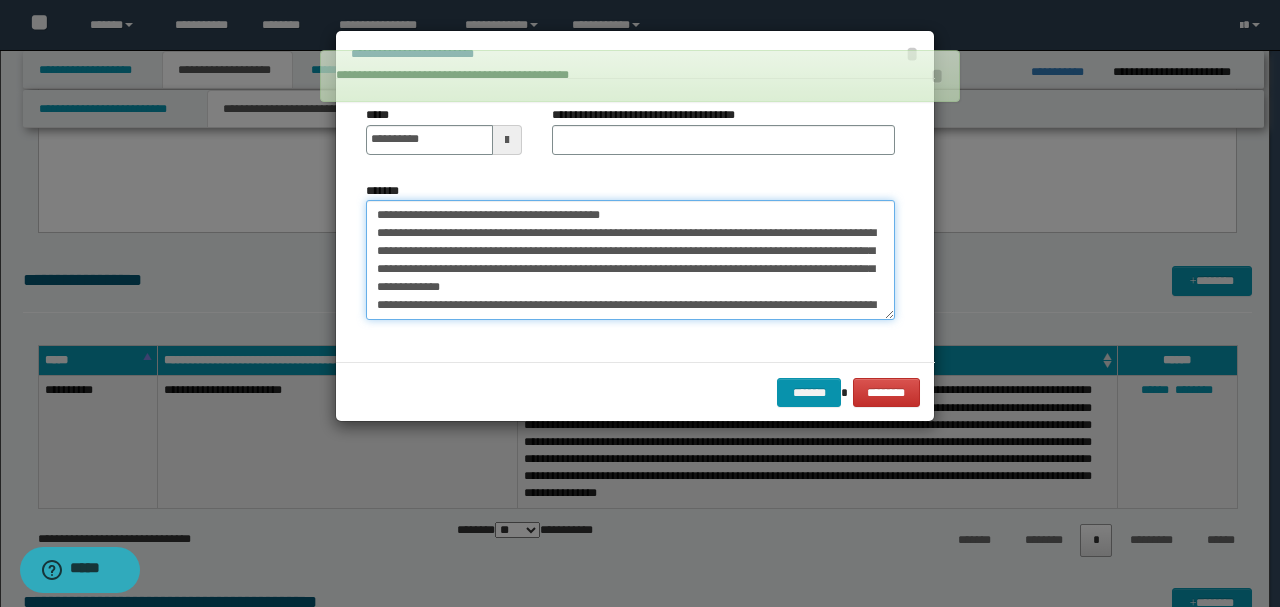 click on "*******" at bounding box center (630, 259) 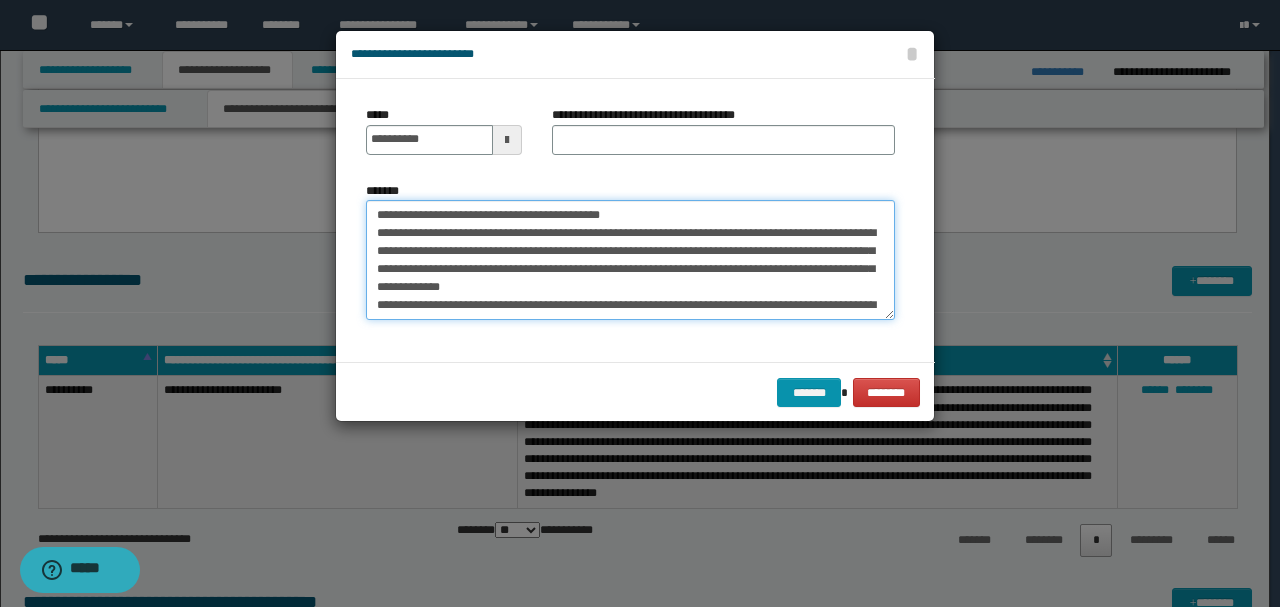click on "*******" at bounding box center (630, 259) 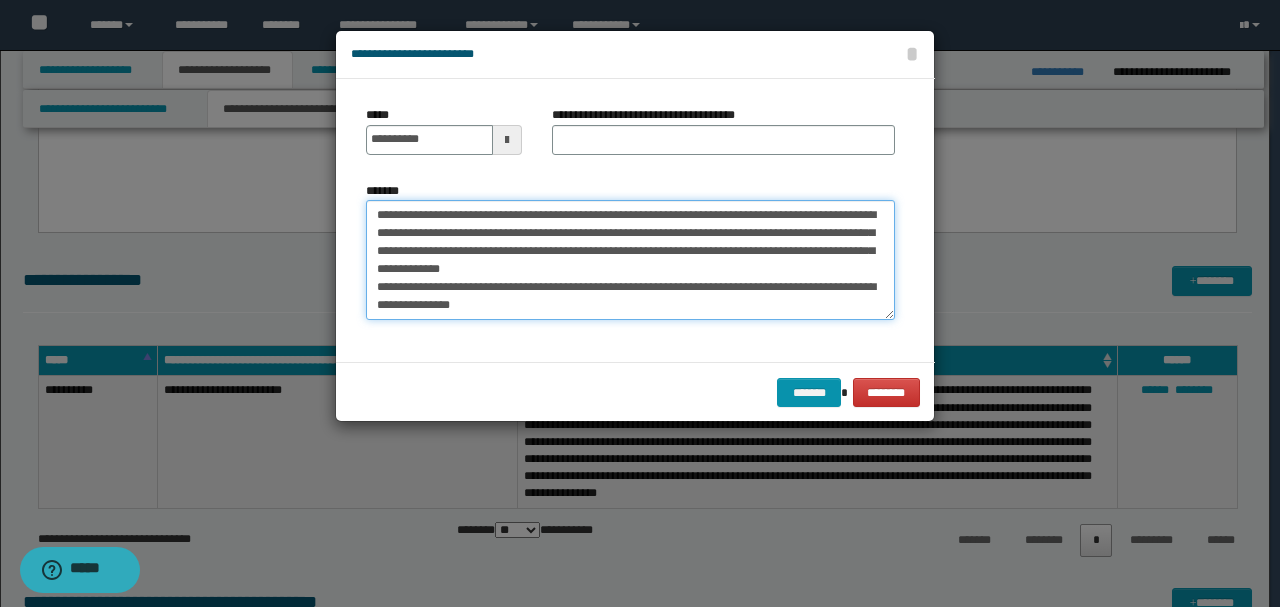 type on "**********" 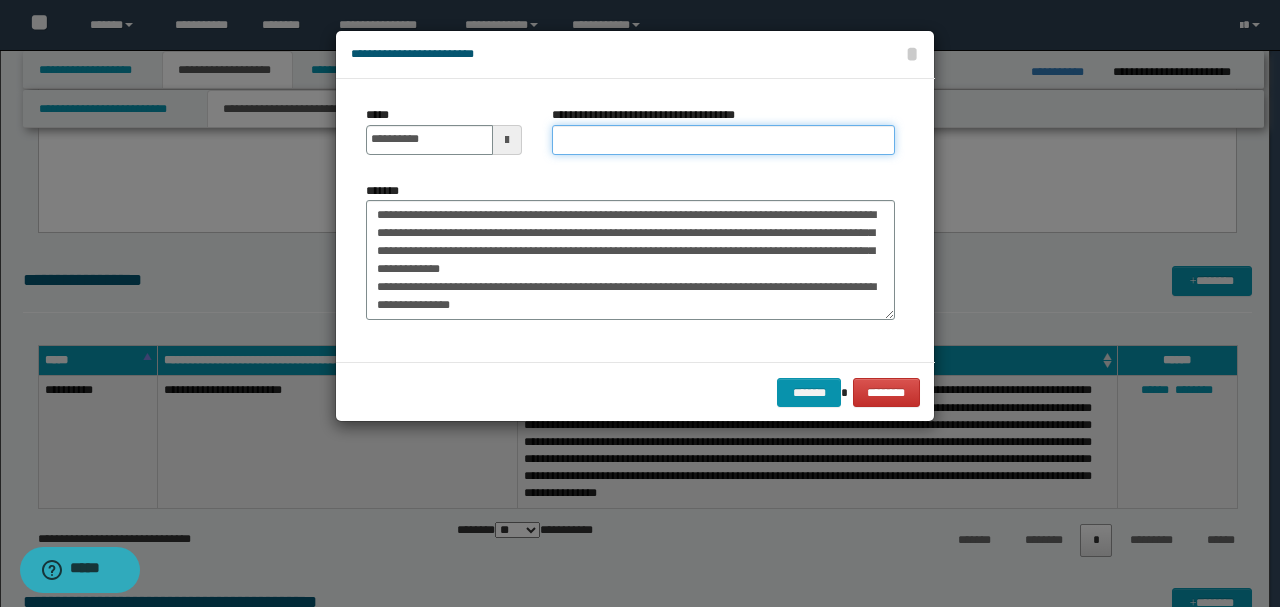click on "**********" at bounding box center (723, 140) 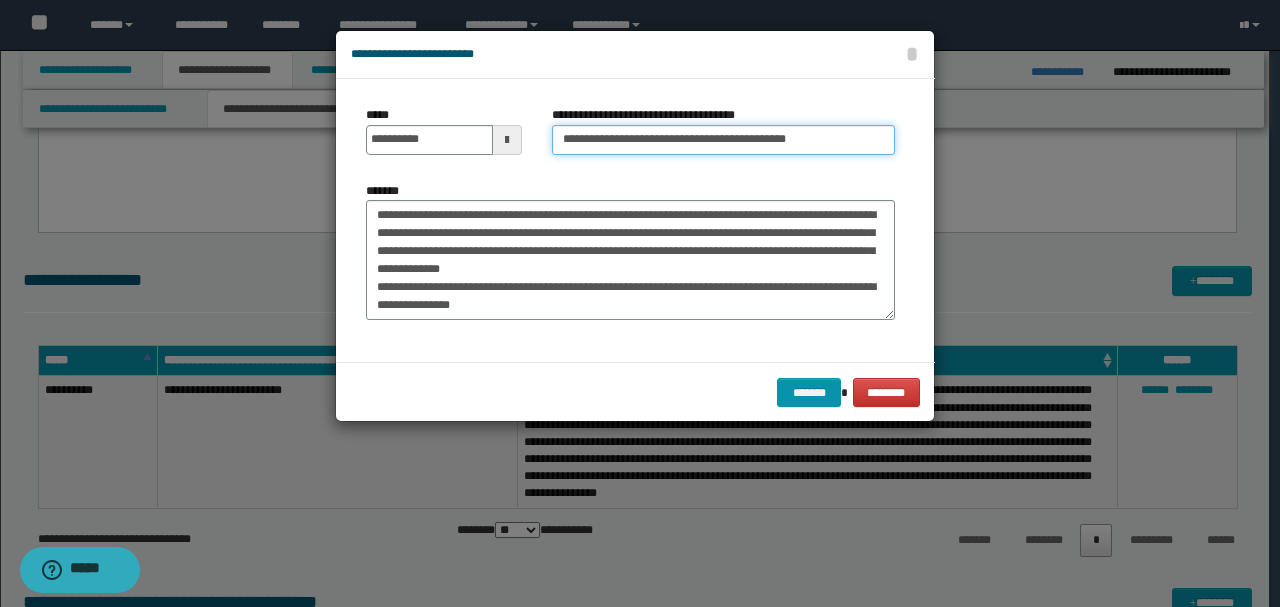 drag, startPoint x: 816, startPoint y: 128, endPoint x: 720, endPoint y: 125, distance: 96.04687 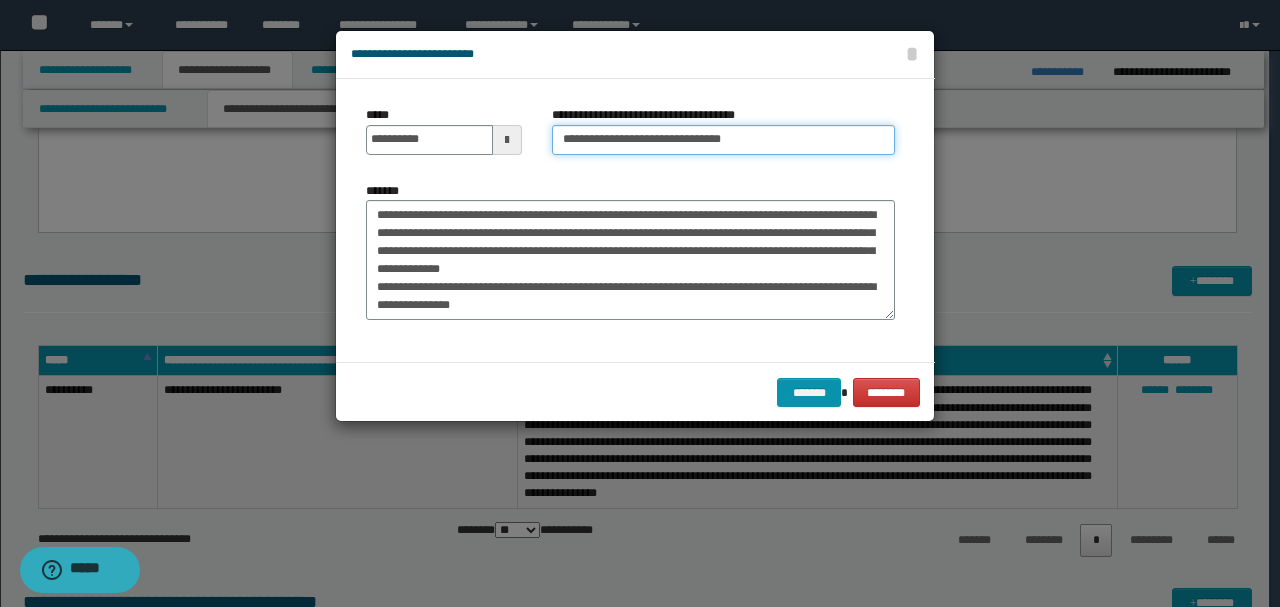 type on "**********" 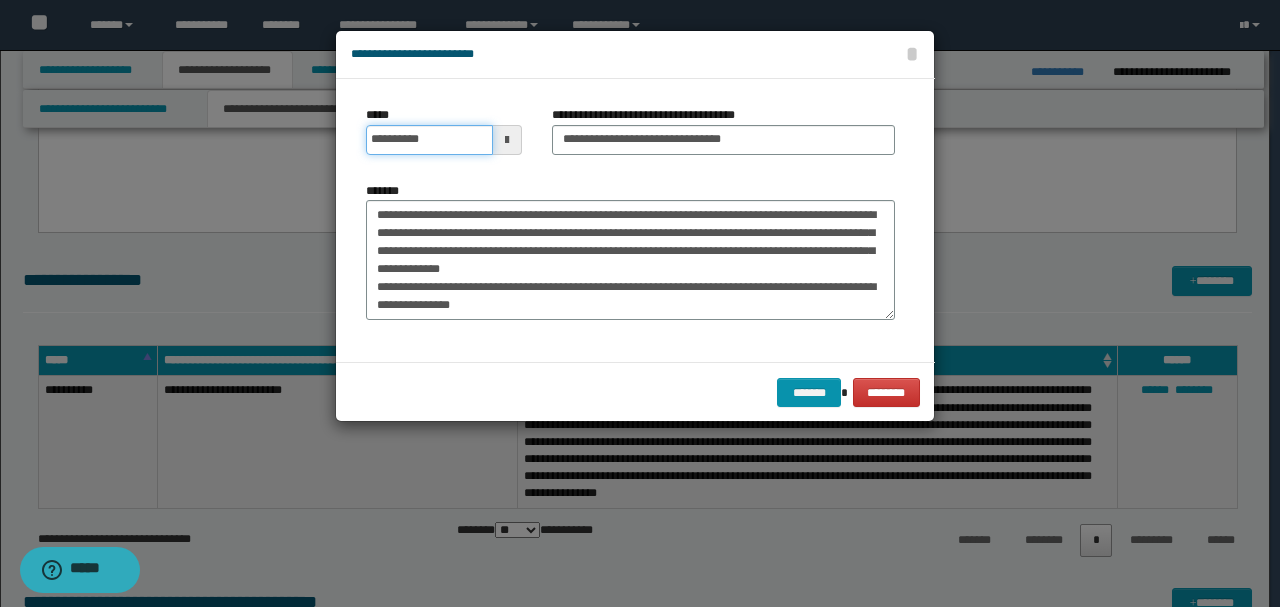 click on "**********" at bounding box center (429, 140) 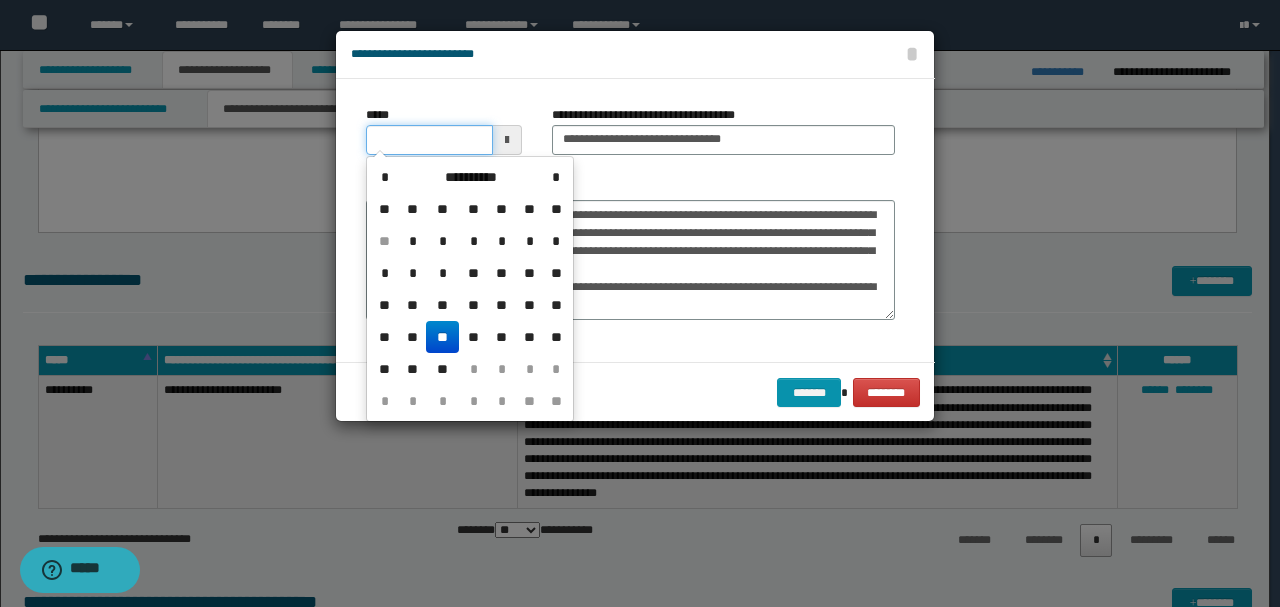 type on "**********" 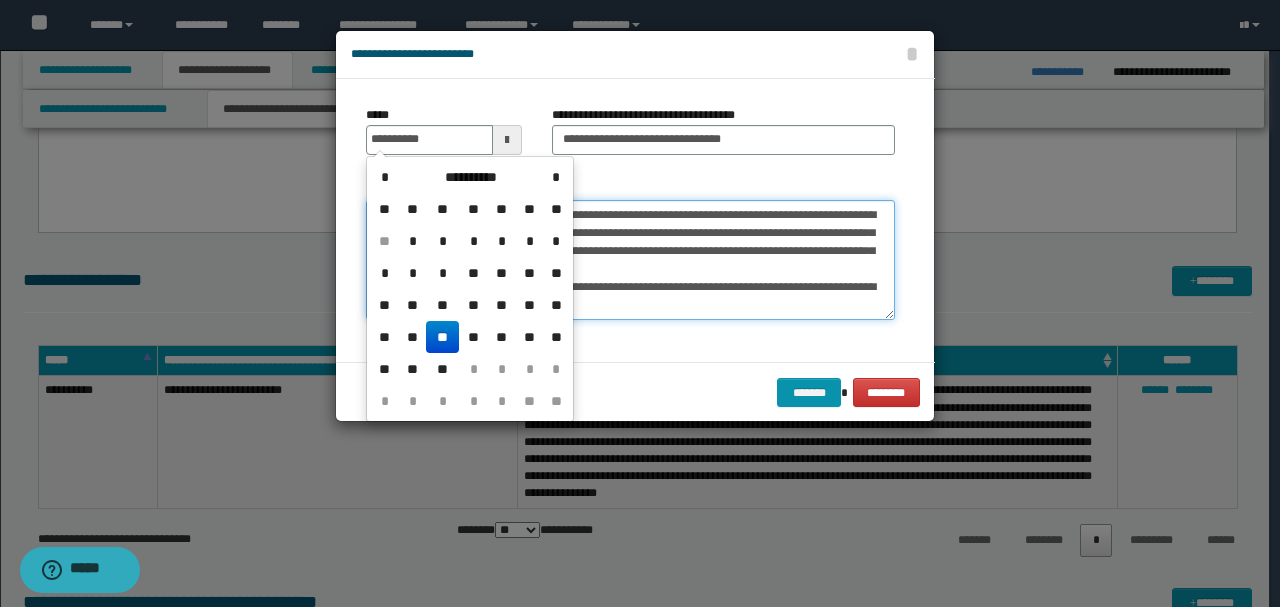 click on "*******" at bounding box center (630, 259) 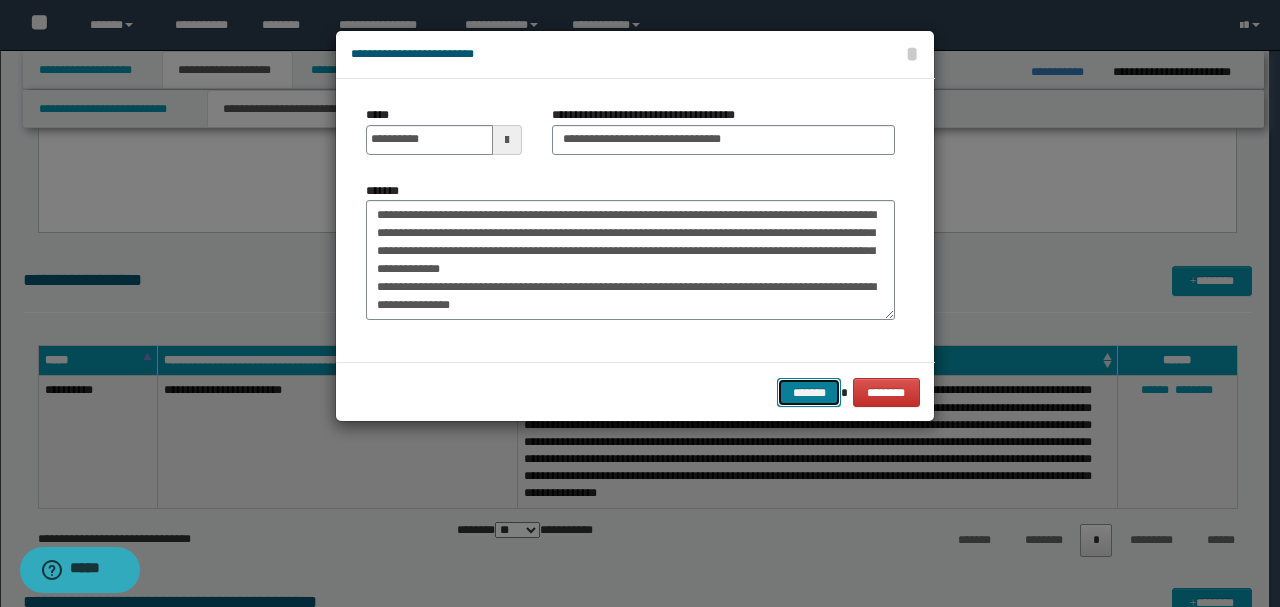 click on "*******" at bounding box center [809, 392] 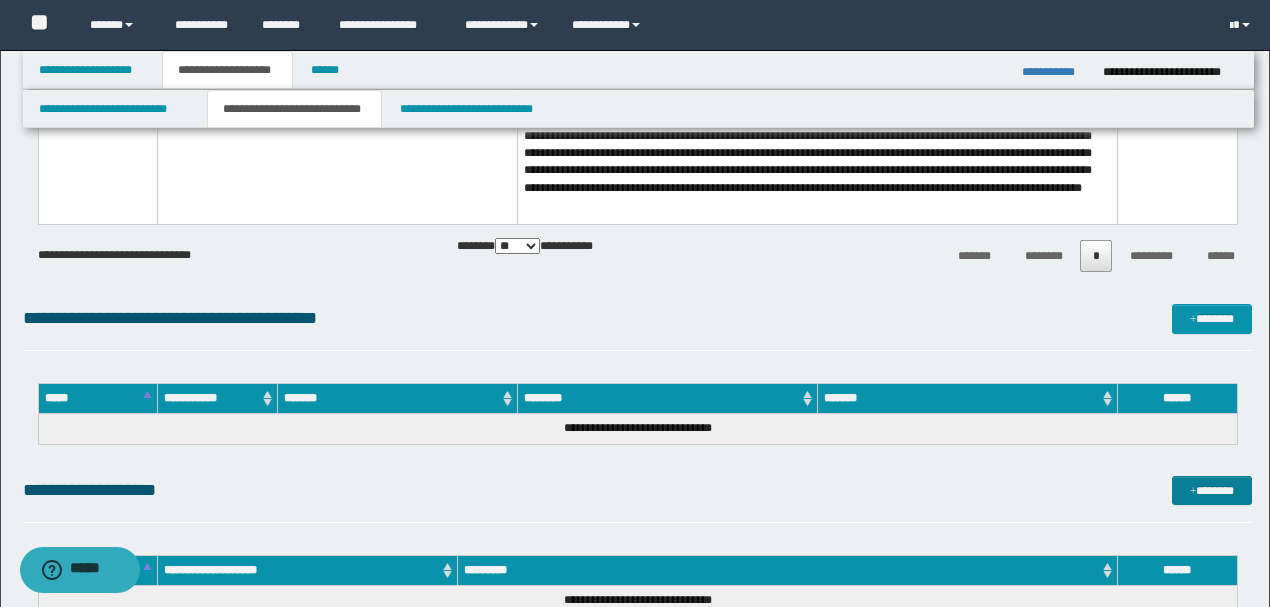 scroll, scrollTop: 1666, scrollLeft: 0, axis: vertical 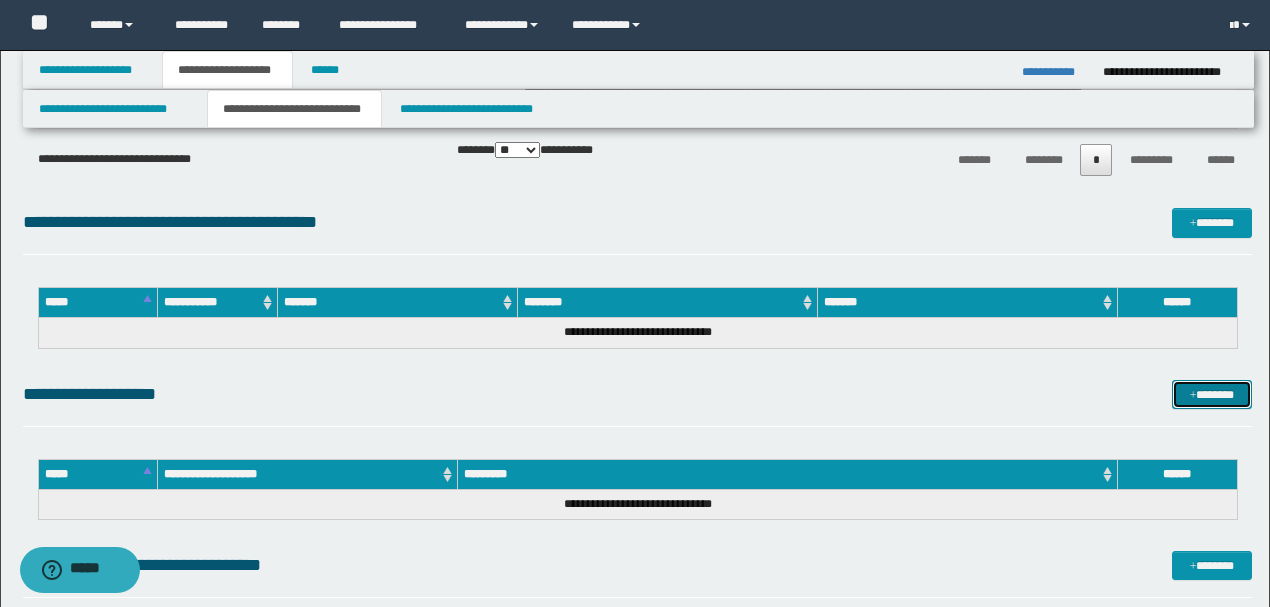 drag, startPoint x: 1216, startPoint y: 385, endPoint x: 1198, endPoint y: 385, distance: 18 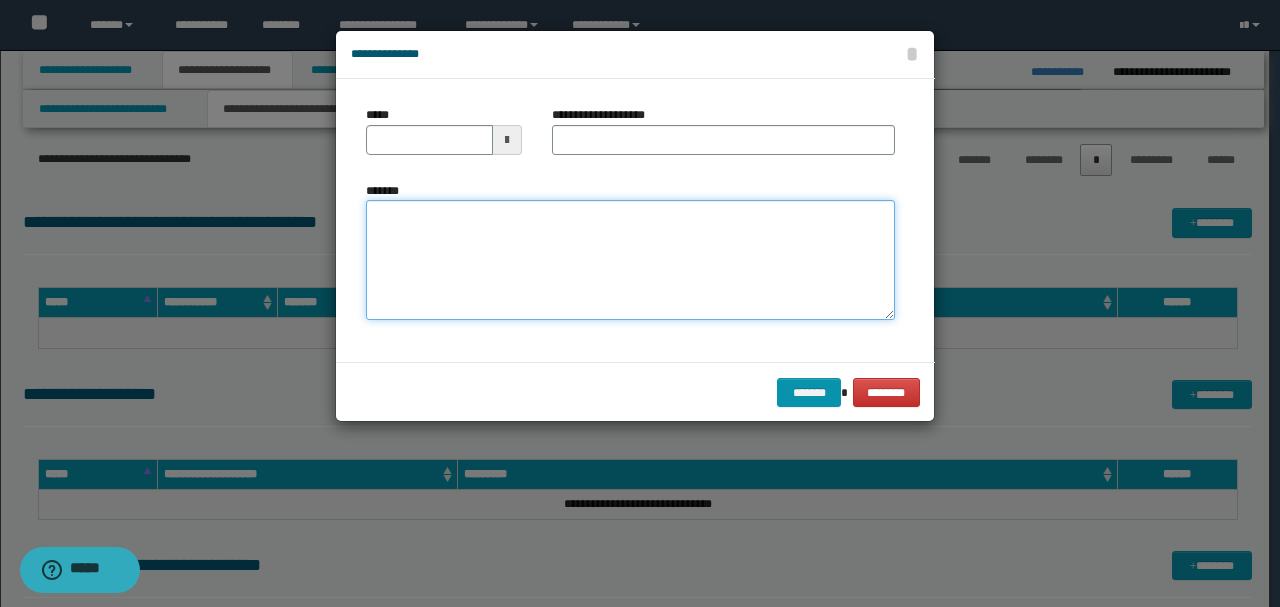 click on "*******" at bounding box center [630, 260] 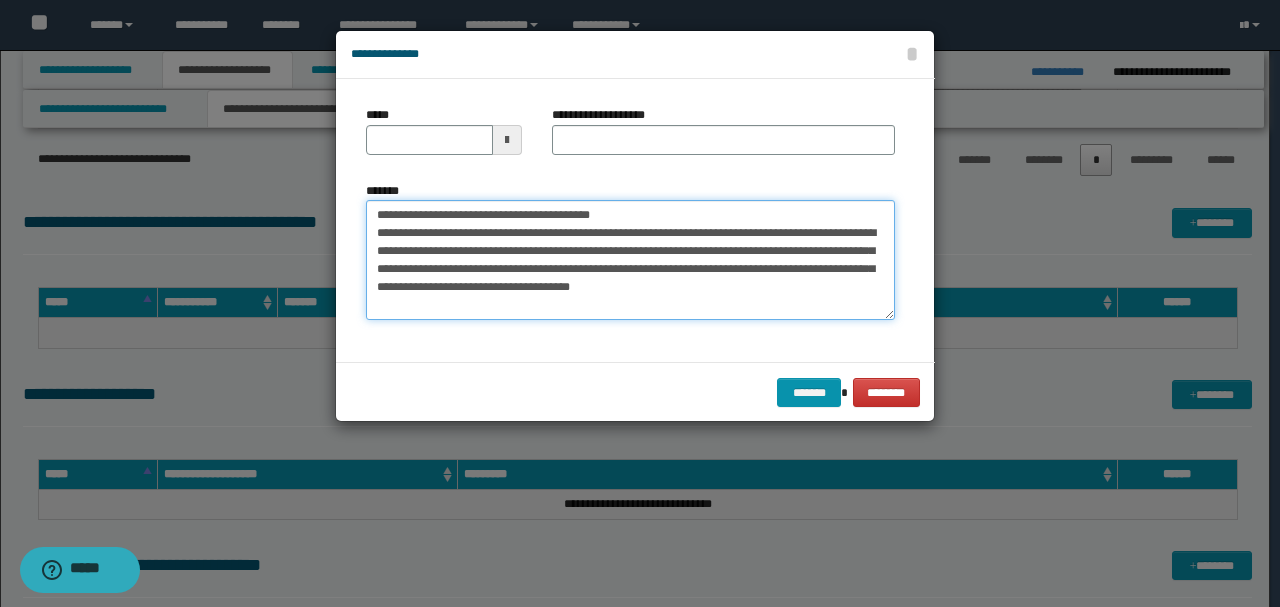 click on "**********" at bounding box center [630, 260] 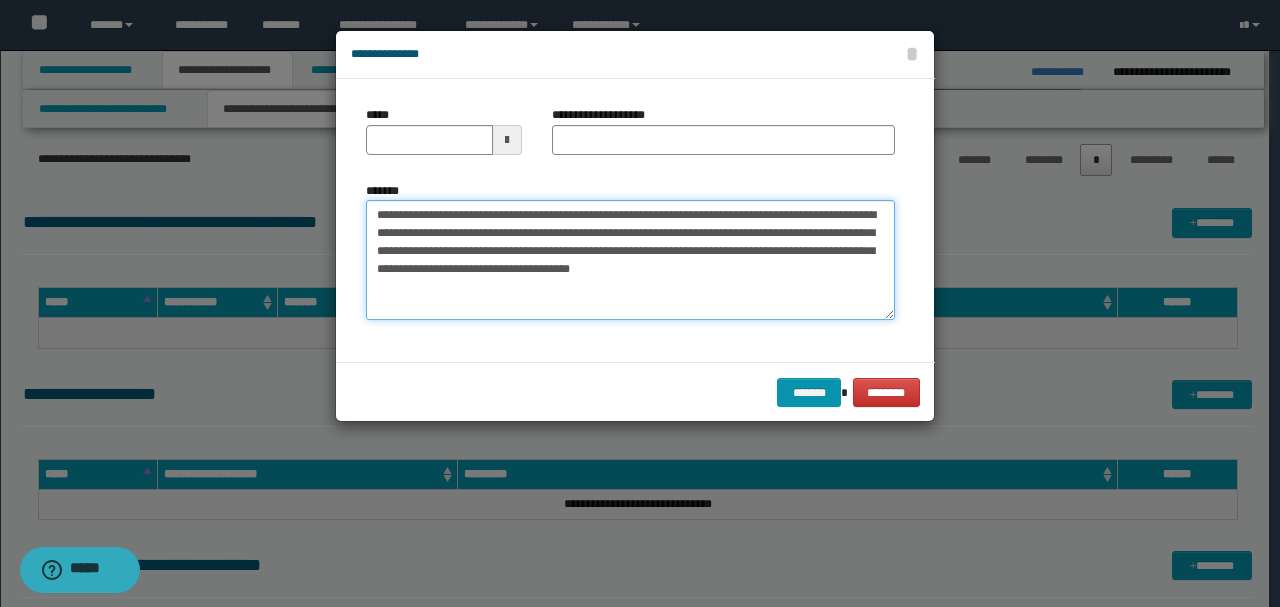 type on "**********" 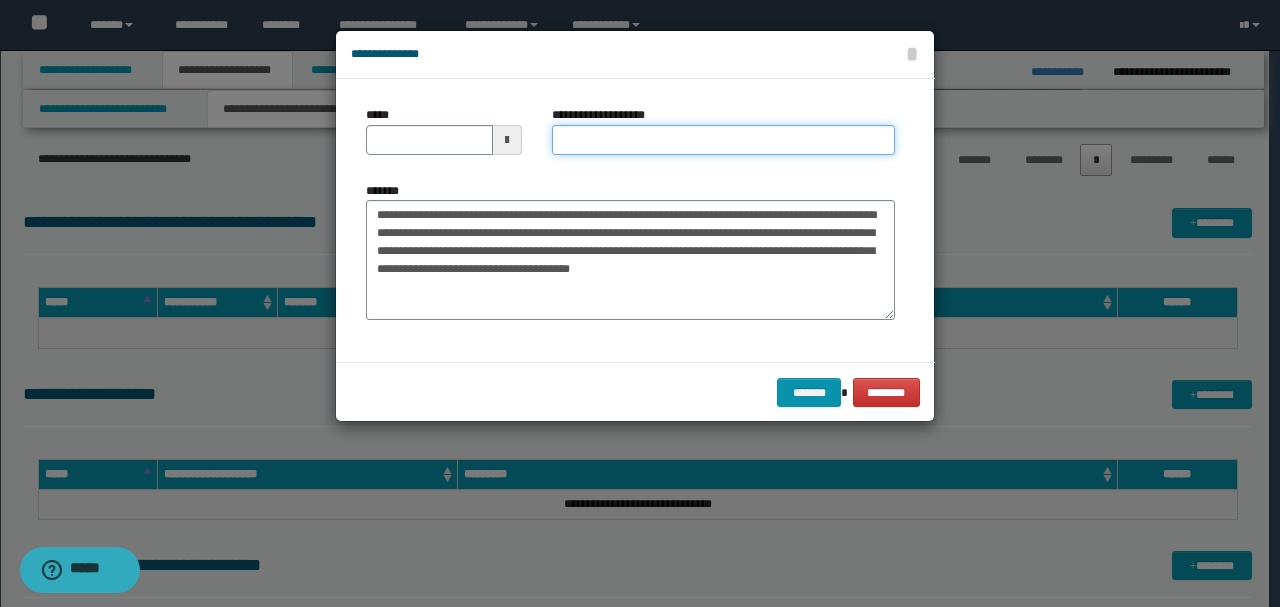 drag, startPoint x: 700, startPoint y: 126, endPoint x: 676, endPoint y: 139, distance: 27.294687 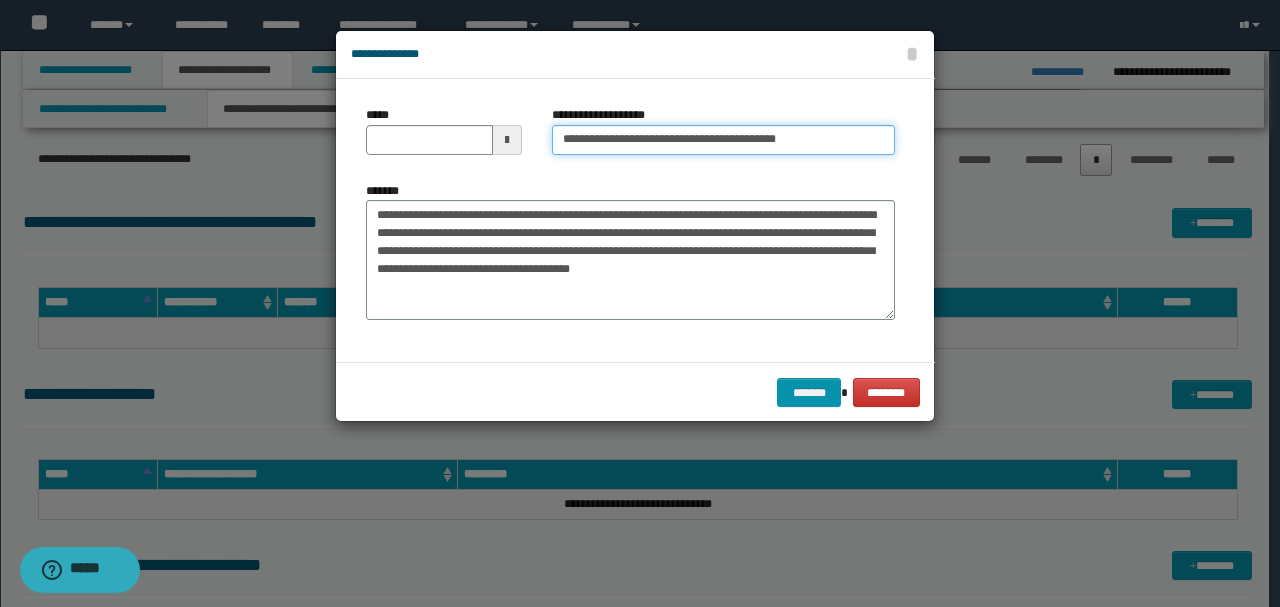 drag, startPoint x: 828, startPoint y: 134, endPoint x: 736, endPoint y: 124, distance: 92.541885 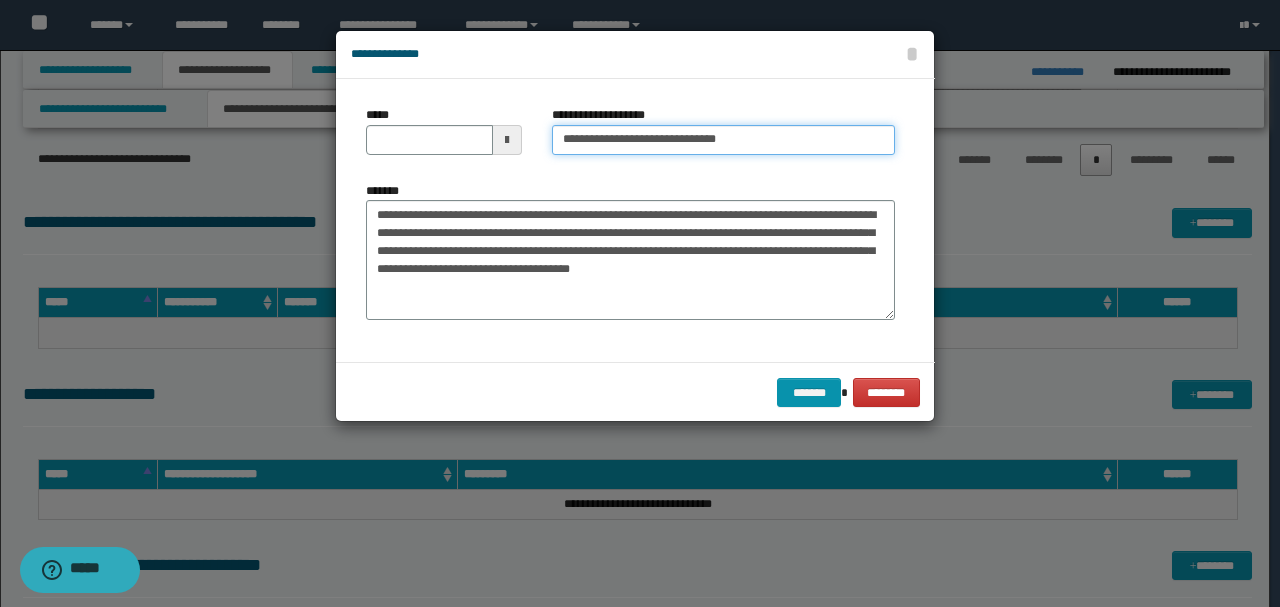 type on "**********" 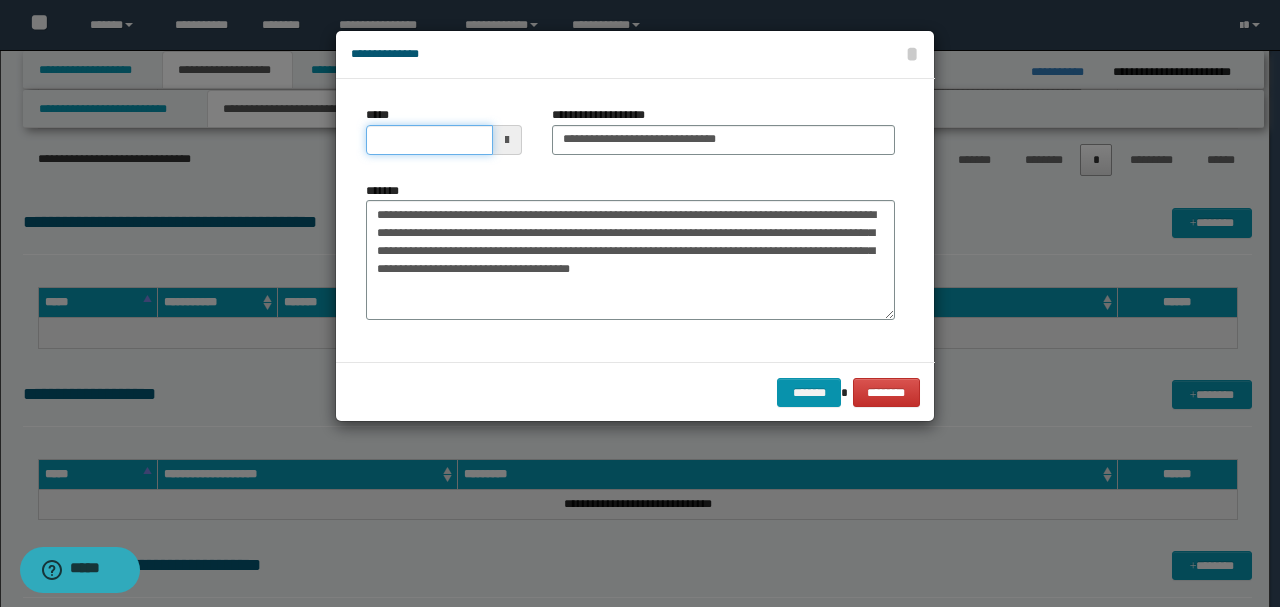click on "*****" at bounding box center (429, 140) 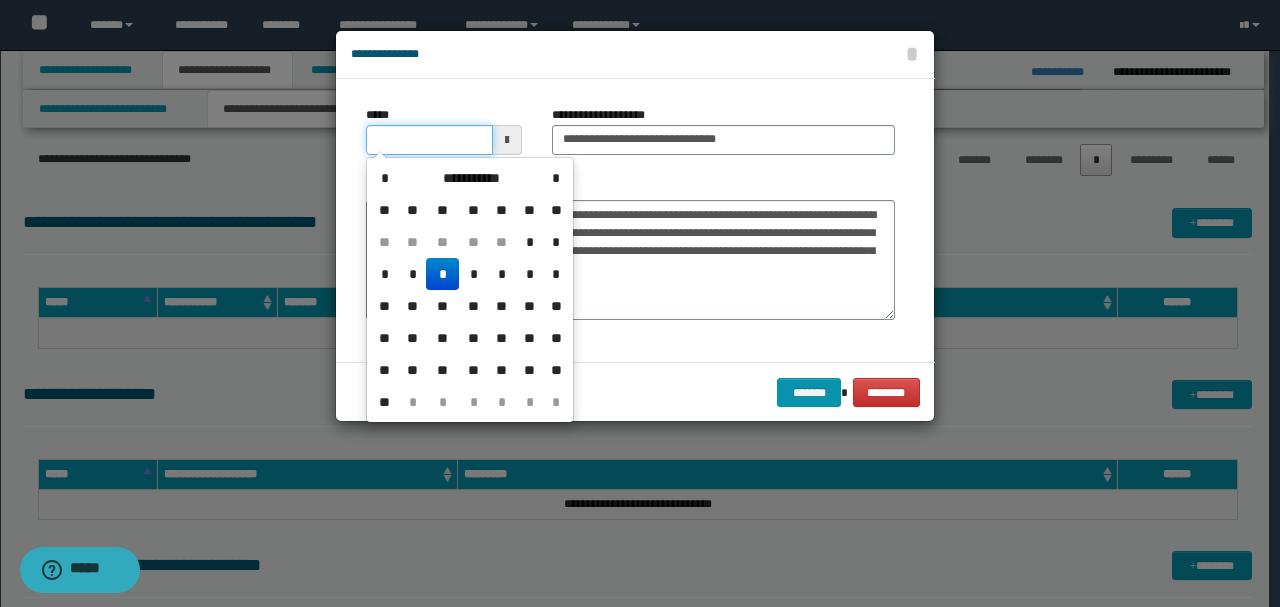 type on "**********" 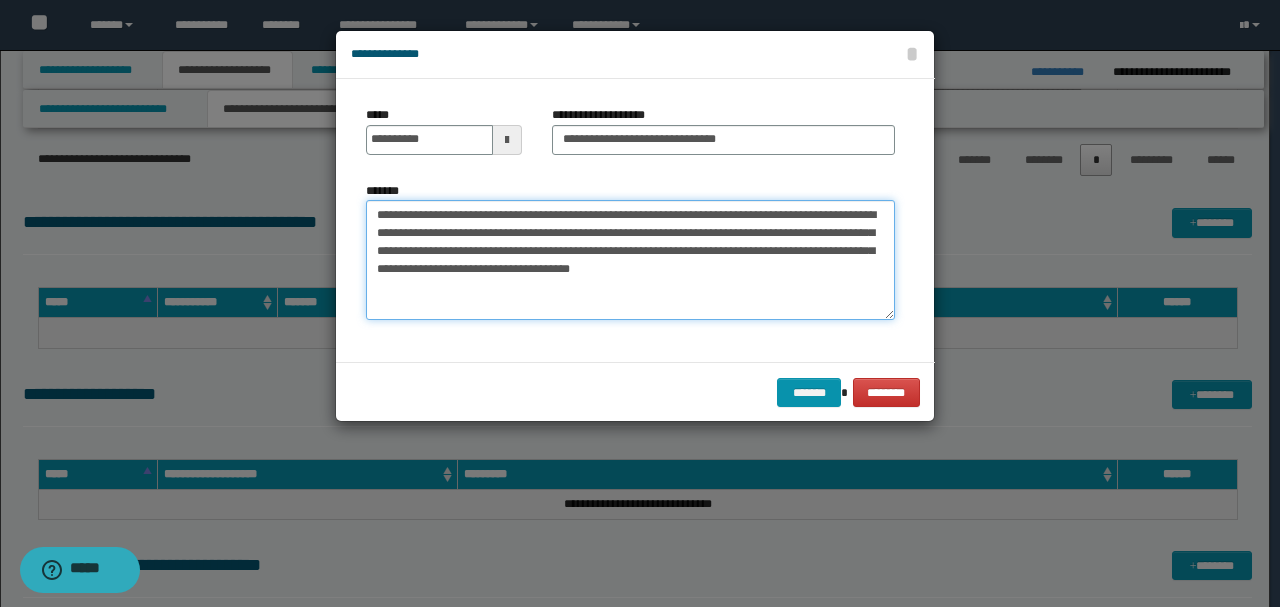 click on "**********" at bounding box center (630, 260) 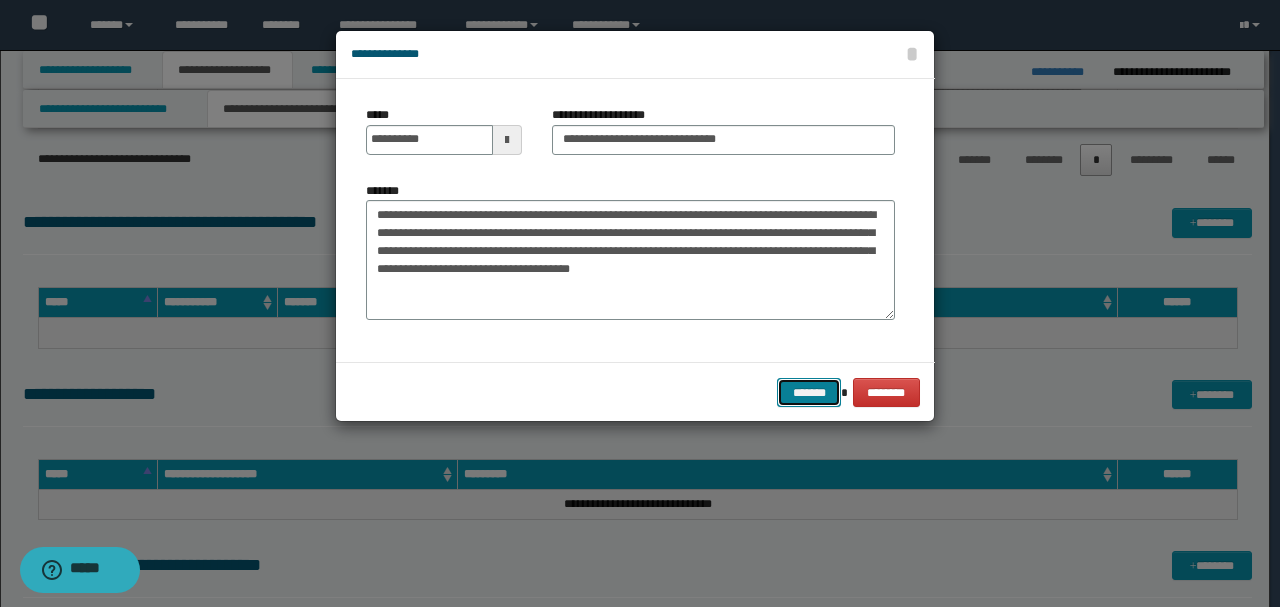 click on "*******" at bounding box center (809, 392) 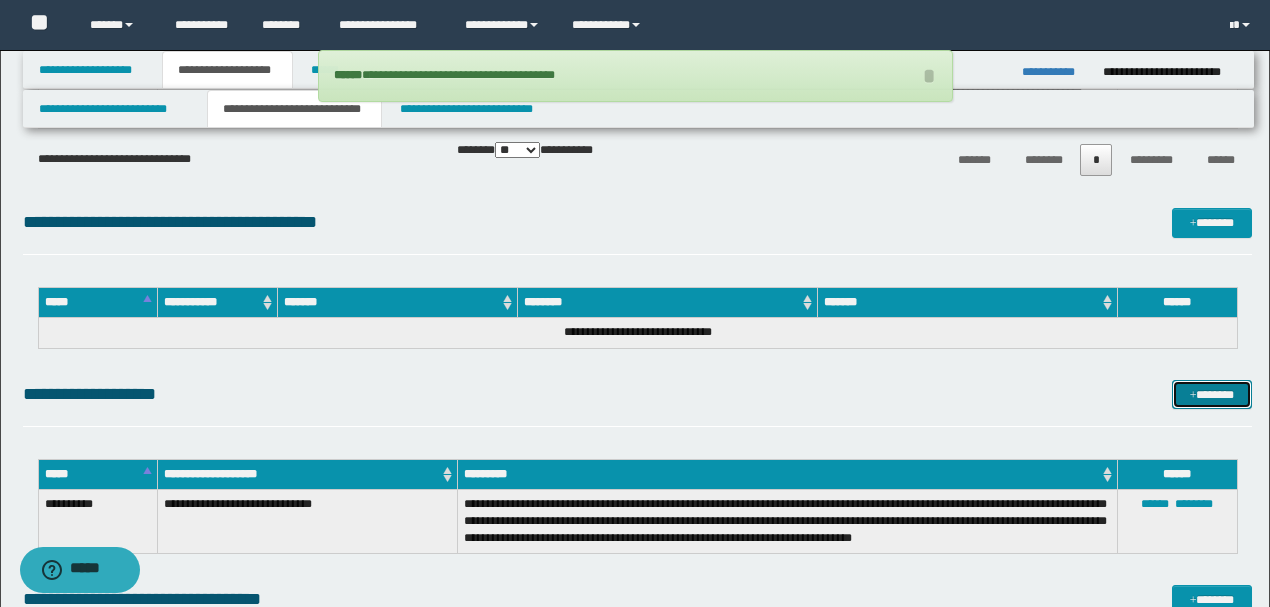 click on "*******" at bounding box center [1211, 394] 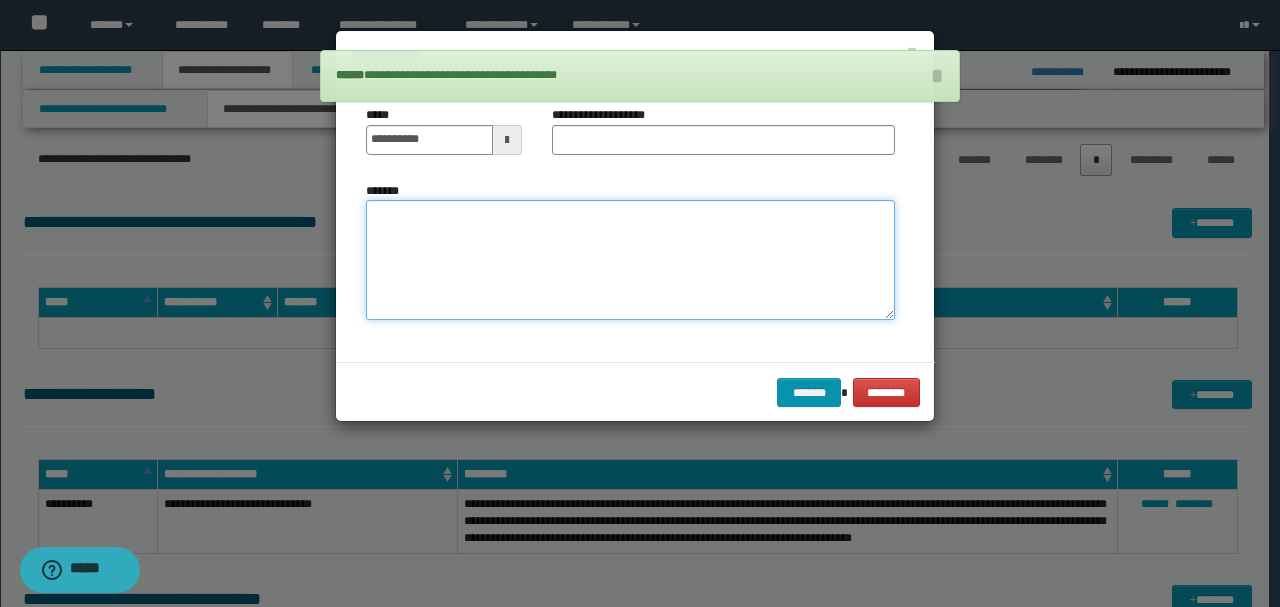 click on "*******" at bounding box center [630, 260] 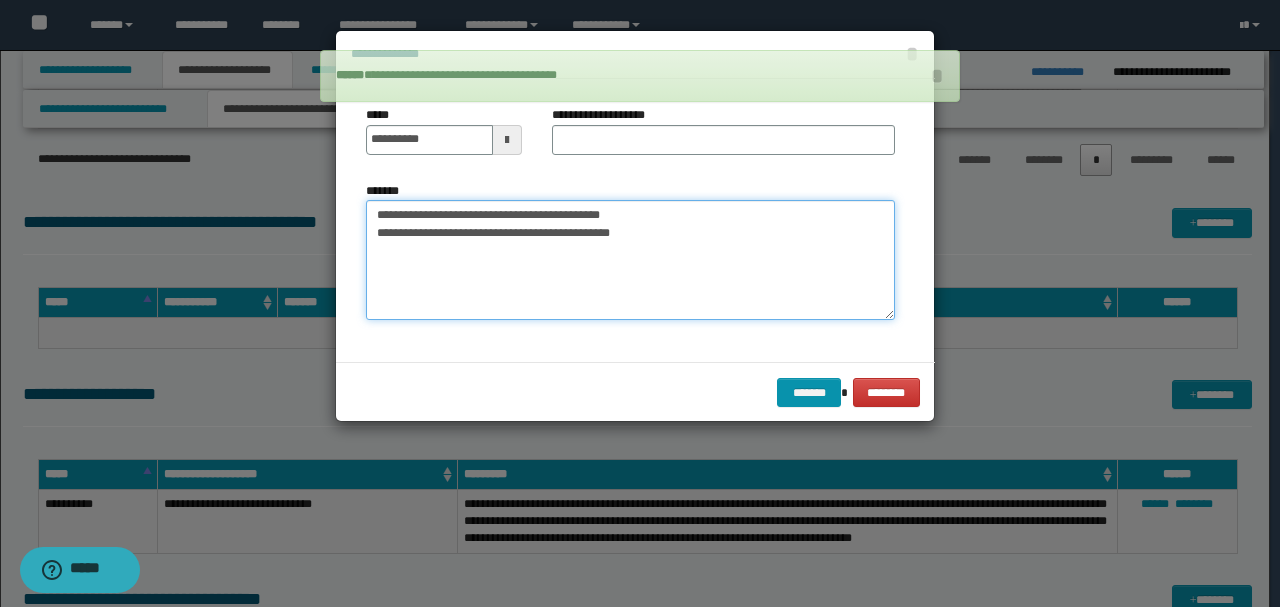 click on "**********" at bounding box center [630, 260] 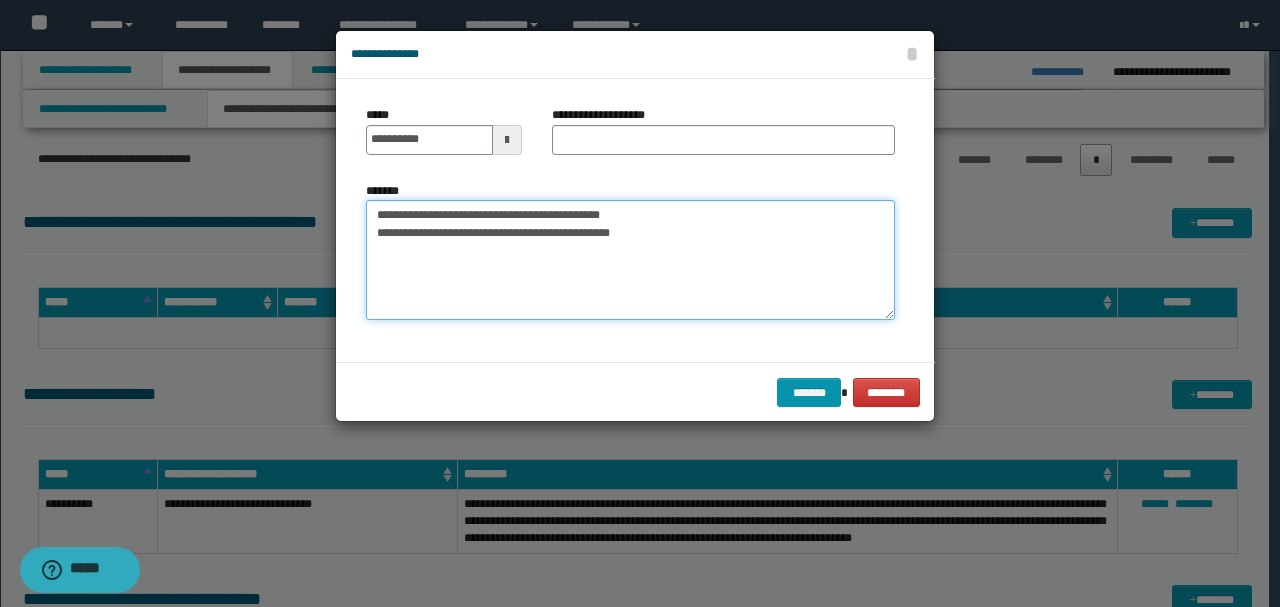 click on "**********" at bounding box center (630, 260) 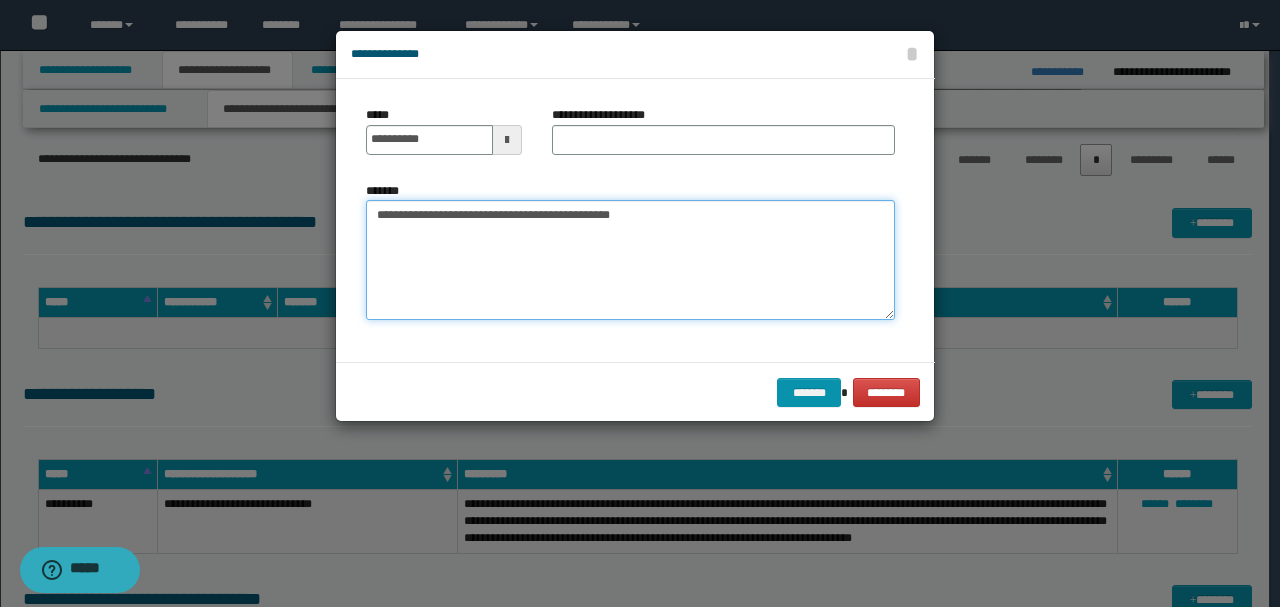 type on "**********" 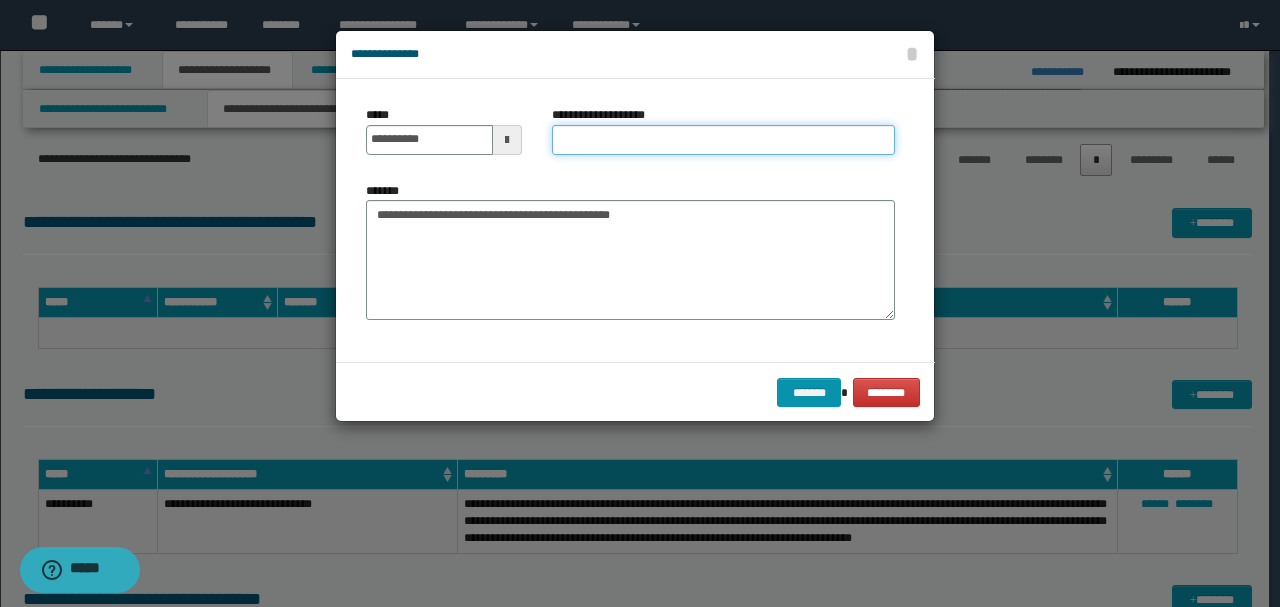click on "**********" at bounding box center [723, 140] 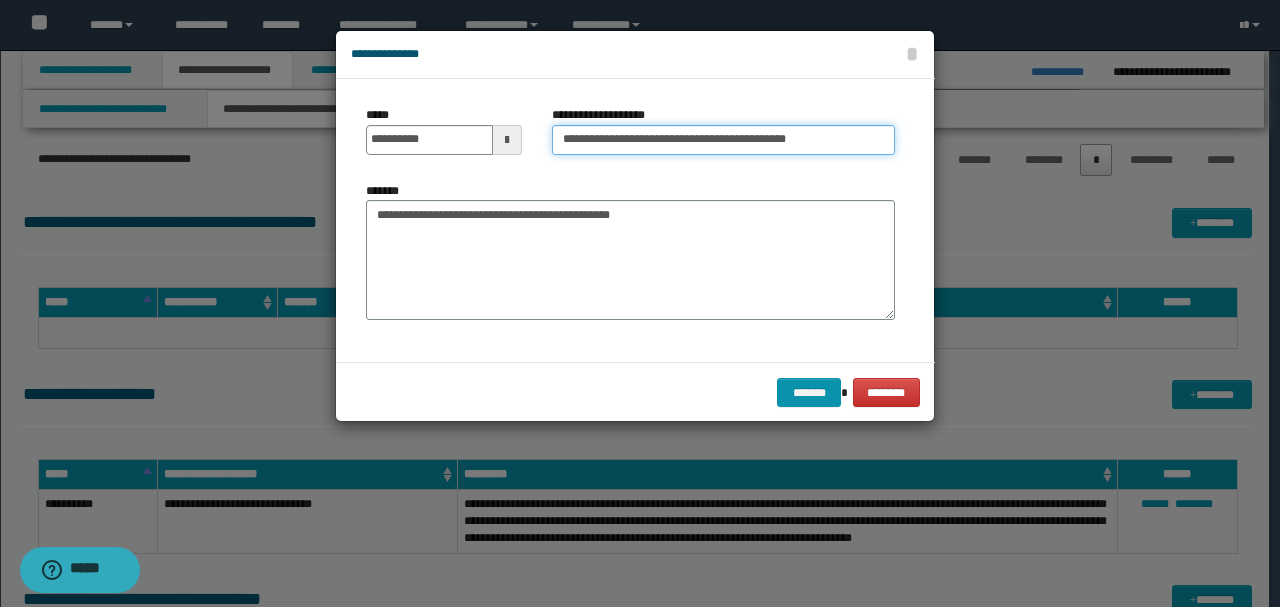 drag, startPoint x: 852, startPoint y: 136, endPoint x: 750, endPoint y: 134, distance: 102.01961 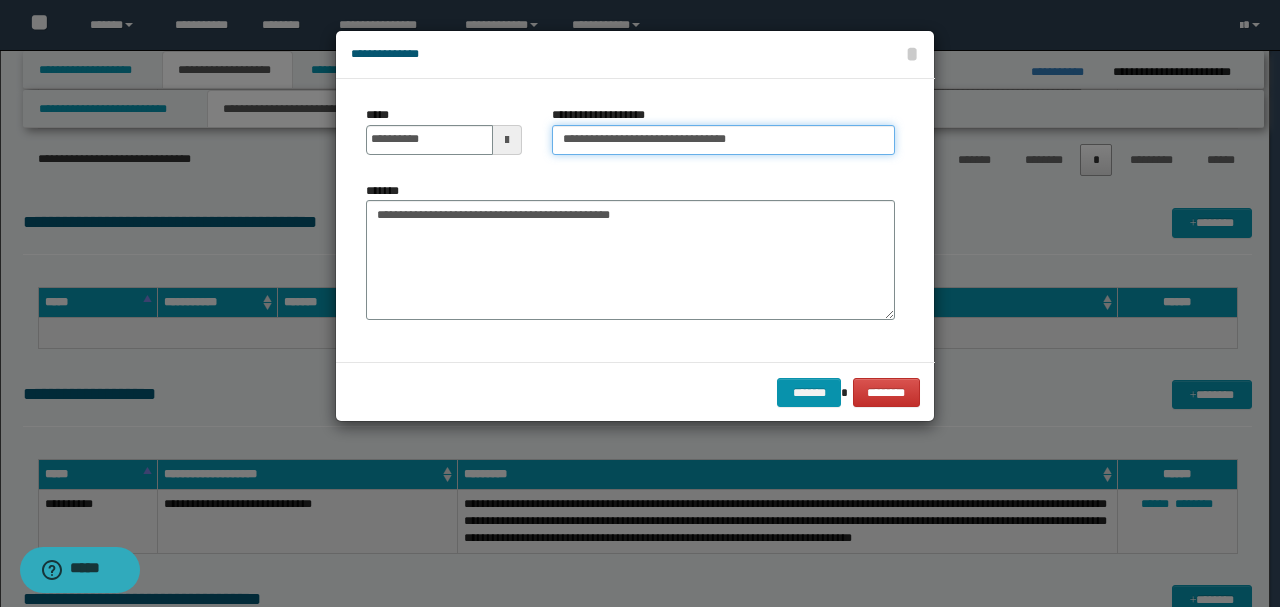 type on "**********" 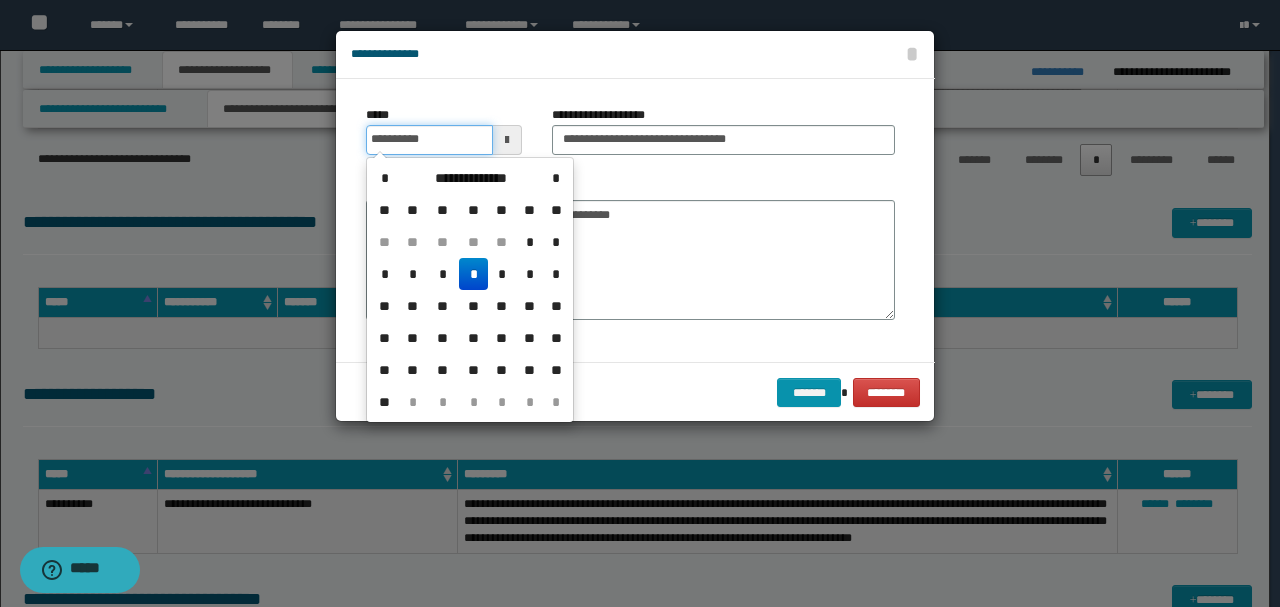 click on "**********" at bounding box center (429, 140) 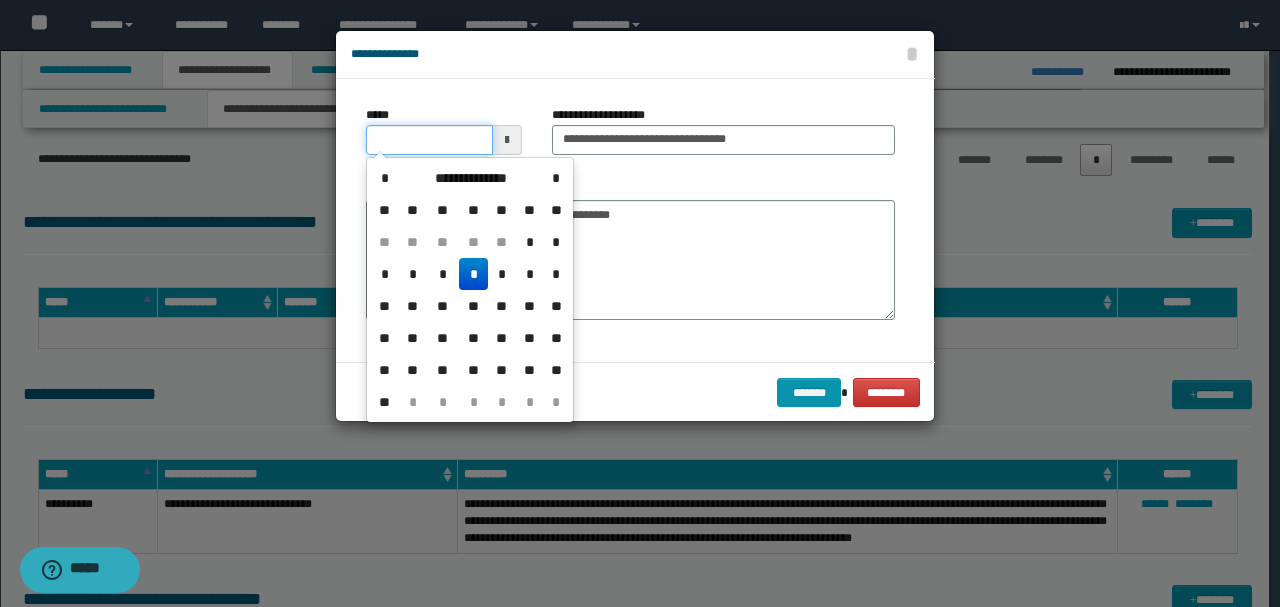 type on "**********" 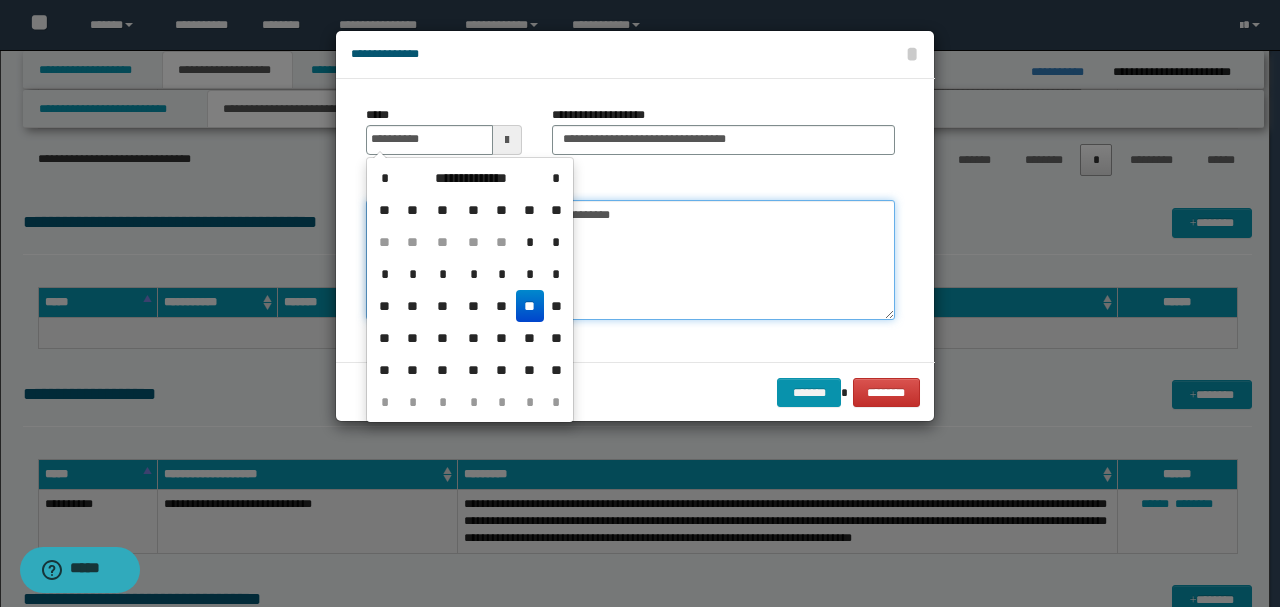 click on "**********" at bounding box center (630, 260) 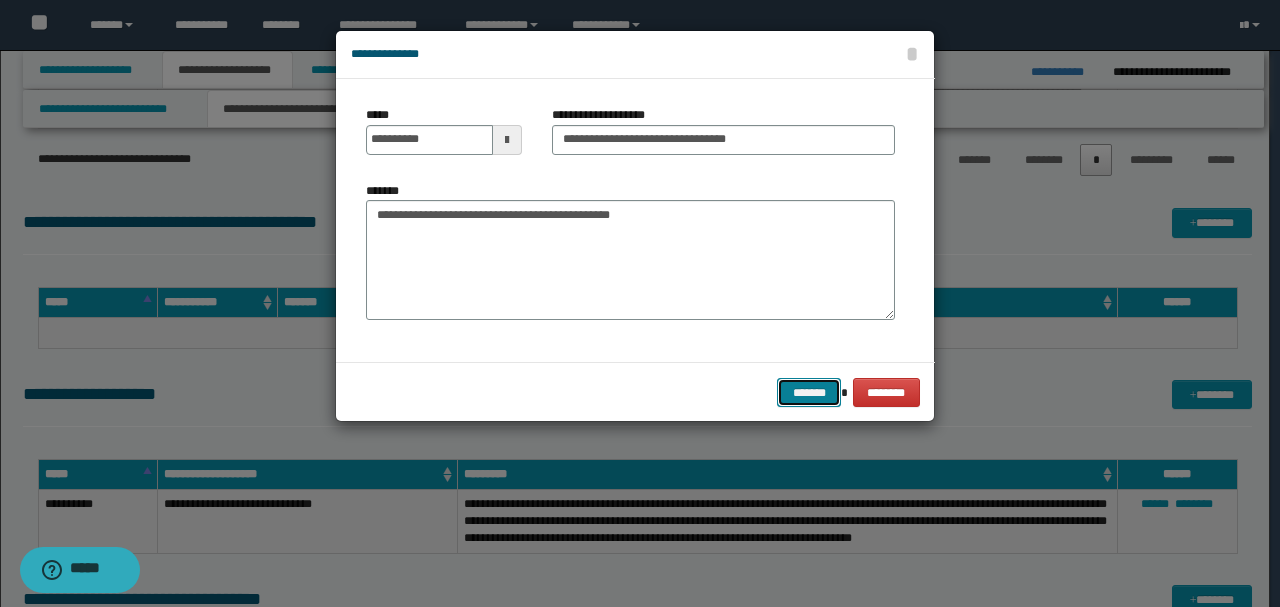 click on "*******" at bounding box center [809, 392] 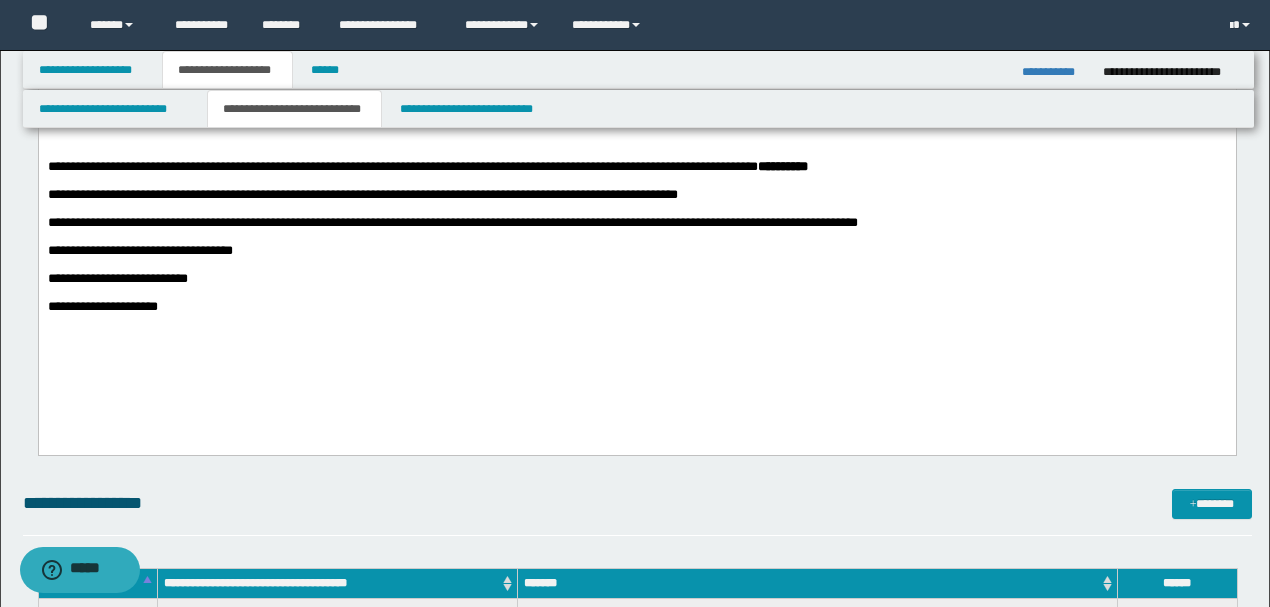 scroll, scrollTop: 666, scrollLeft: 0, axis: vertical 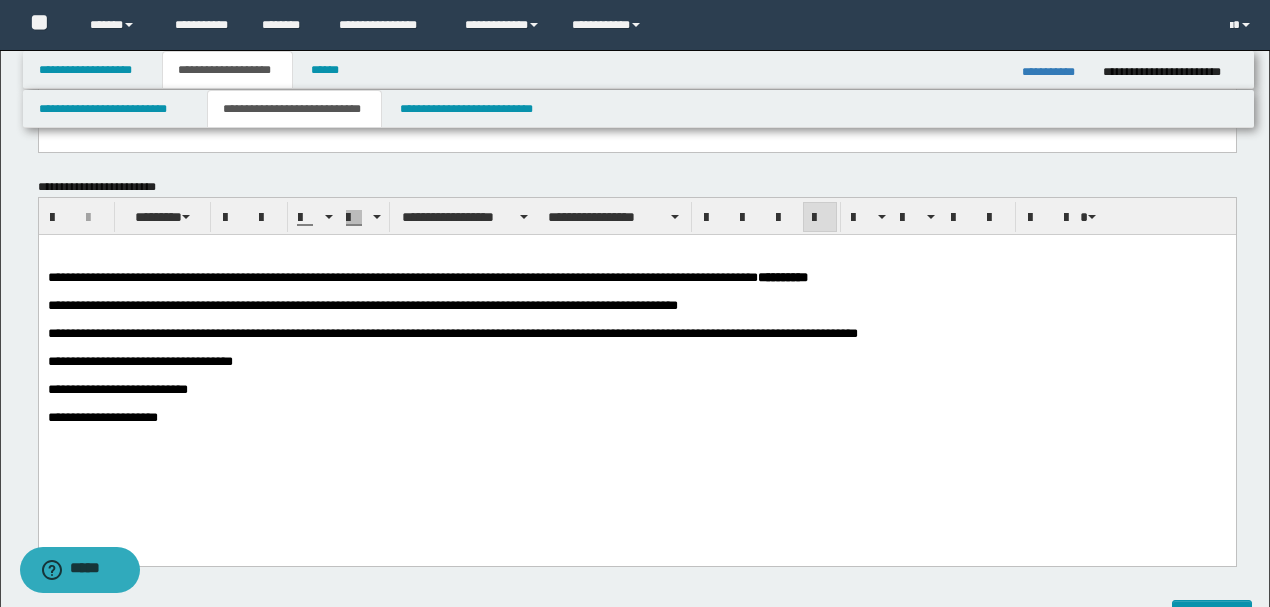 click on "**********" at bounding box center [636, 334] 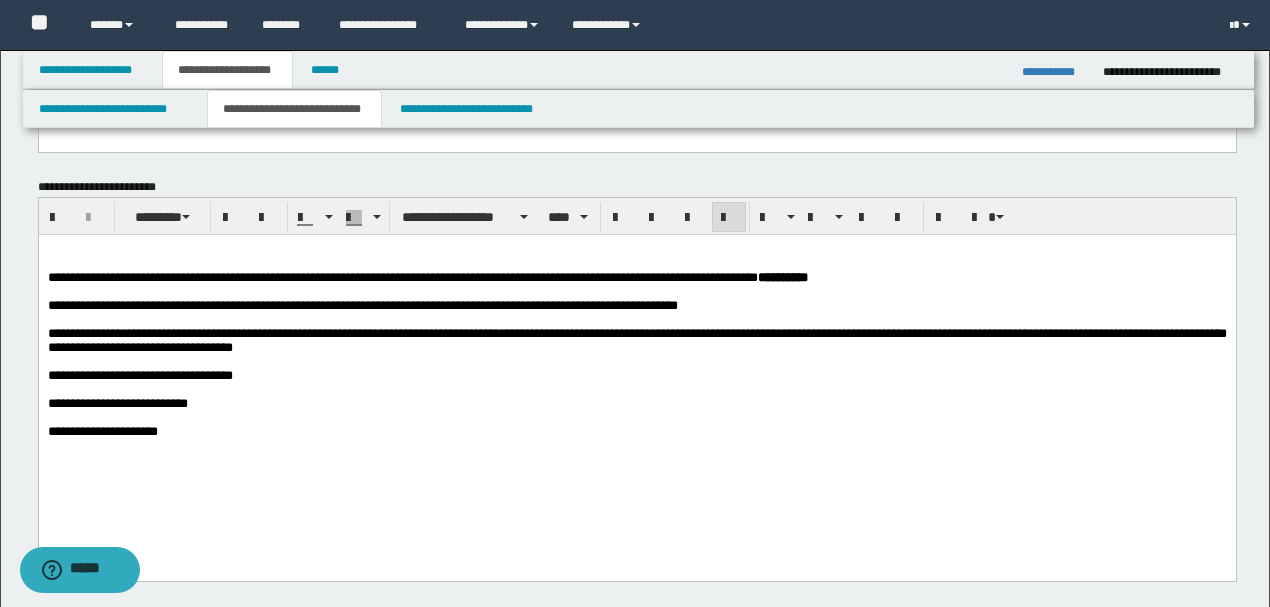 click on "**********" at bounding box center (636, 341) 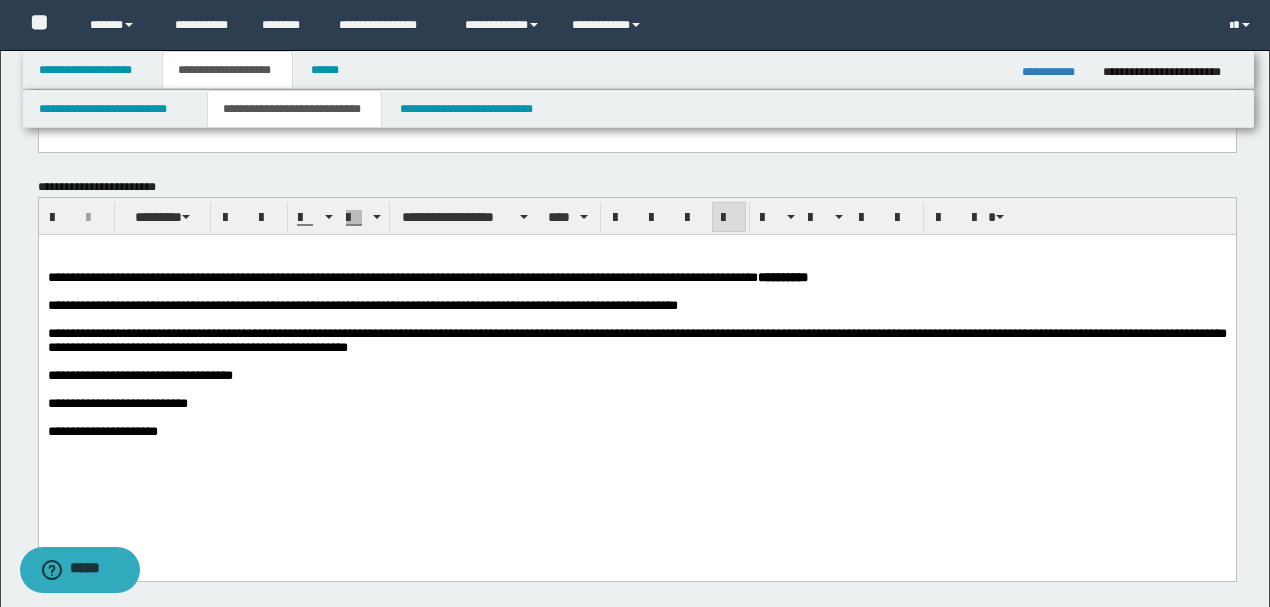 drag, startPoint x: 505, startPoint y: 348, endPoint x: 480, endPoint y: 358, distance: 26.925823 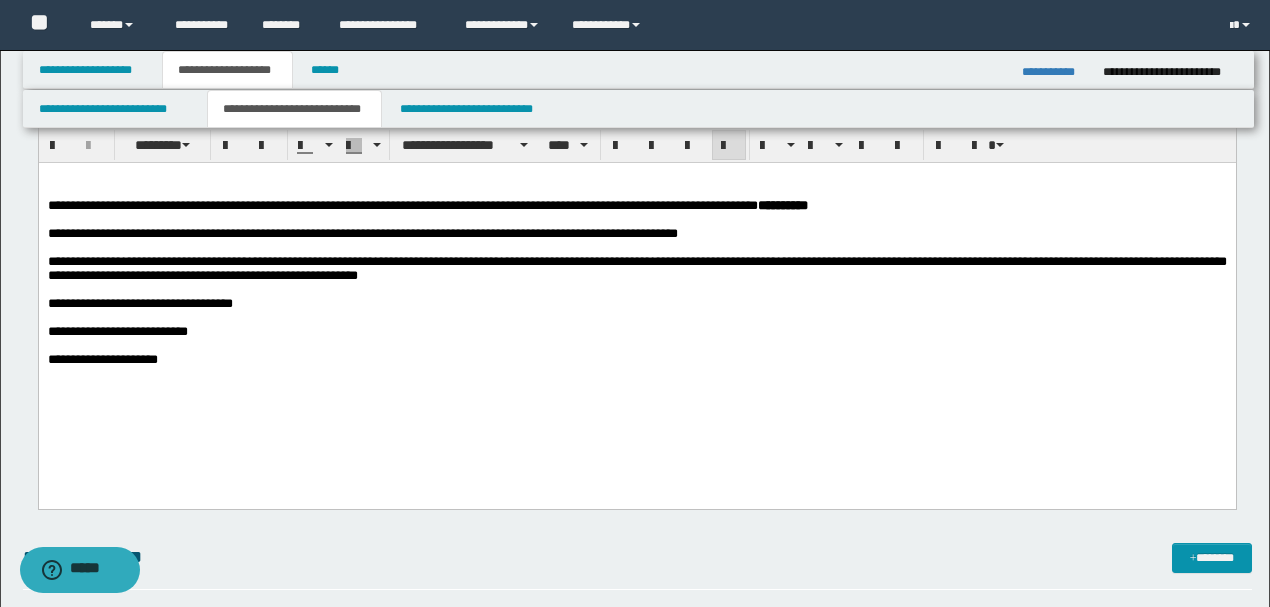scroll, scrollTop: 666, scrollLeft: 0, axis: vertical 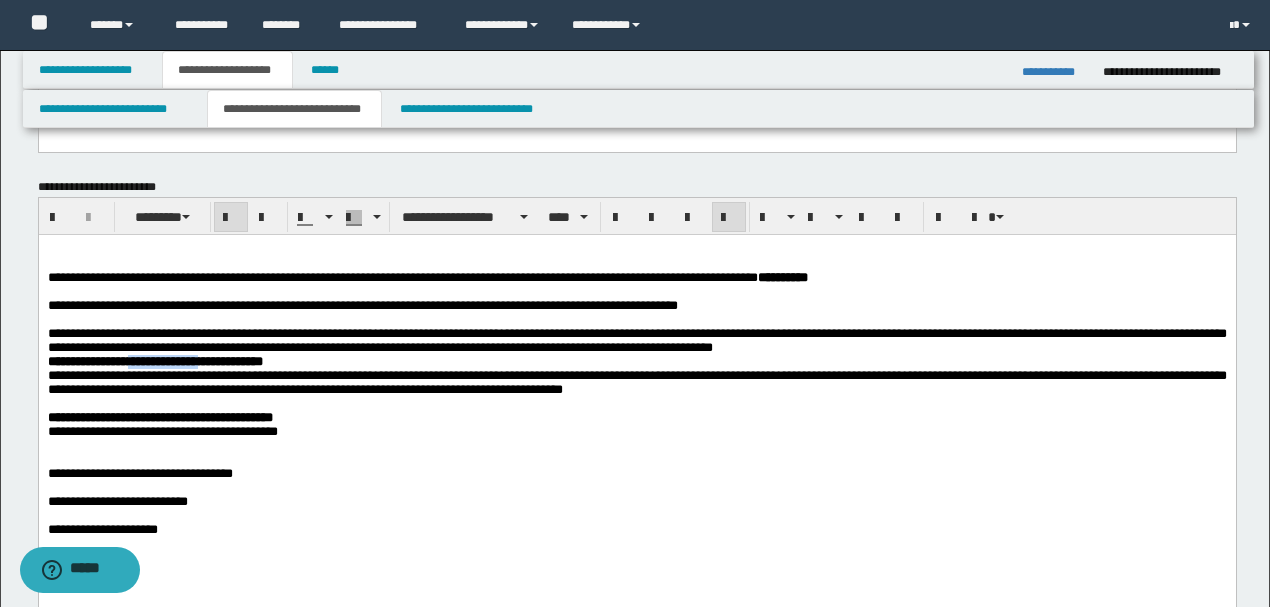 drag, startPoint x: 233, startPoint y: 376, endPoint x: 147, endPoint y: 376, distance: 86 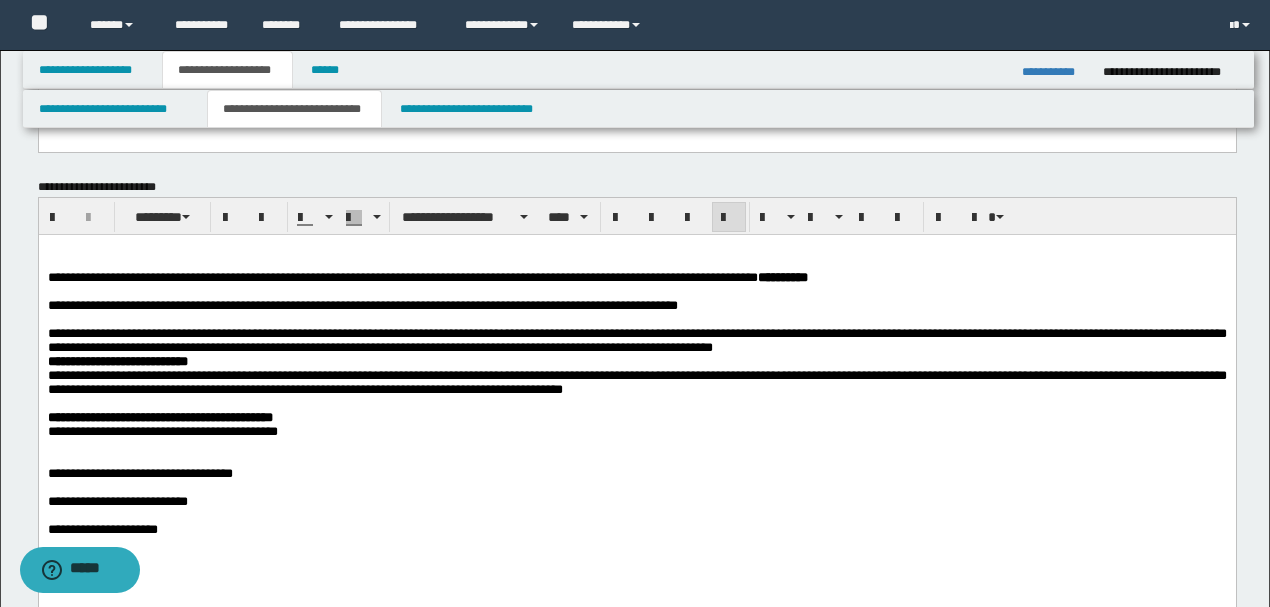 click on "**********" at bounding box center (636, 422) 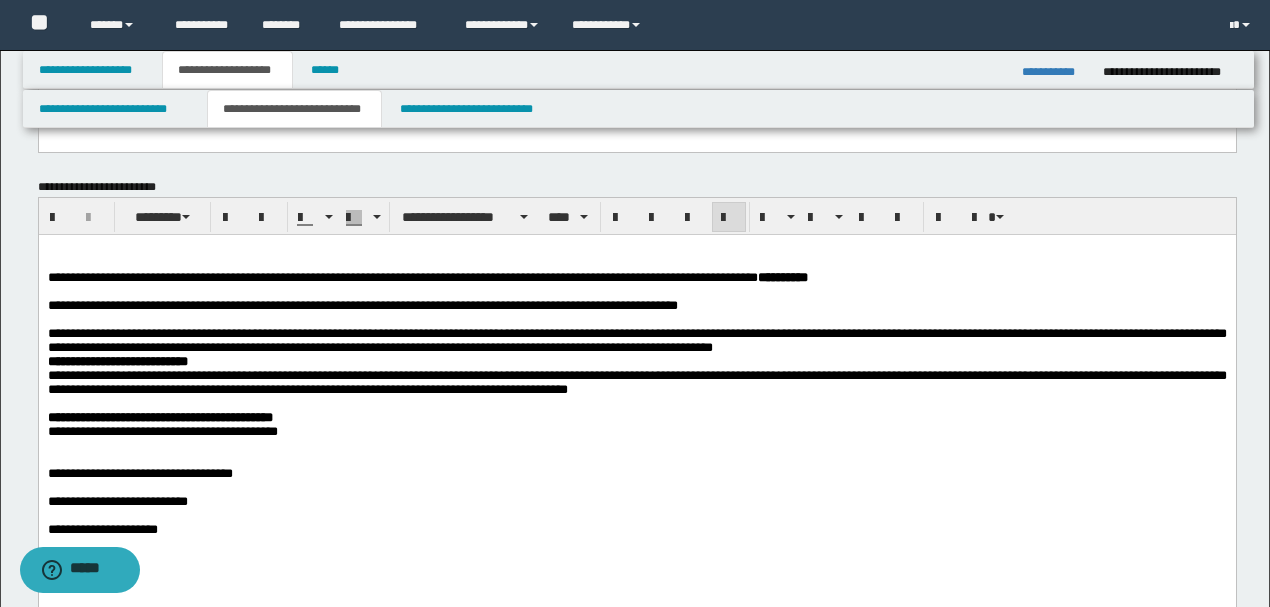 click on "**********" at bounding box center (636, 362) 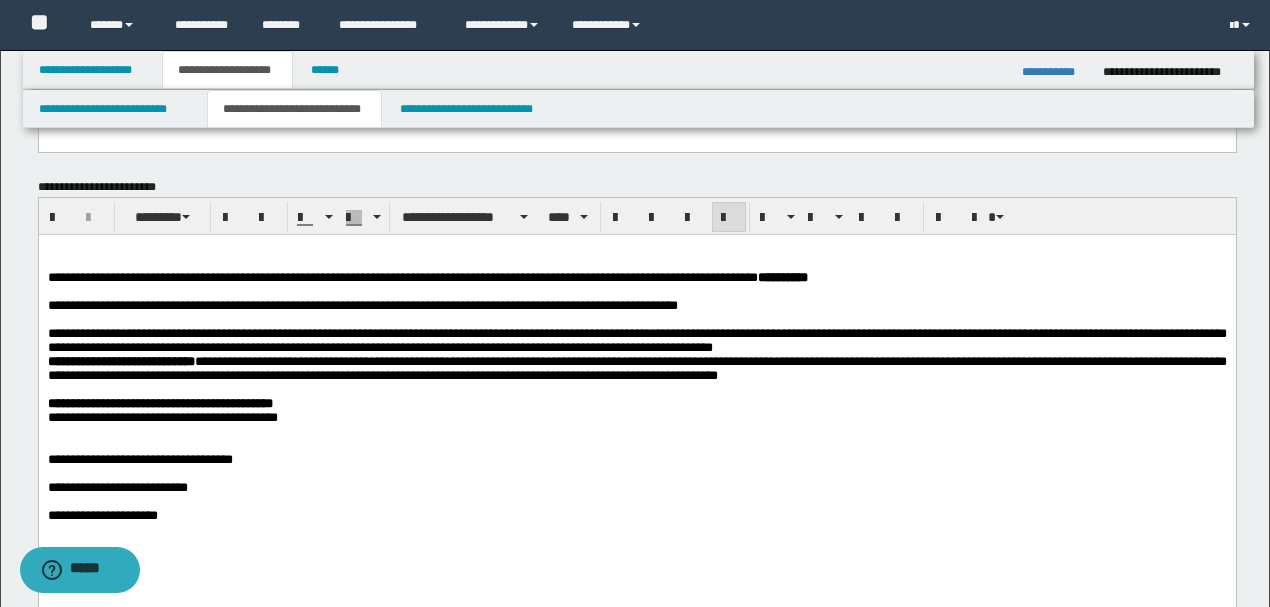 click on "**********" at bounding box center [636, 369] 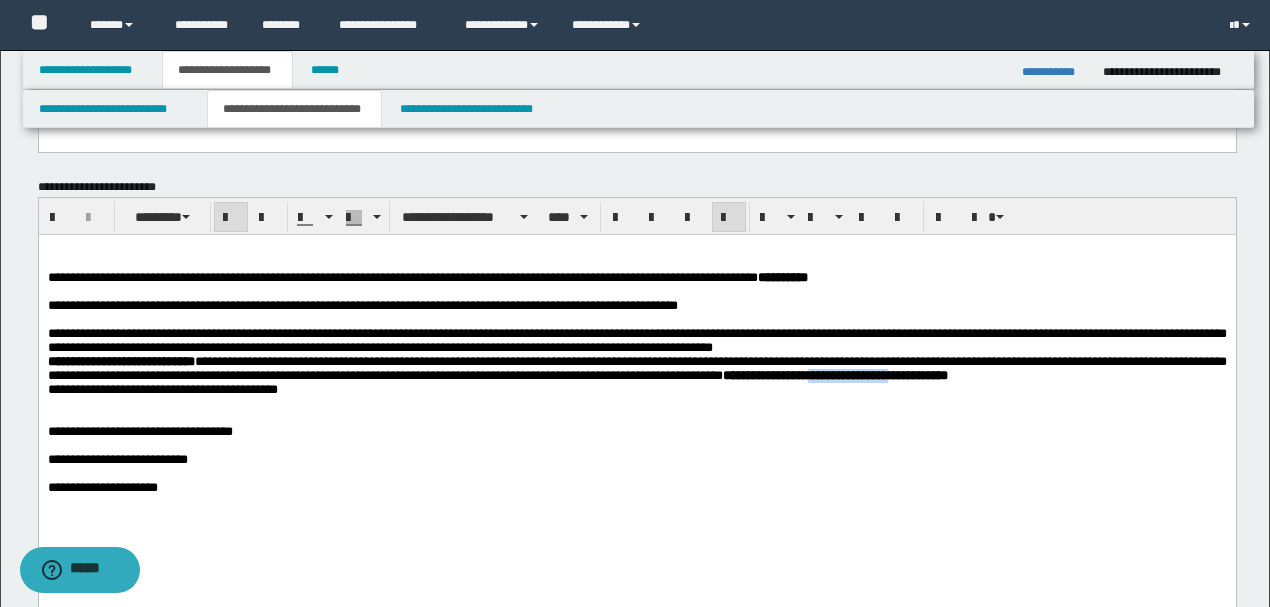 drag, startPoint x: 1082, startPoint y: 385, endPoint x: 992, endPoint y: 390, distance: 90.13878 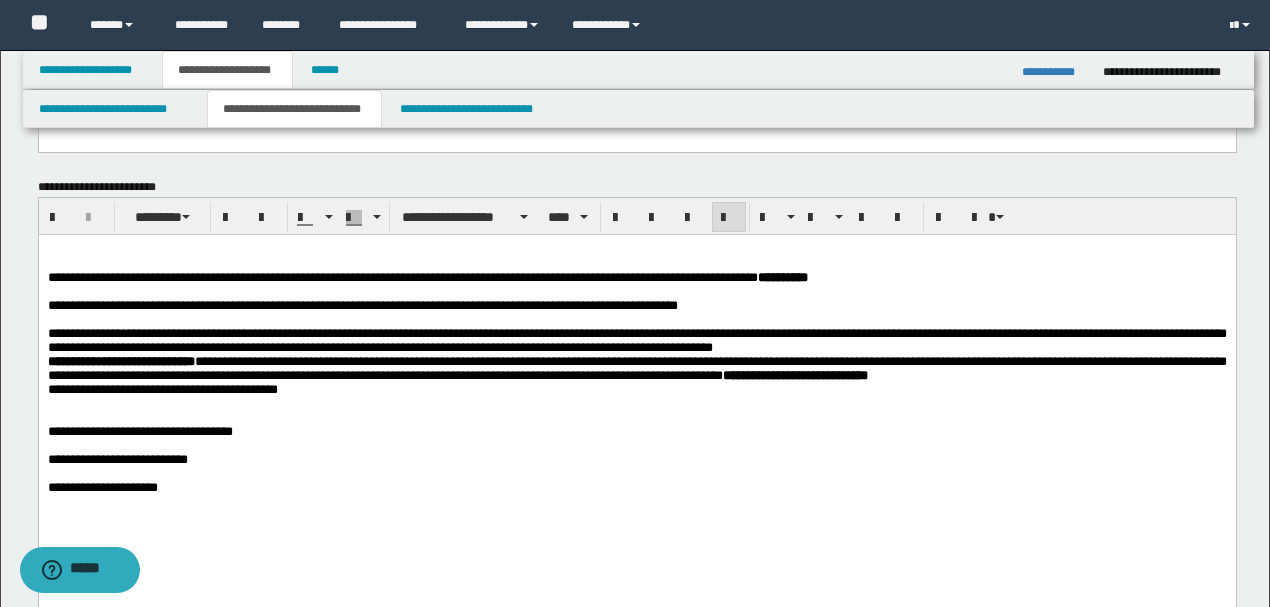 click on "**********" at bounding box center (636, 401) 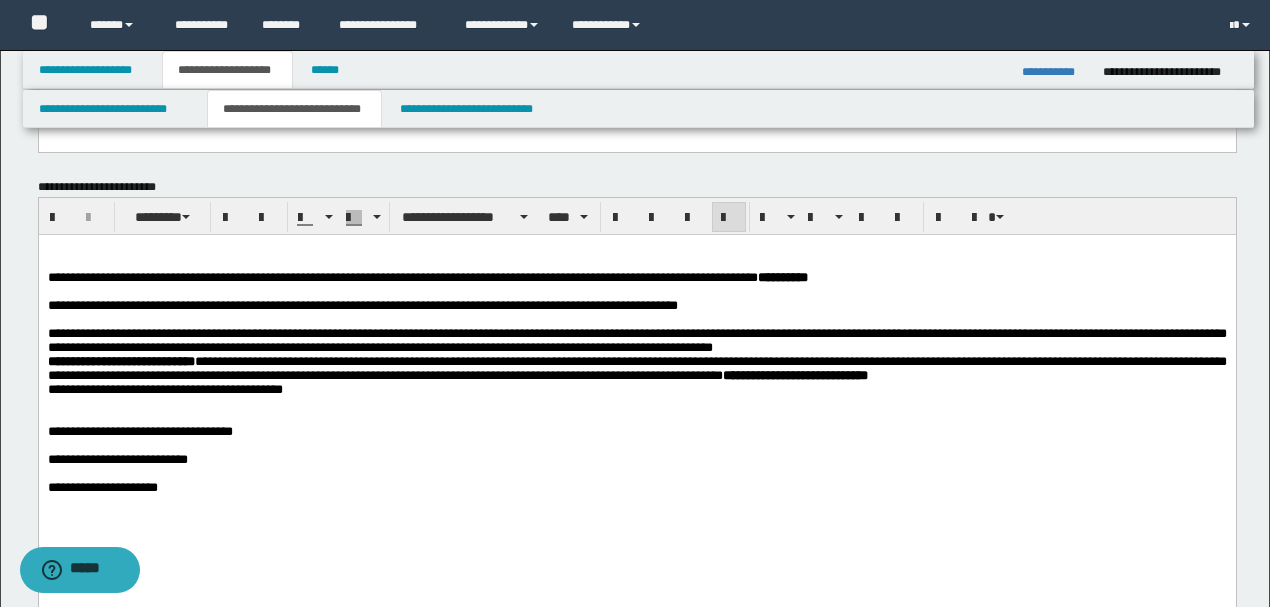 click on "**********" at bounding box center [164, 389] 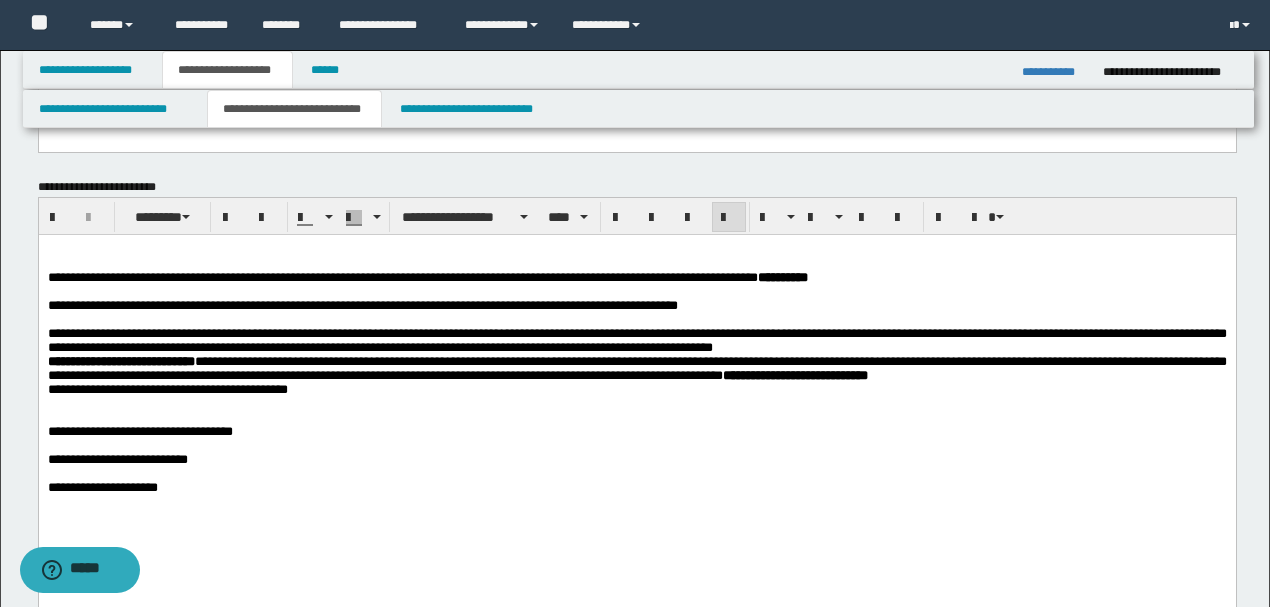 click on "**********" at bounding box center (636, 369) 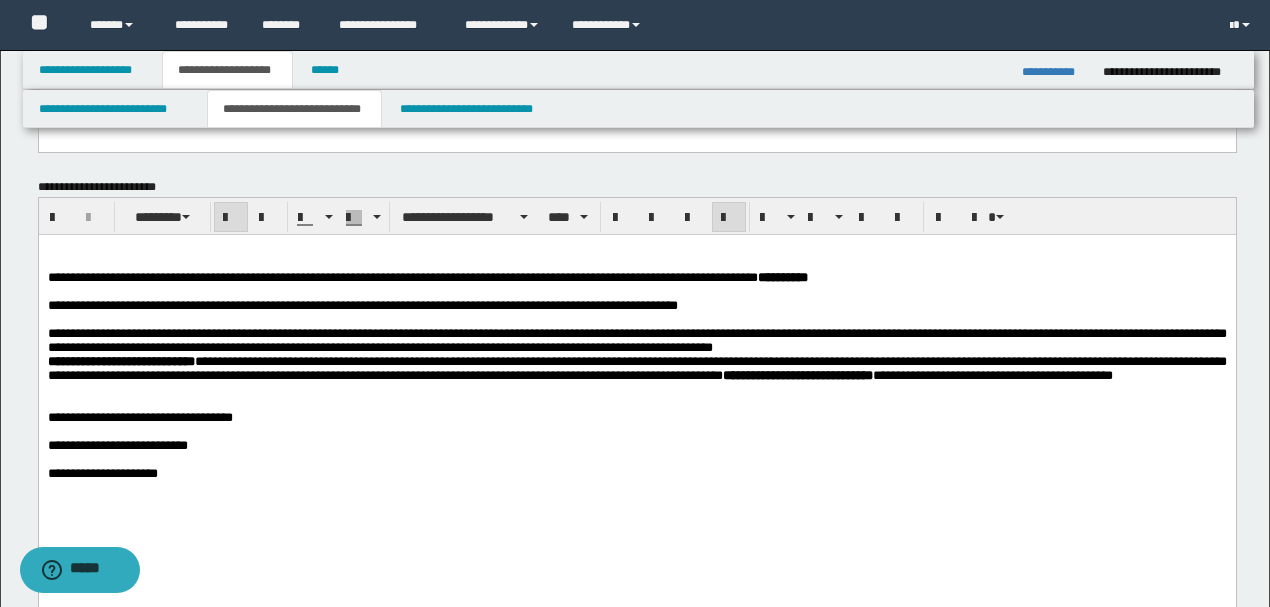 click on "**********" at bounding box center [636, 369] 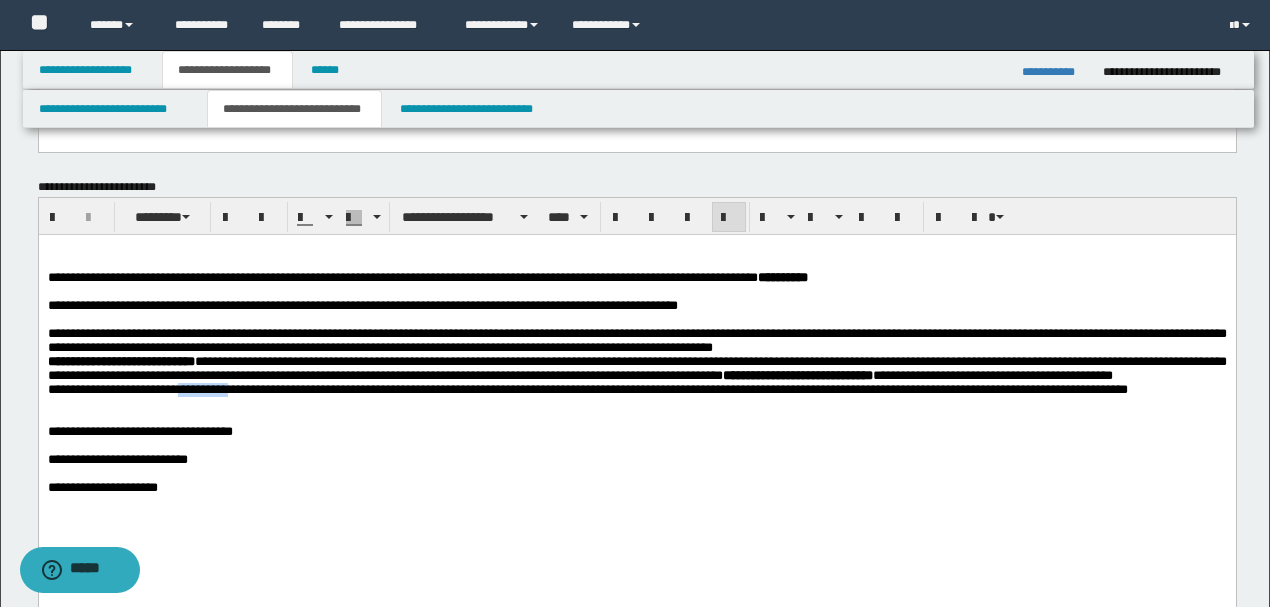 drag, startPoint x: 204, startPoint y: 419, endPoint x: 264, endPoint y: 418, distance: 60.00833 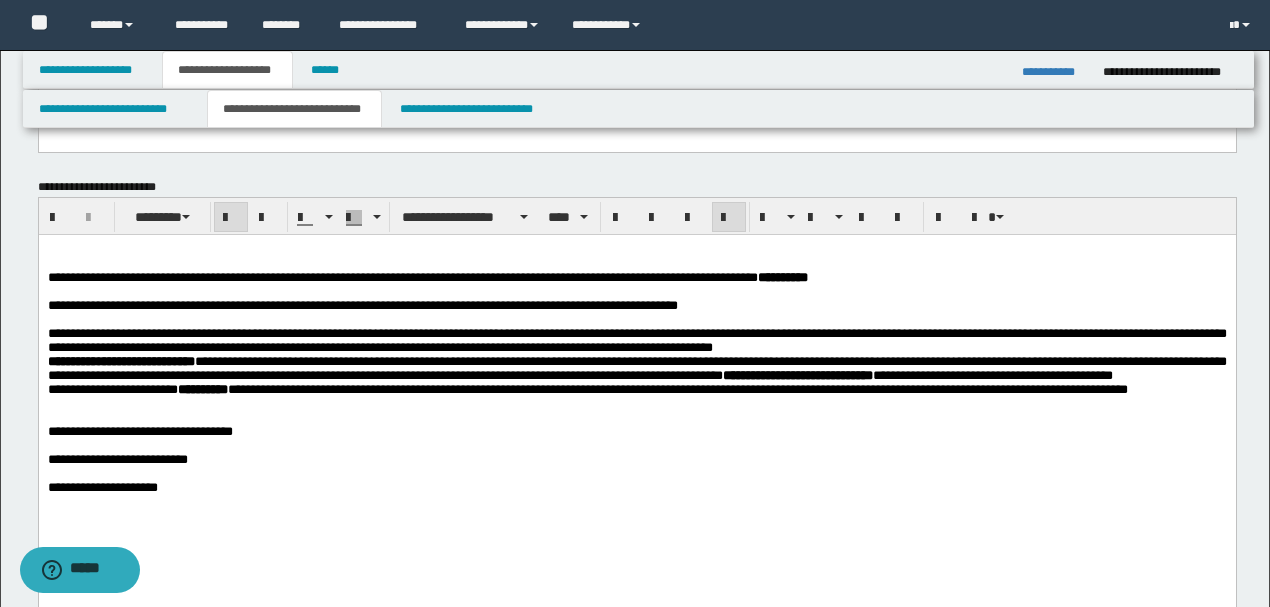 click on "**********" at bounding box center (636, 369) 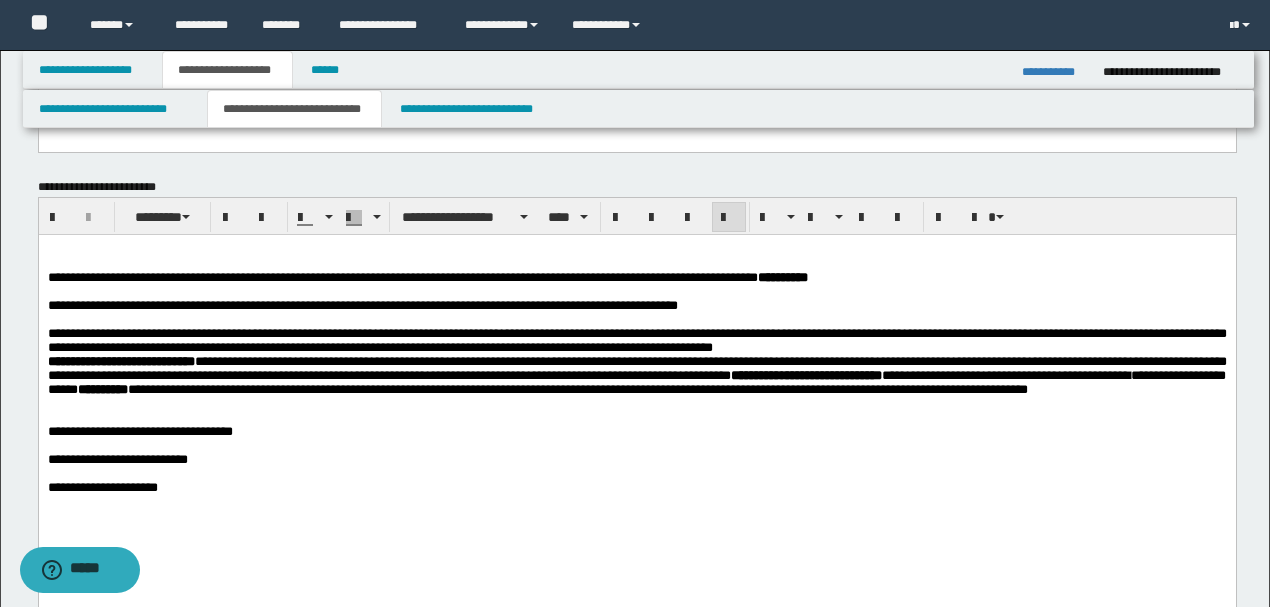 click on "**********" at bounding box center [636, 376] 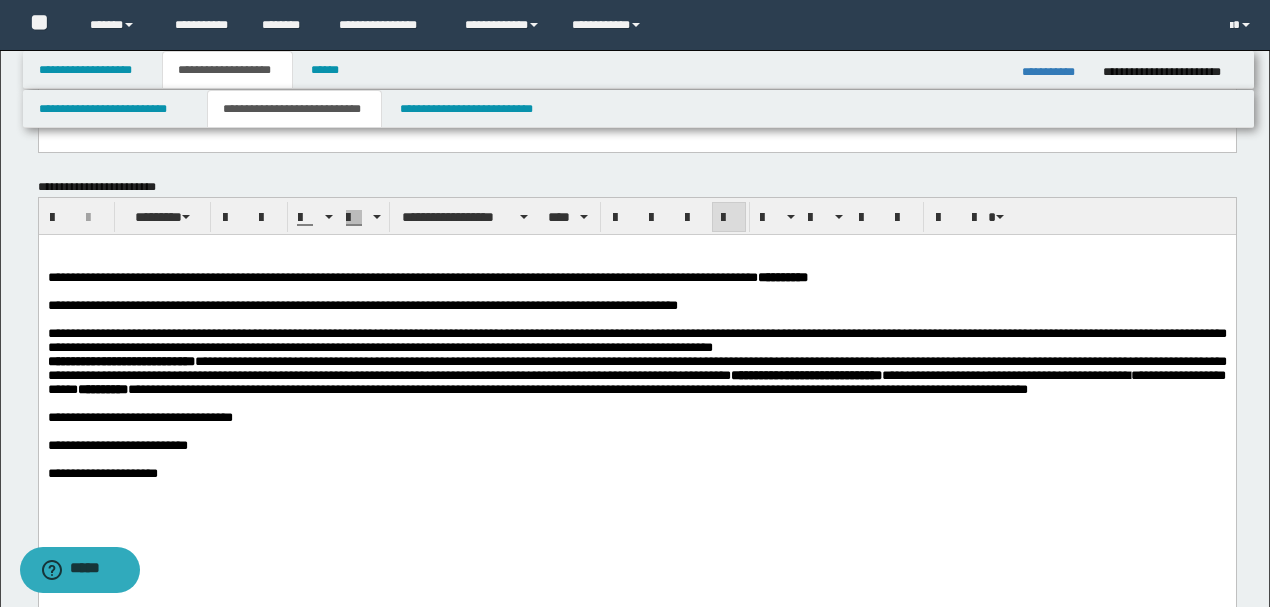 click on "**********" at bounding box center [636, 376] 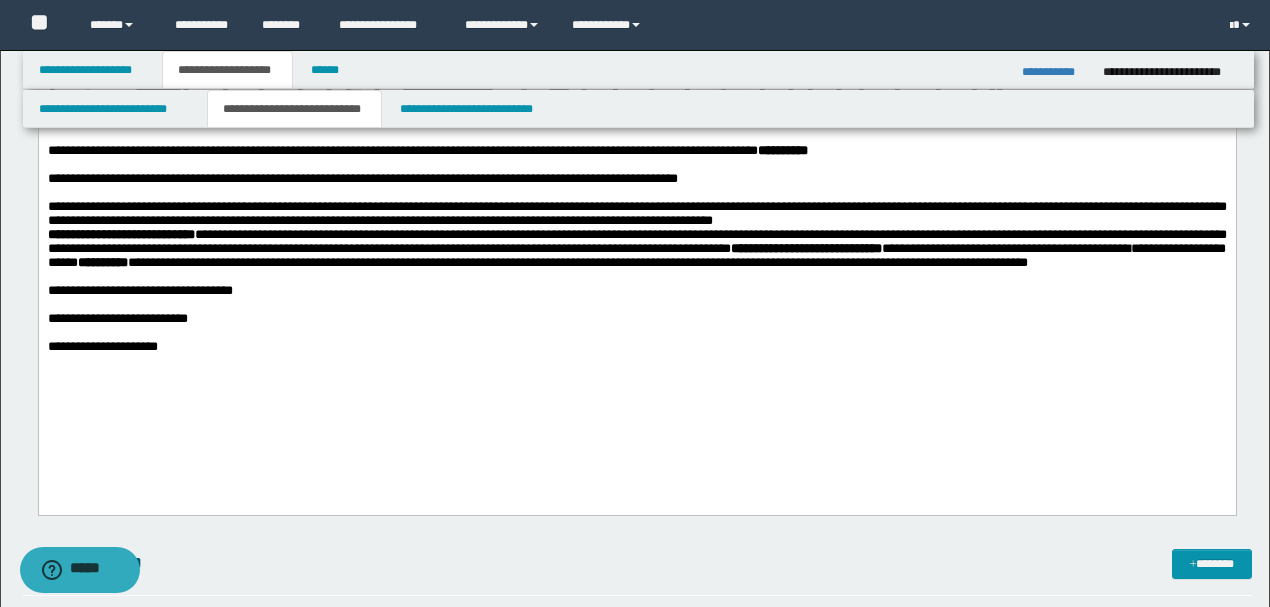 scroll, scrollTop: 800, scrollLeft: 0, axis: vertical 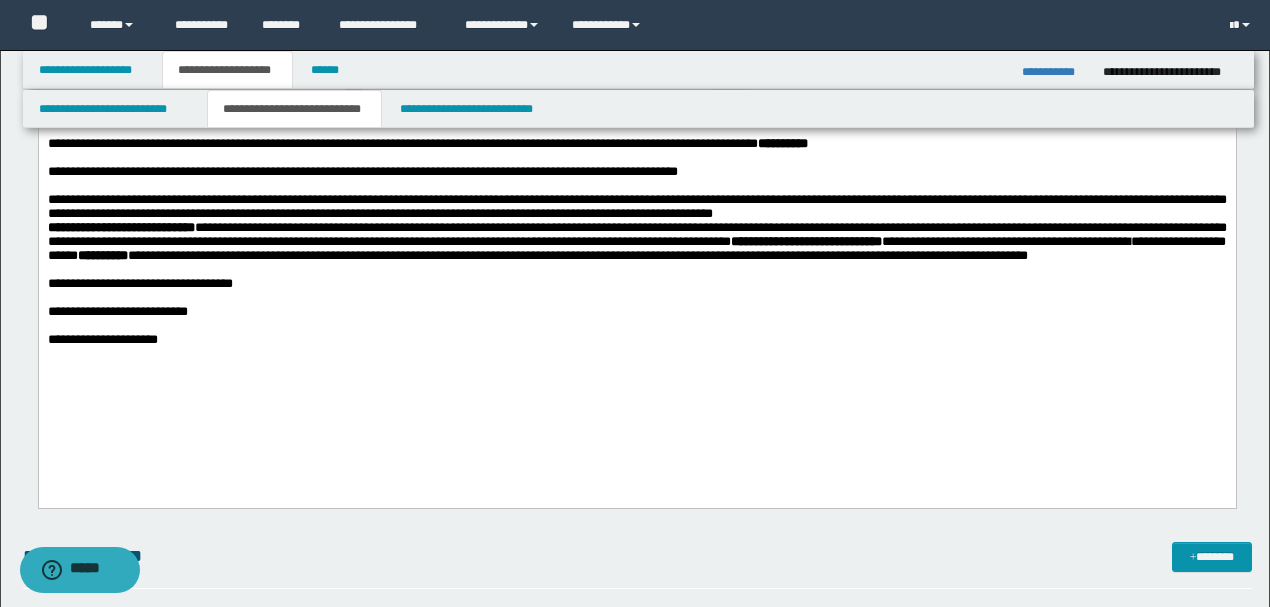 click on "**********" at bounding box center (362, 171) 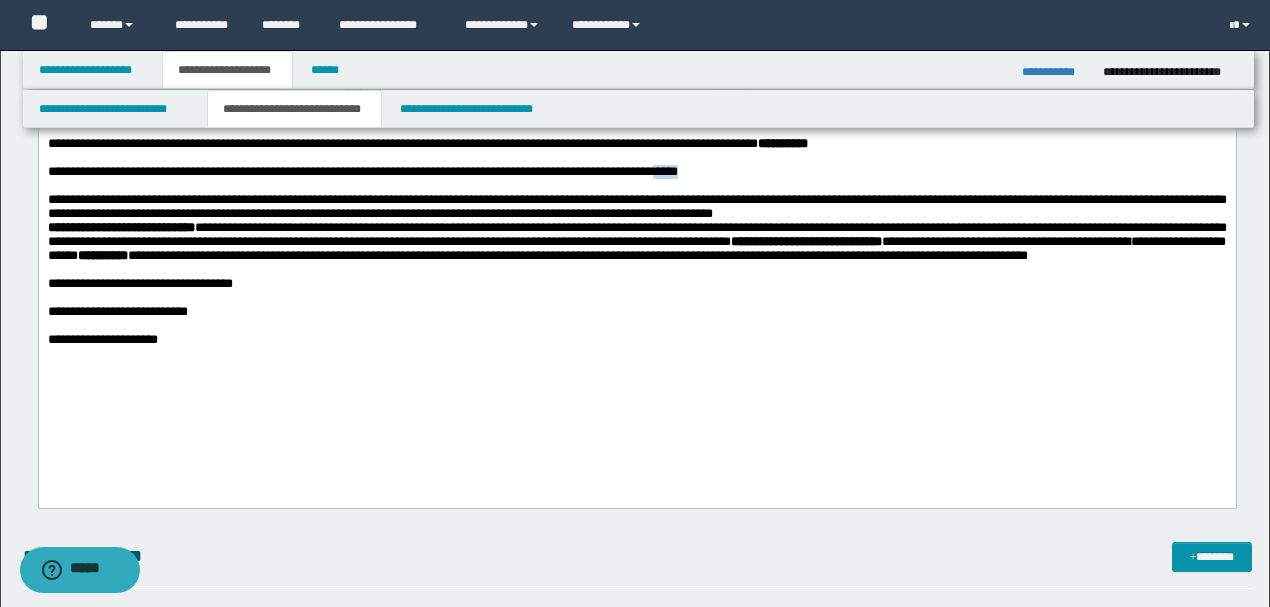 click on "**********" at bounding box center [362, 171] 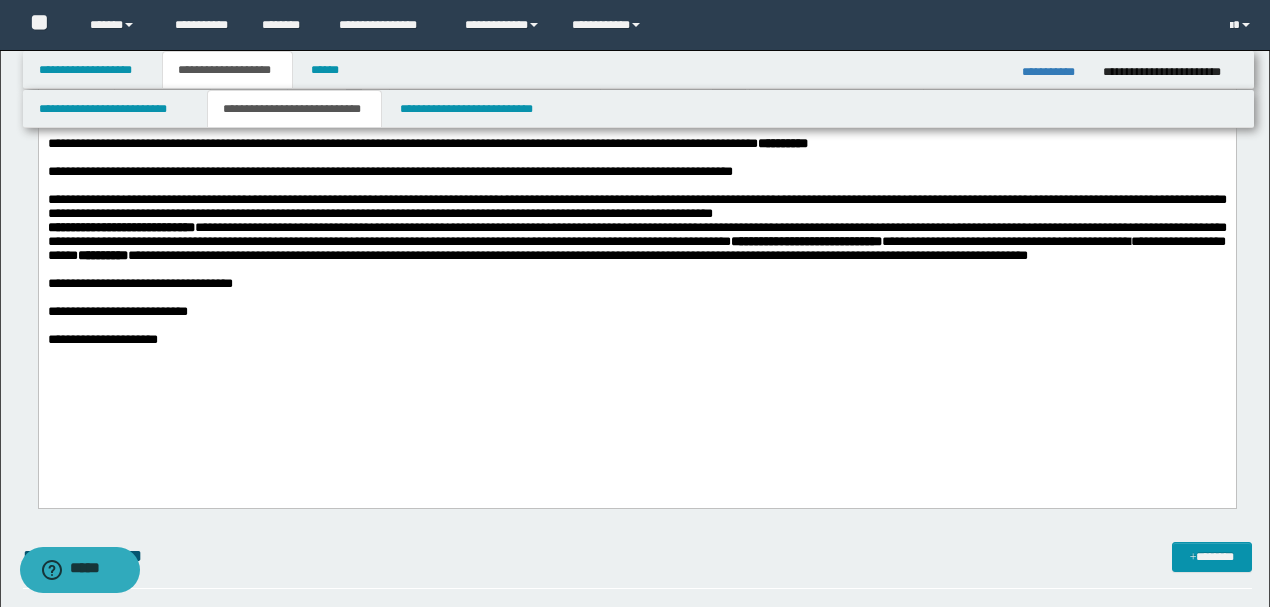 click on "**********" at bounding box center [389, 171] 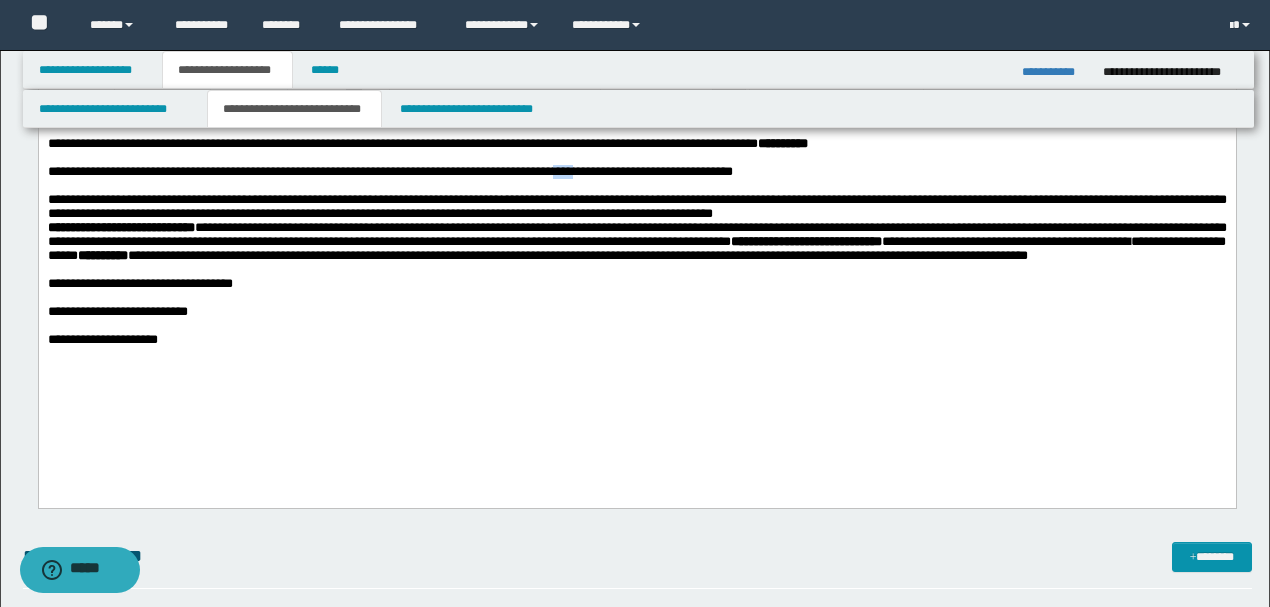 click on "**********" at bounding box center (389, 171) 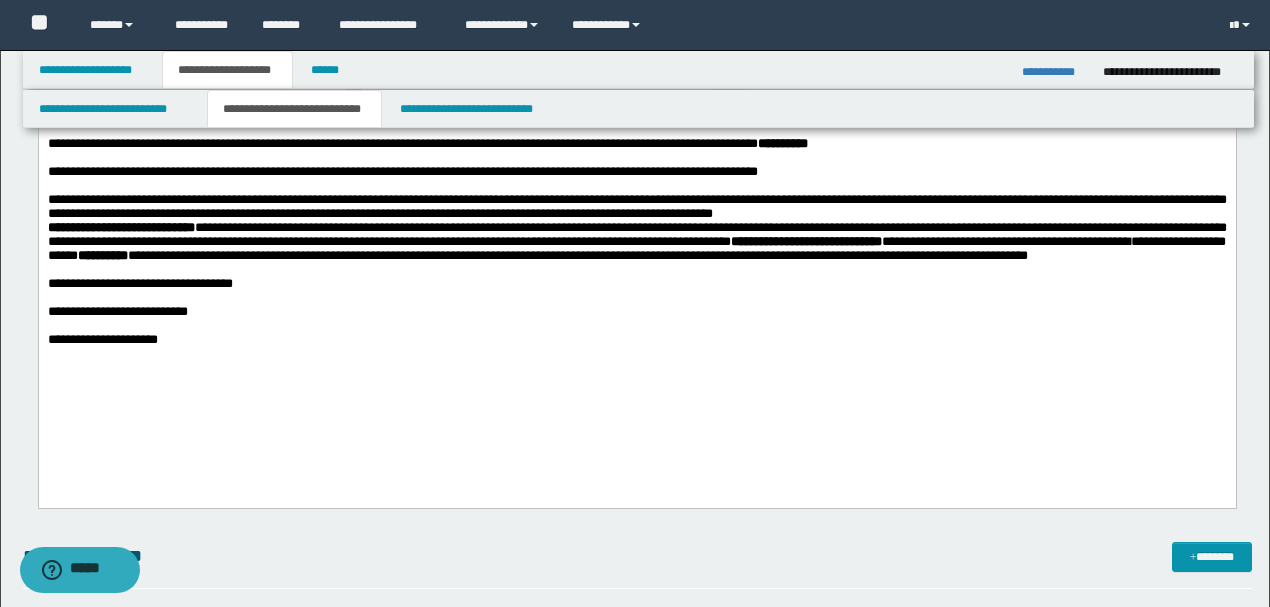 click on "**********" at bounding box center [636, 234] 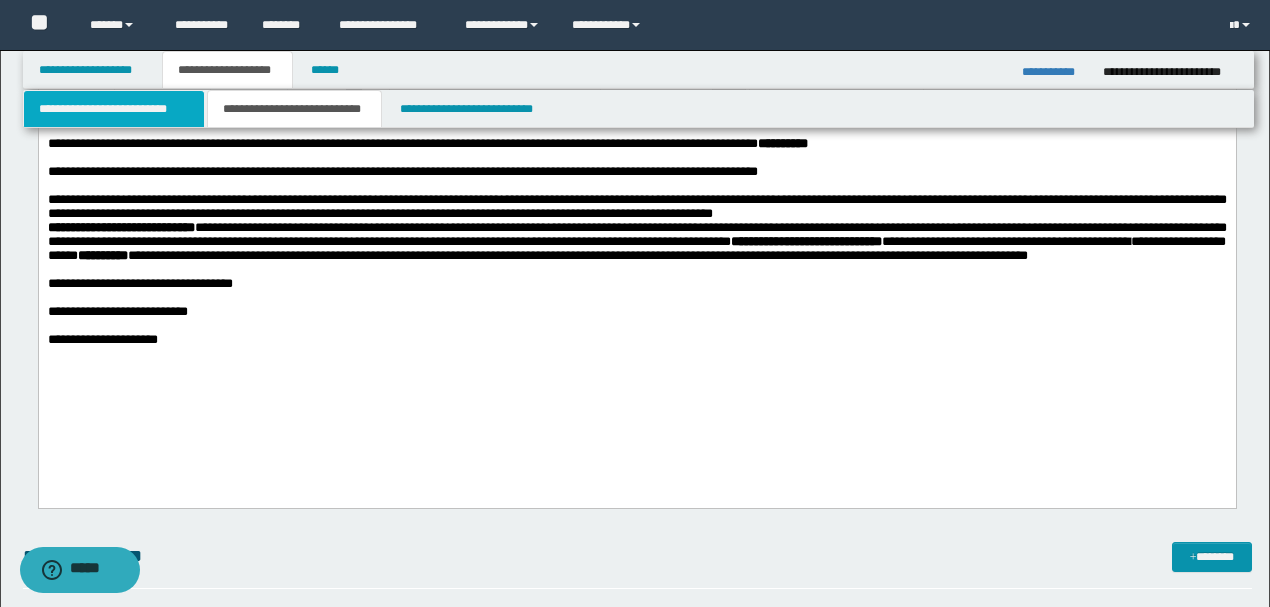 click on "**********" at bounding box center (114, 109) 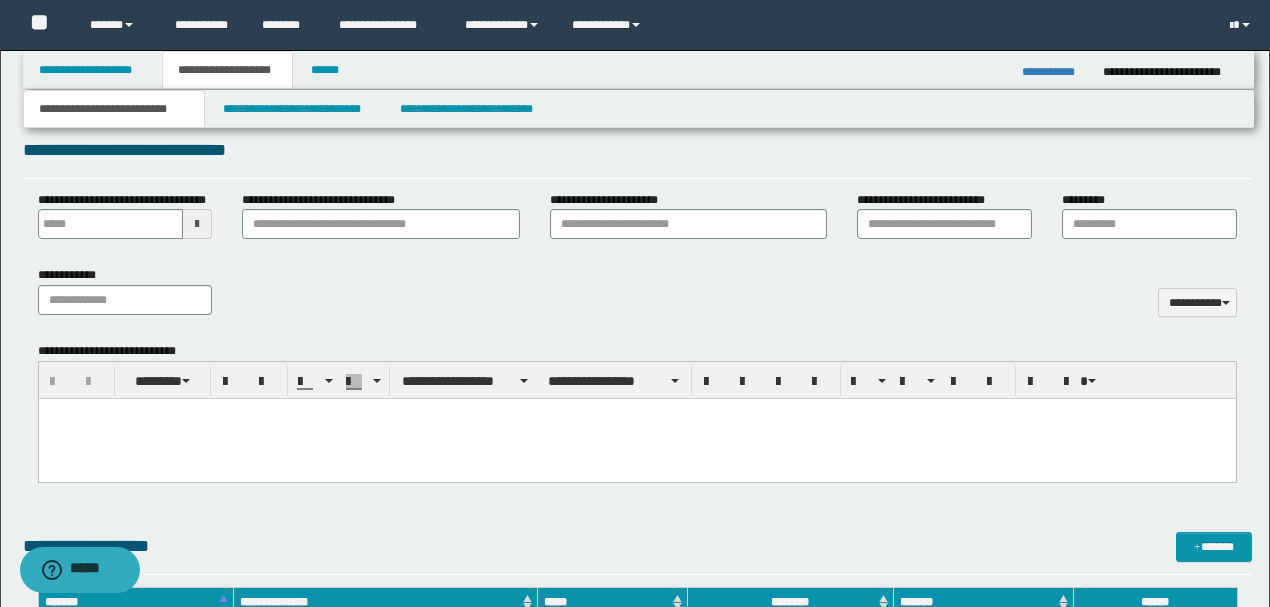 scroll, scrollTop: 866, scrollLeft: 0, axis: vertical 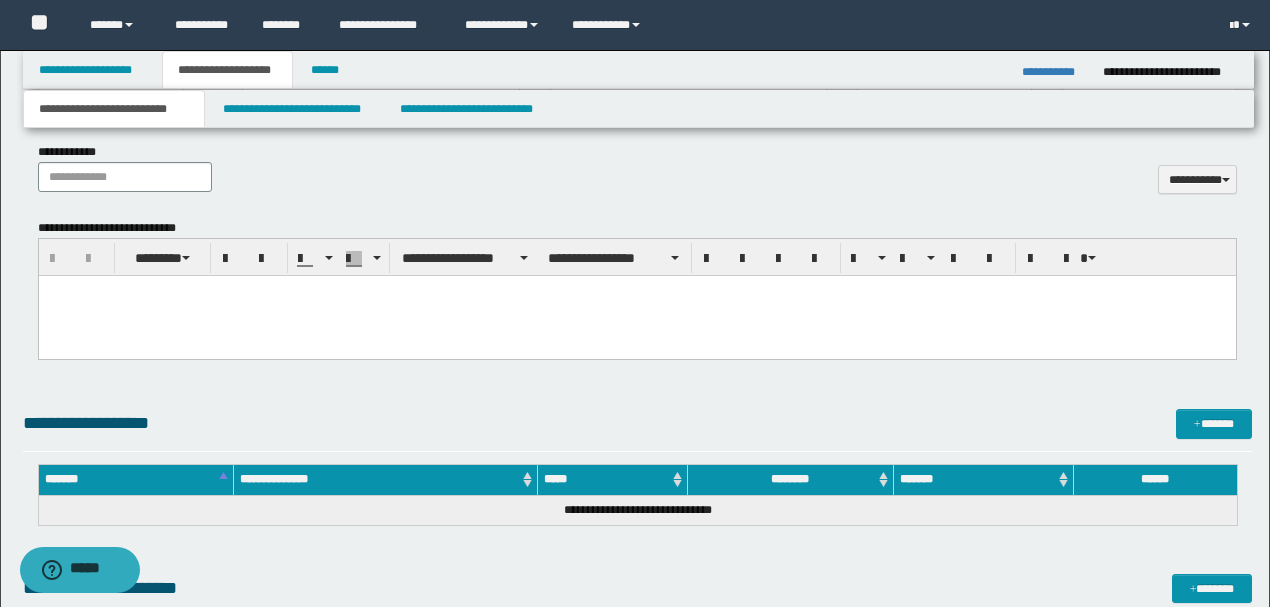 click at bounding box center (636, 316) 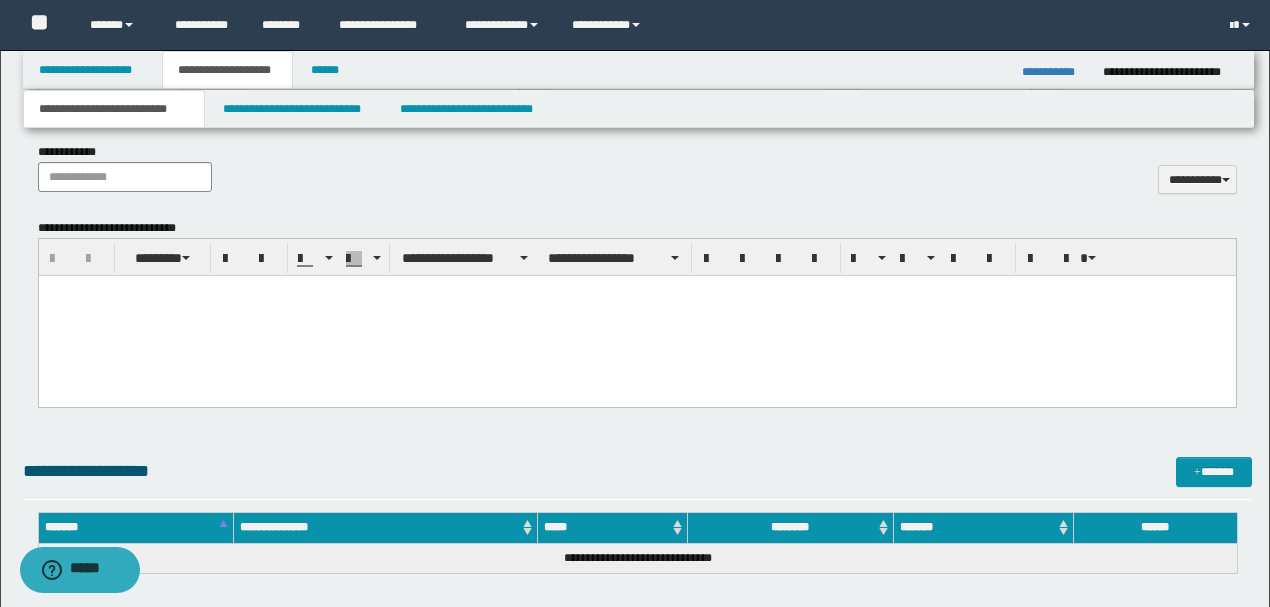 type 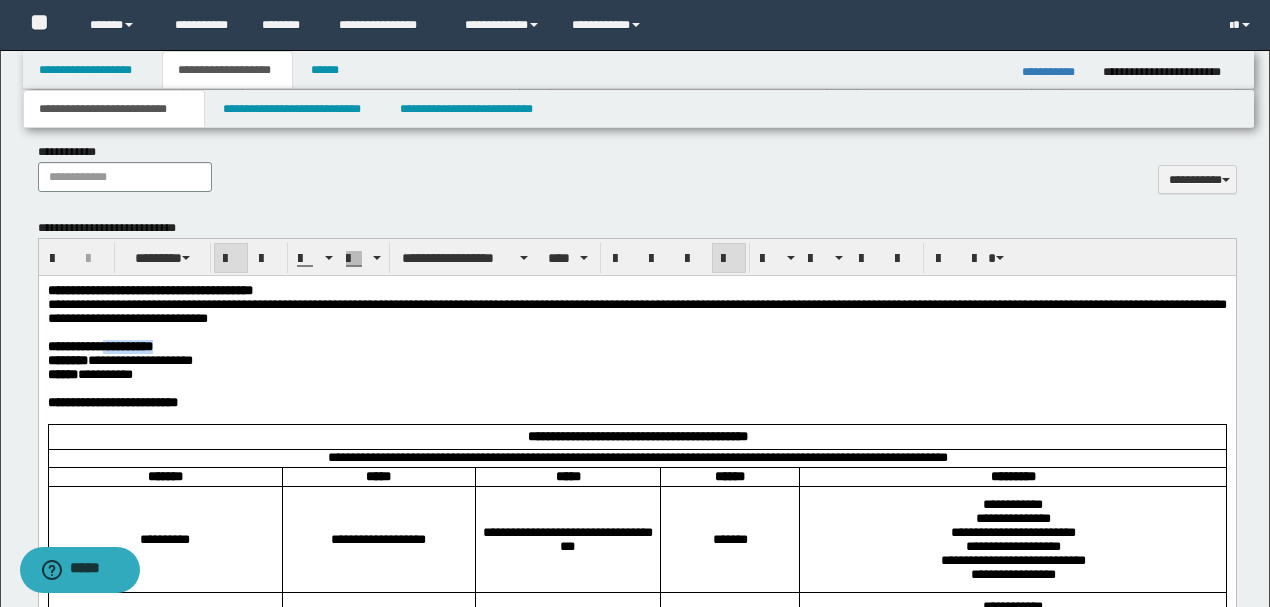 drag, startPoint x: 206, startPoint y: 352, endPoint x: 135, endPoint y: 356, distance: 71.11259 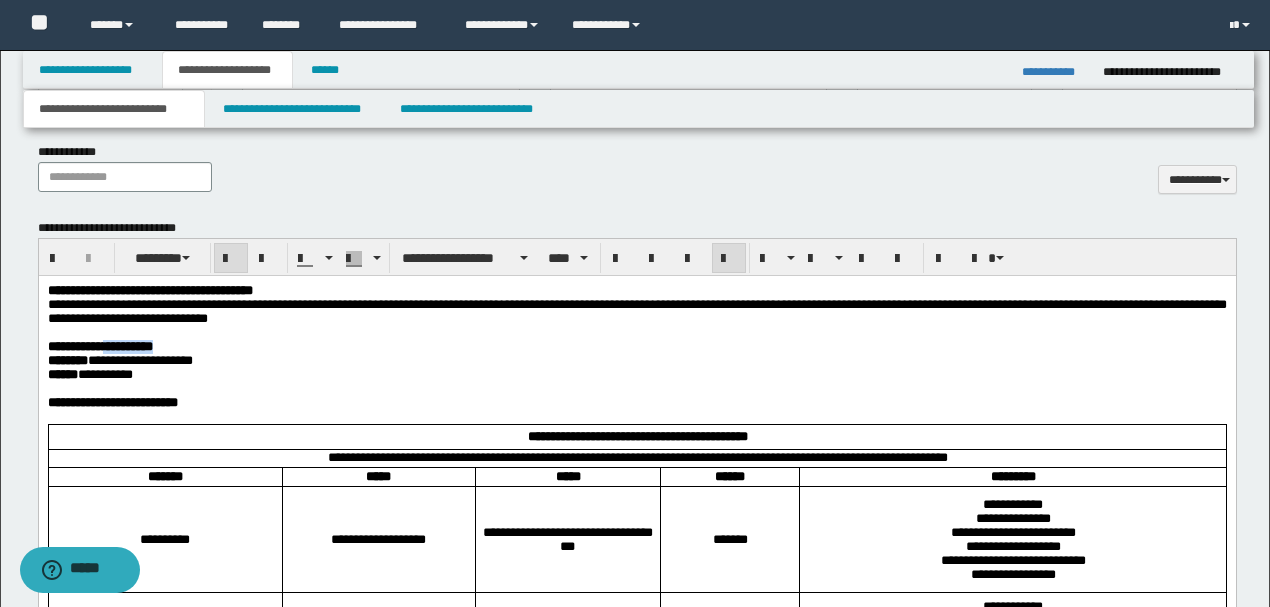click on "**********" at bounding box center (636, 347) 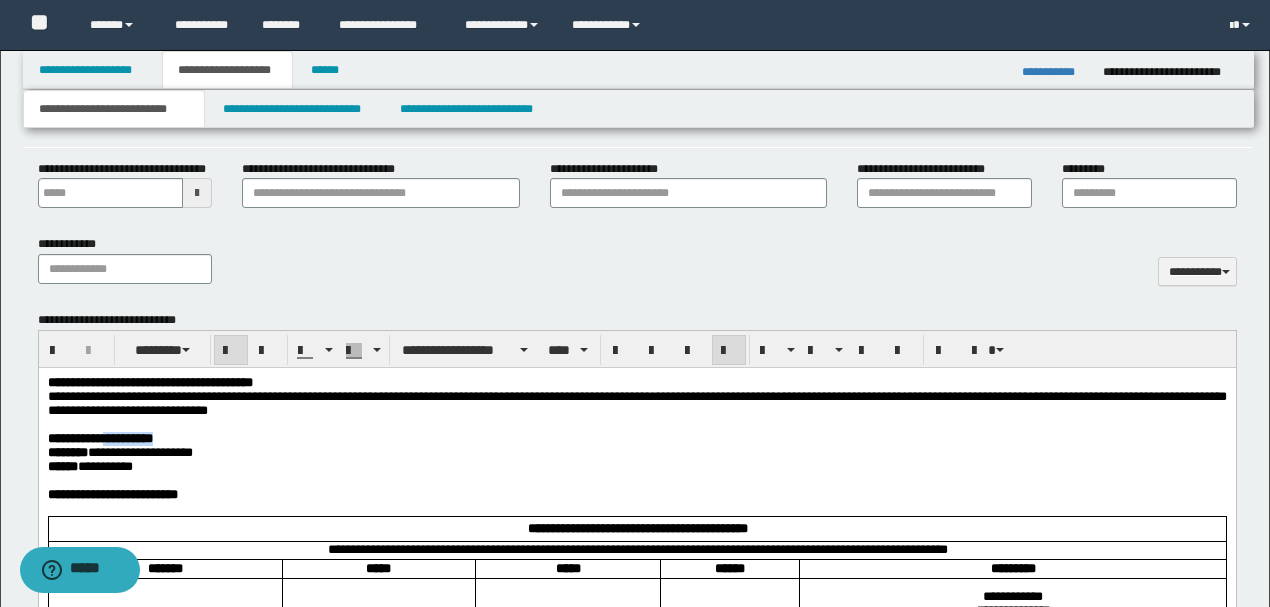 scroll, scrollTop: 666, scrollLeft: 0, axis: vertical 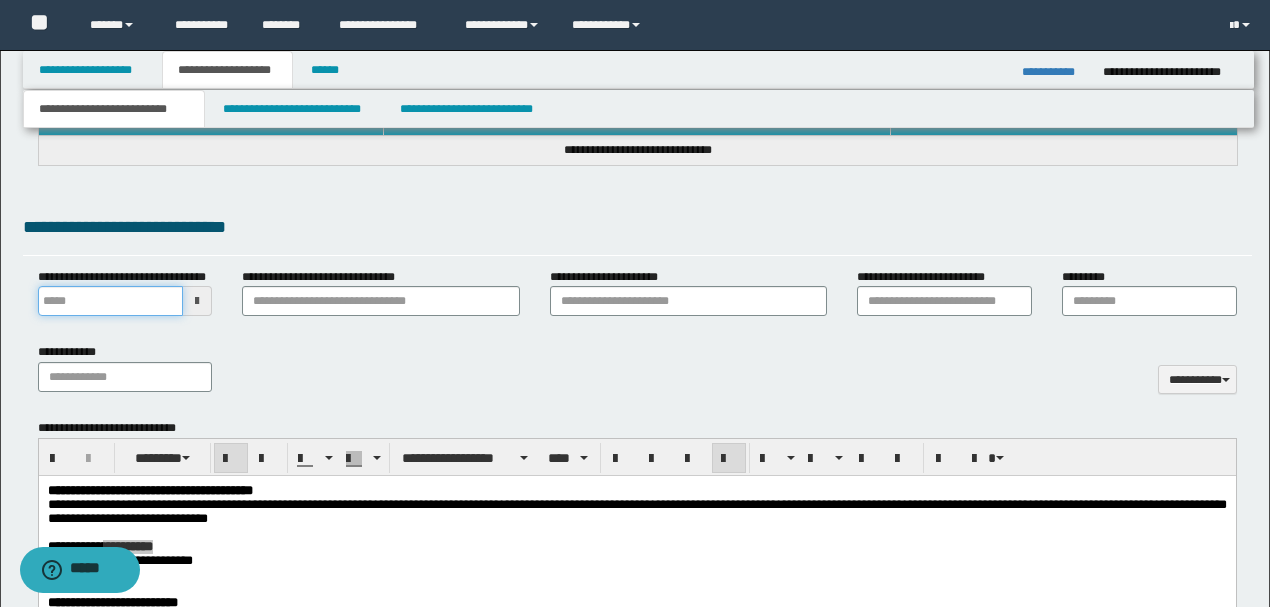 click on "**********" at bounding box center (111, 301) 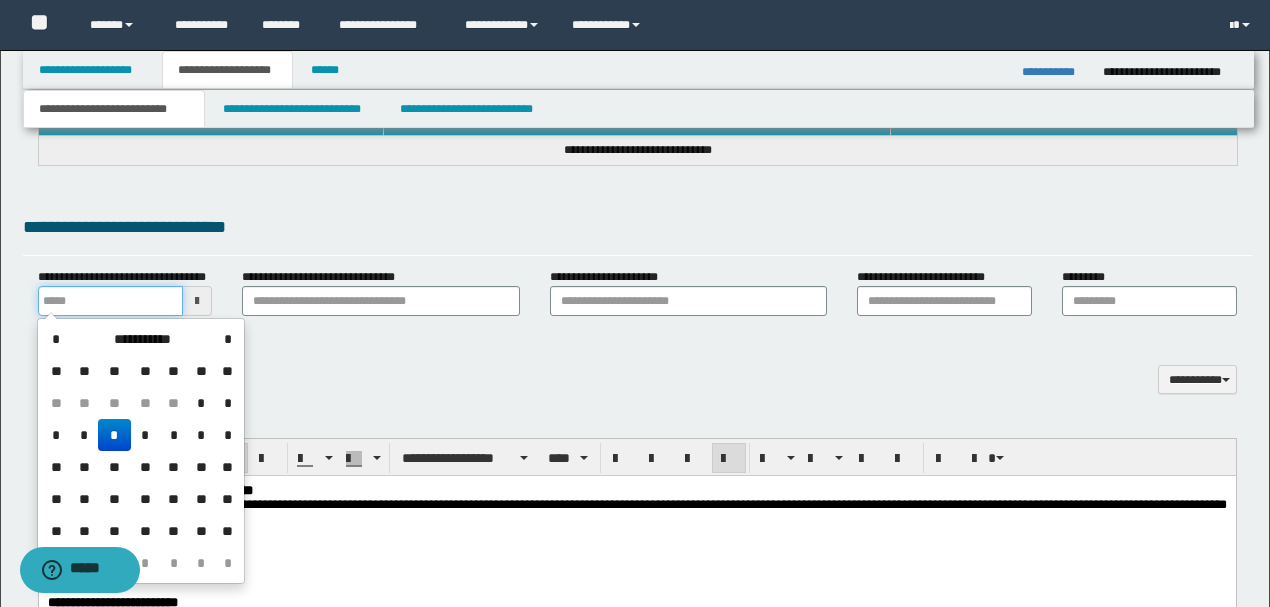 type on "**********" 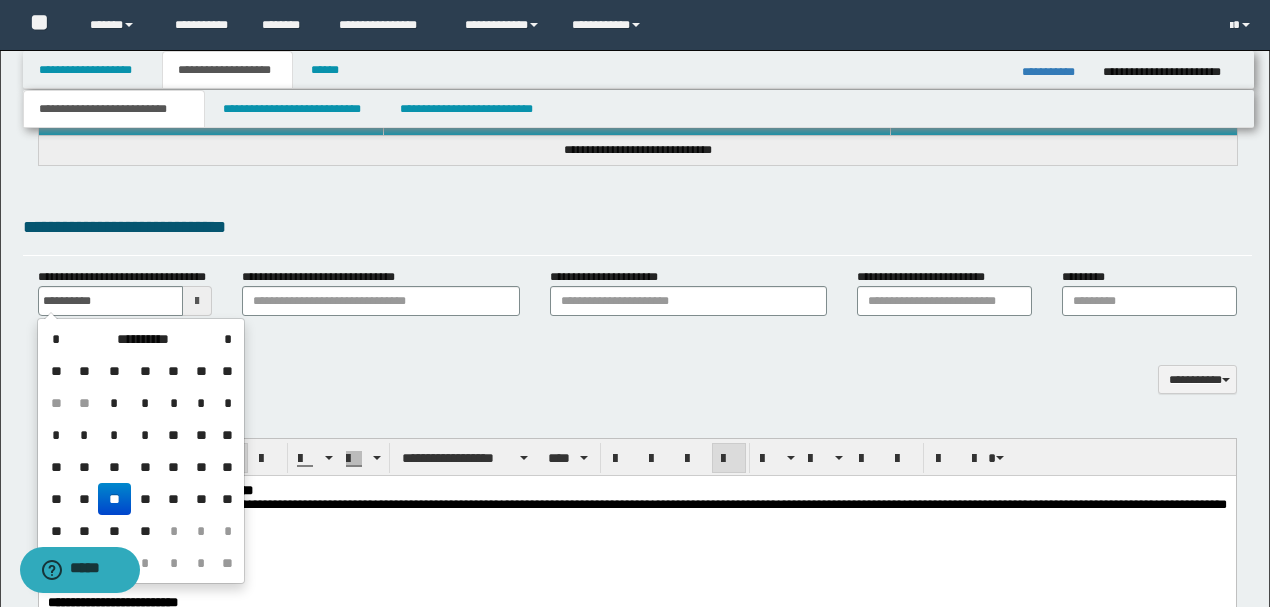 click on "**********" at bounding box center (637, 1650) 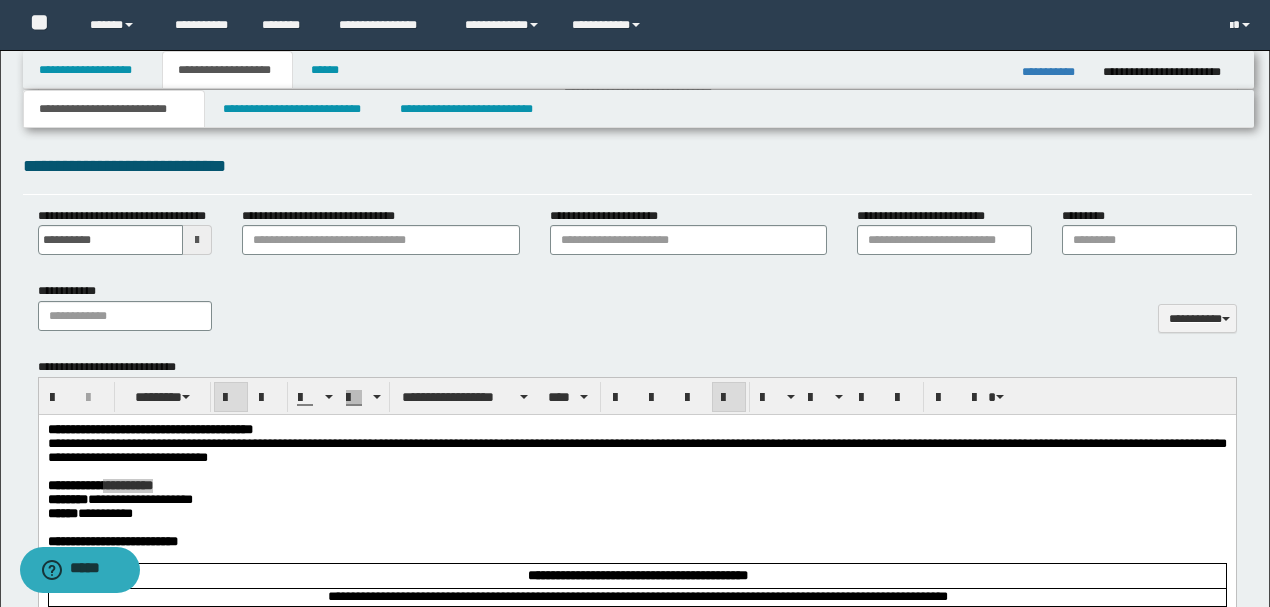 scroll, scrollTop: 800, scrollLeft: 0, axis: vertical 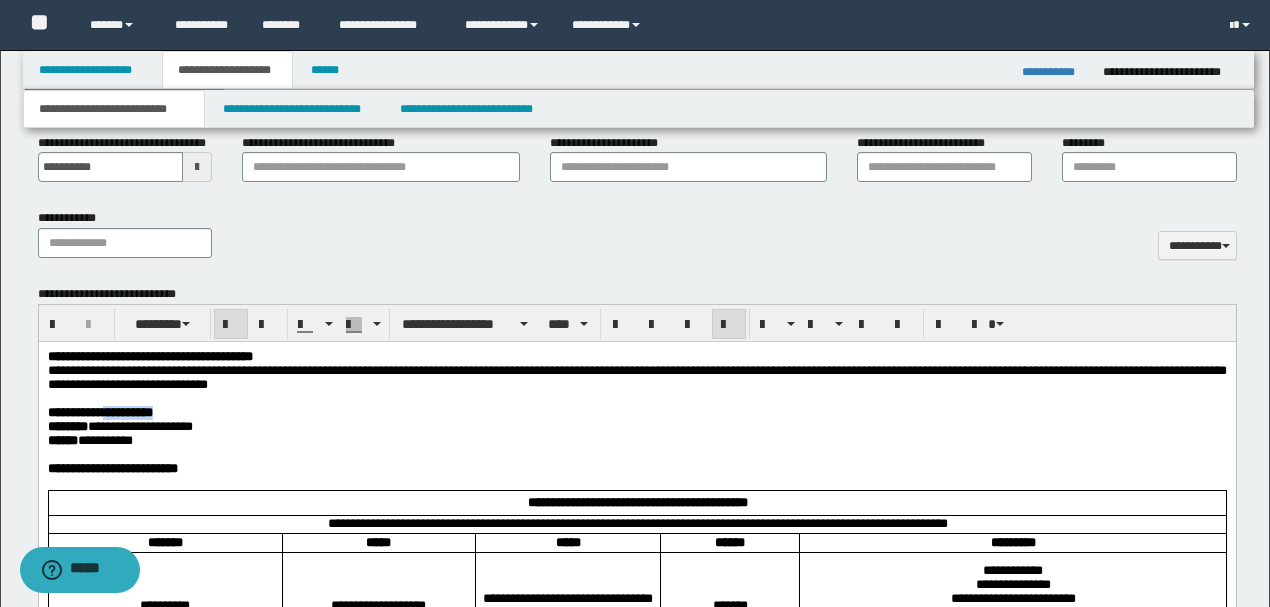 click on "**********" at bounding box center [636, 377] 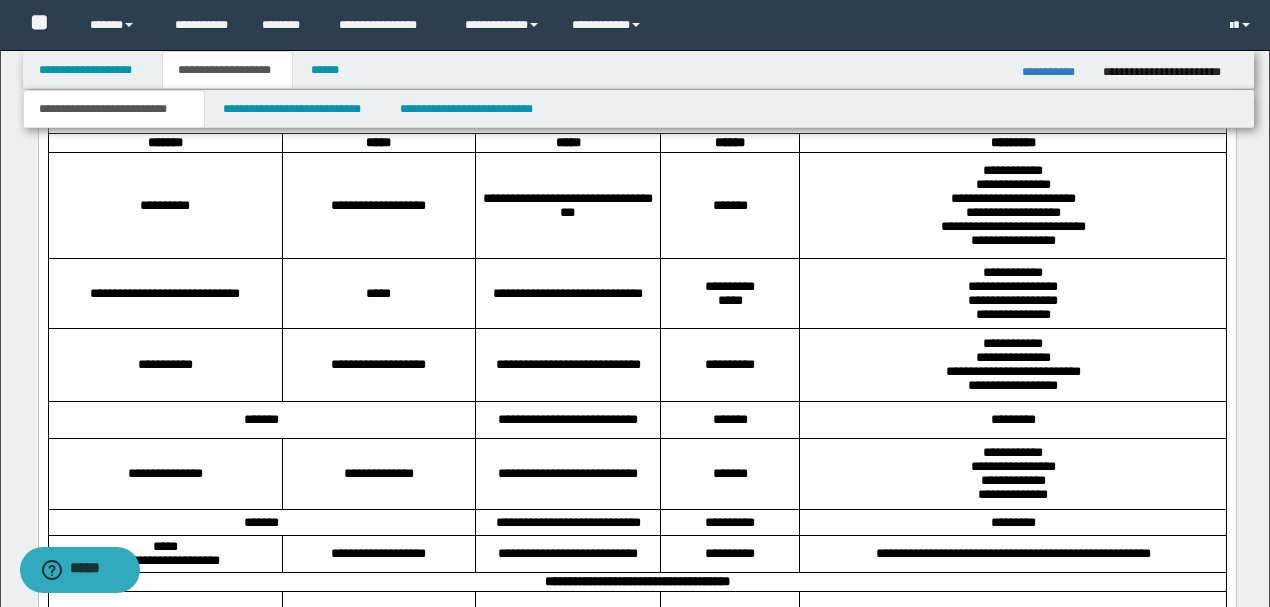 click on "*****" at bounding box center (378, 295) 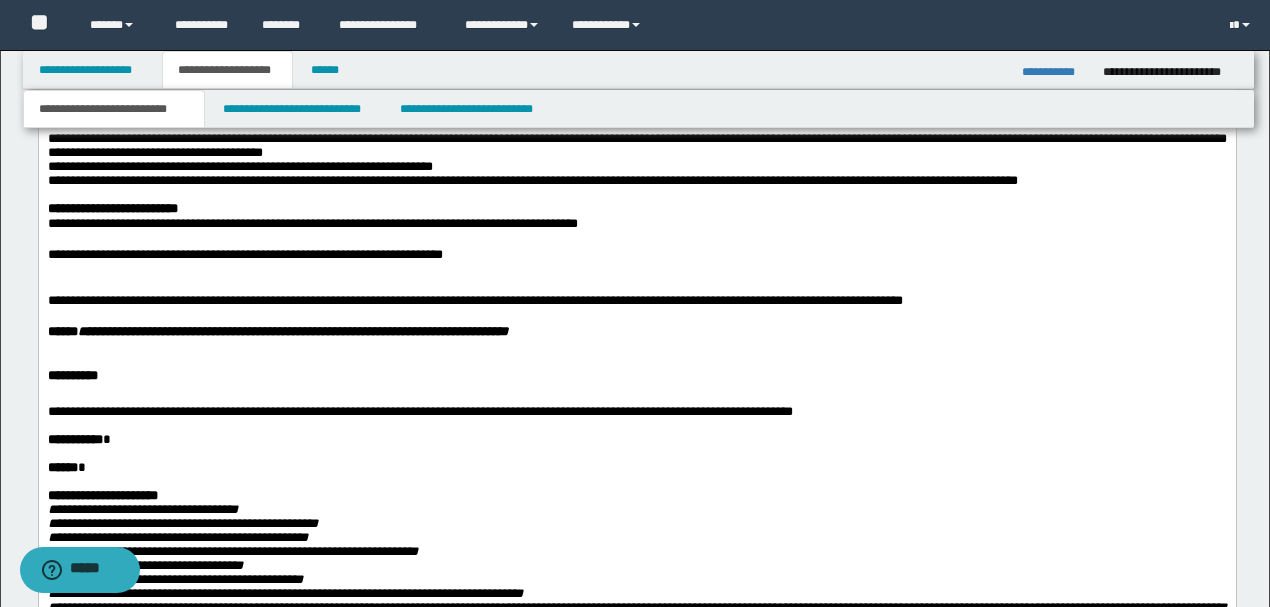 scroll, scrollTop: 3133, scrollLeft: 0, axis: vertical 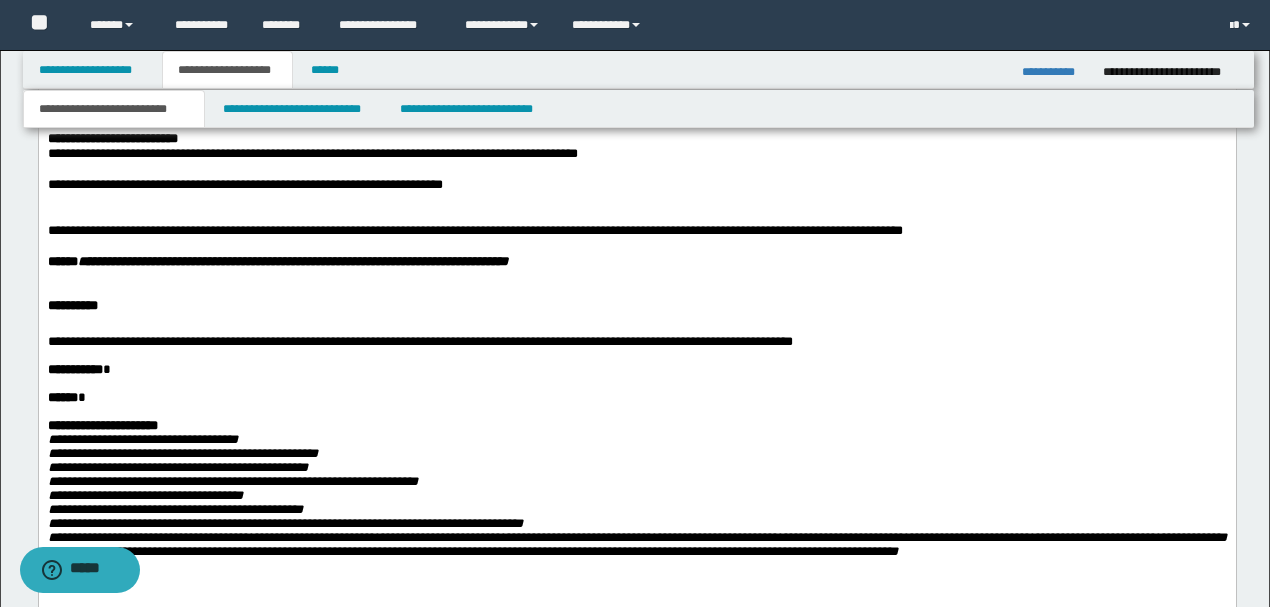 click on "**********" at bounding box center [244, 185] 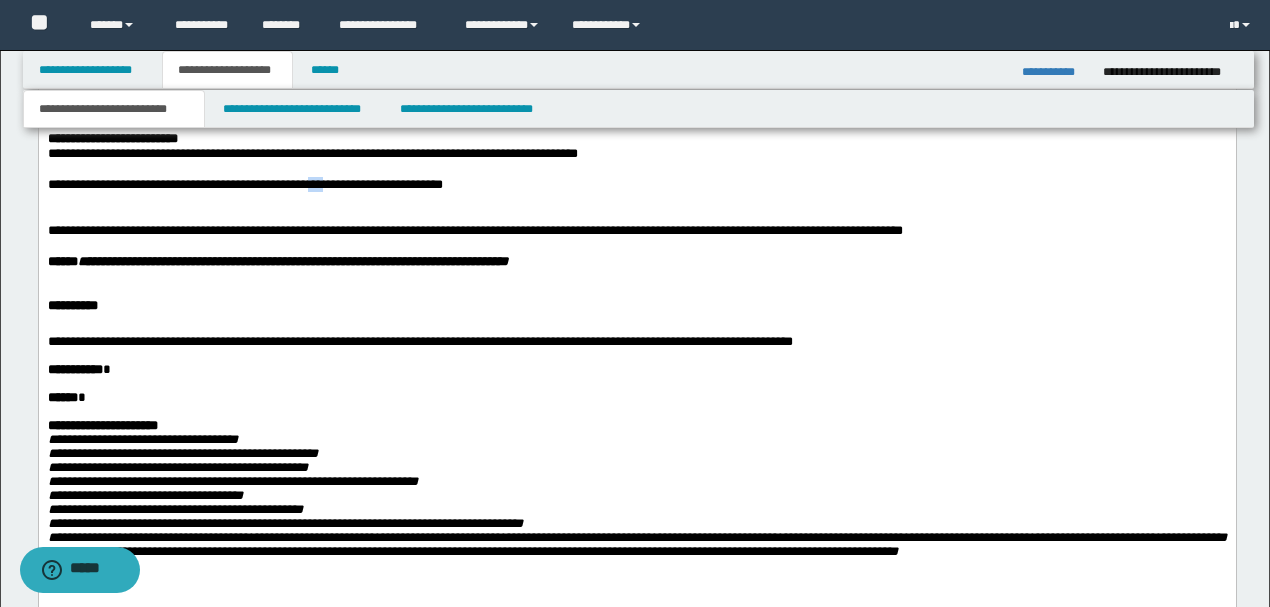 click on "**********" at bounding box center [244, 185] 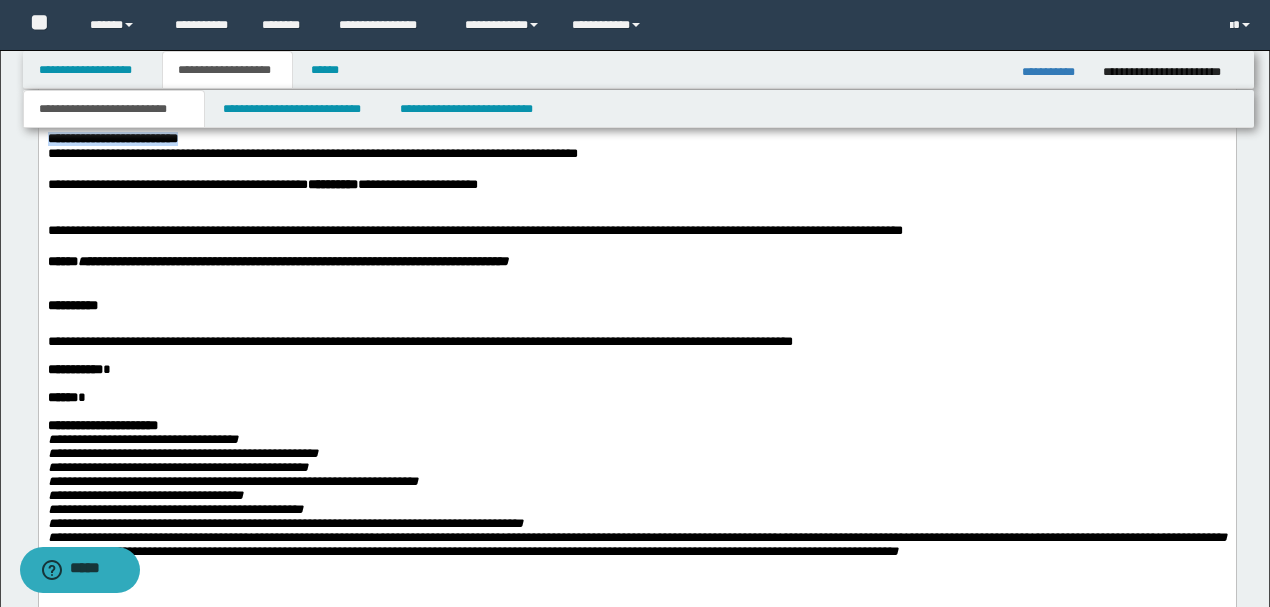 drag, startPoint x: 274, startPoint y: 280, endPoint x: 69, endPoint y: -1706, distance: 1996.5522 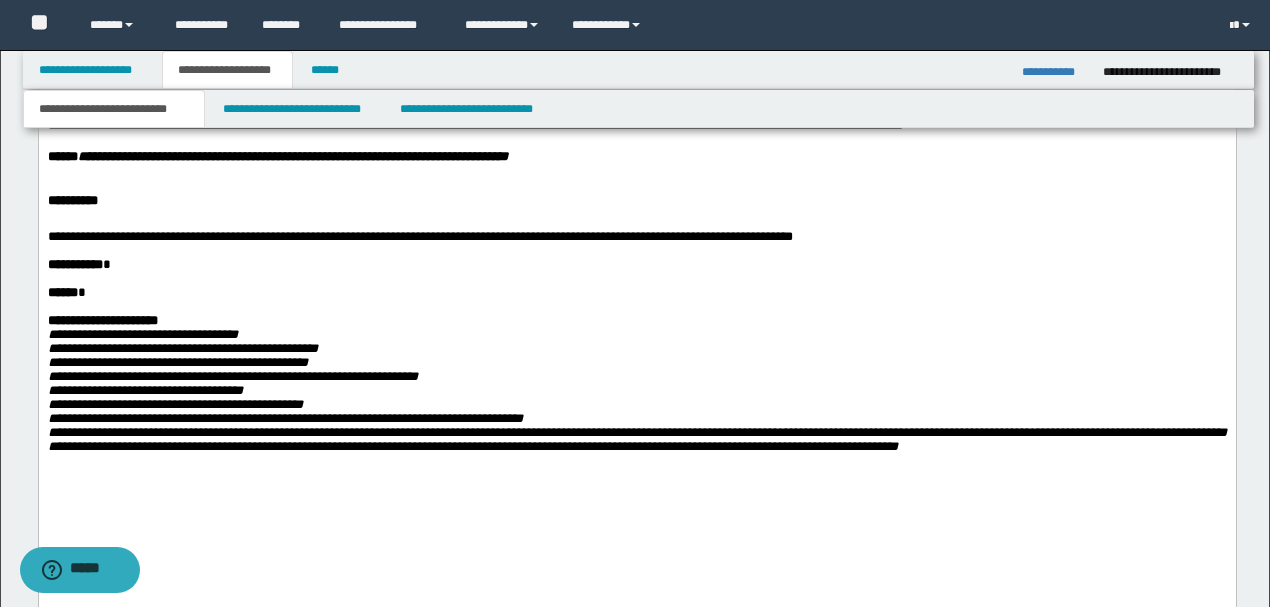 scroll, scrollTop: 3266, scrollLeft: 0, axis: vertical 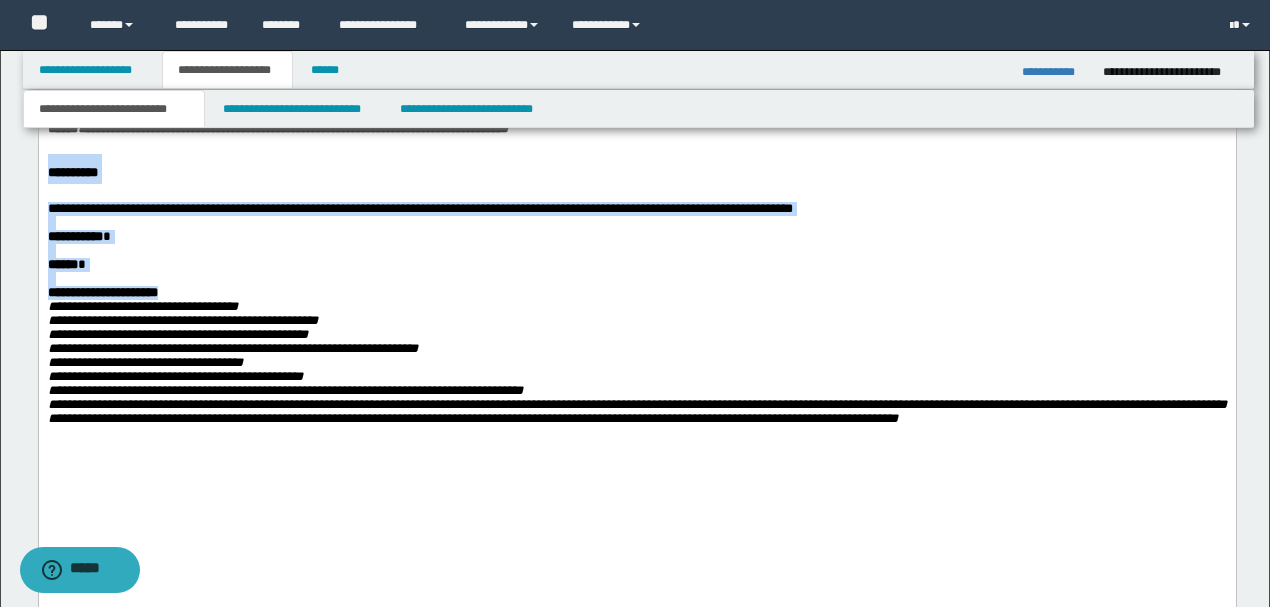 drag, startPoint x: 253, startPoint y: 449, endPoint x: 74, endPoint y: -1821, distance: 2277.0466 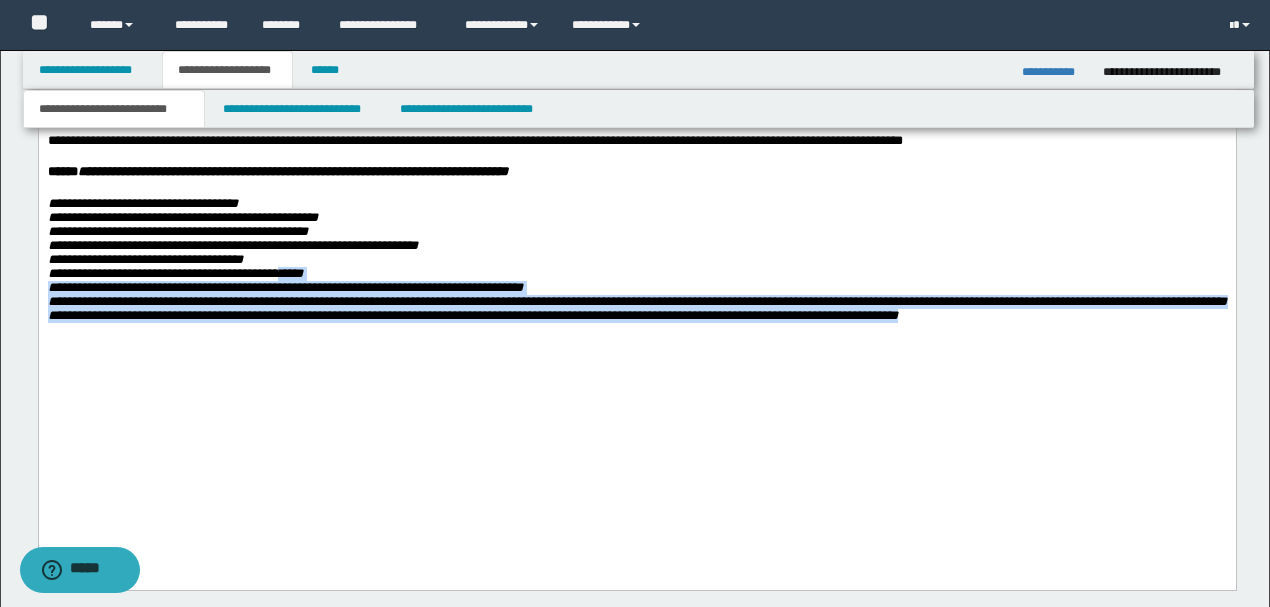 scroll, scrollTop: 3200, scrollLeft: 0, axis: vertical 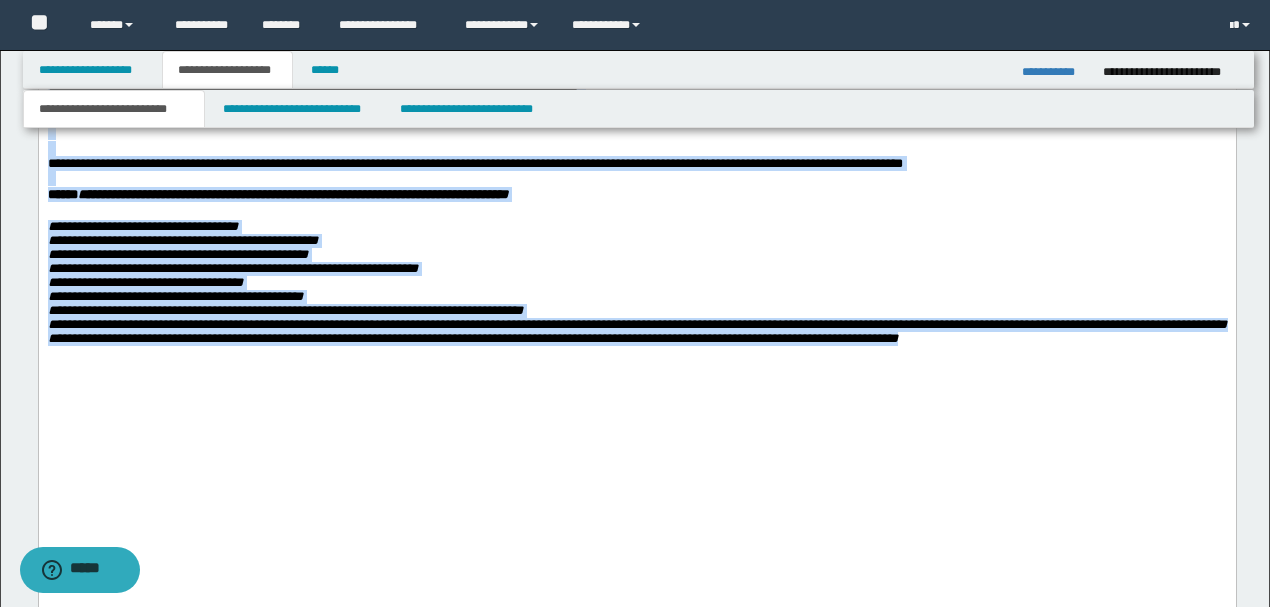 drag, startPoint x: 1072, startPoint y: 505, endPoint x: 46, endPoint y: 235, distance: 1060.9316 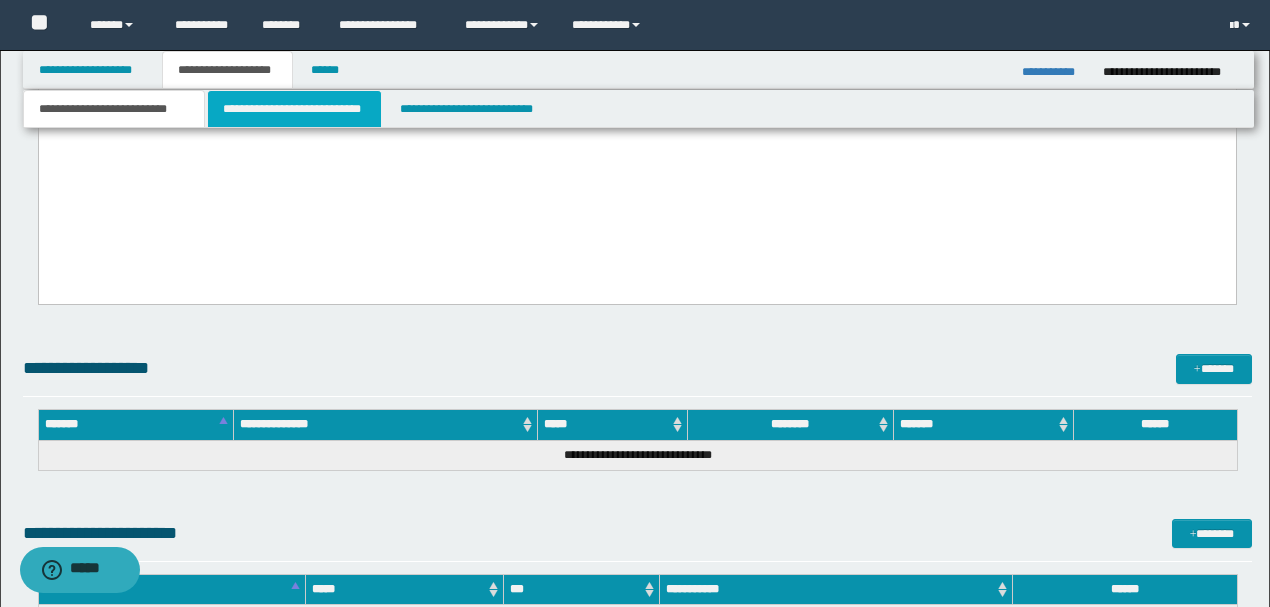 click on "**********" at bounding box center (294, 109) 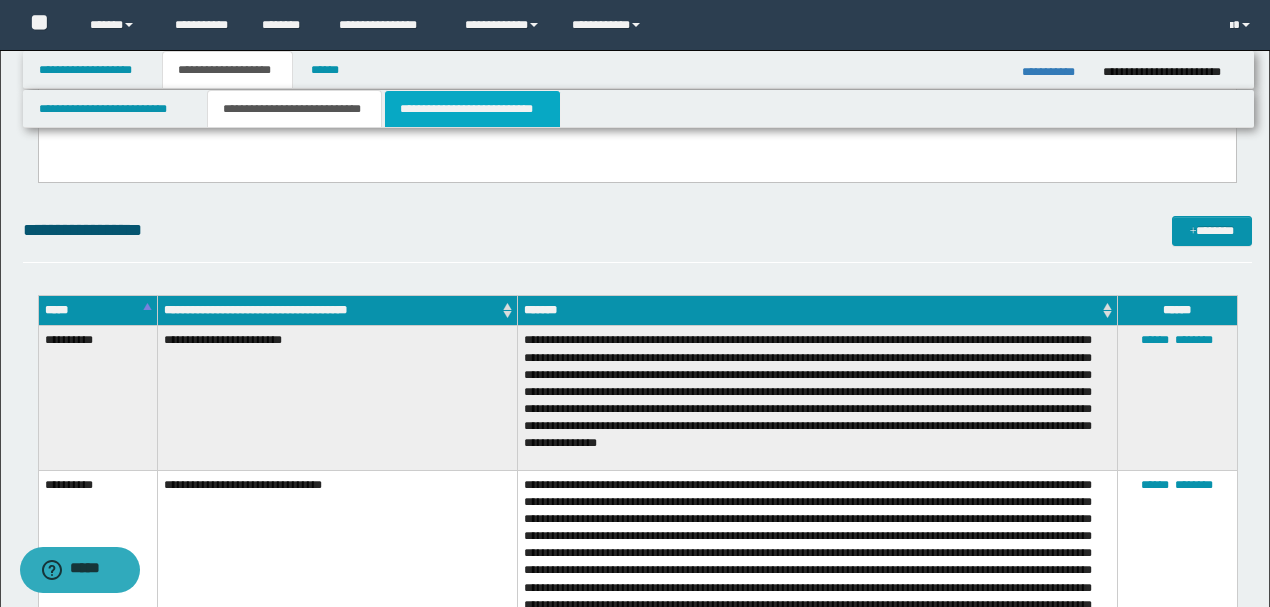 click on "**********" at bounding box center [472, 109] 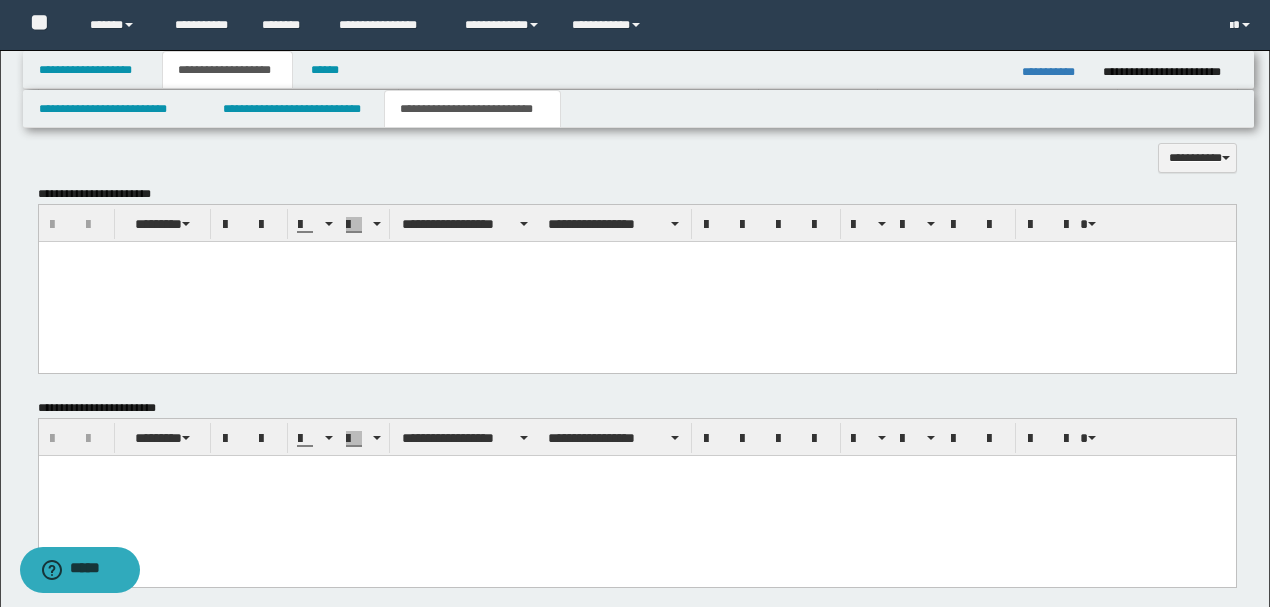 scroll, scrollTop: 508, scrollLeft: 0, axis: vertical 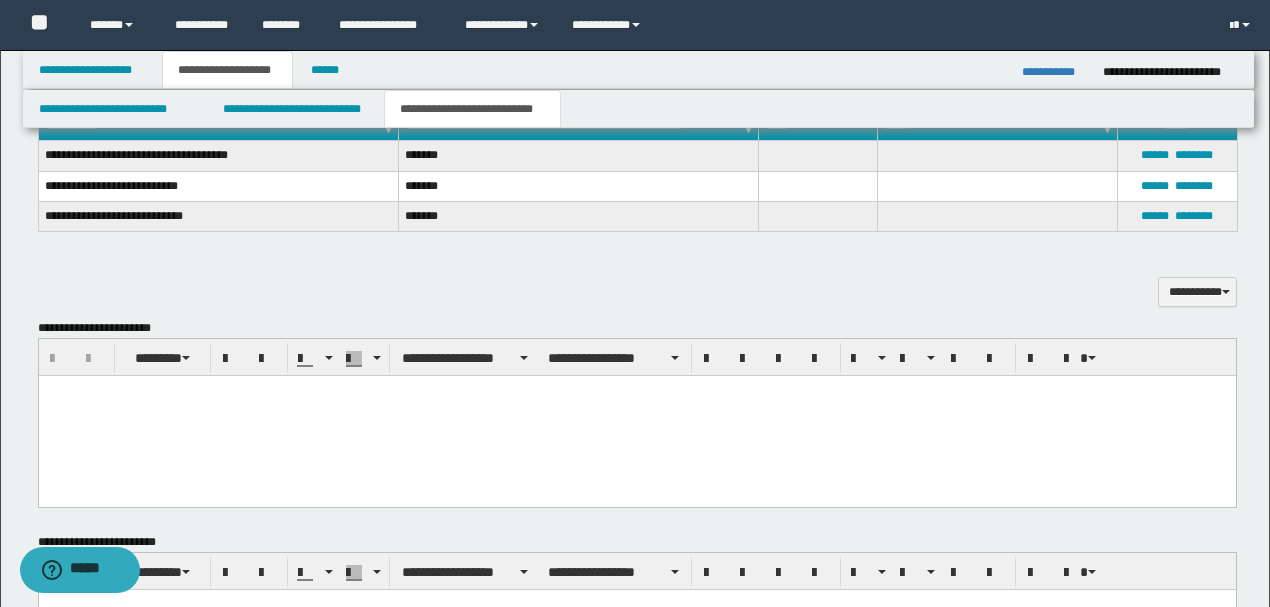 click at bounding box center [636, 415] 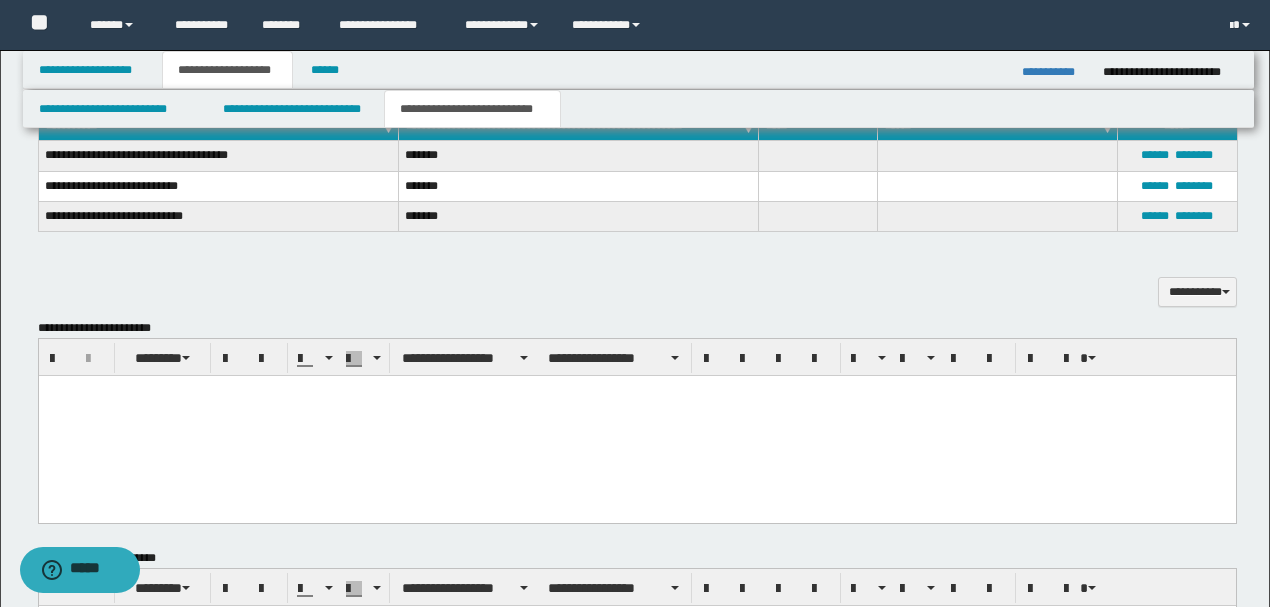 type 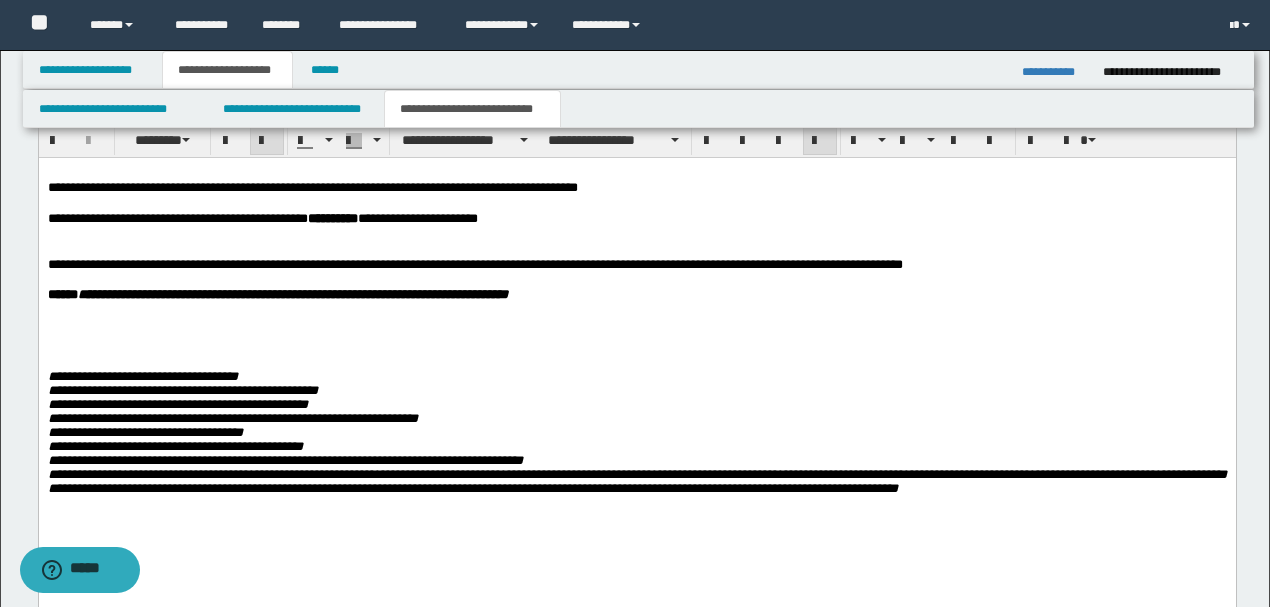scroll, scrollTop: 775, scrollLeft: 0, axis: vertical 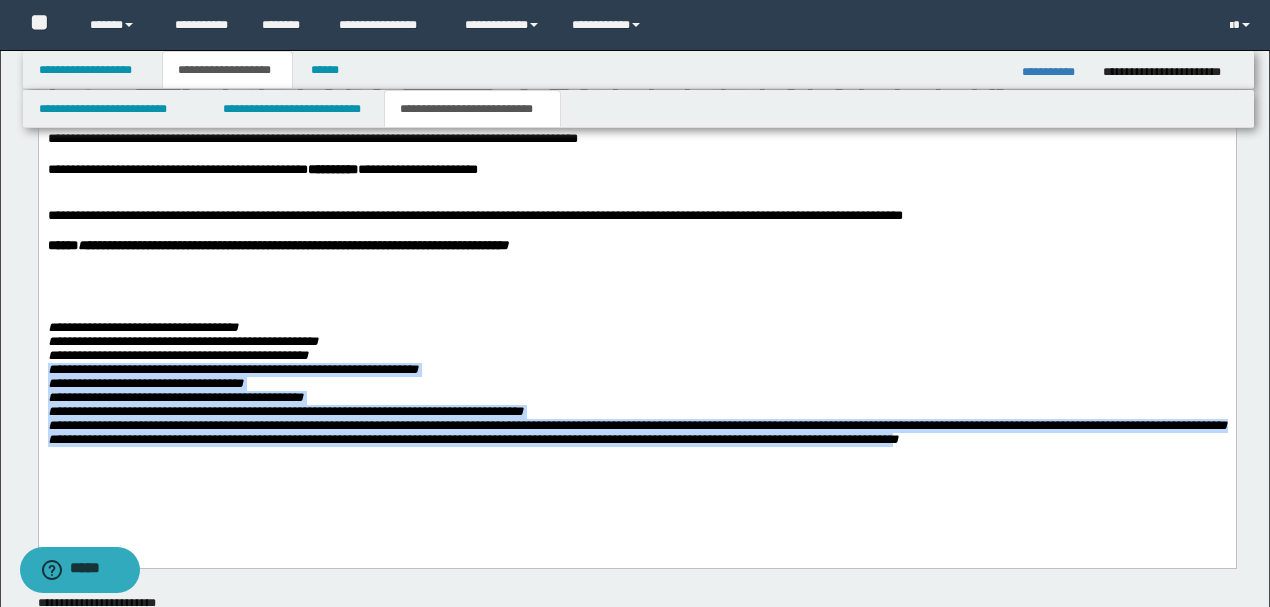 drag, startPoint x: 1054, startPoint y: 451, endPoint x: 42, endPoint y: 375, distance: 1014.84973 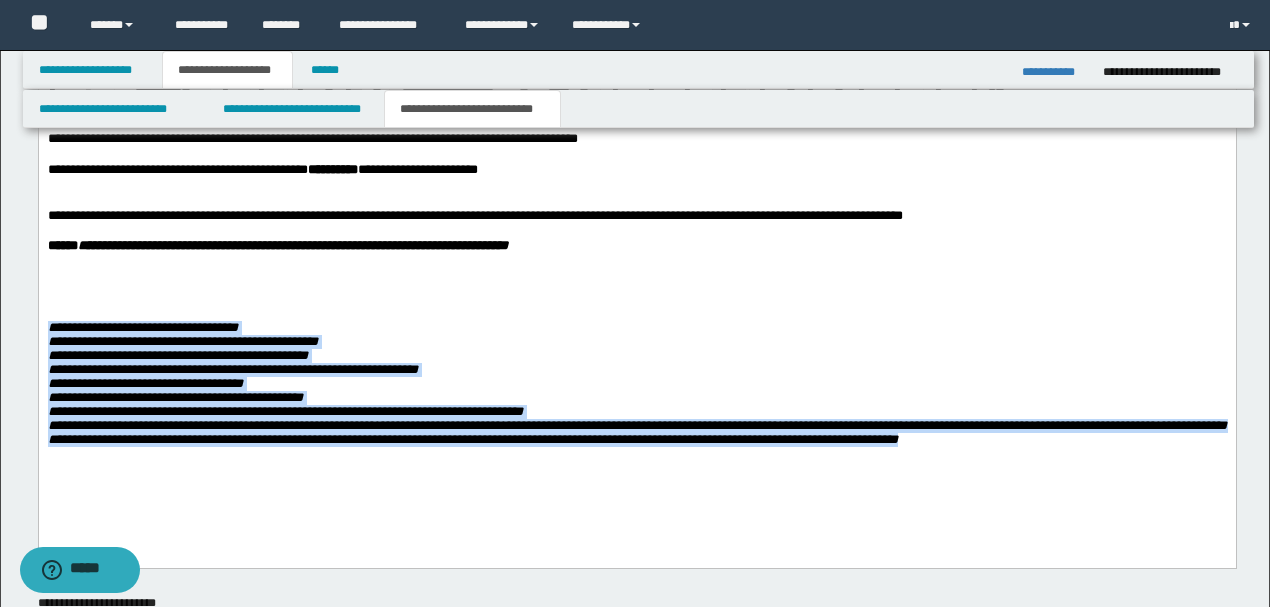 drag, startPoint x: 1064, startPoint y: 453, endPoint x: 70, endPoint y: 428, distance: 994.31433 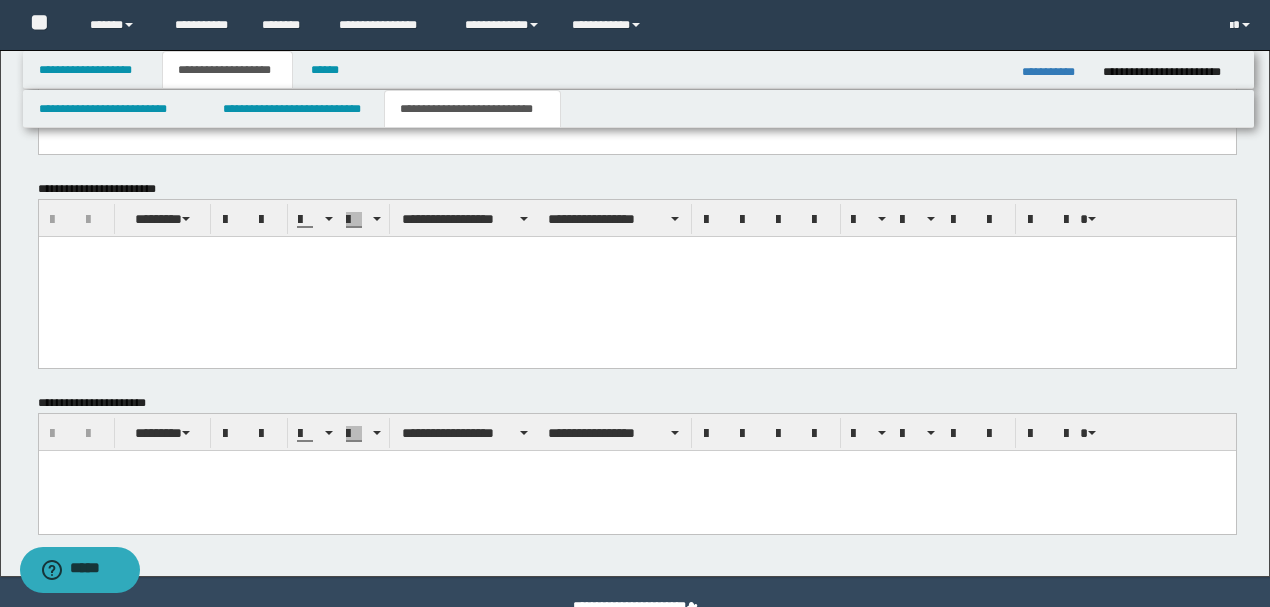 scroll, scrollTop: 1031, scrollLeft: 0, axis: vertical 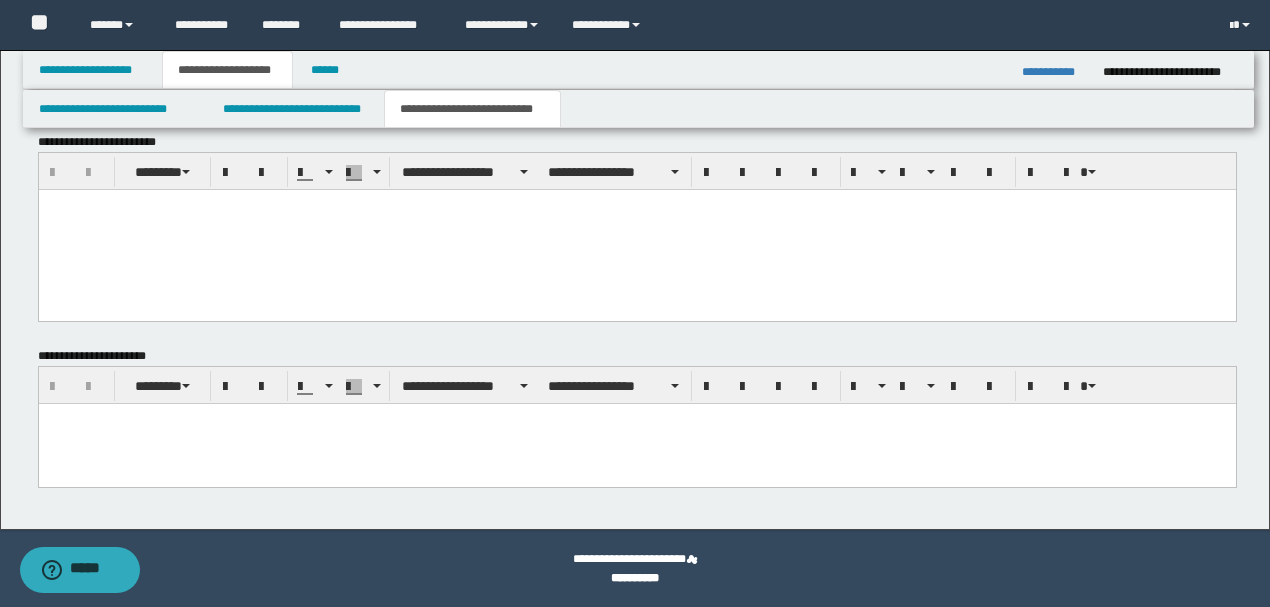 click at bounding box center (636, 444) 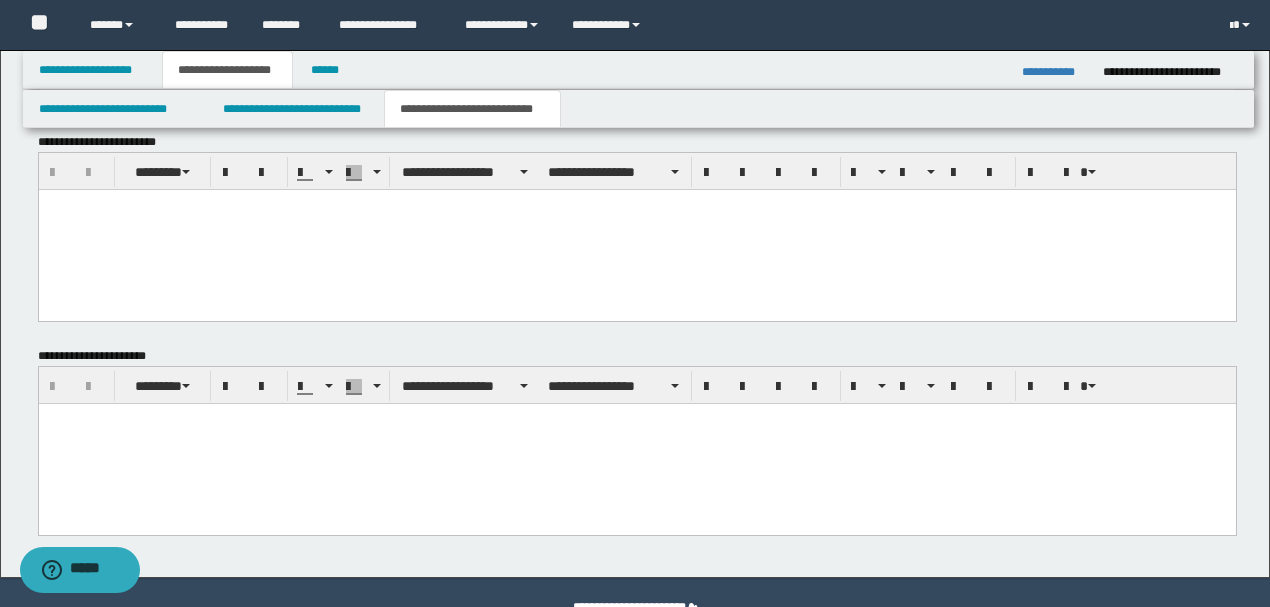 type 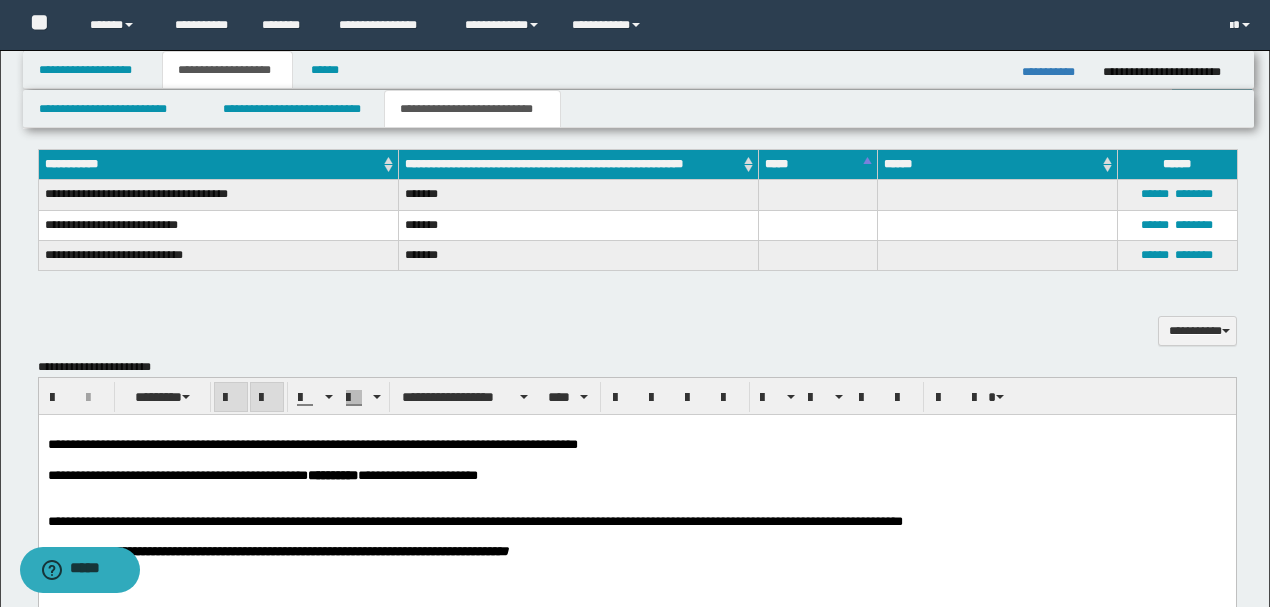 scroll, scrollTop: 136, scrollLeft: 0, axis: vertical 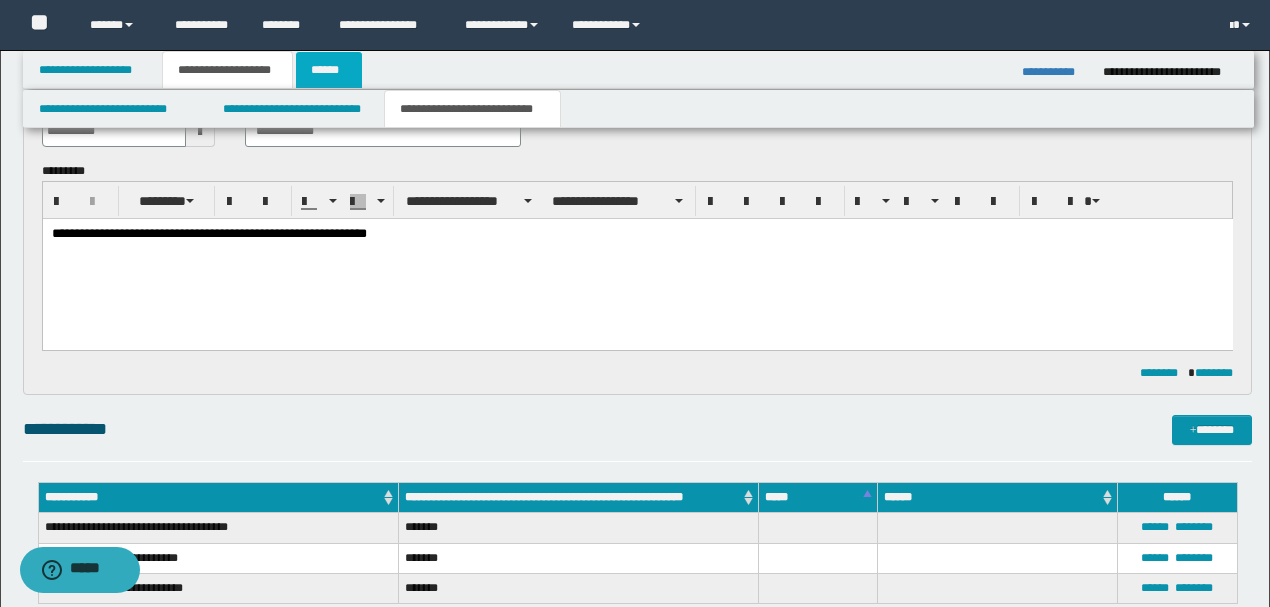 click on "******" at bounding box center (329, 70) 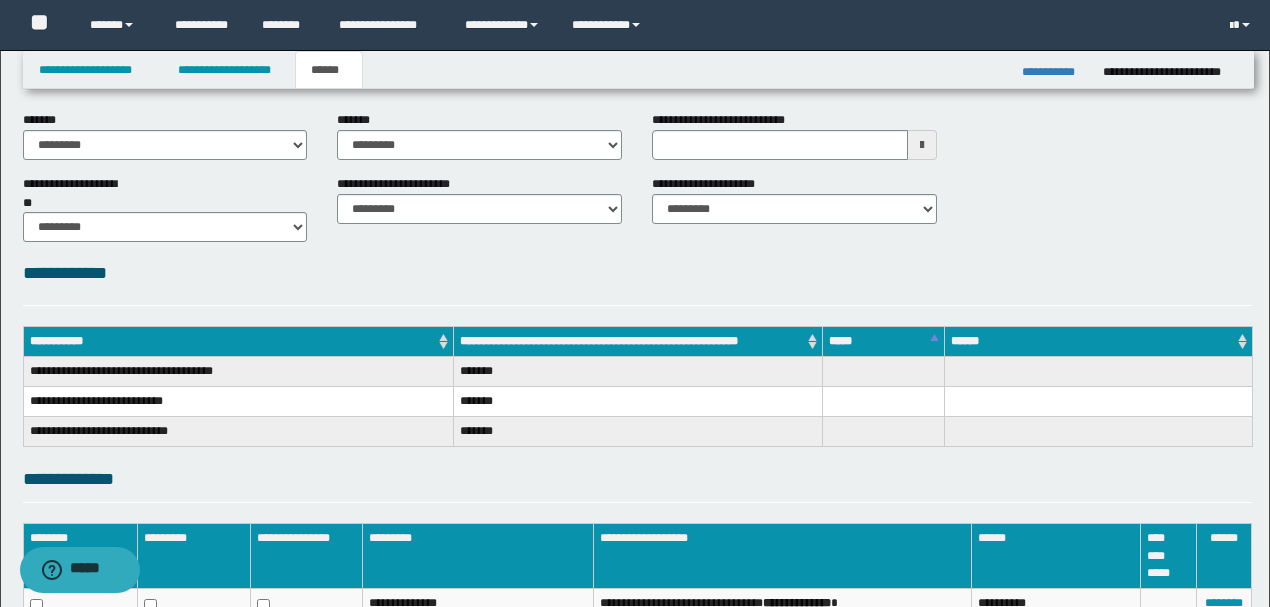 scroll, scrollTop: 398, scrollLeft: 0, axis: vertical 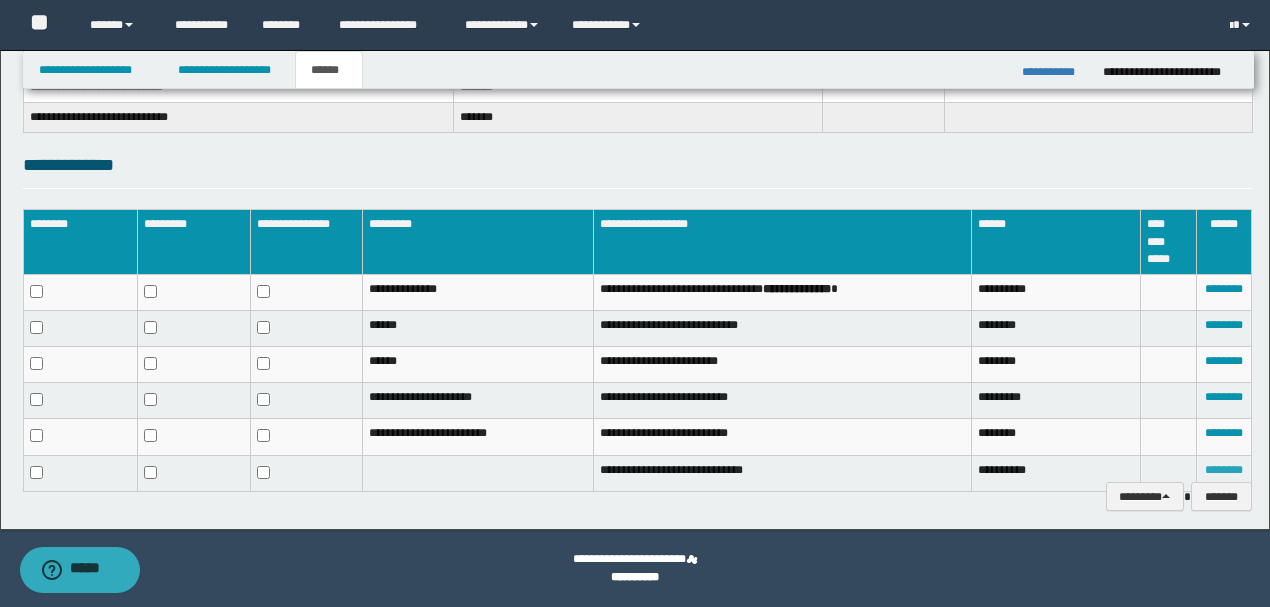 click on "********" at bounding box center (1224, 470) 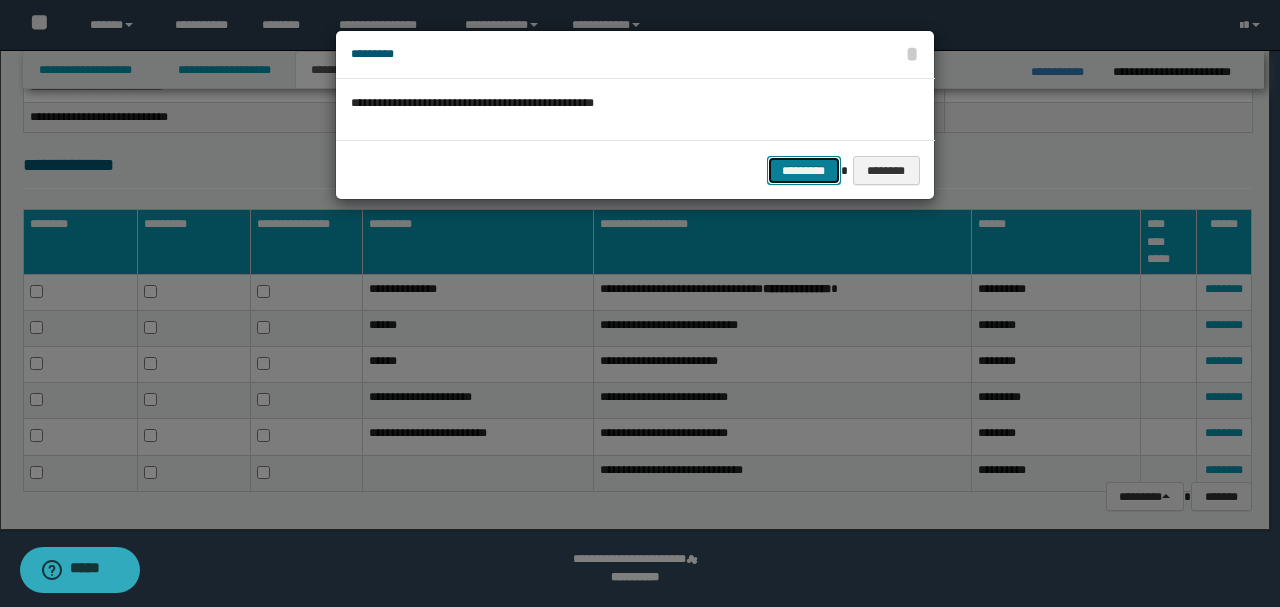 click on "*********" at bounding box center [804, 170] 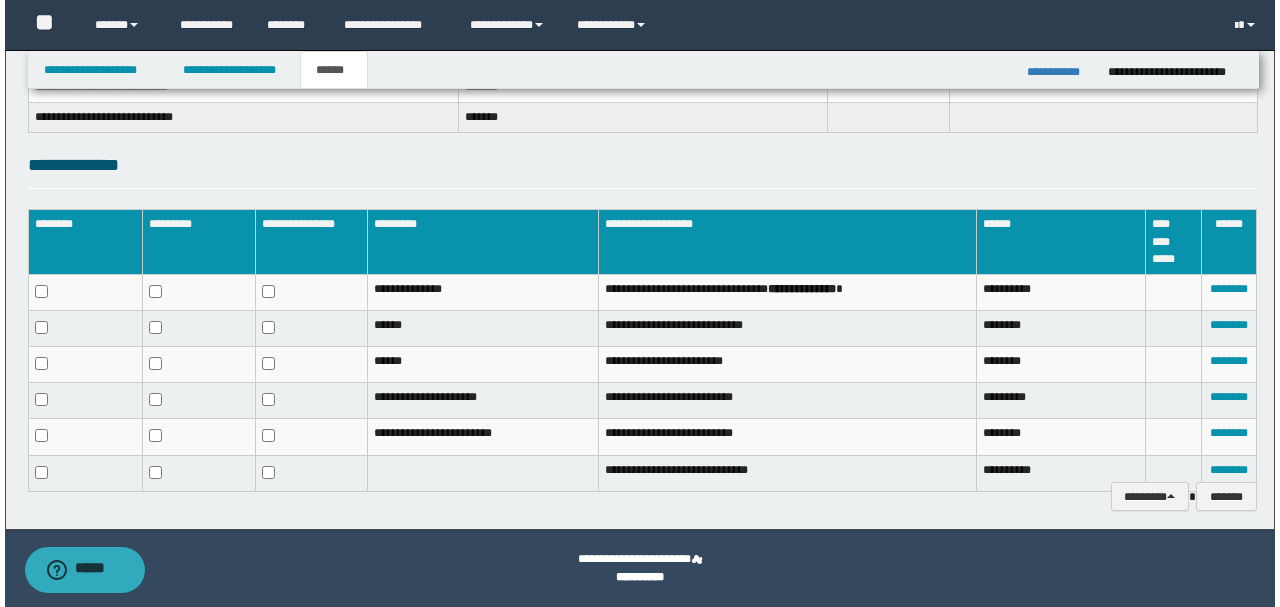 scroll, scrollTop: 382, scrollLeft: 0, axis: vertical 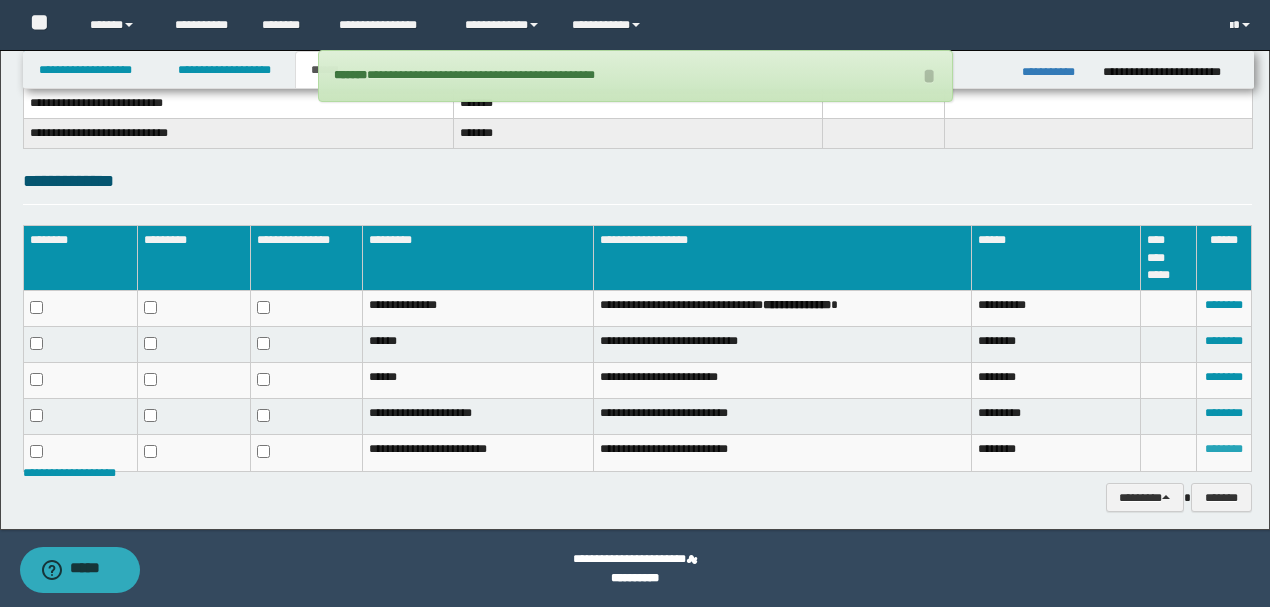 click on "********" at bounding box center [1224, 449] 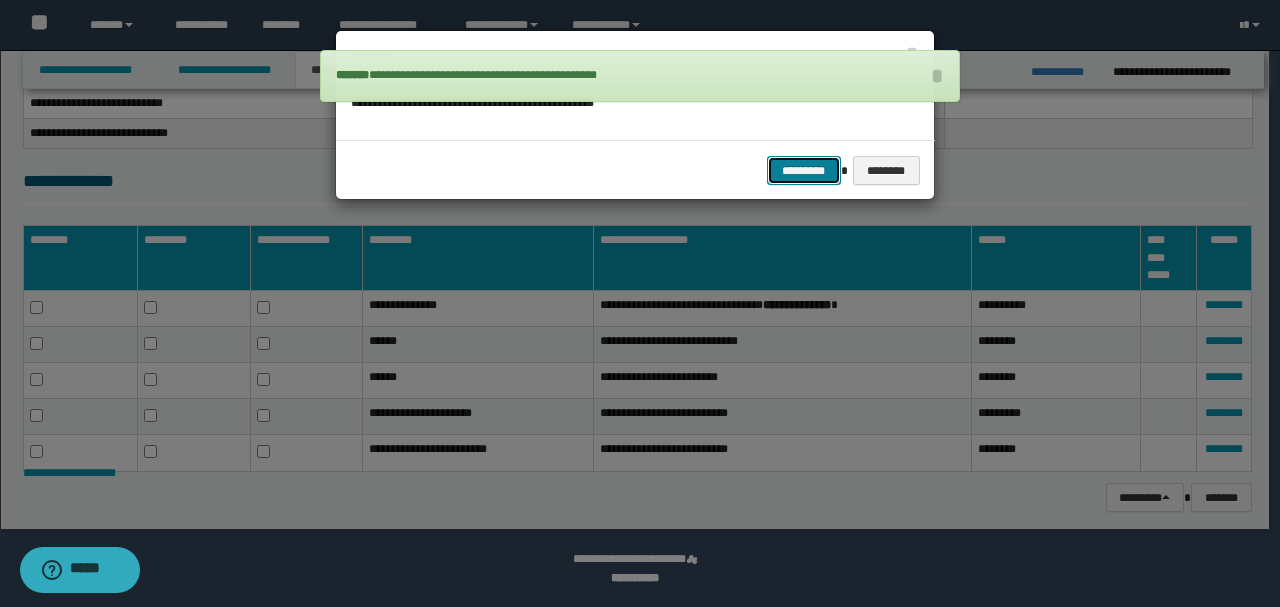 click on "*********" at bounding box center (804, 170) 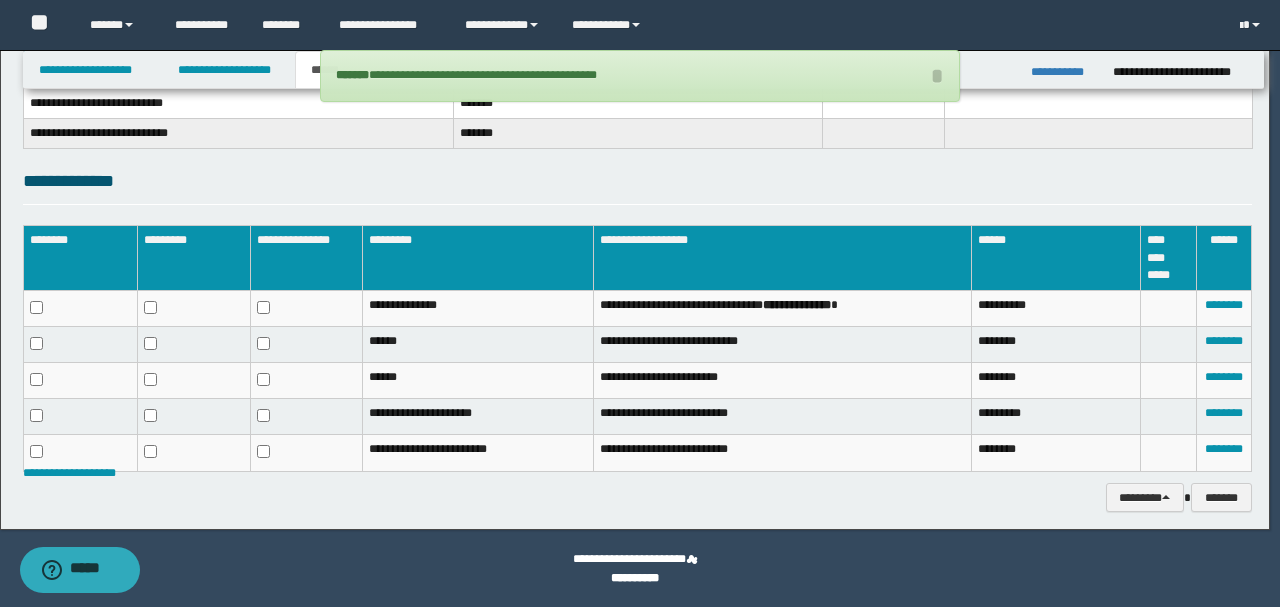 scroll, scrollTop: 348, scrollLeft: 0, axis: vertical 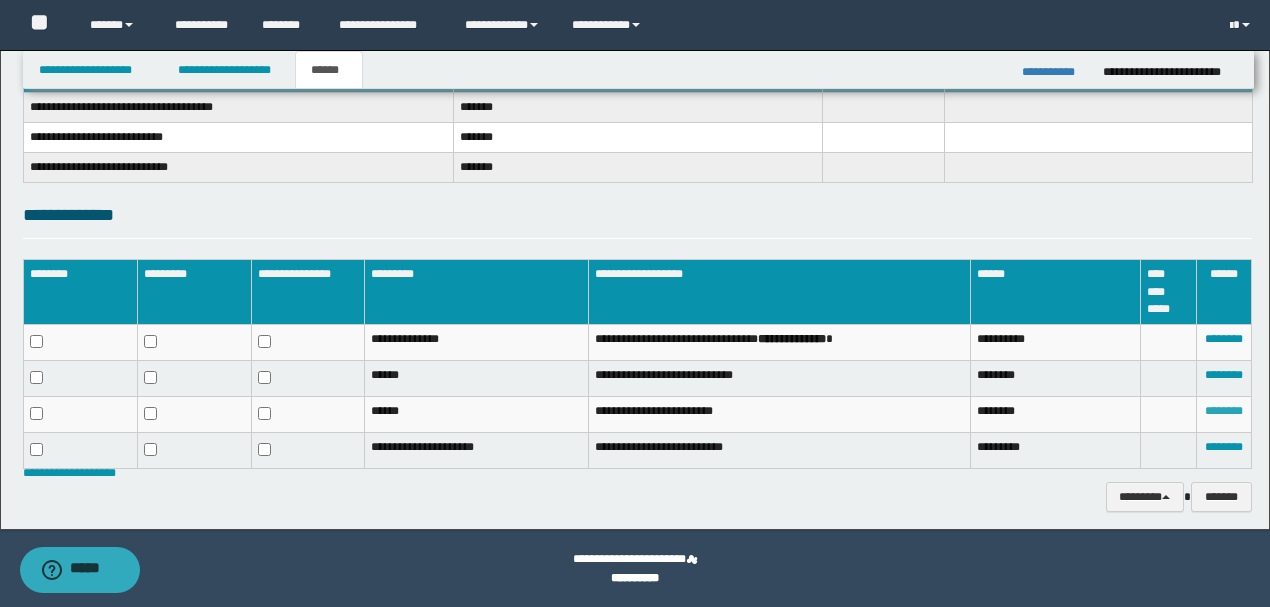 click on "********" at bounding box center [1224, 411] 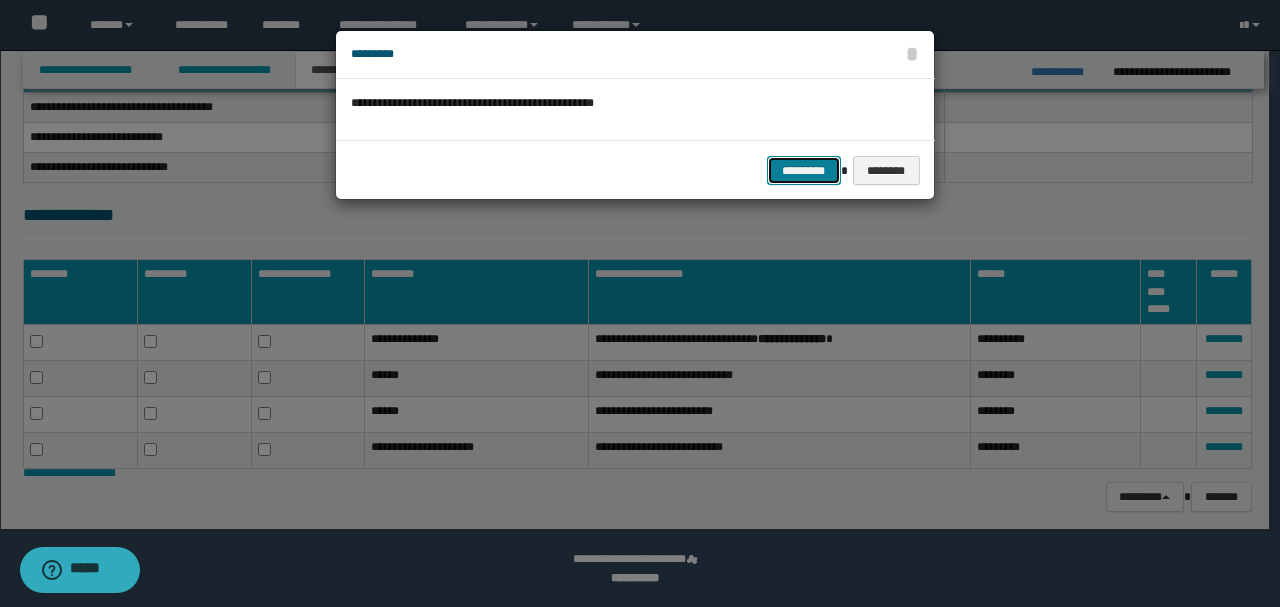 click on "*********" at bounding box center (804, 170) 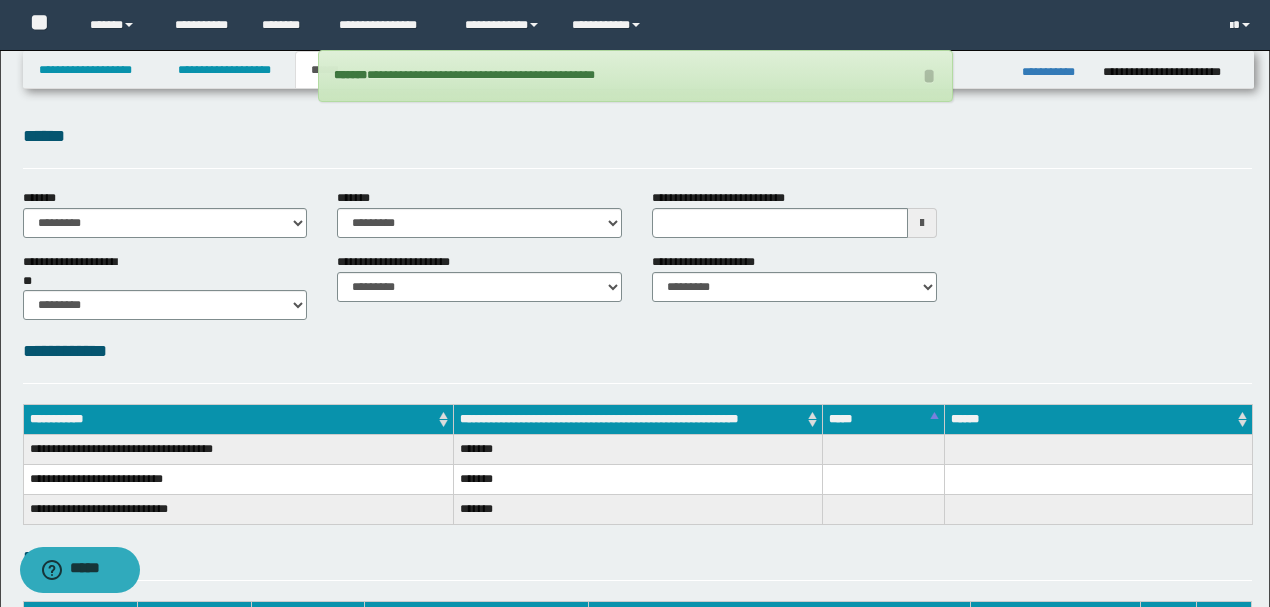 scroll, scrollTop: 0, scrollLeft: 0, axis: both 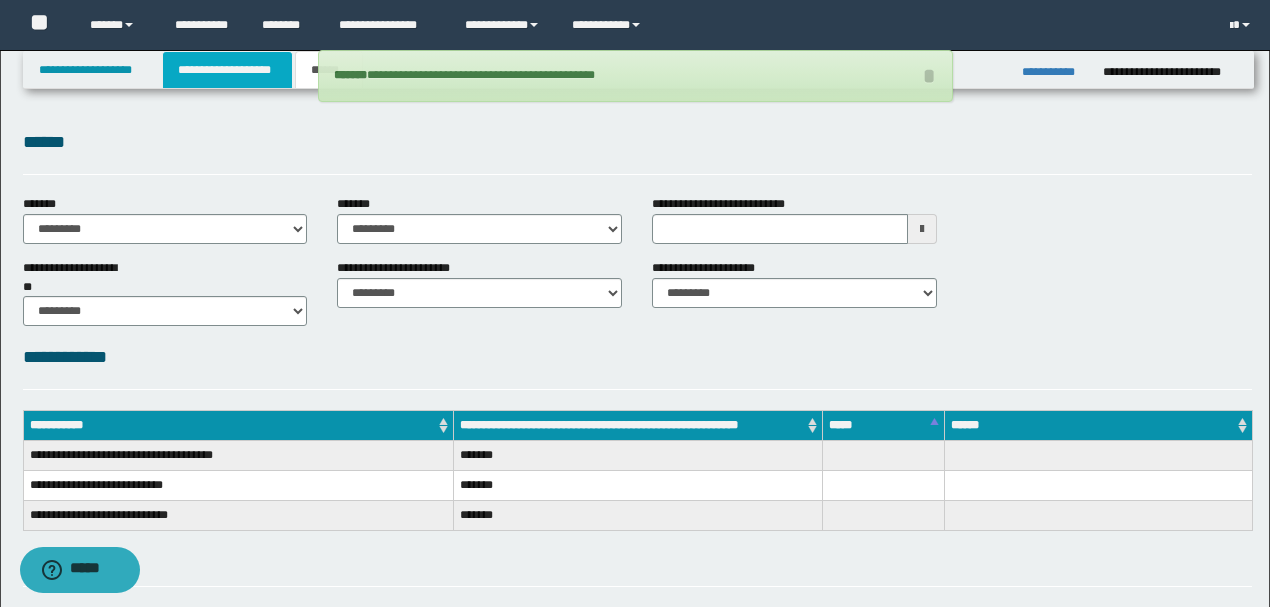 click on "**********" at bounding box center (227, 70) 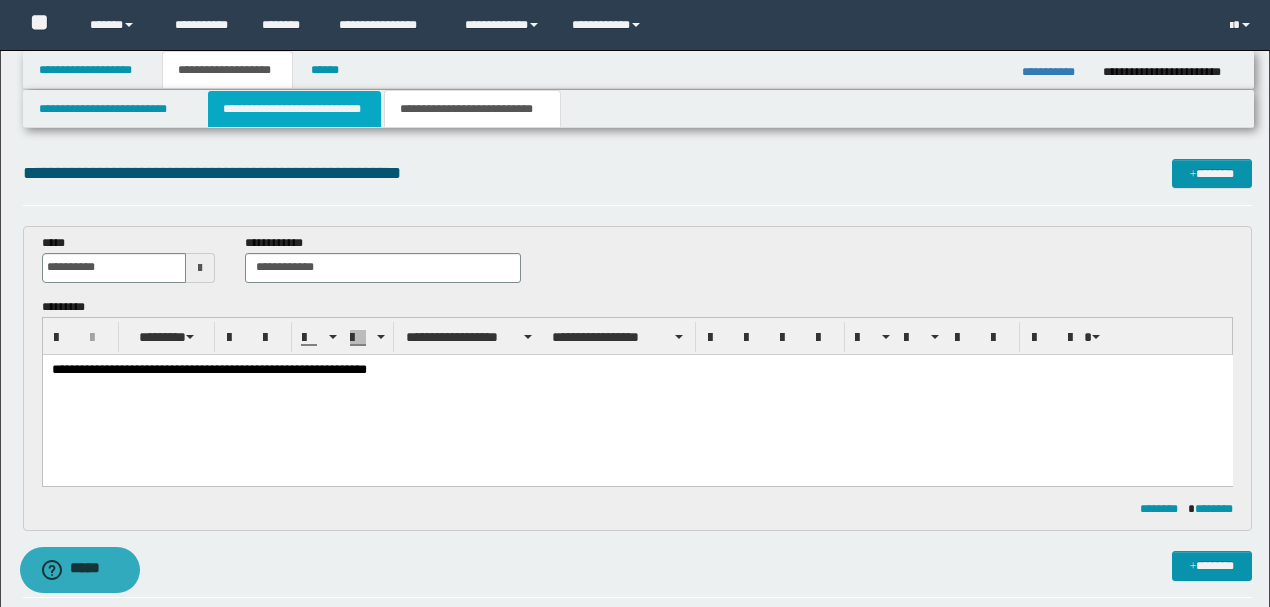 click on "**********" at bounding box center [294, 109] 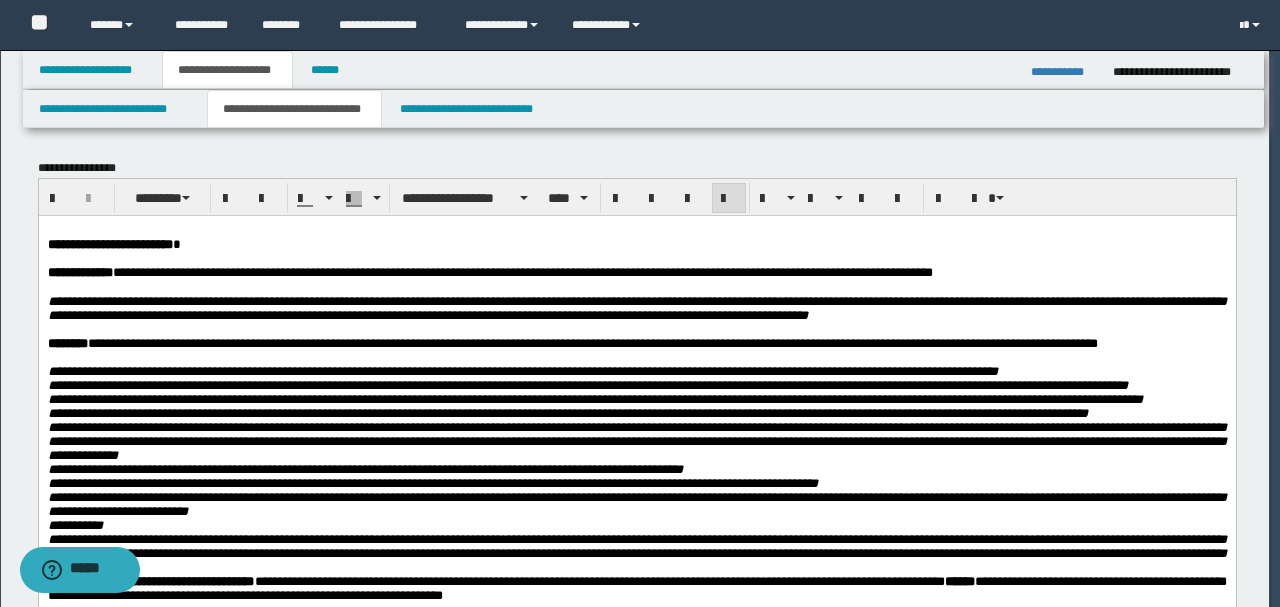 click at bounding box center [636, 287] 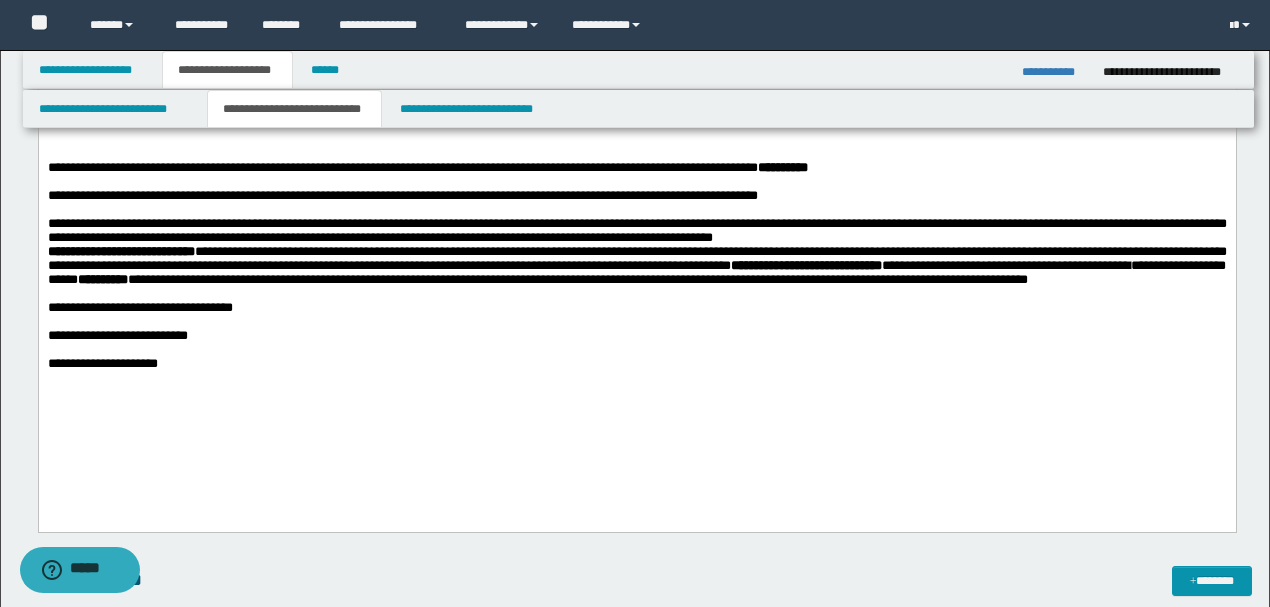 scroll, scrollTop: 800, scrollLeft: 0, axis: vertical 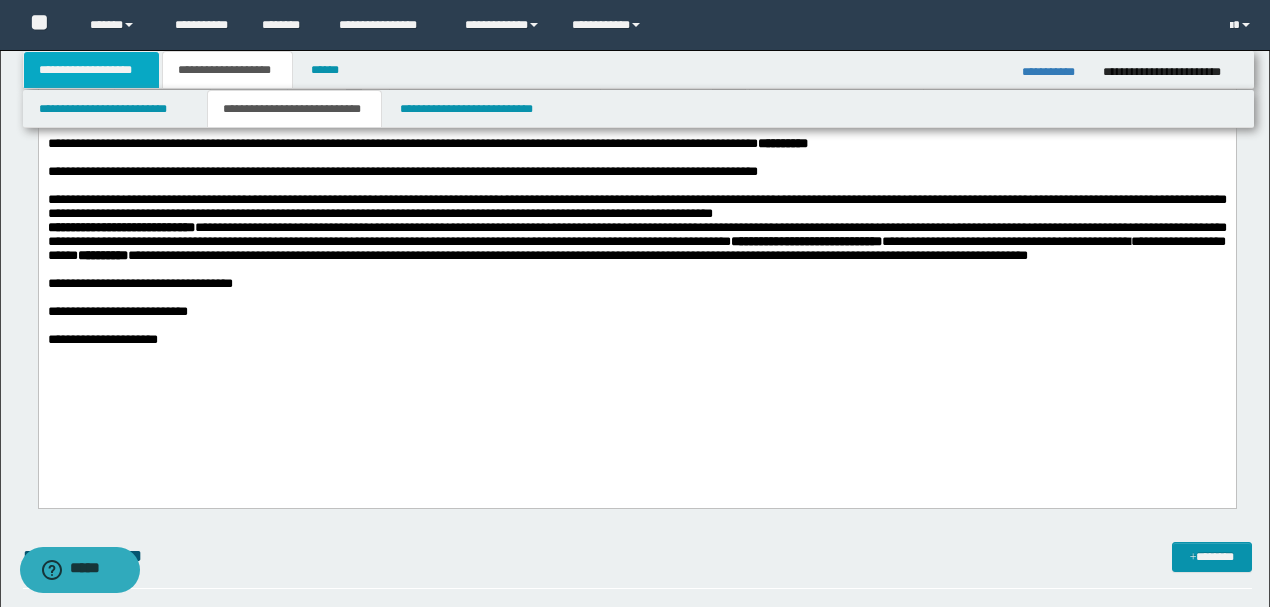 click on "**********" at bounding box center [92, 70] 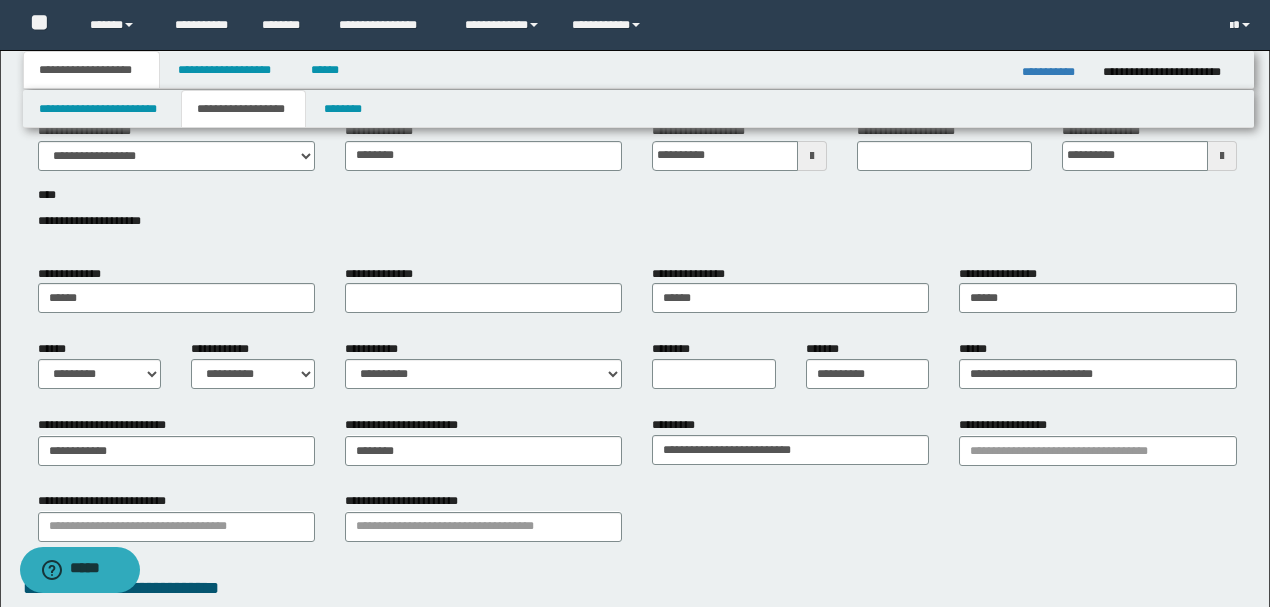 scroll, scrollTop: 0, scrollLeft: 0, axis: both 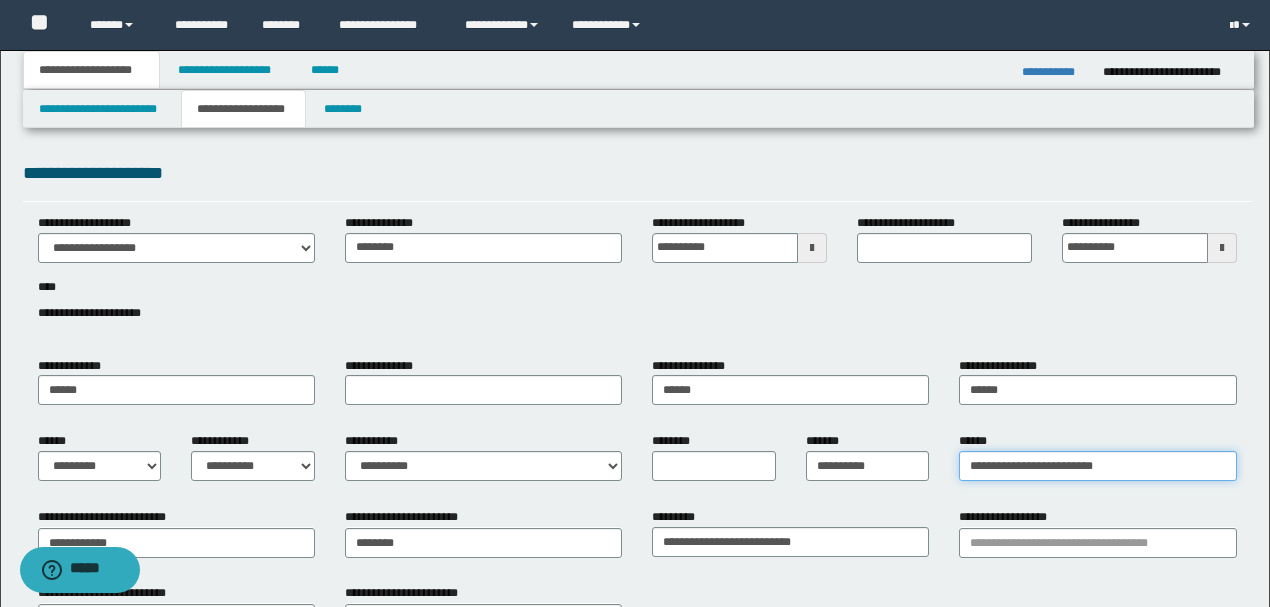 drag, startPoint x: 1099, startPoint y: 468, endPoint x: 710, endPoint y: 520, distance: 392.46017 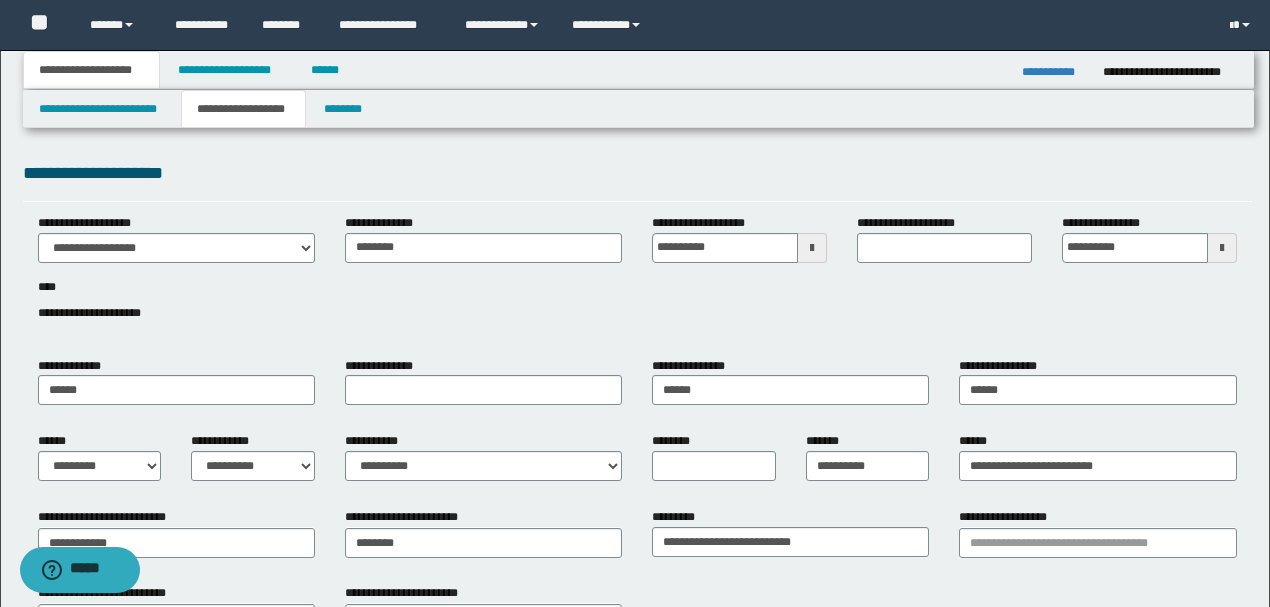 click on "**********" at bounding box center (637, 279) 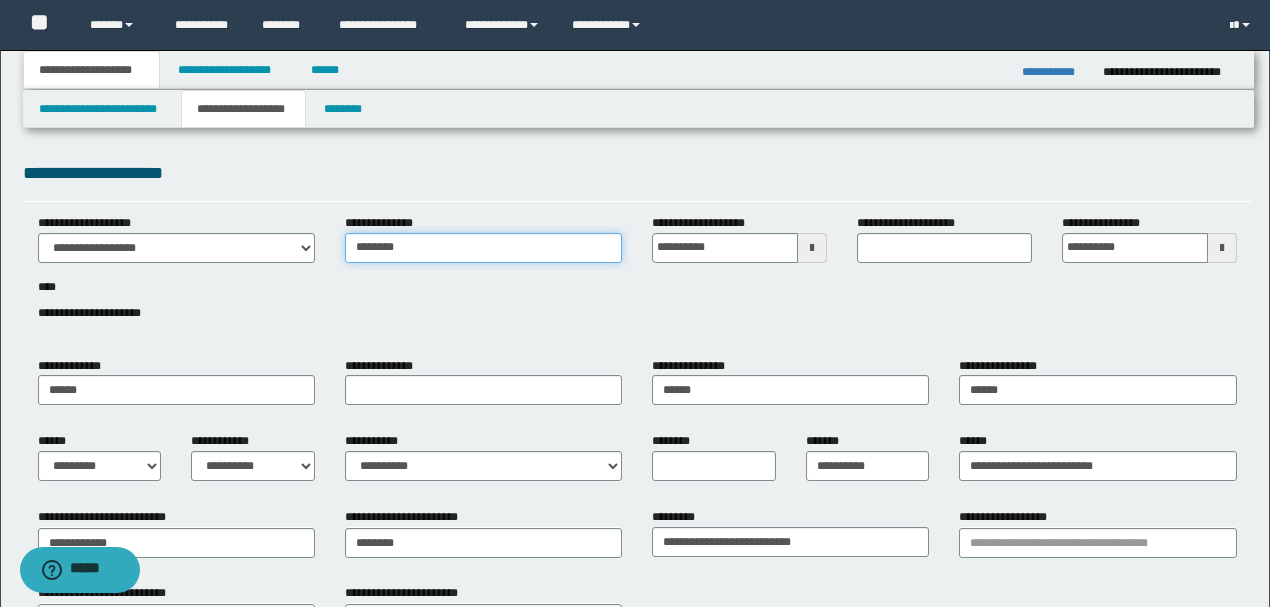 drag, startPoint x: 426, startPoint y: 244, endPoint x: 226, endPoint y: 237, distance: 200.12247 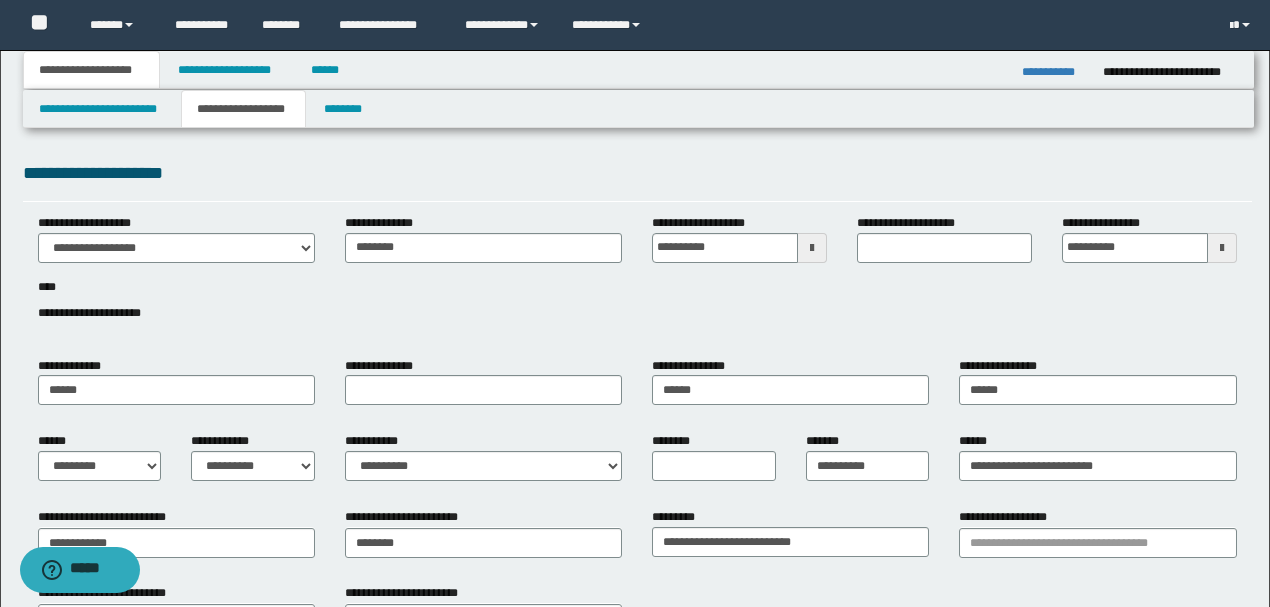 drag, startPoint x: 474, startPoint y: 212, endPoint x: 483, endPoint y: 202, distance: 13.453624 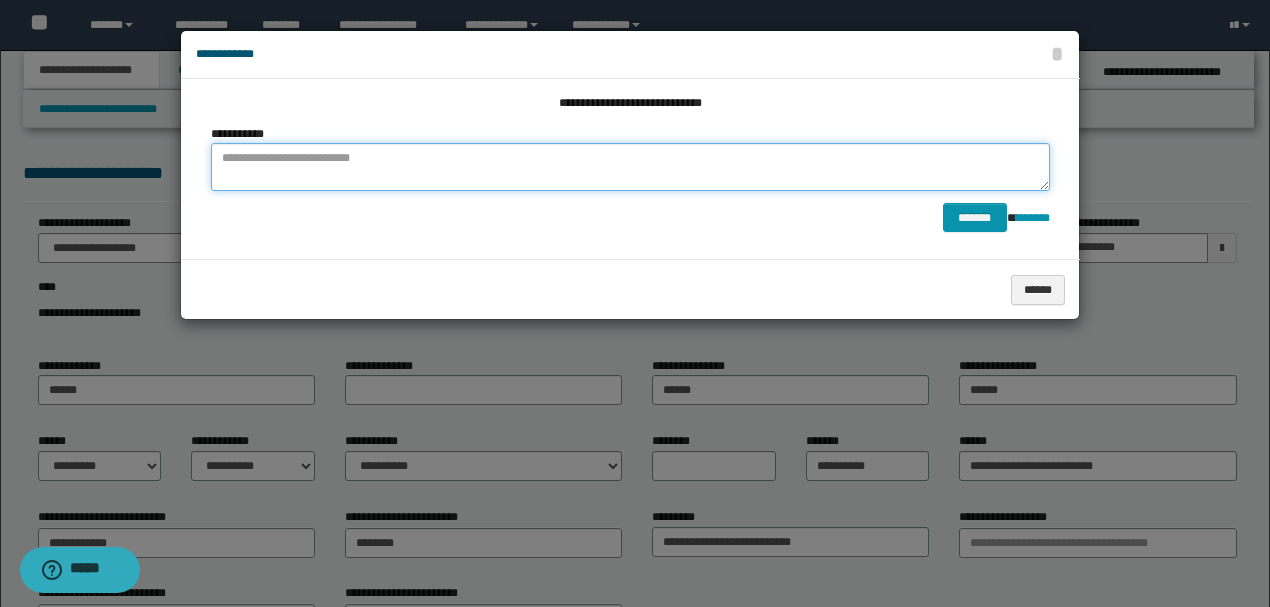 click at bounding box center (630, 167) 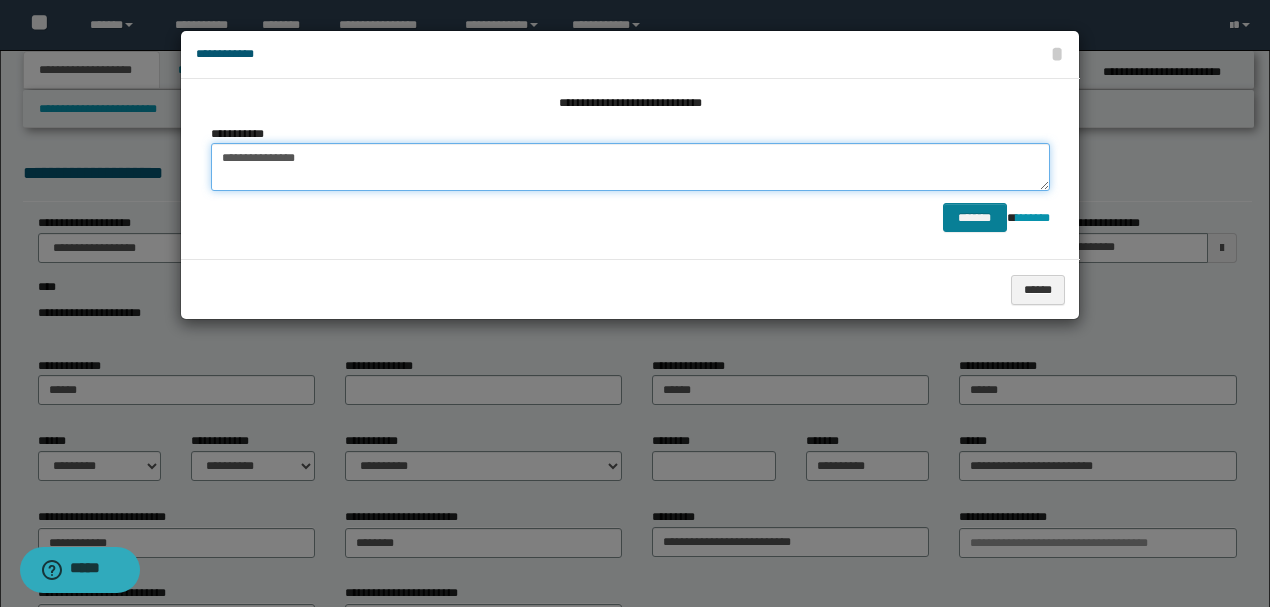 type on "**********" 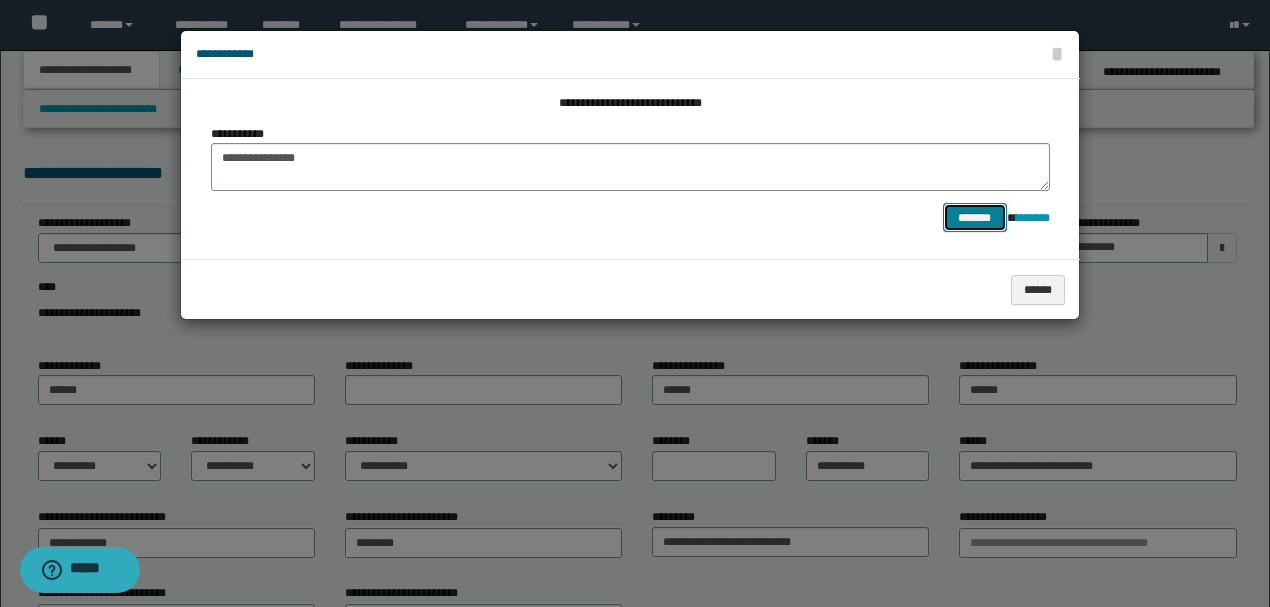 click on "*******" at bounding box center (975, 217) 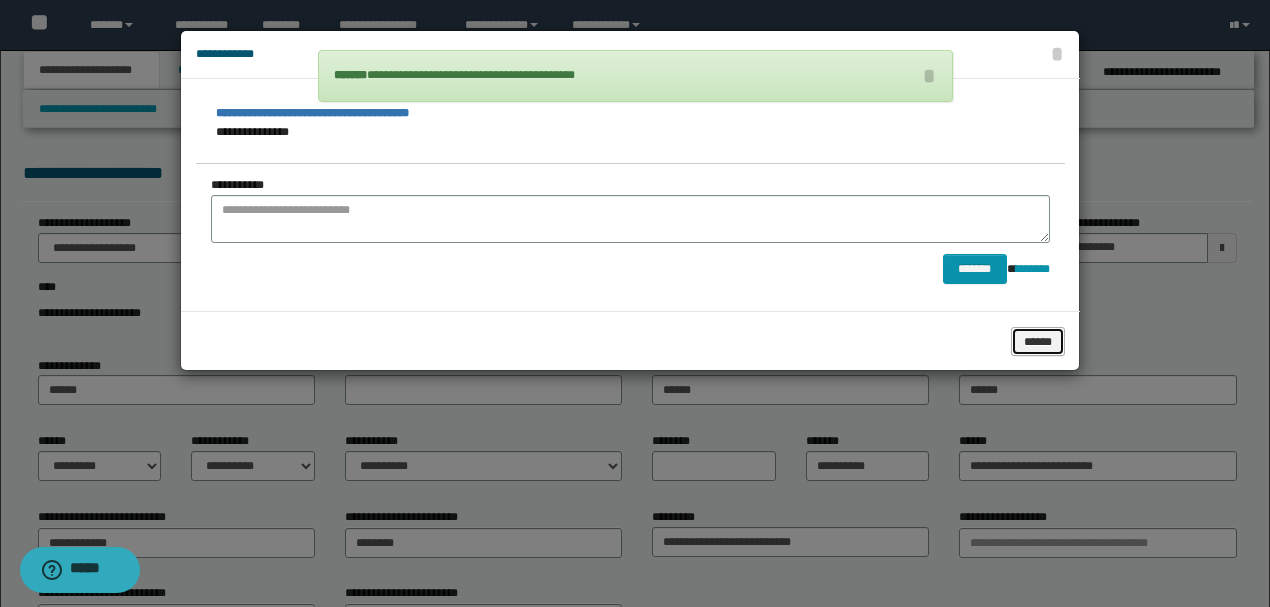 click on "******" at bounding box center [1038, 341] 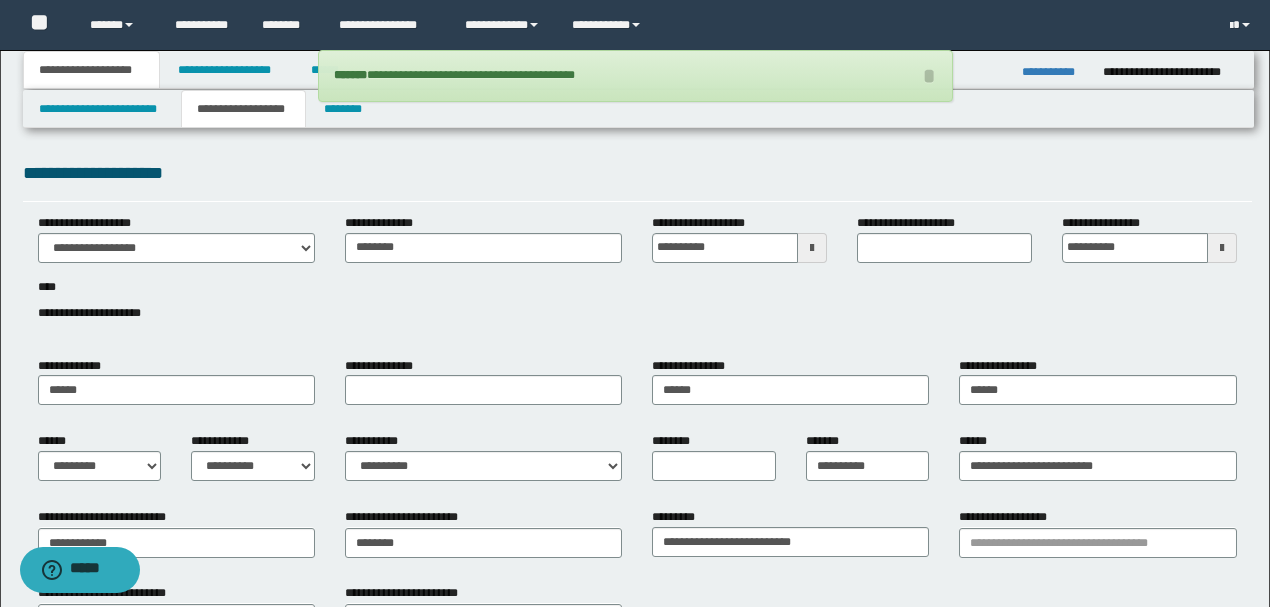 click on "**********" at bounding box center [637, 180] 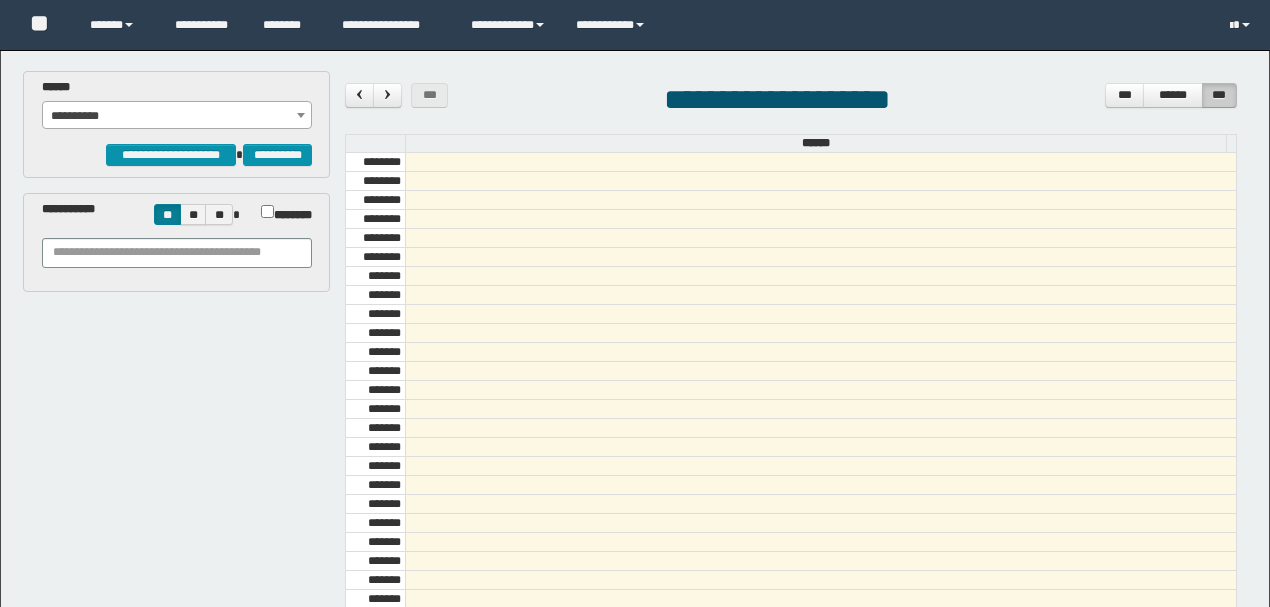 scroll, scrollTop: 0, scrollLeft: 0, axis: both 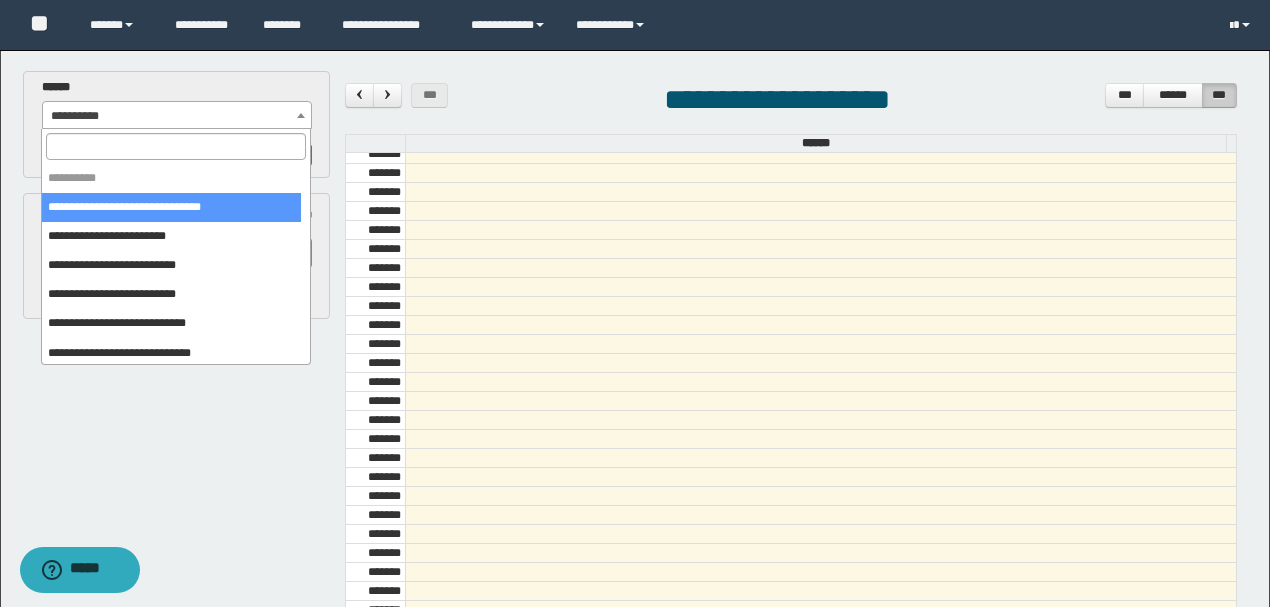 click on "**********" at bounding box center [177, 116] 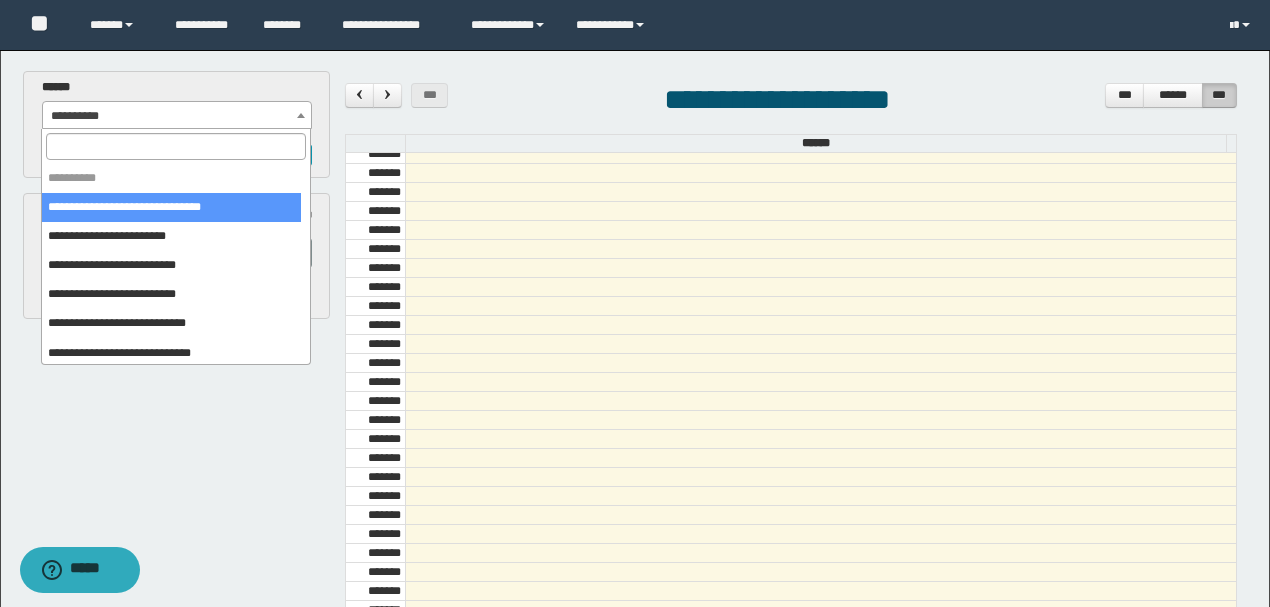 select on "******" 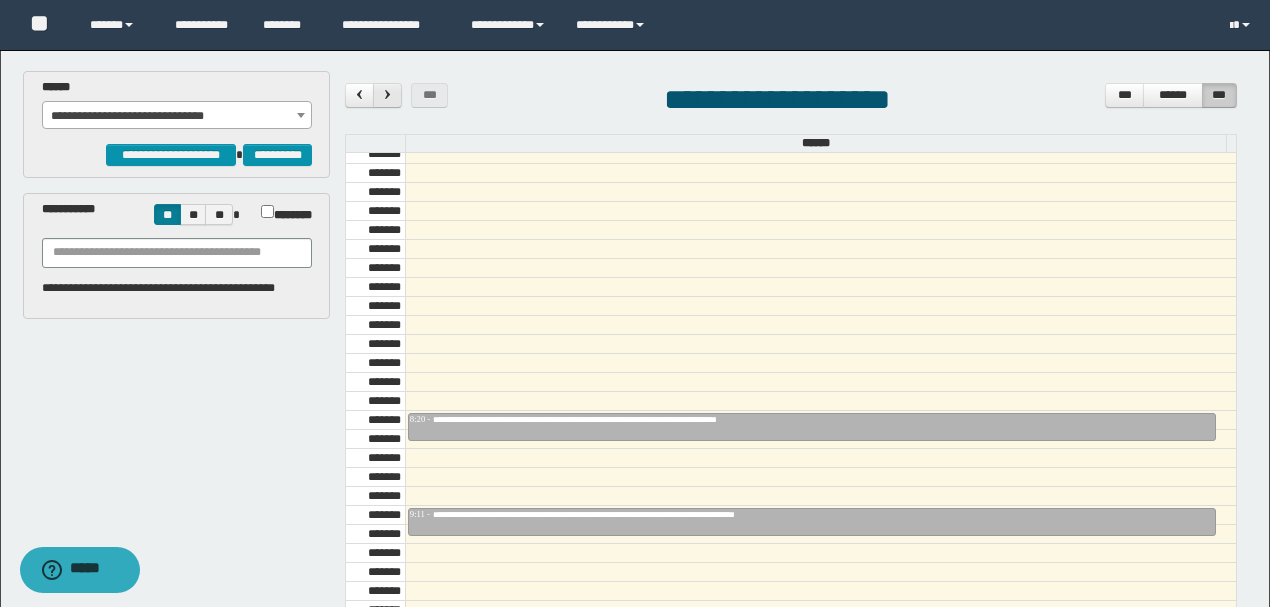 click at bounding box center (388, 94) 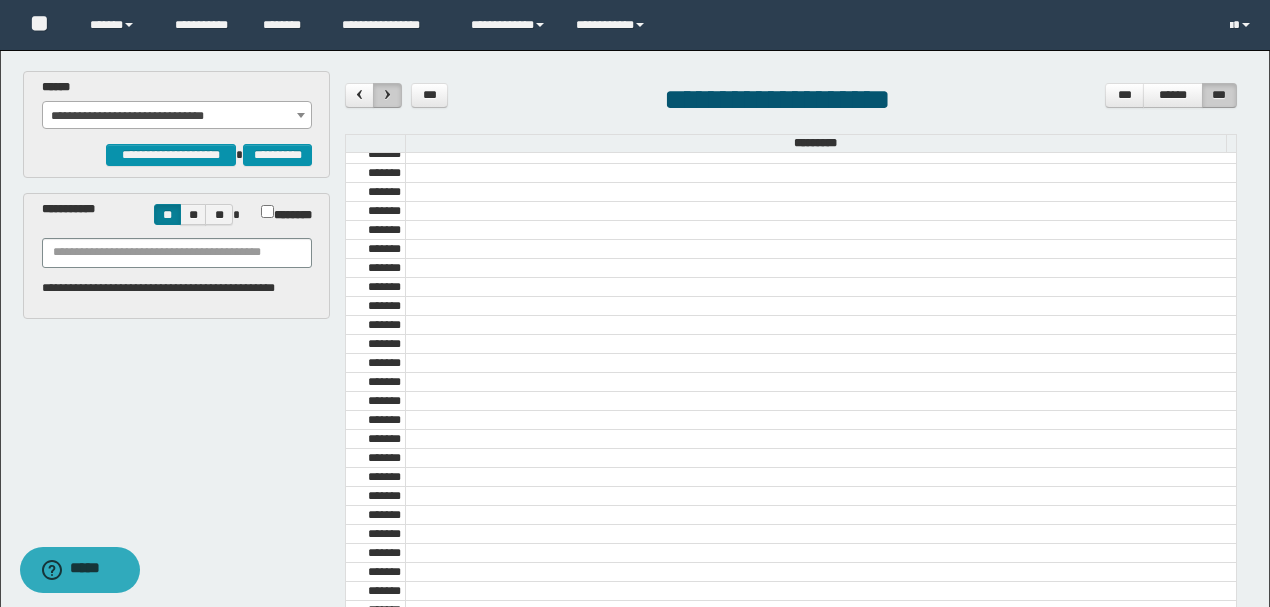click at bounding box center [388, 94] 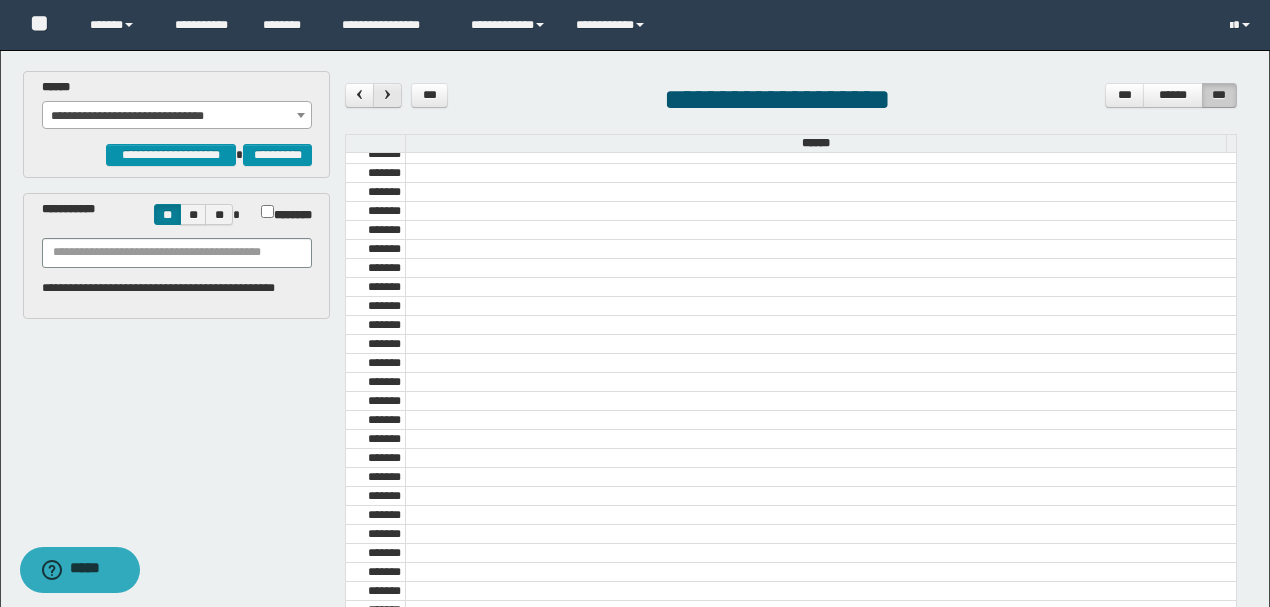 click at bounding box center (388, 94) 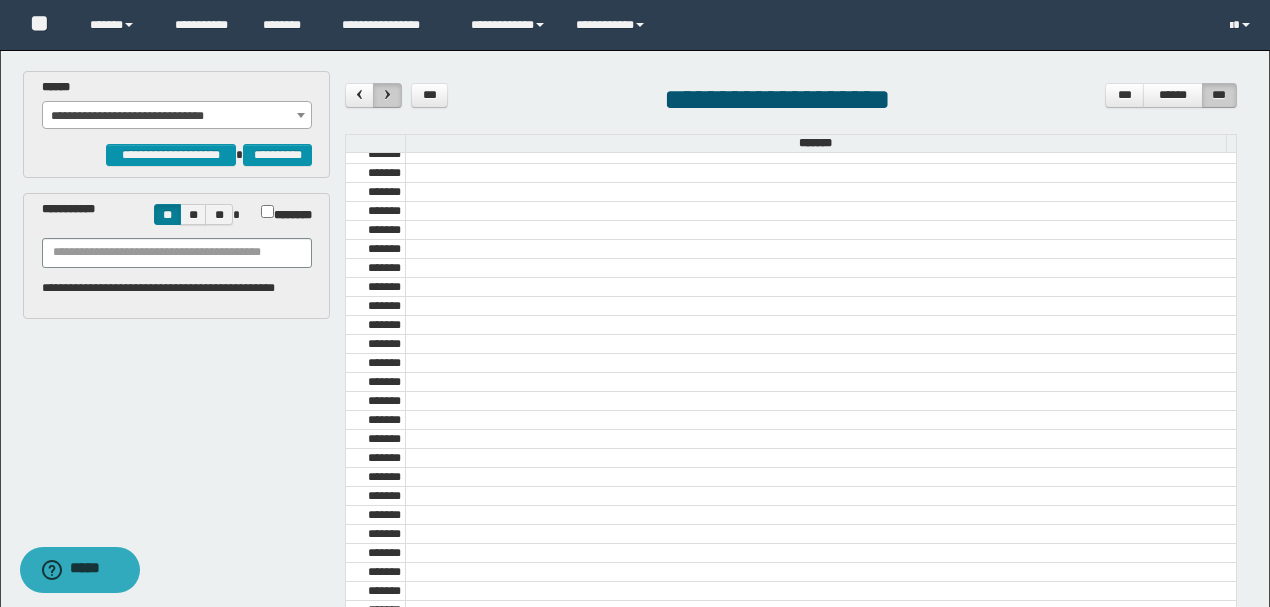click at bounding box center (388, 94) 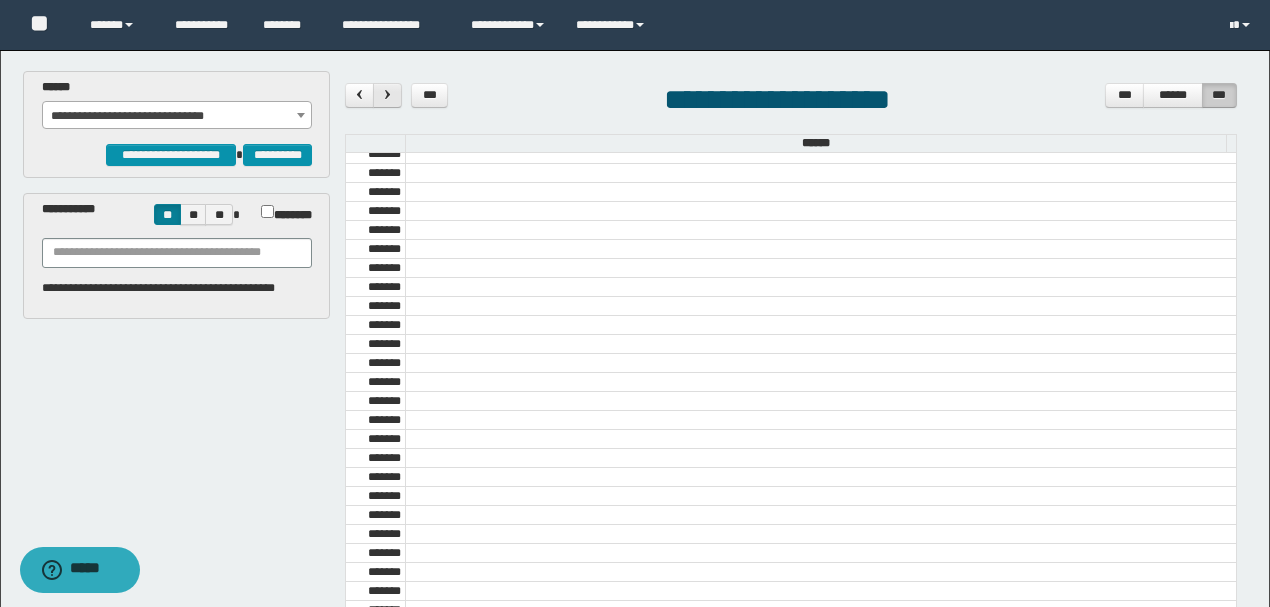 click at bounding box center (388, 94) 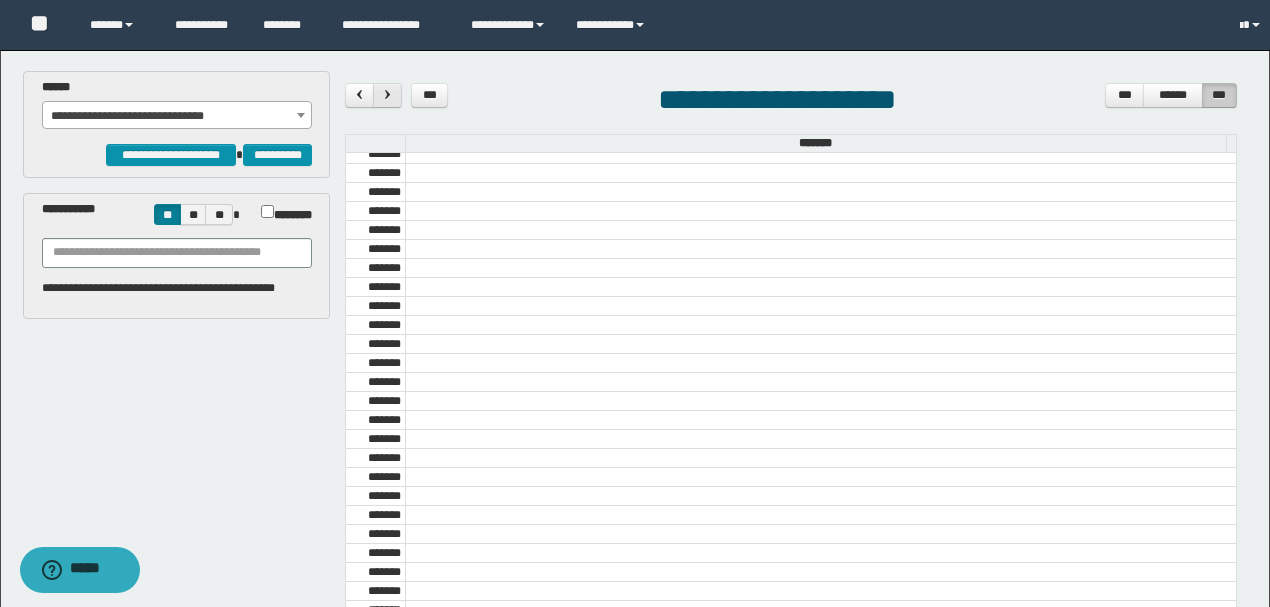click at bounding box center (388, 94) 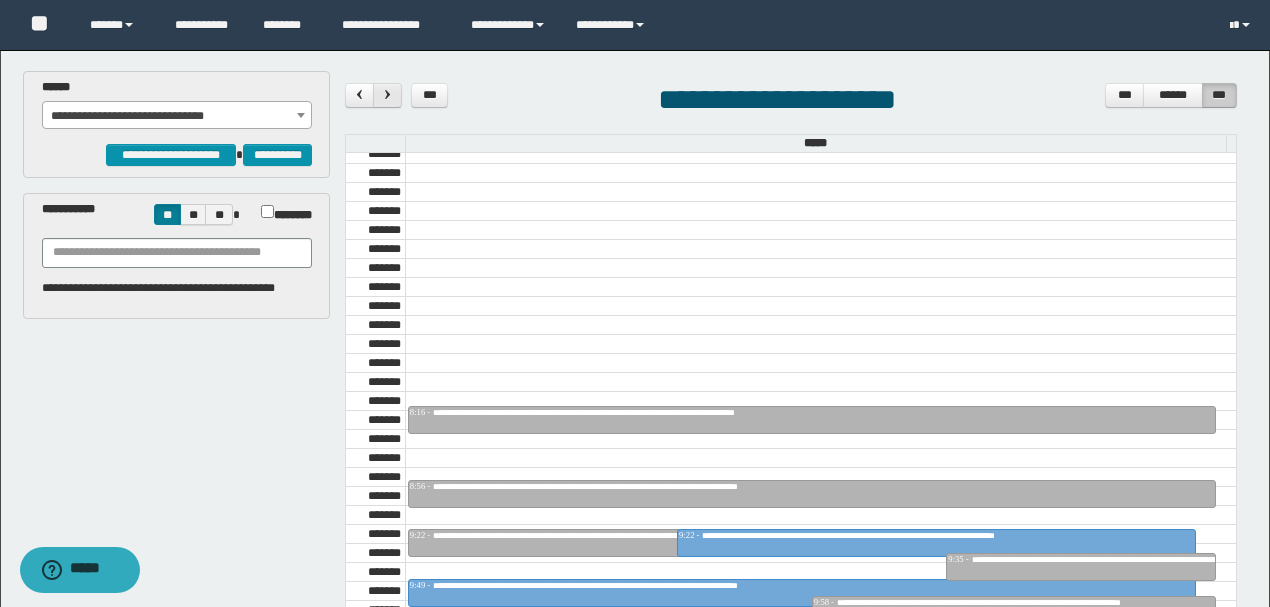 click at bounding box center [388, 94] 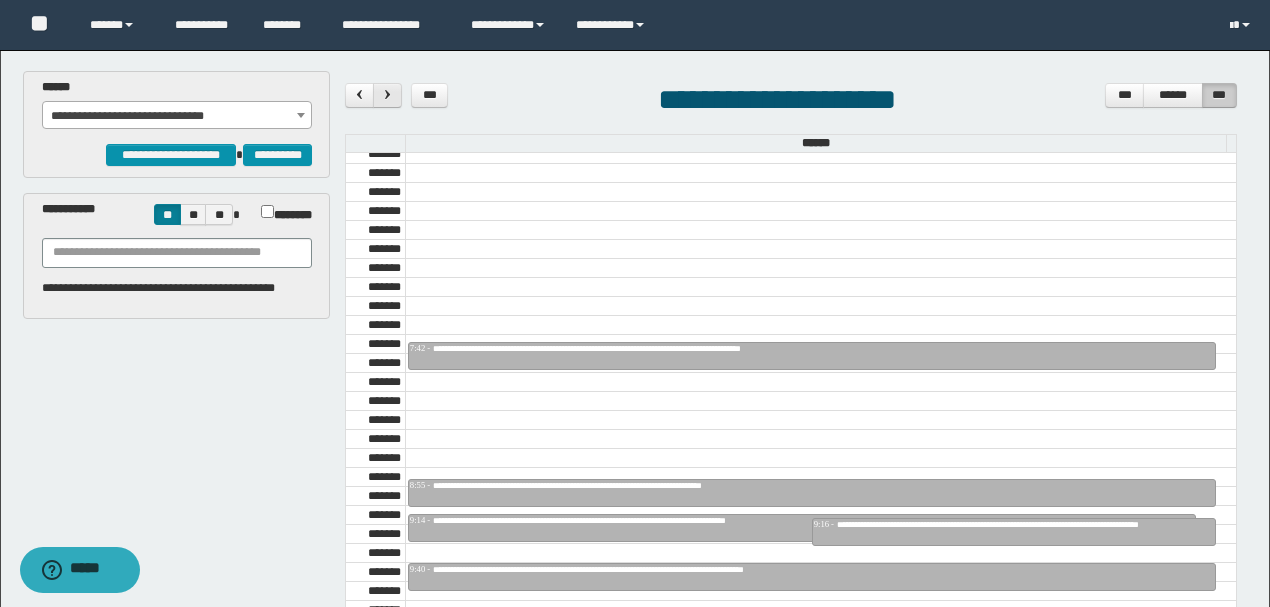 click at bounding box center (388, 94) 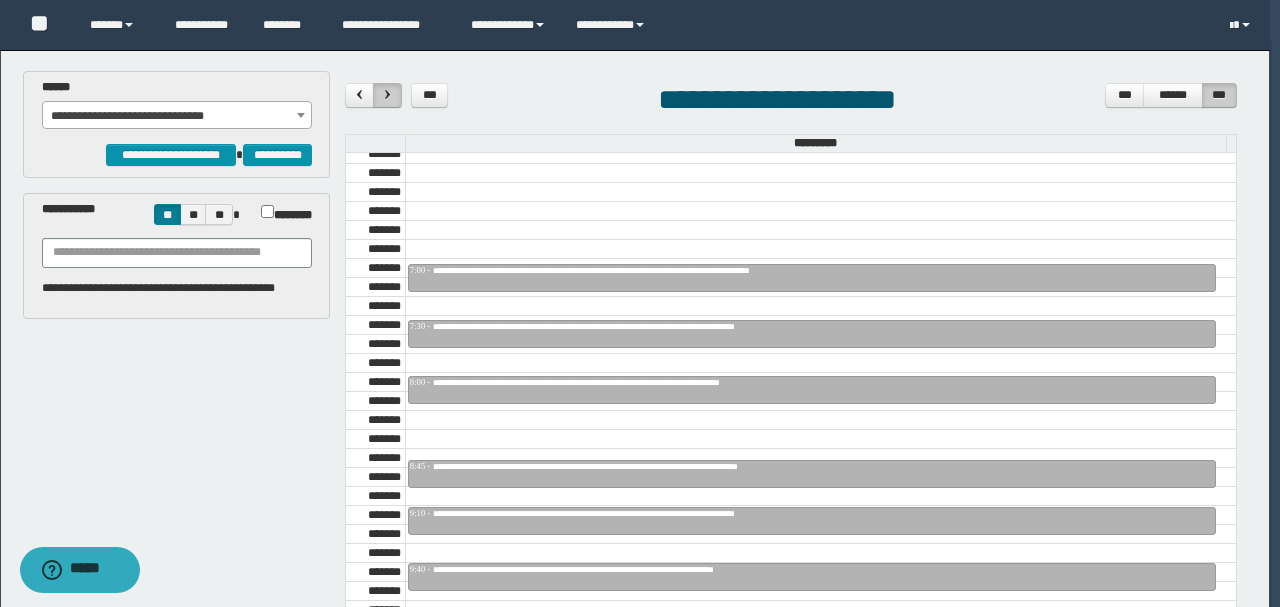 click at bounding box center (388, 94) 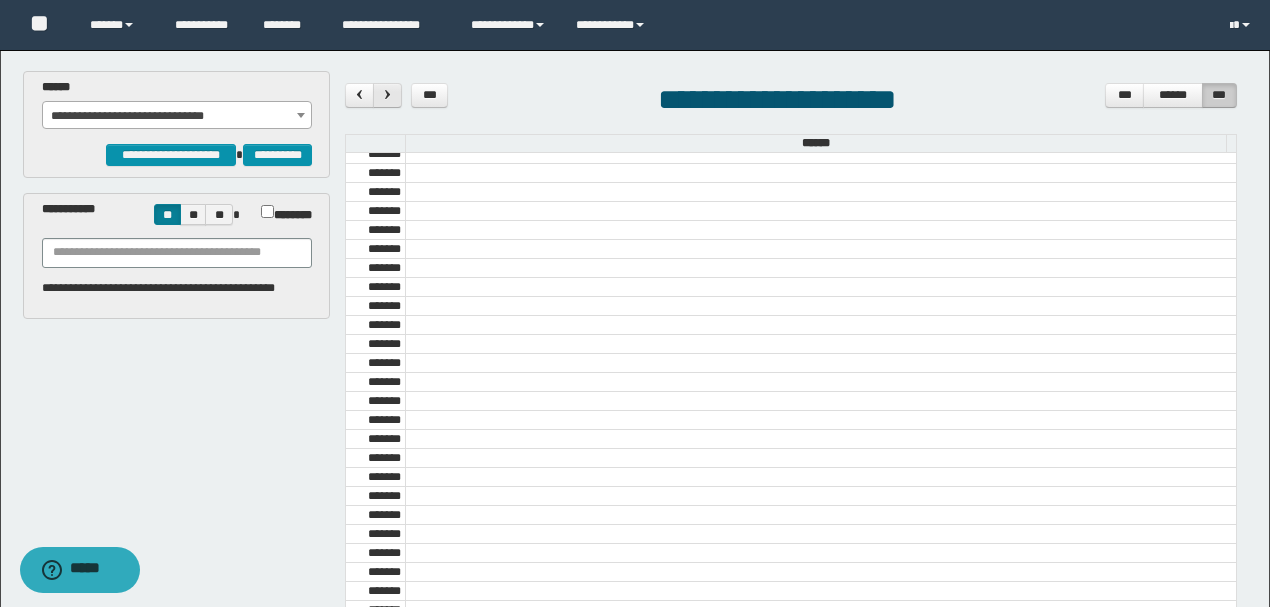 click at bounding box center [388, 94] 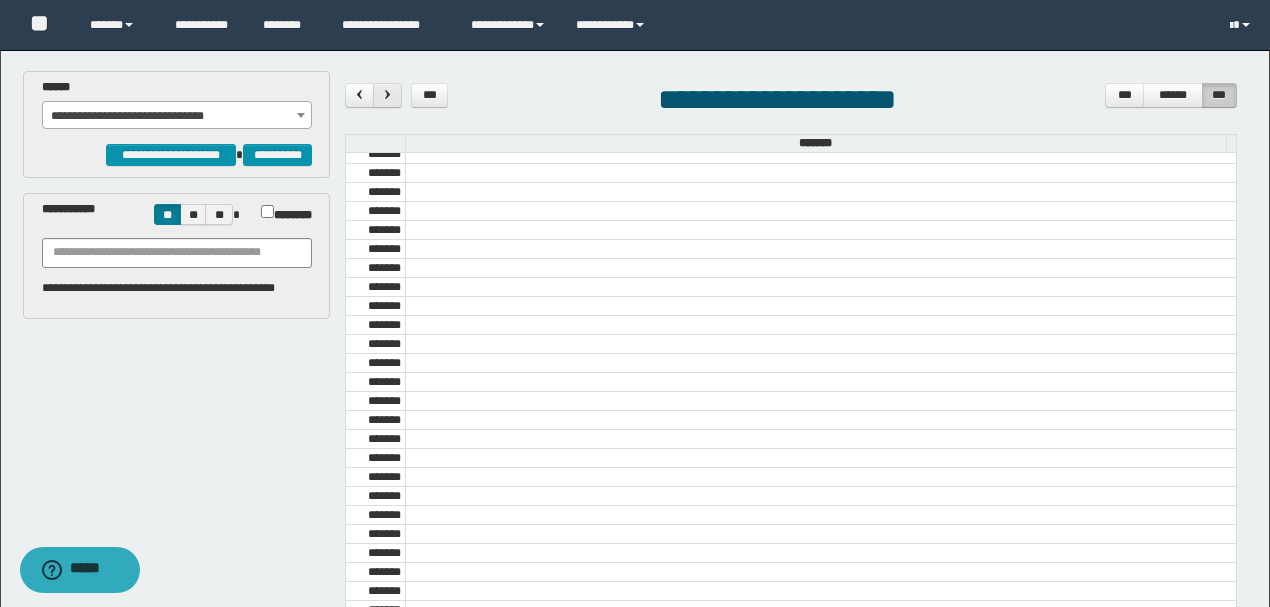 click at bounding box center [388, 94] 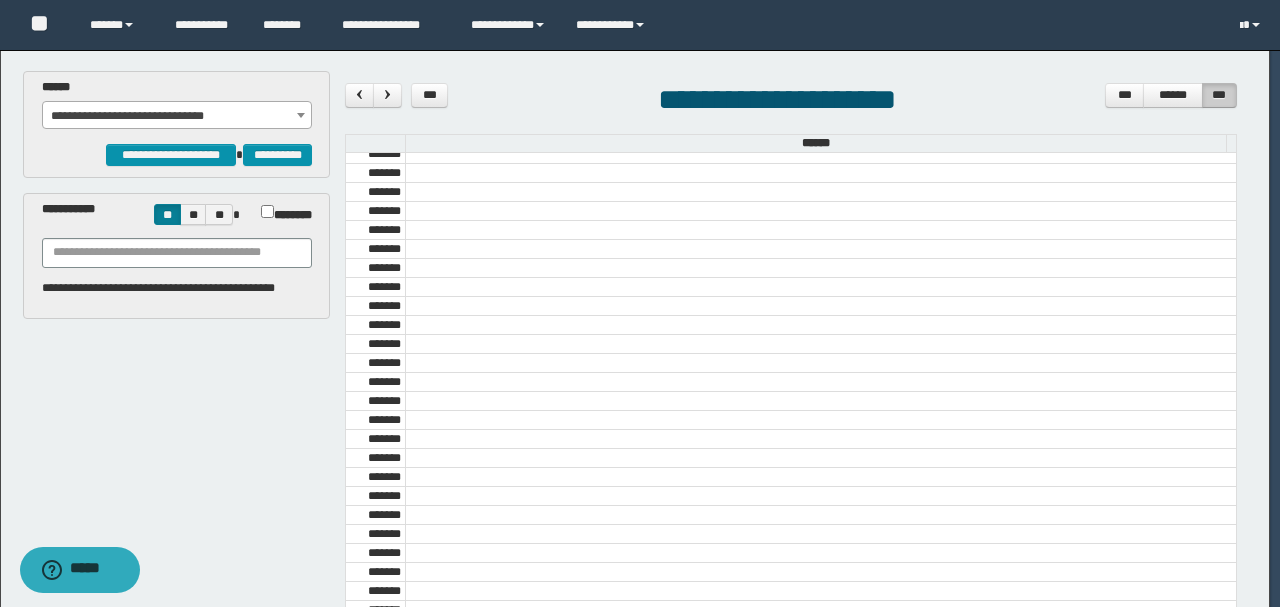 click at bounding box center [388, 94] 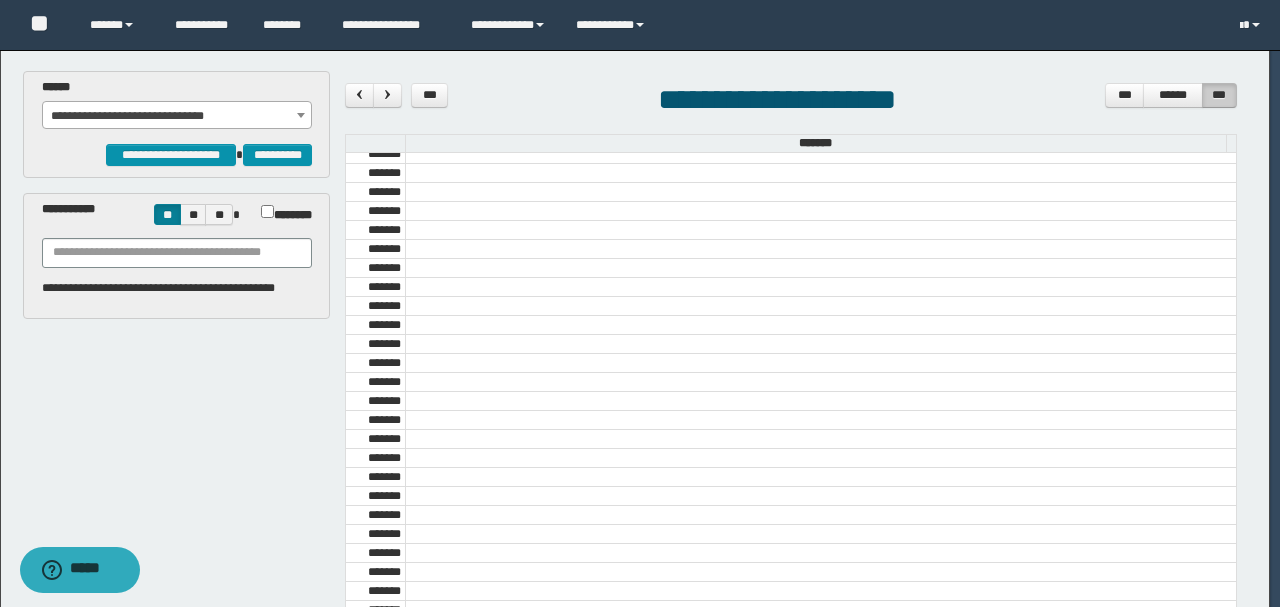 click on "**********" at bounding box center (635, 303) 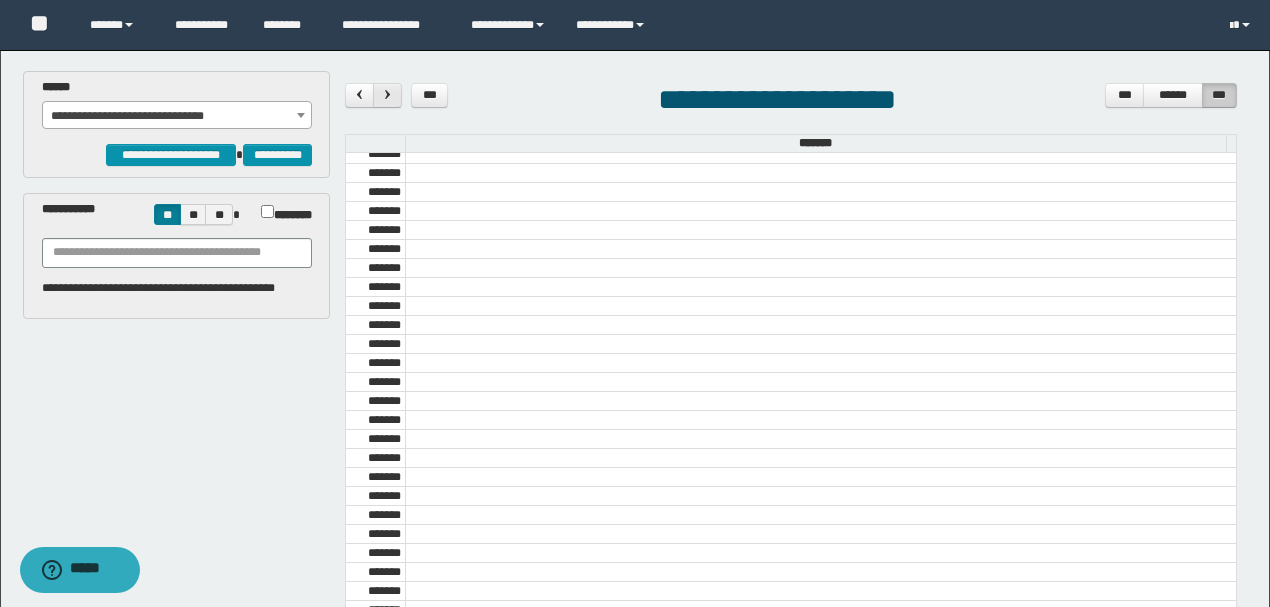 click at bounding box center (388, 94) 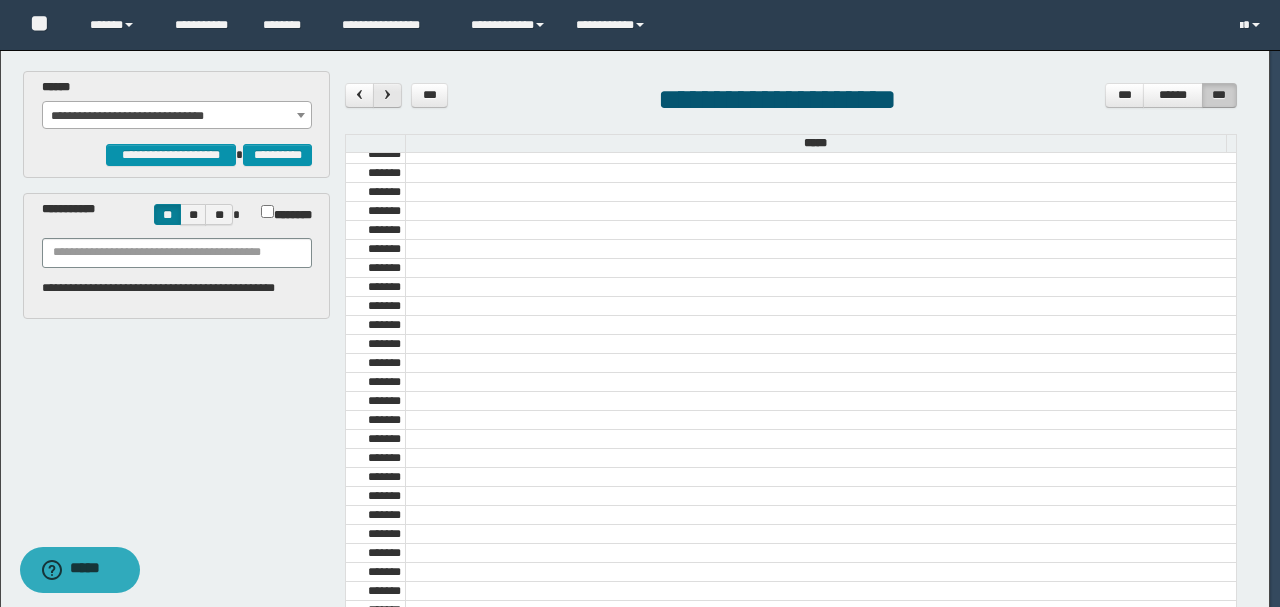 click at bounding box center (388, 94) 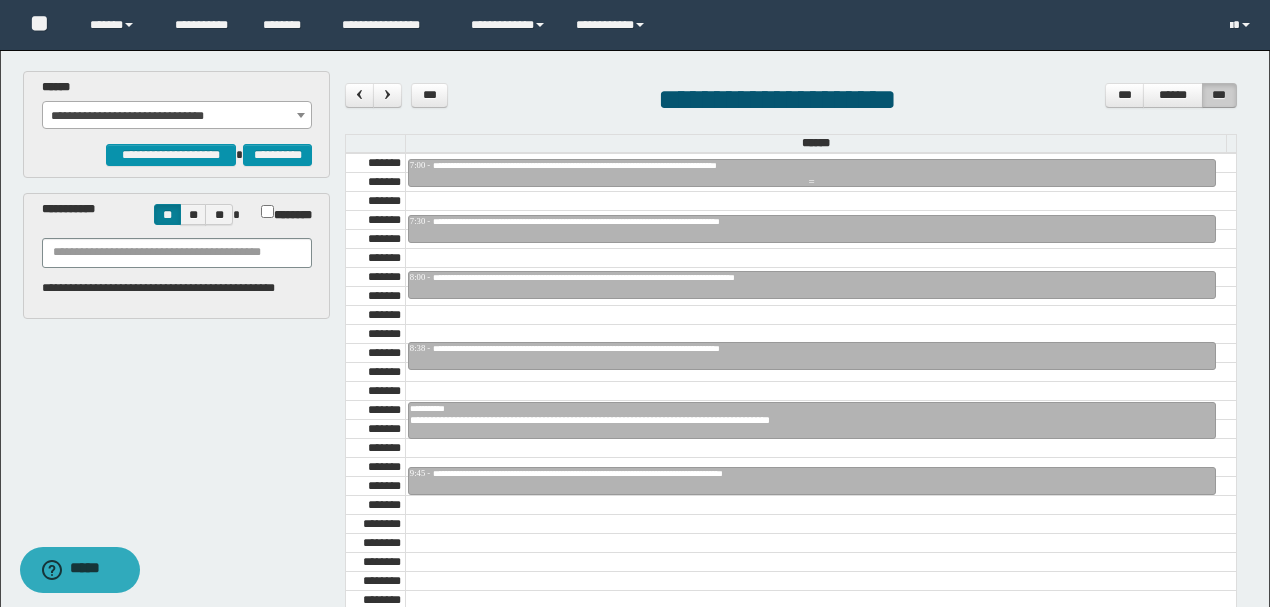 scroll, scrollTop: 940, scrollLeft: 0, axis: vertical 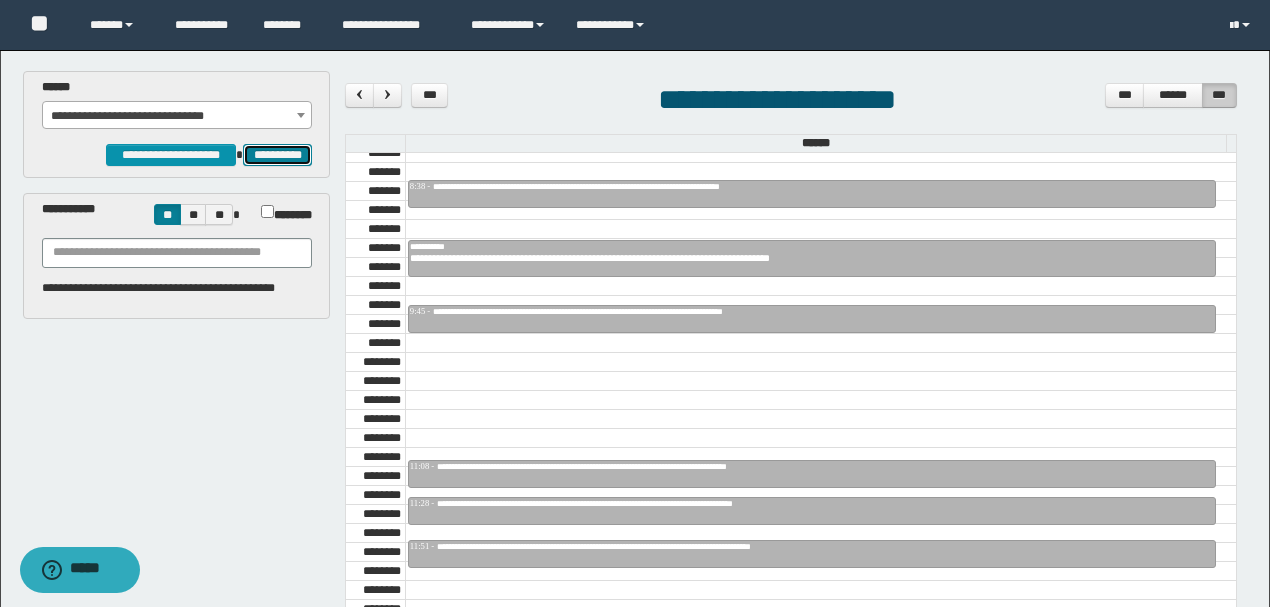 click on "**********" at bounding box center (277, 154) 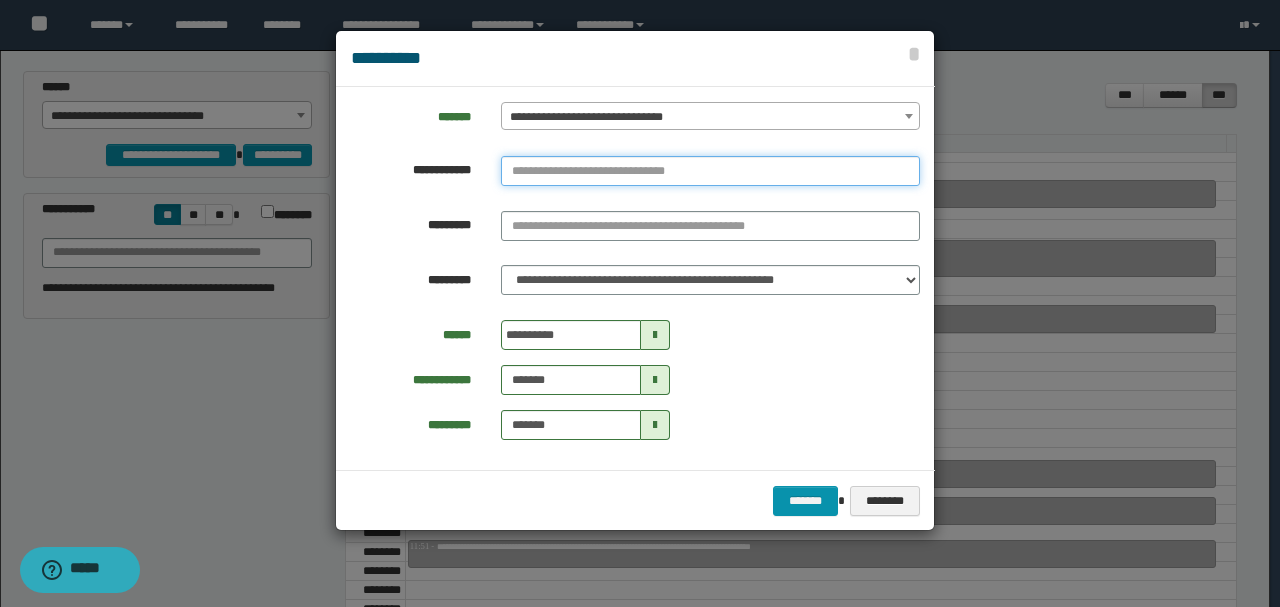click at bounding box center [710, 171] 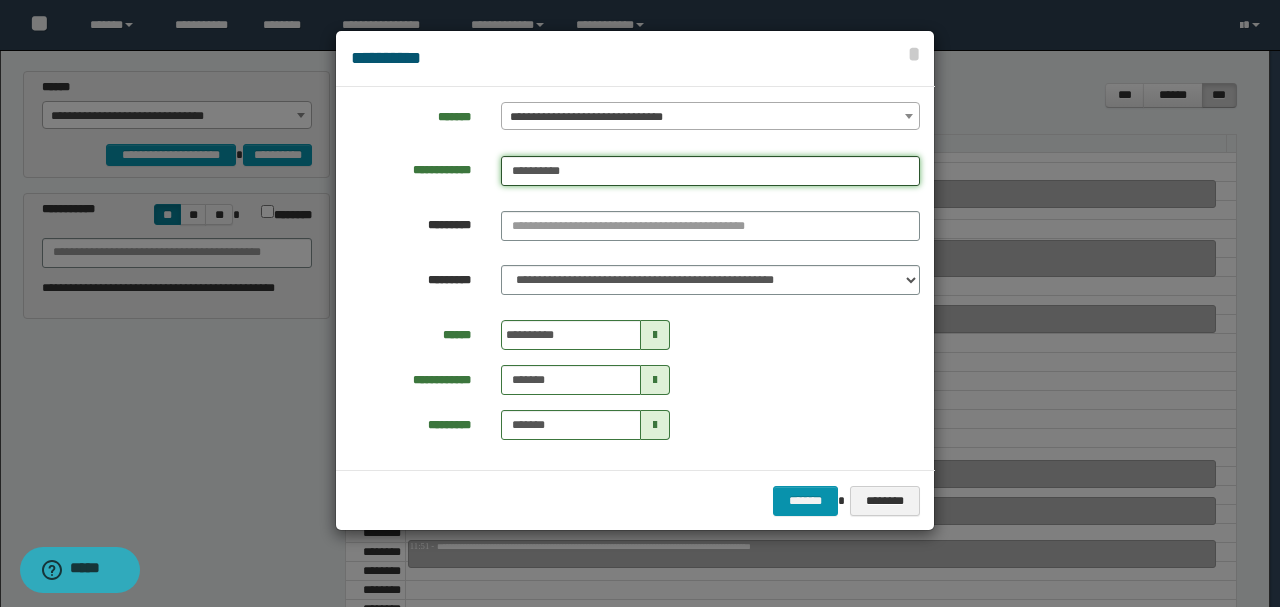 click on "**********" at bounding box center (710, 171) 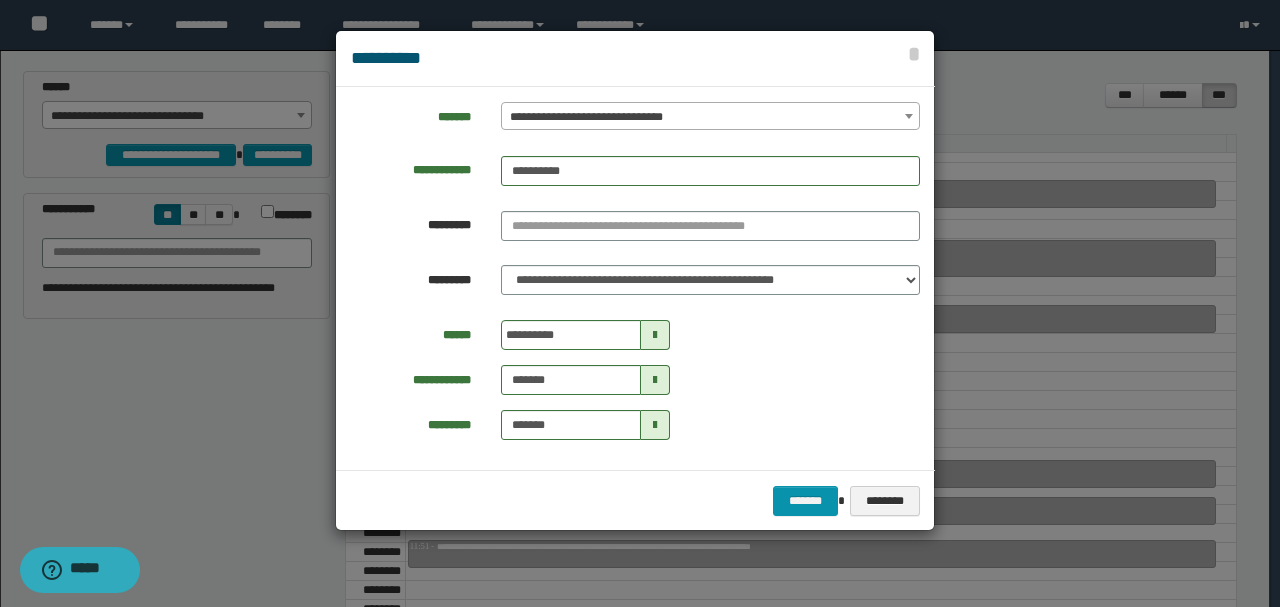 click on "**********" at bounding box center [635, 278] 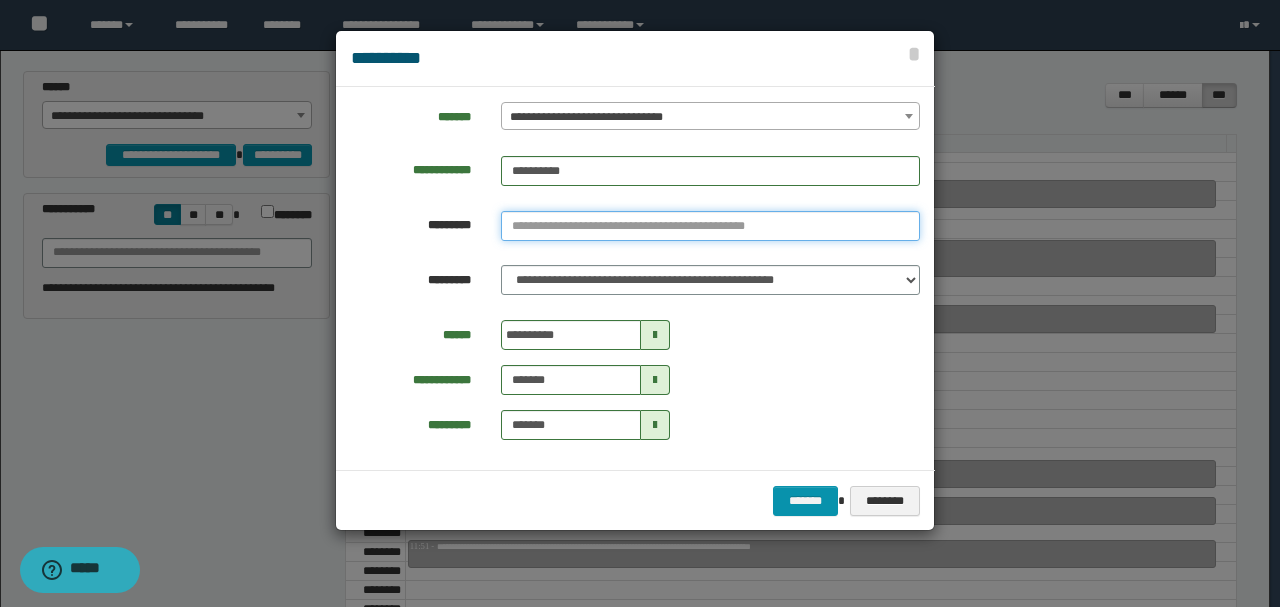 click on "**********" at bounding box center (710, 226) 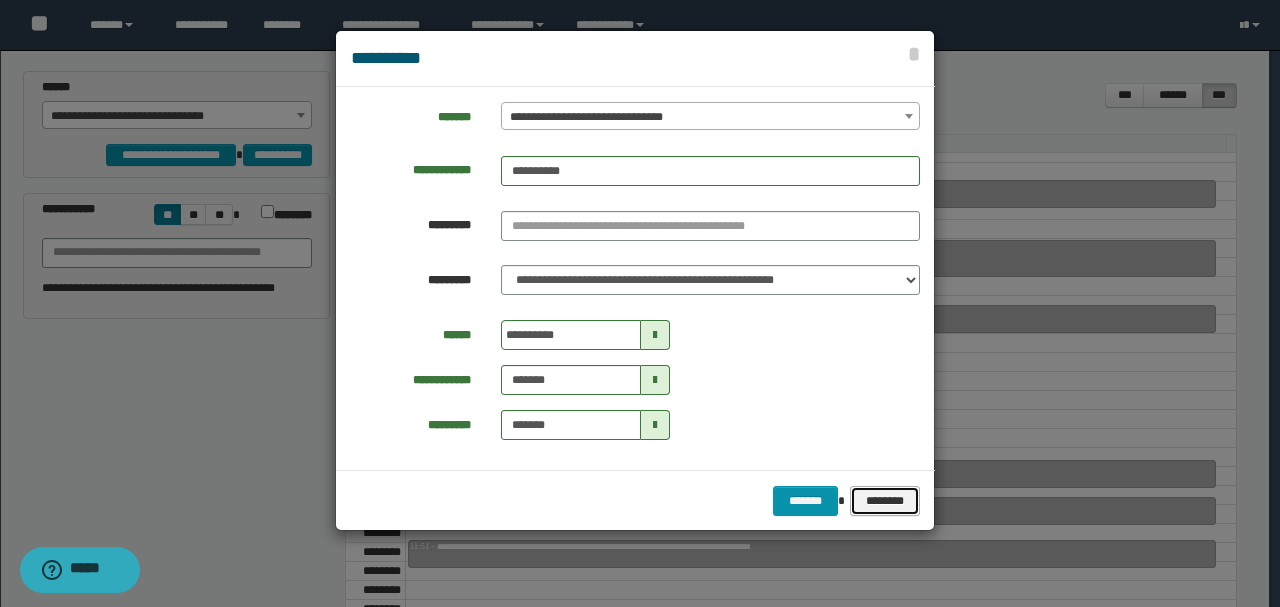click on "********" at bounding box center [884, 500] 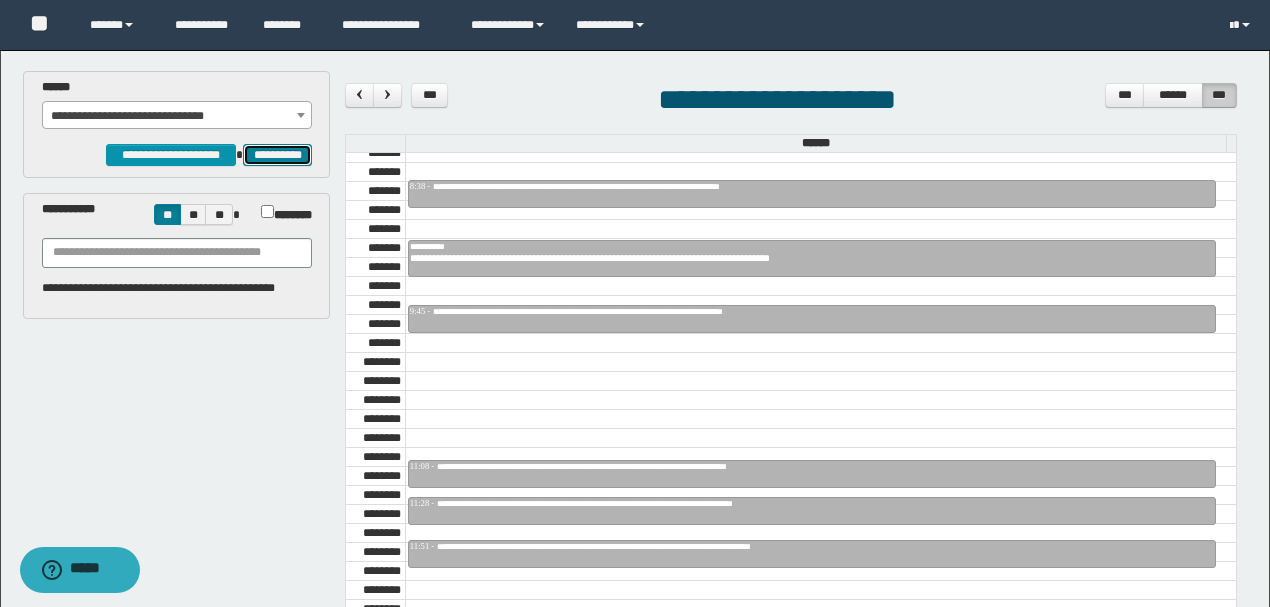 click on "**********" at bounding box center (277, 154) 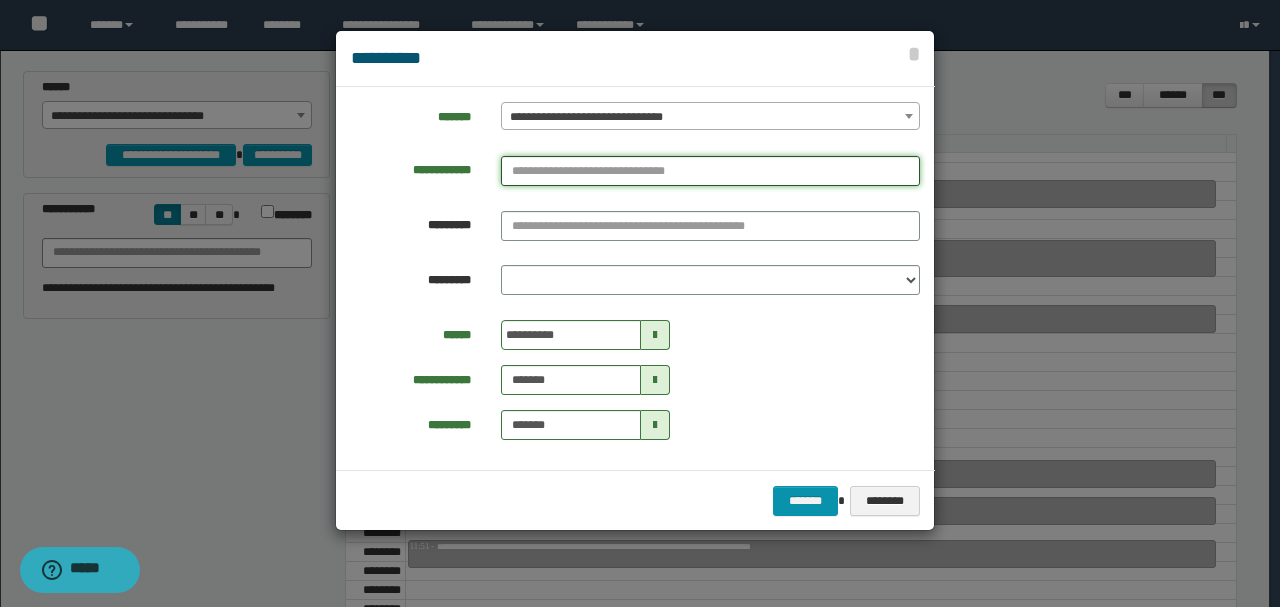 click at bounding box center (710, 171) 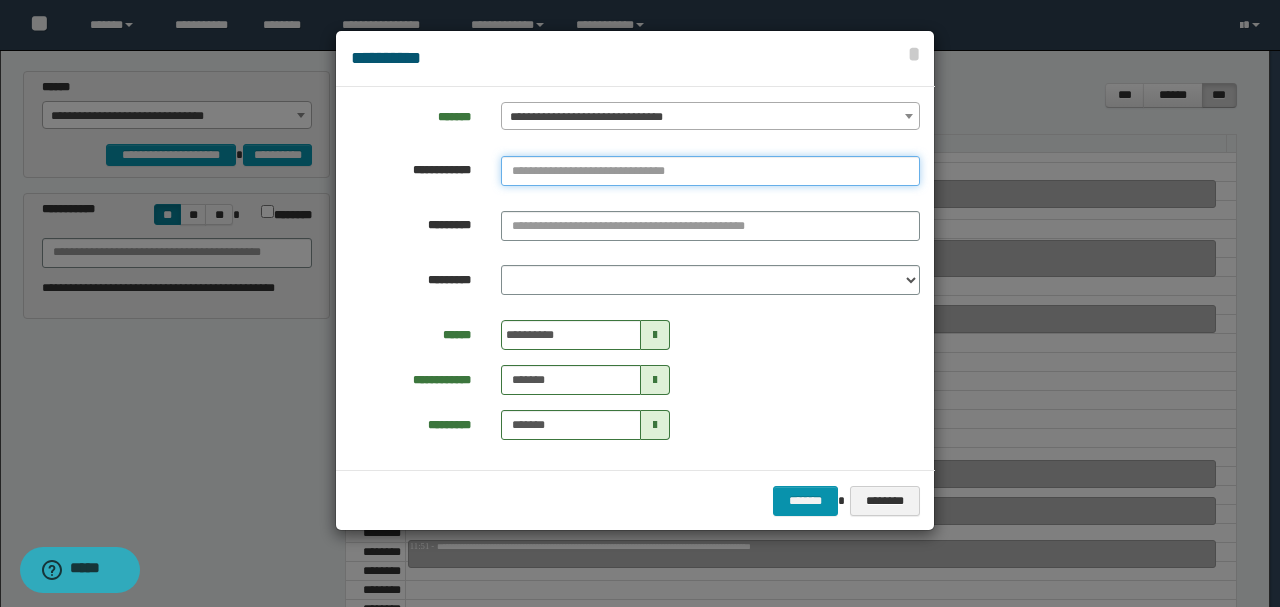 paste on "**********" 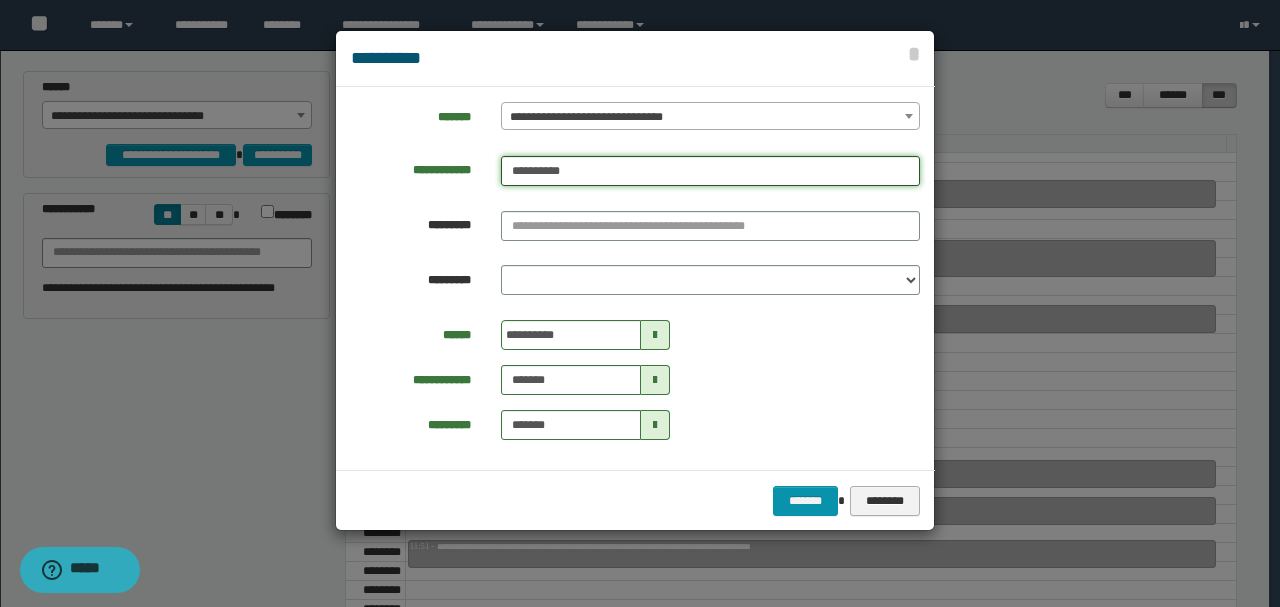 type on "**********" 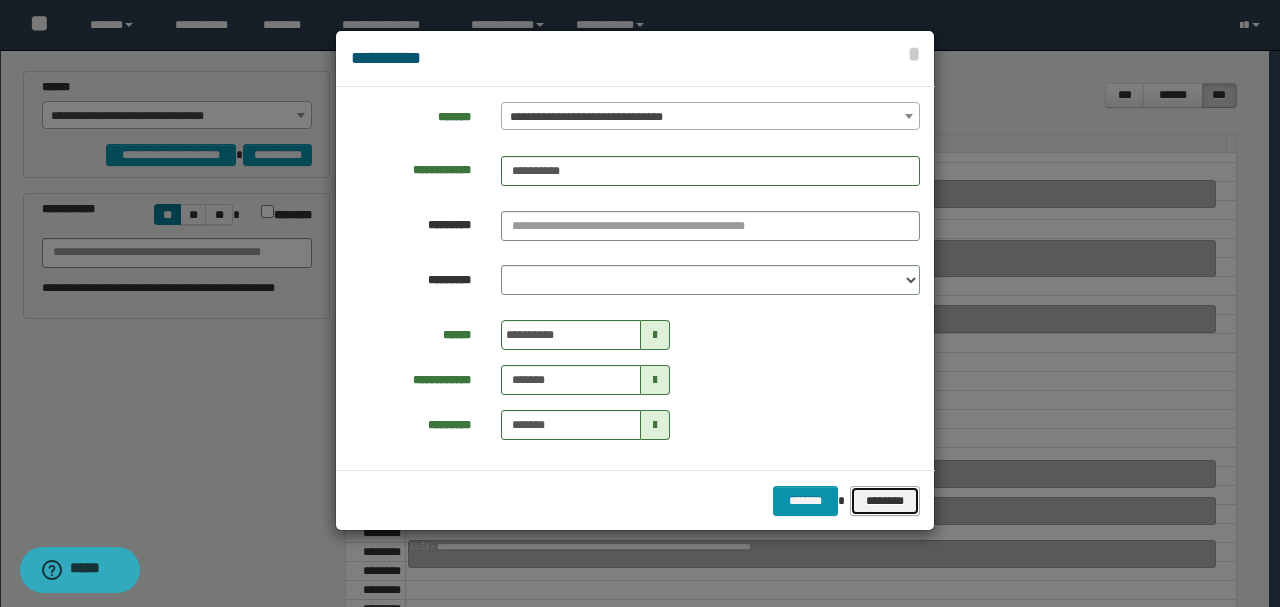 click on "********" at bounding box center (884, 500) 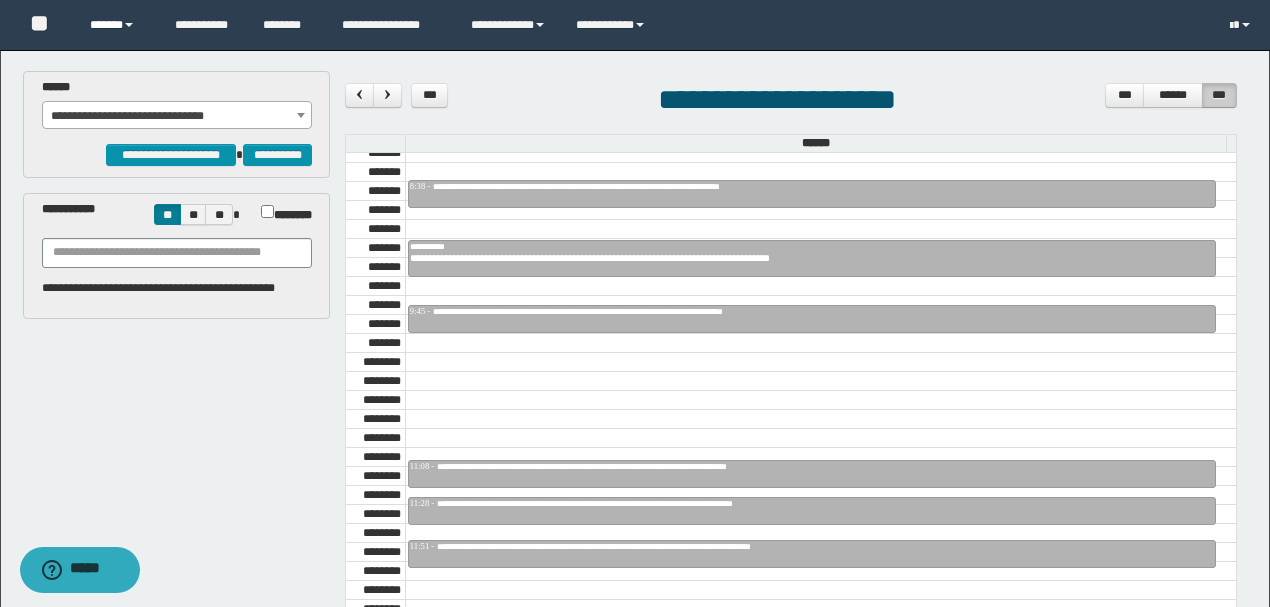 click on "******" at bounding box center [117, 25] 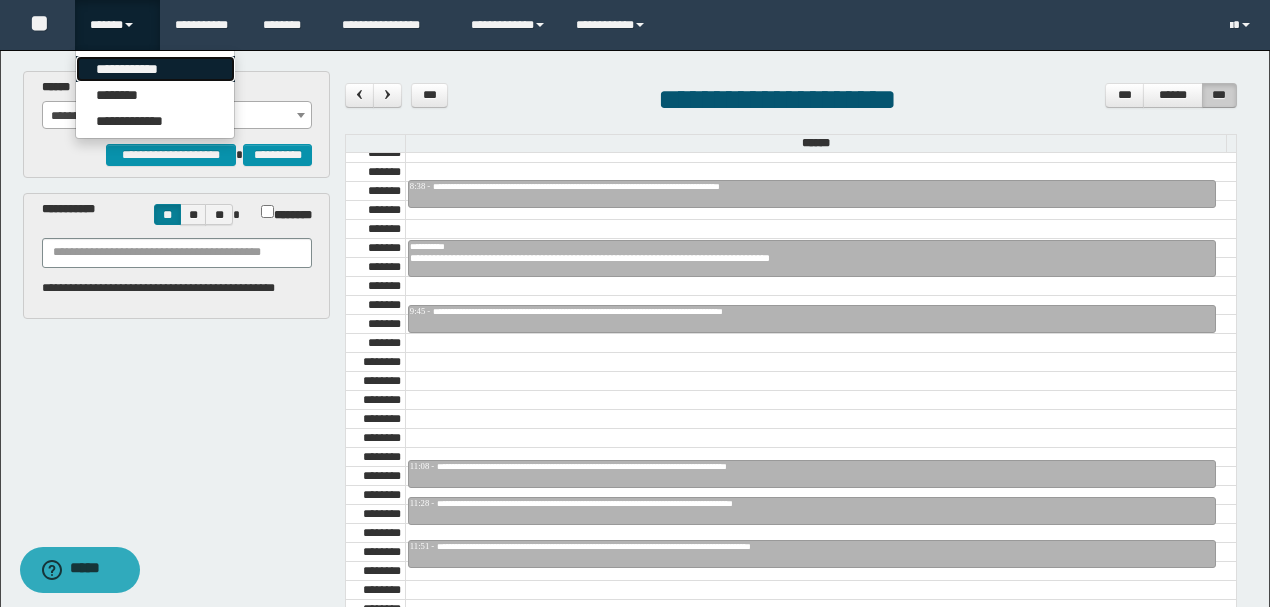 click on "**********" at bounding box center [155, 69] 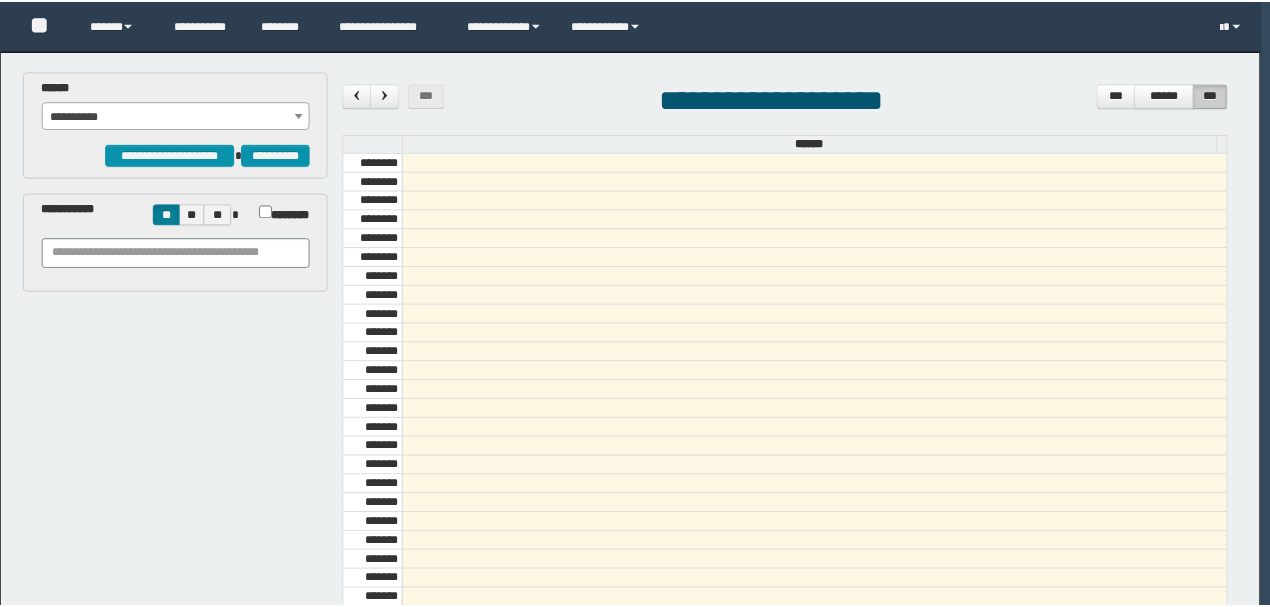 scroll, scrollTop: 0, scrollLeft: 0, axis: both 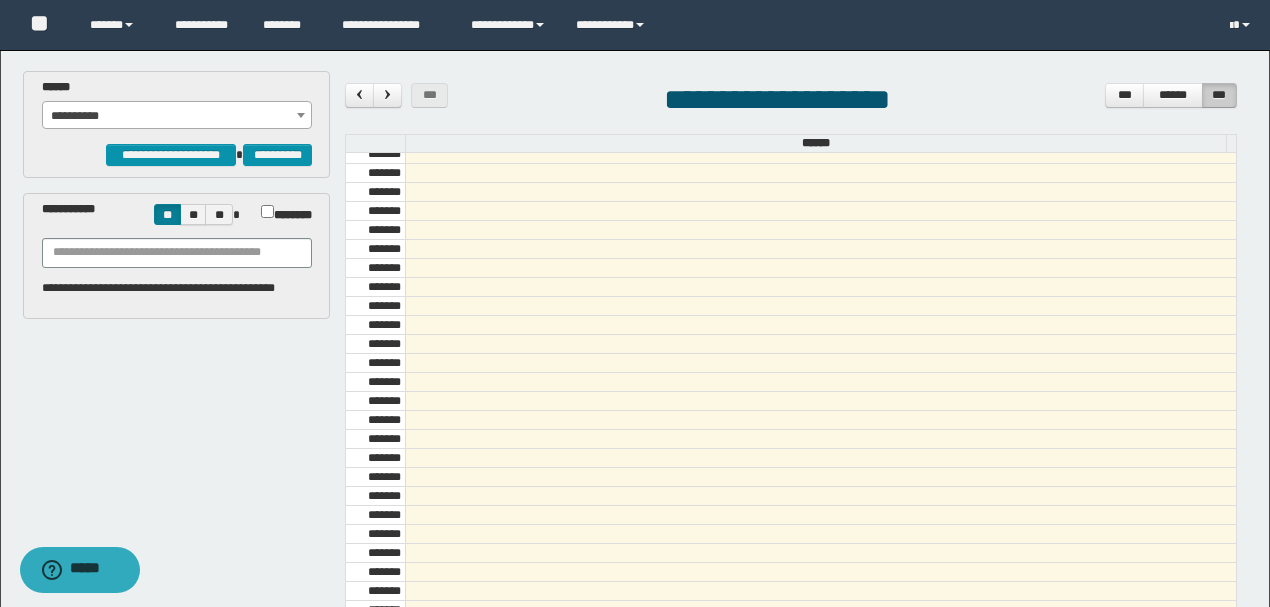 click on "**********" at bounding box center (177, 116) 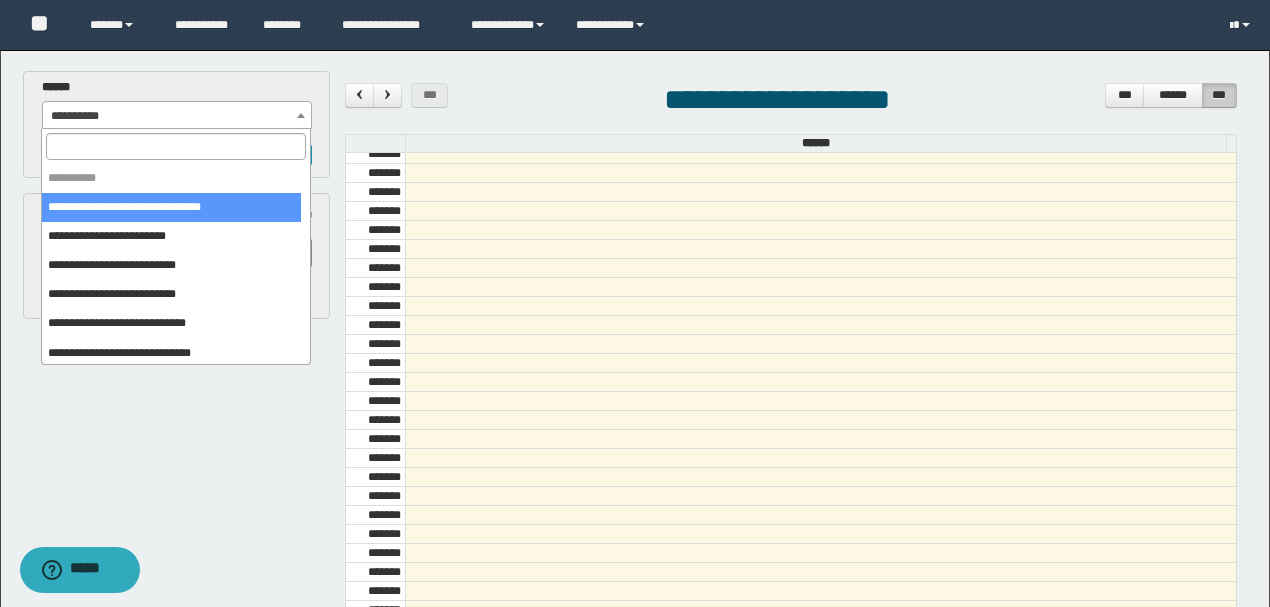 select on "******" 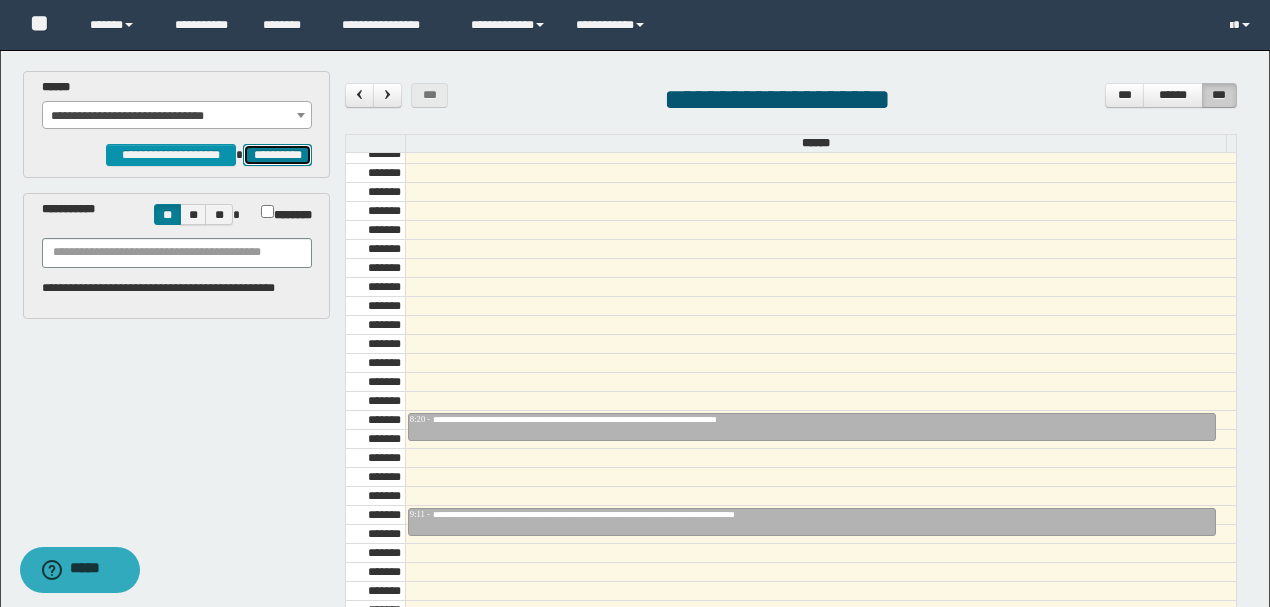 click on "**********" at bounding box center (277, 154) 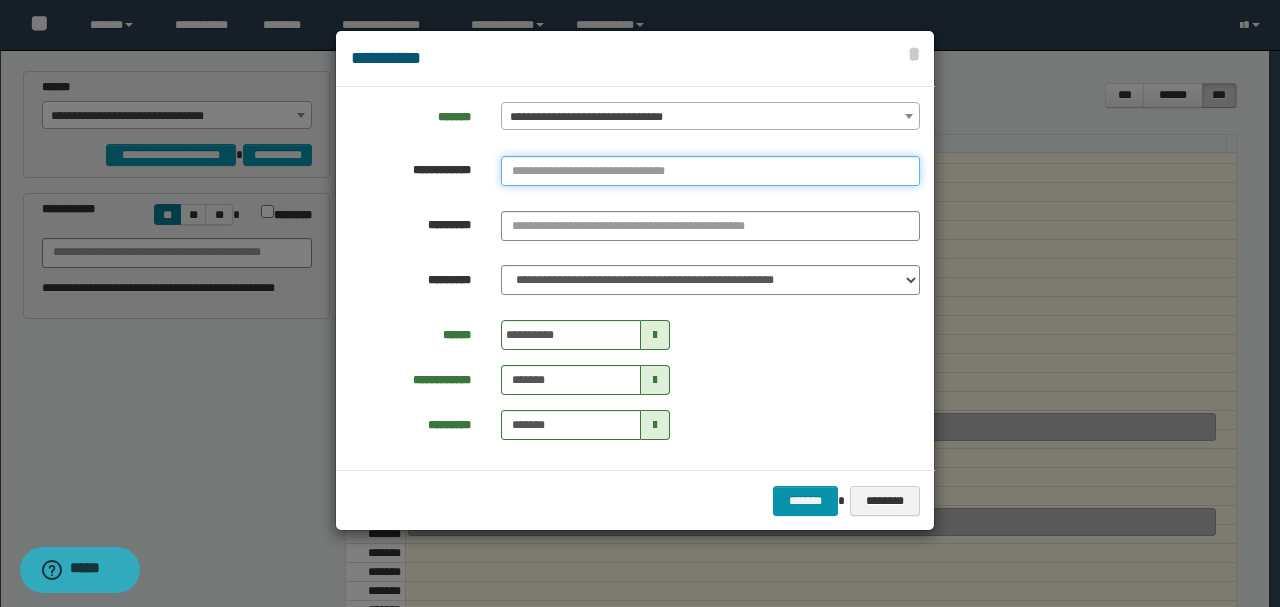 click at bounding box center (710, 171) 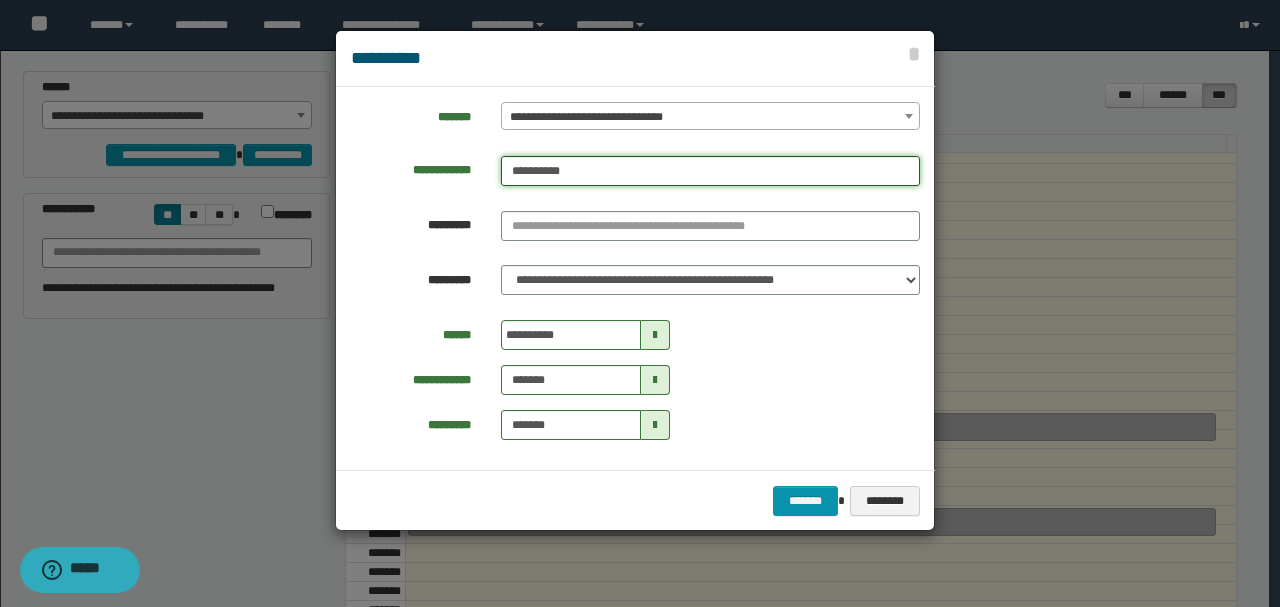 click on "**********" at bounding box center (710, 171) 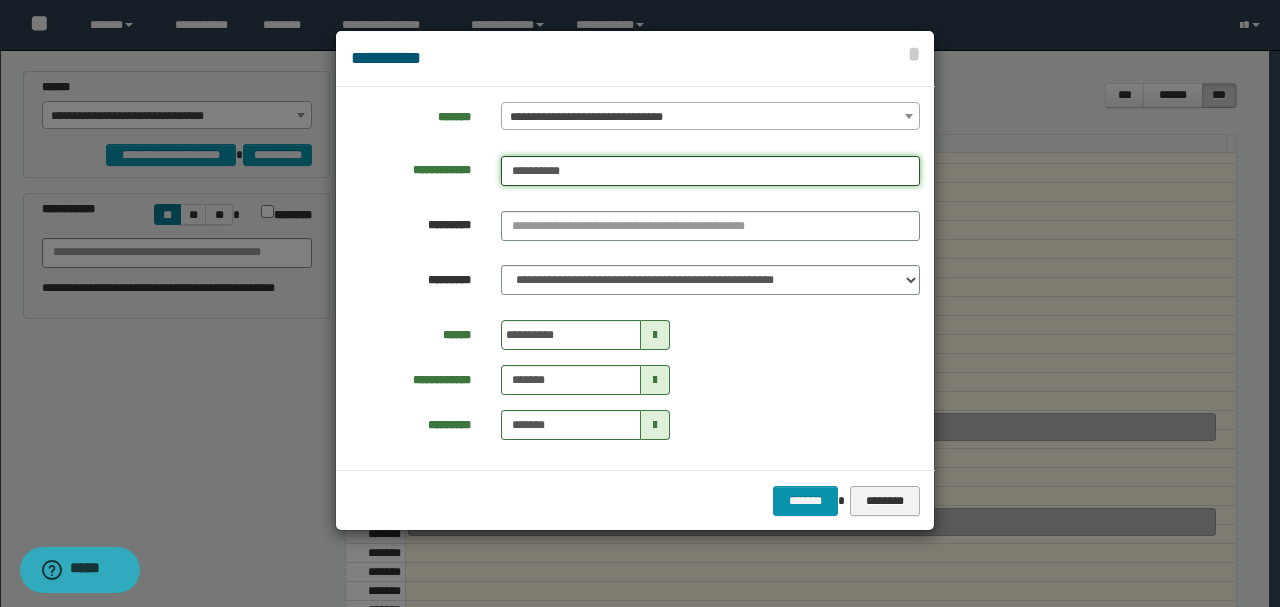 type on "**********" 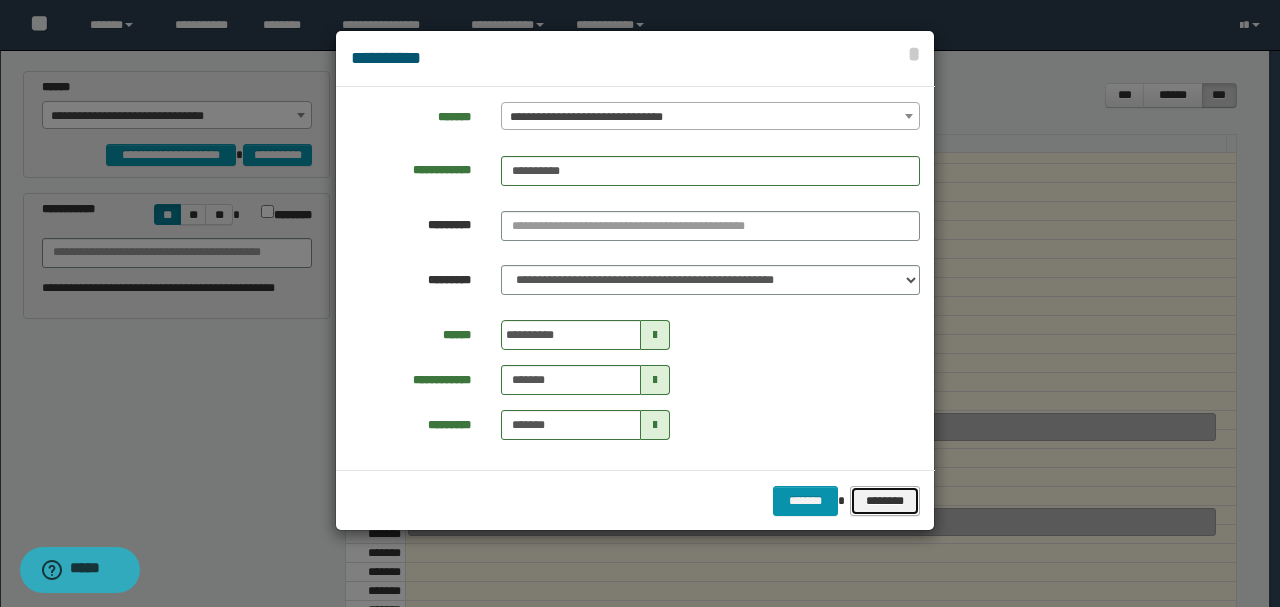 click on "********" at bounding box center (884, 500) 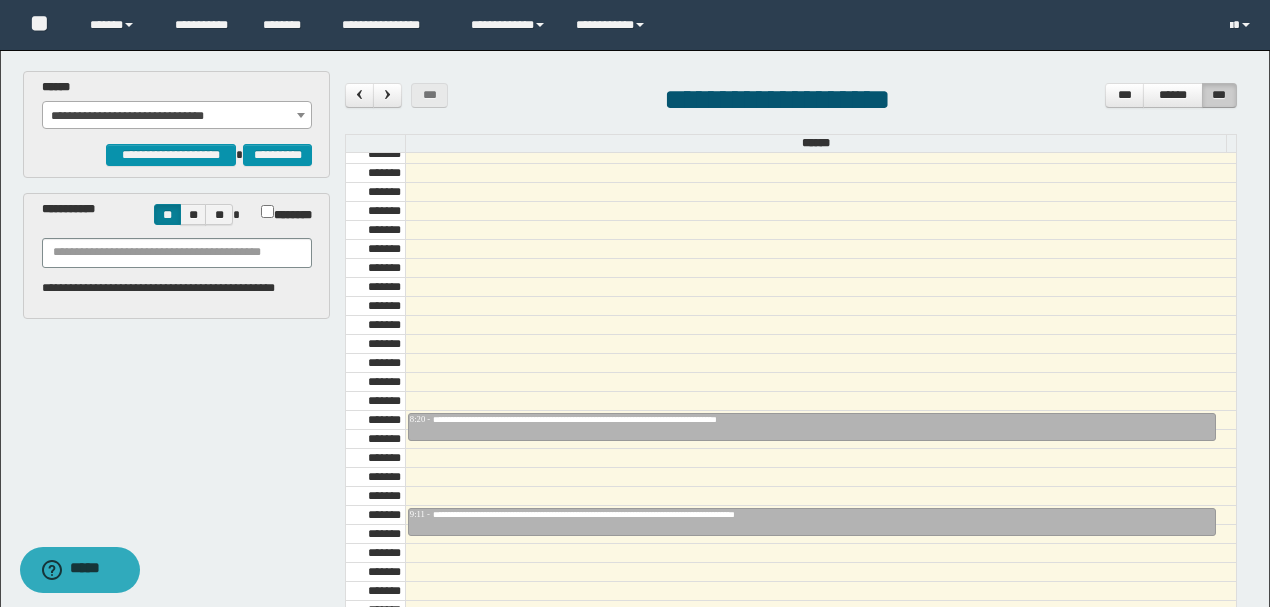 click on "**********" at bounding box center (637, 458) 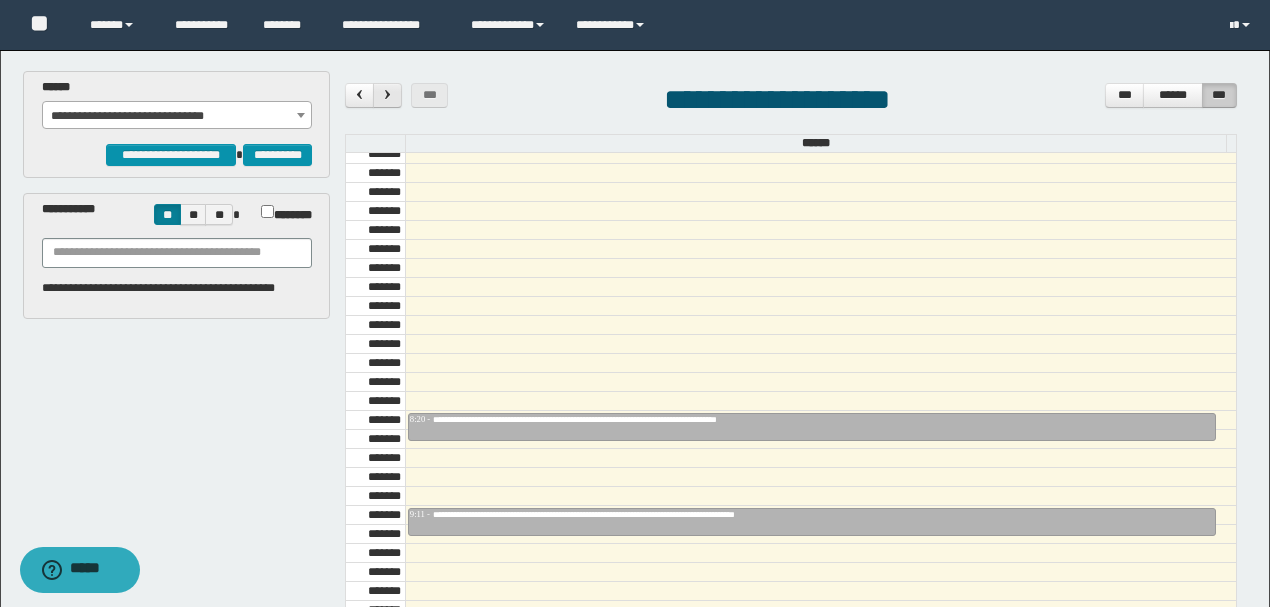 click at bounding box center [387, 95] 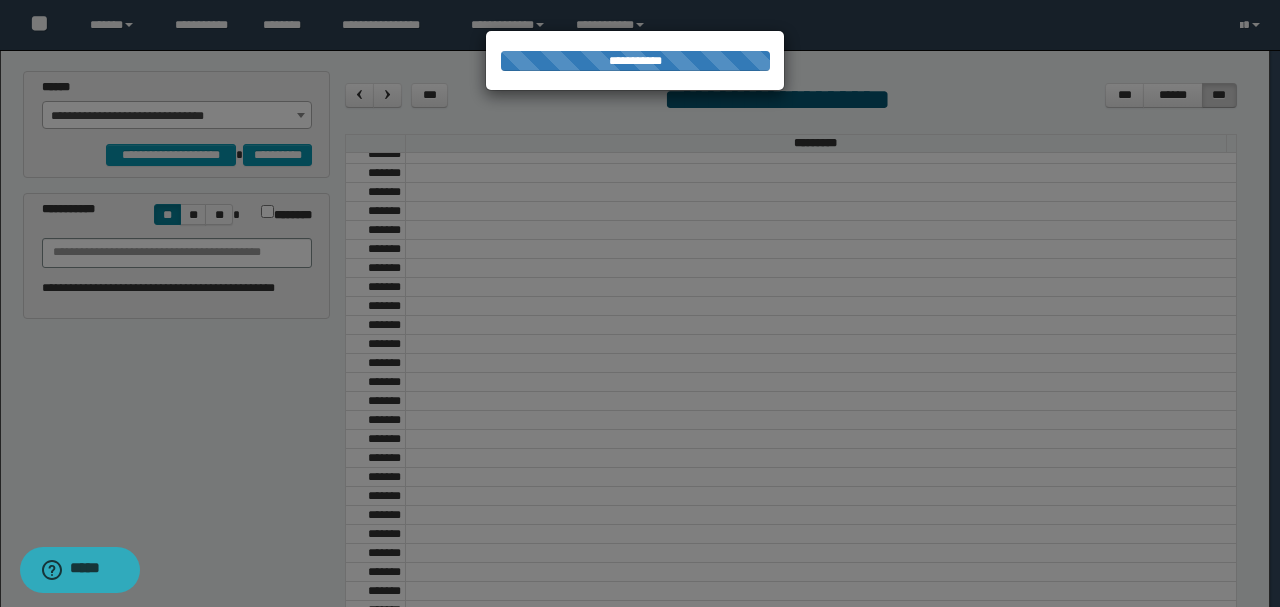 click at bounding box center [640, 303] 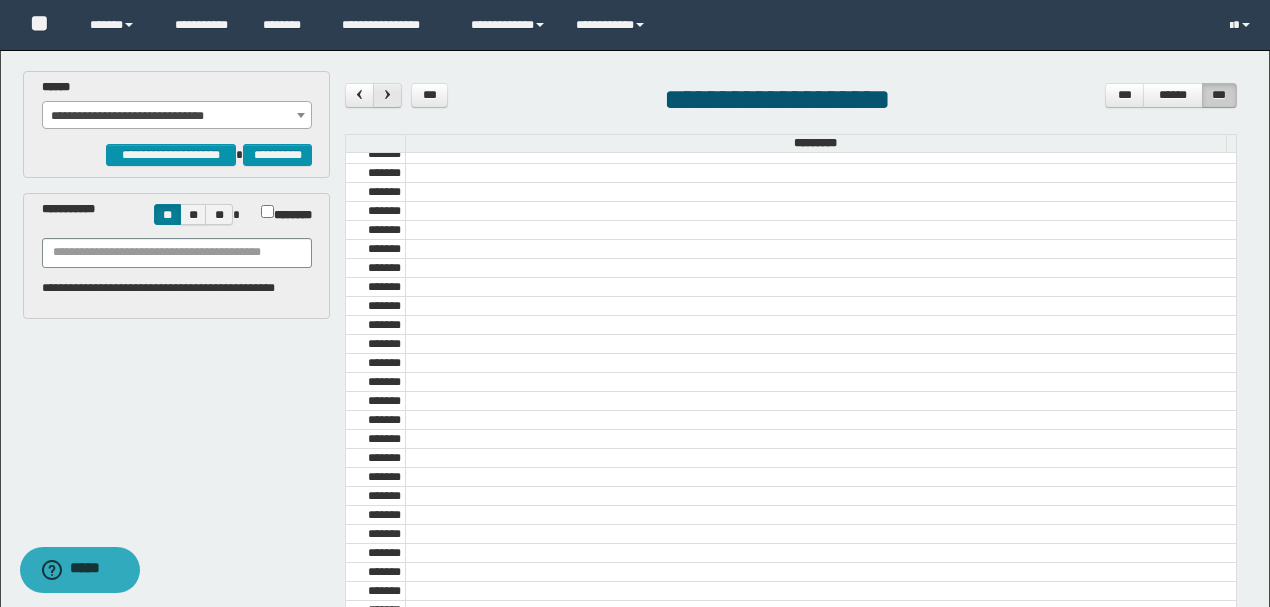 click at bounding box center [387, 95] 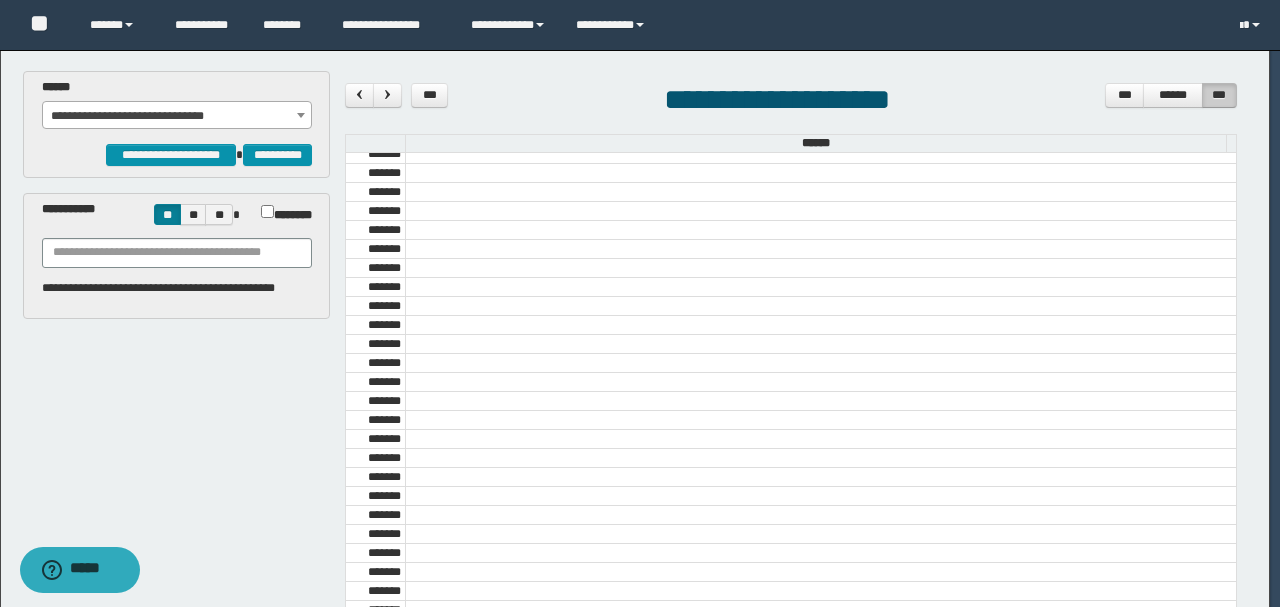click at bounding box center [387, 95] 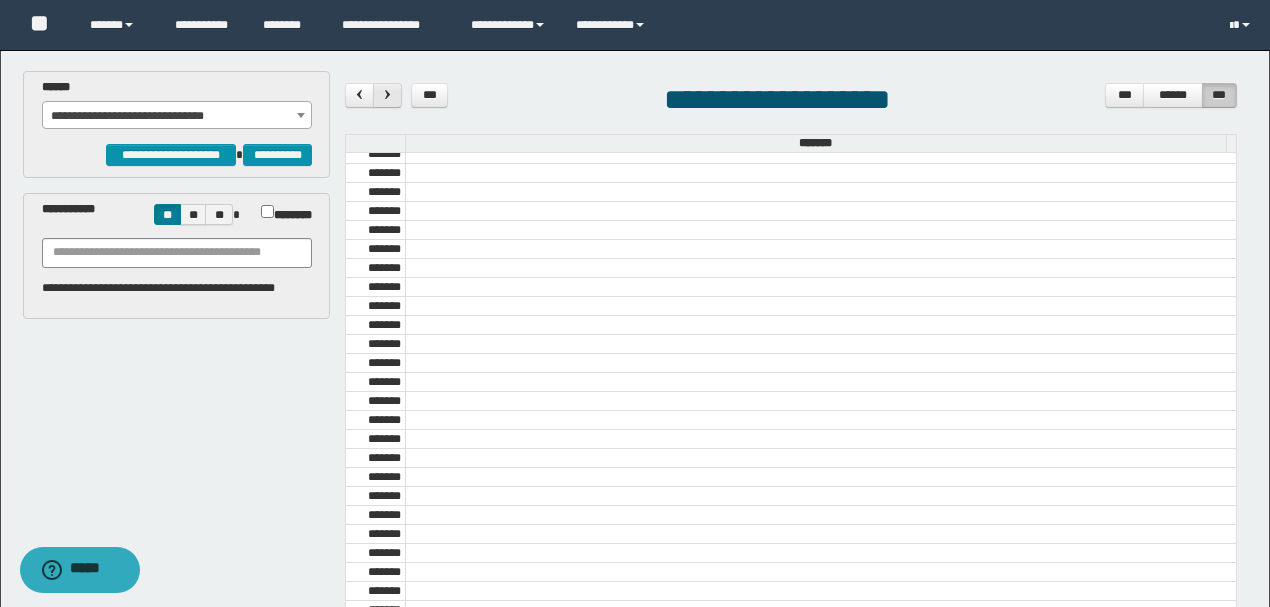 click at bounding box center [387, 95] 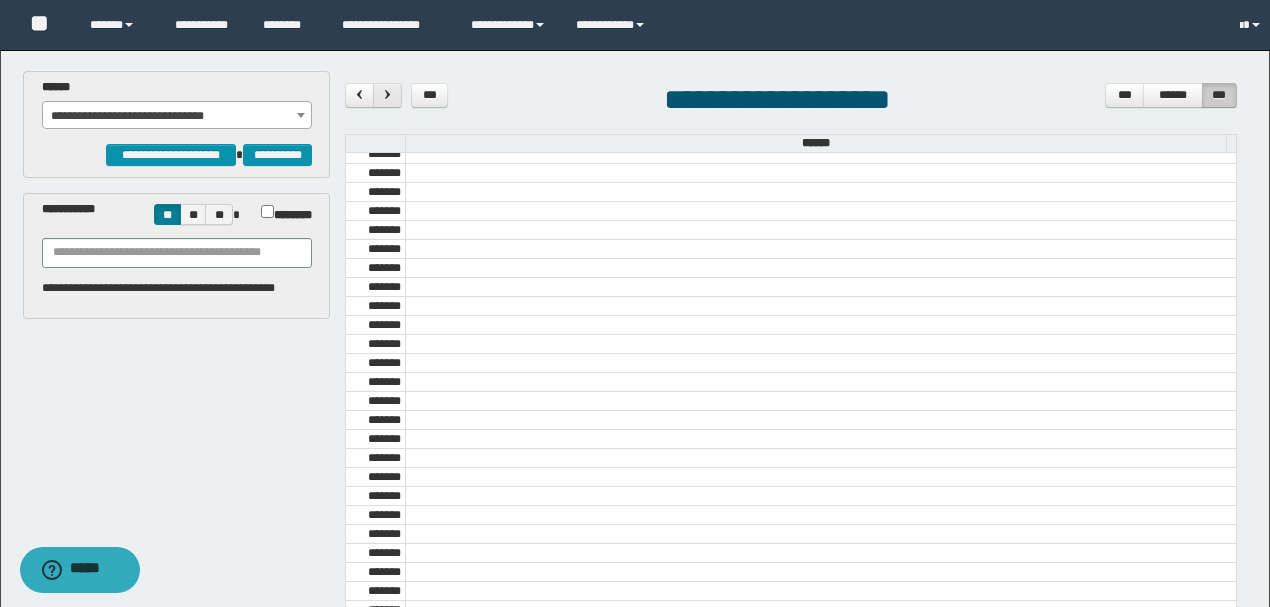 click on "**********" at bounding box center [635, 303] 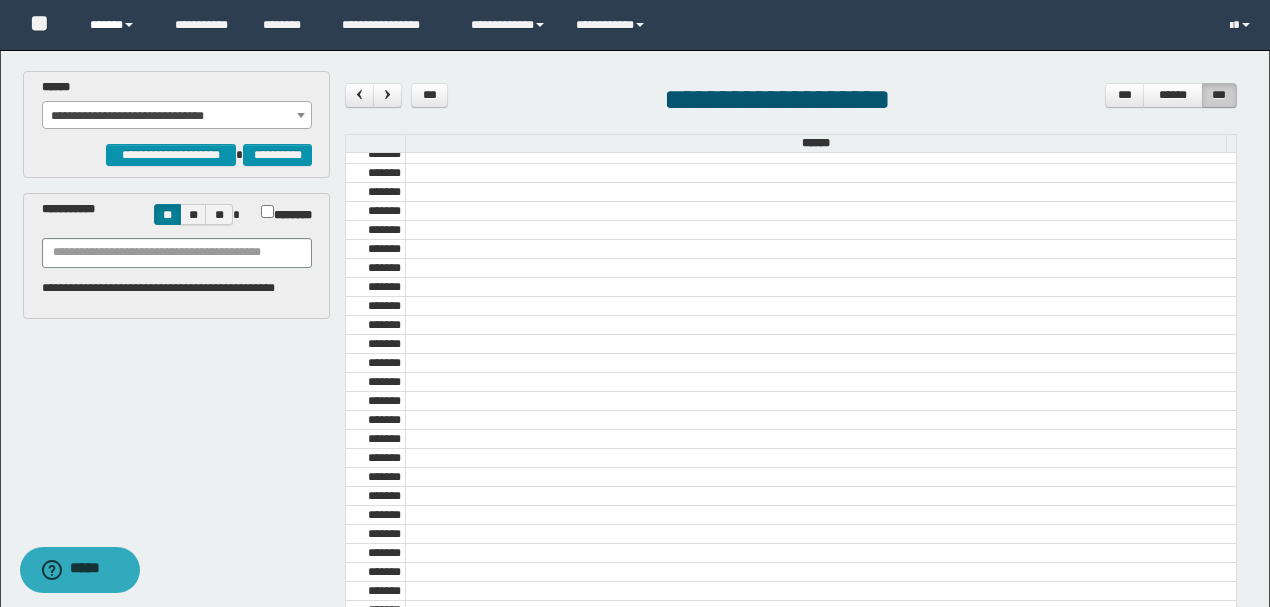 click on "******" at bounding box center [117, 25] 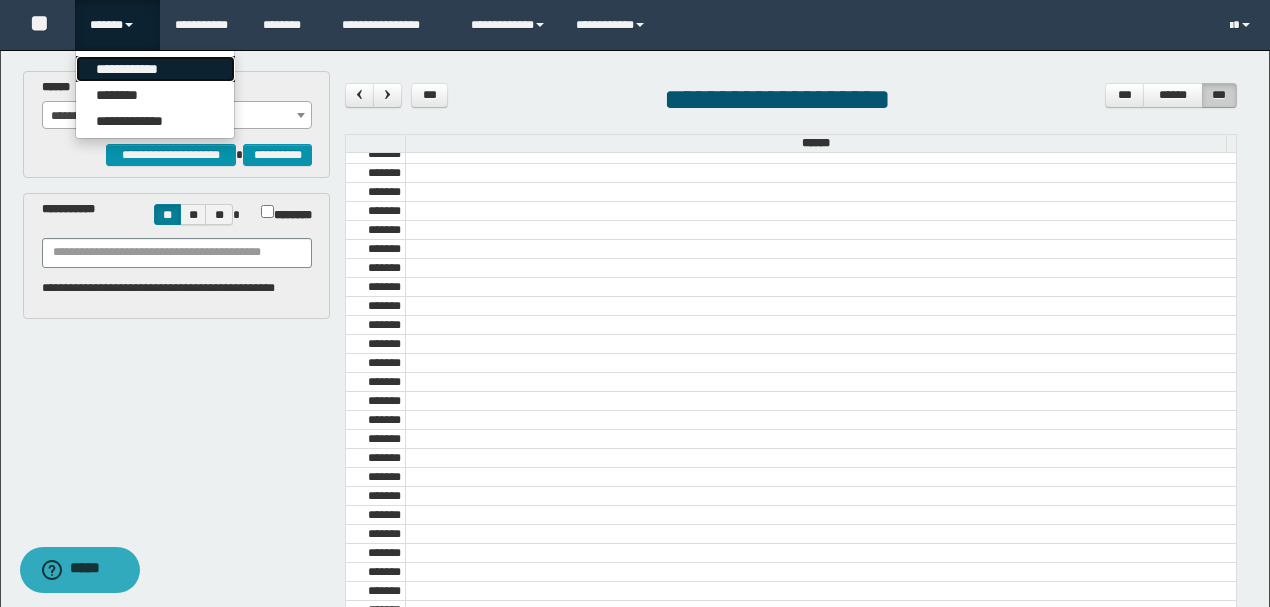 click on "**********" at bounding box center [155, 69] 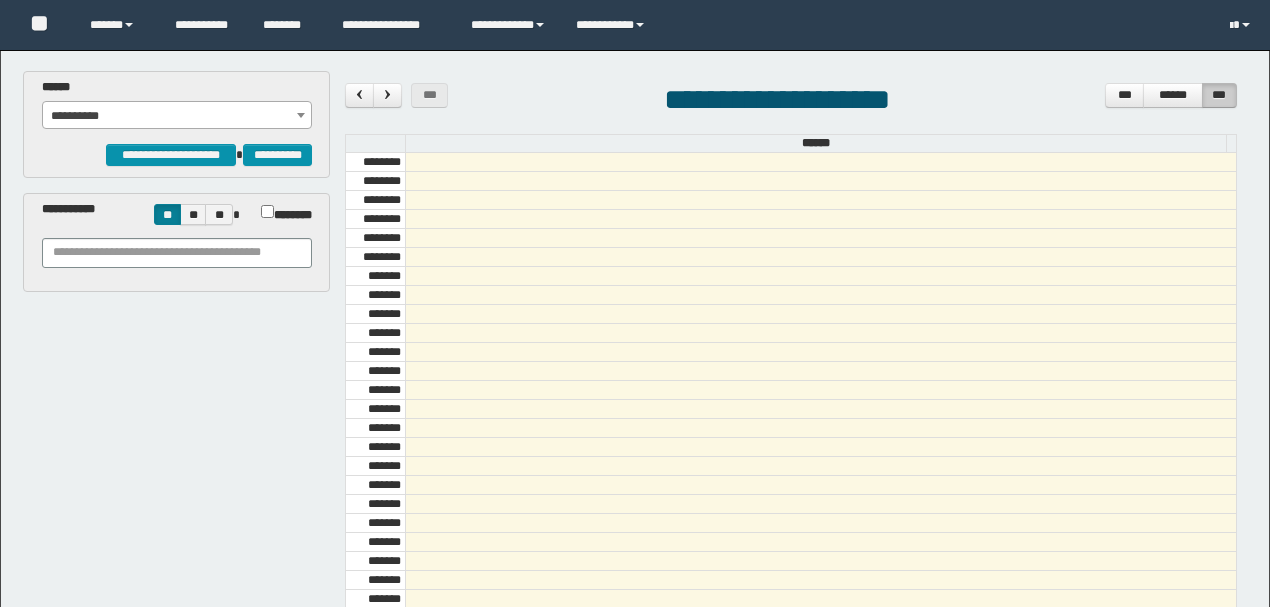 scroll, scrollTop: 0, scrollLeft: 0, axis: both 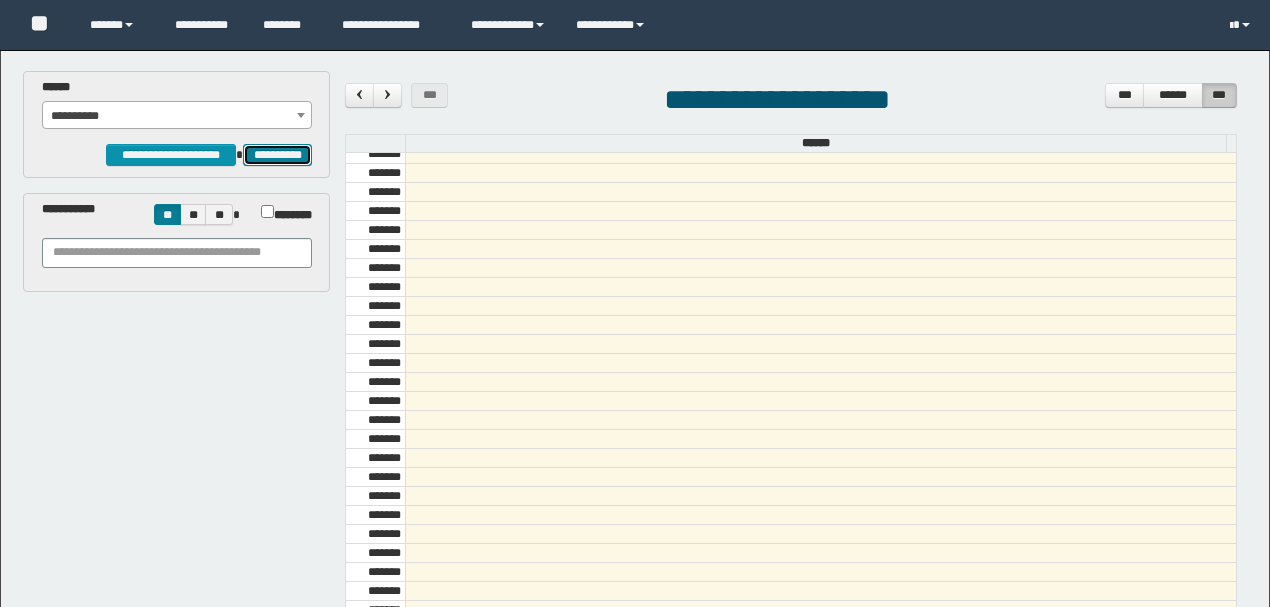 click on "**********" at bounding box center [277, 154] 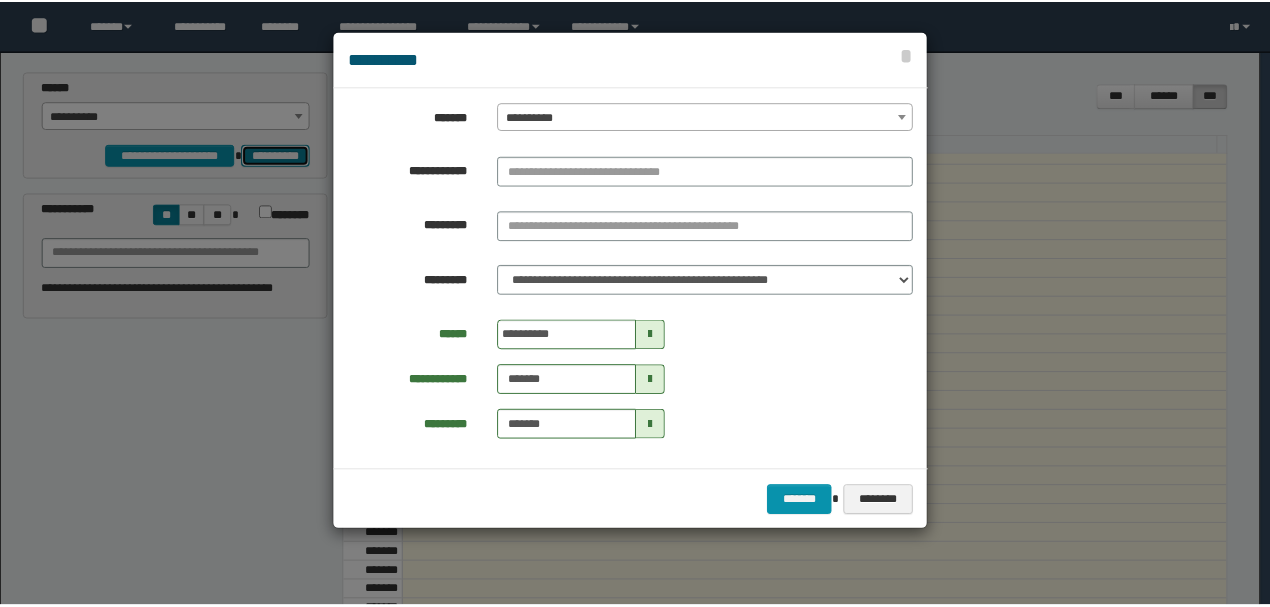 scroll, scrollTop: 0, scrollLeft: 0, axis: both 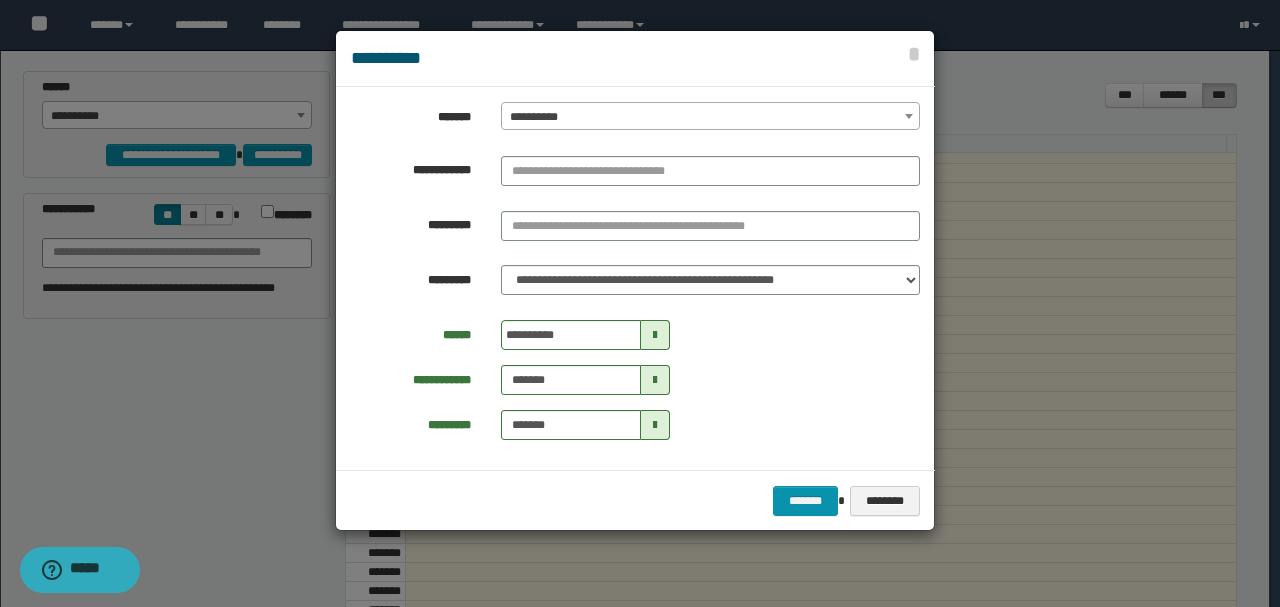click on "**********" at bounding box center (711, 117) 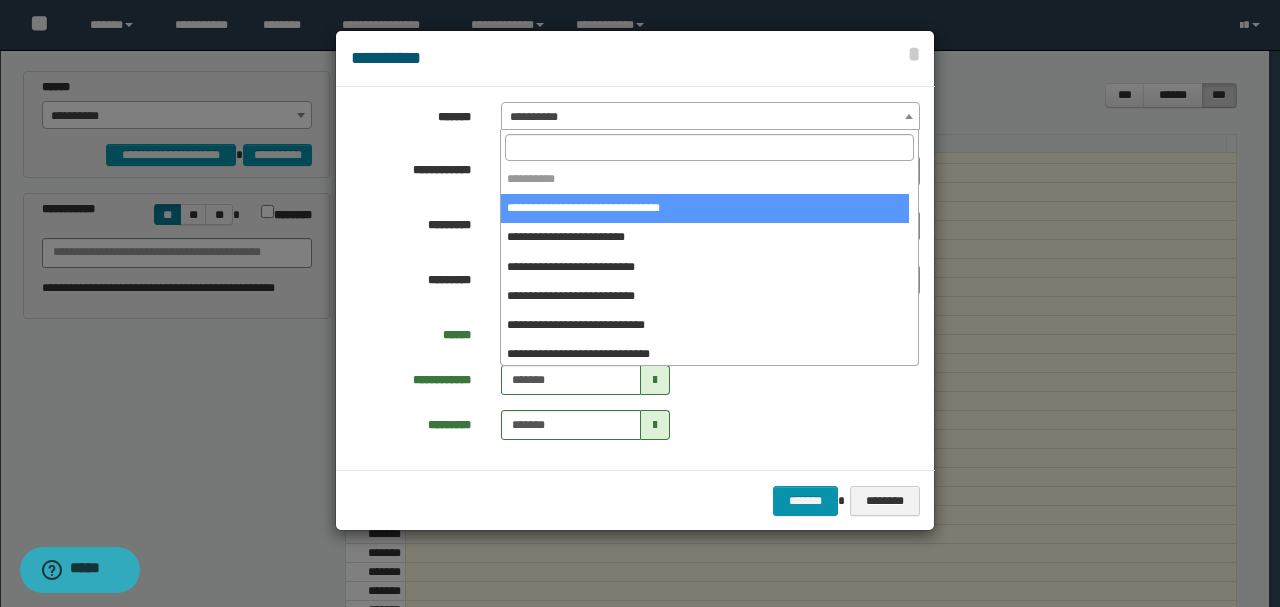 select on "******" 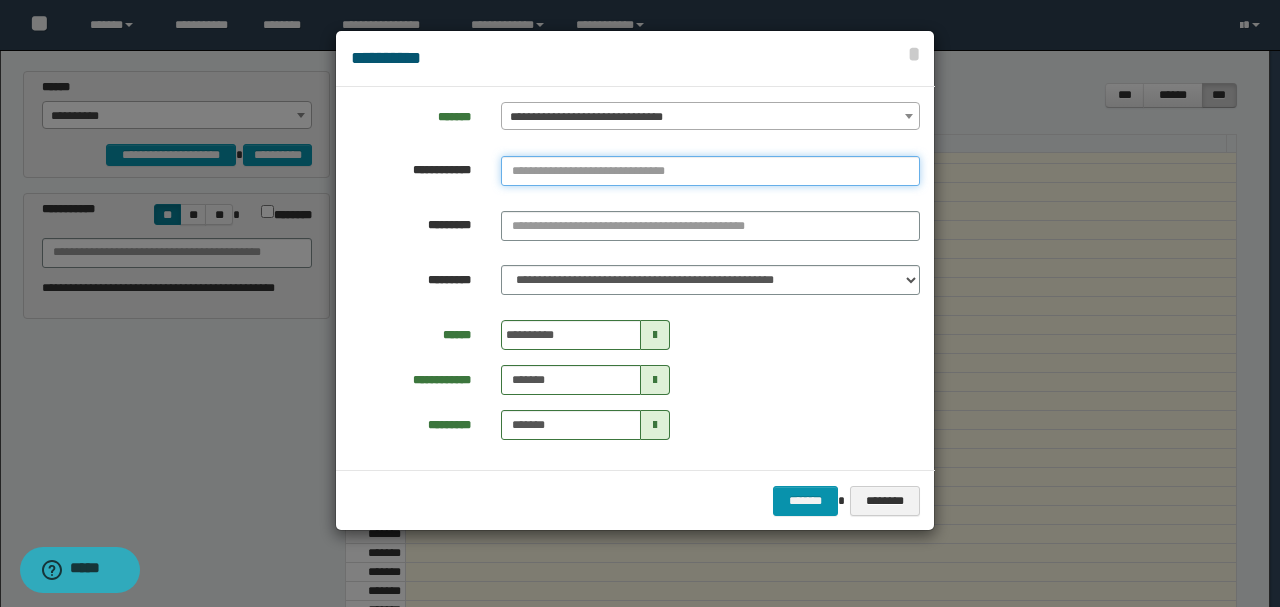 click at bounding box center (710, 171) 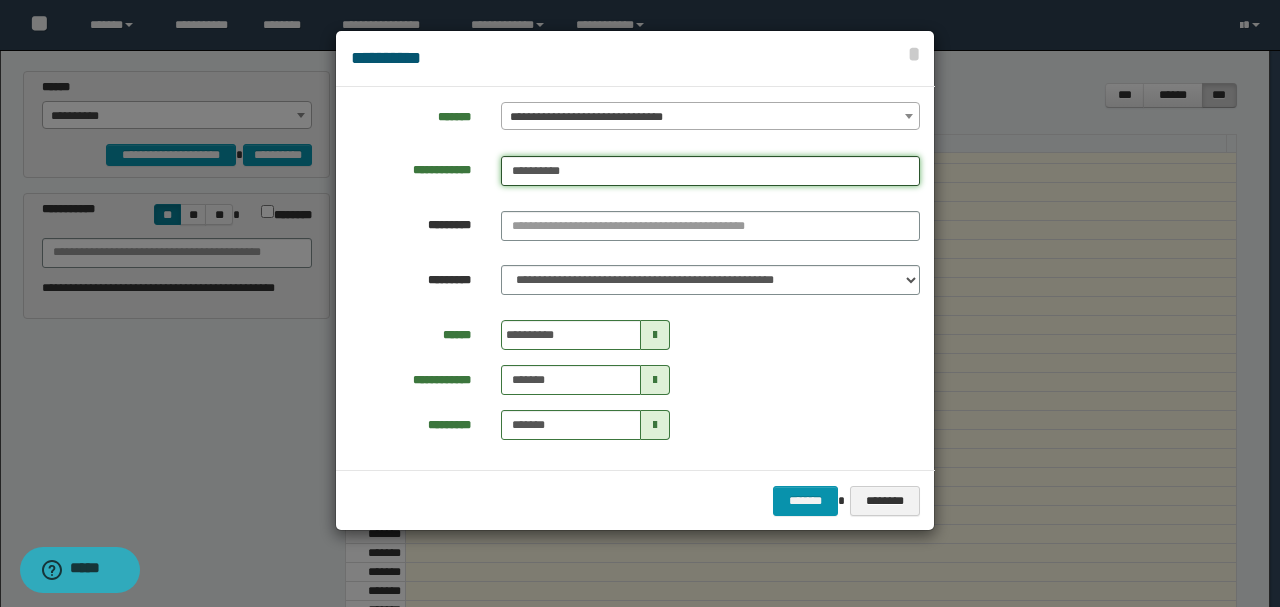 type on "**********" 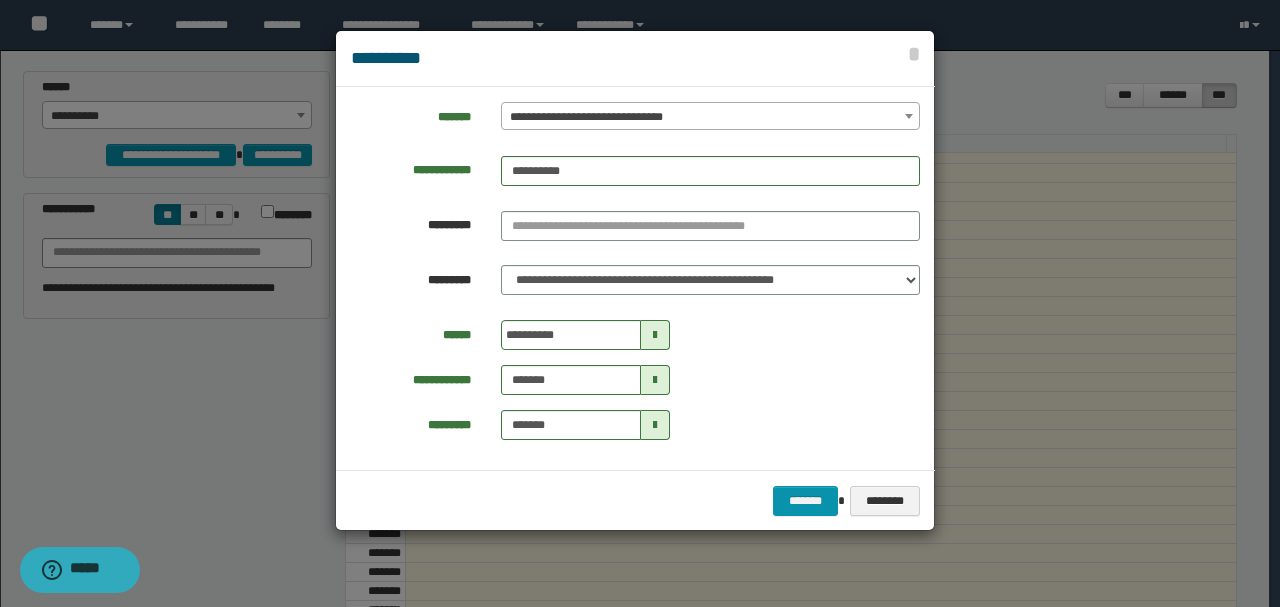 click on "**********" at bounding box center (635, 278) 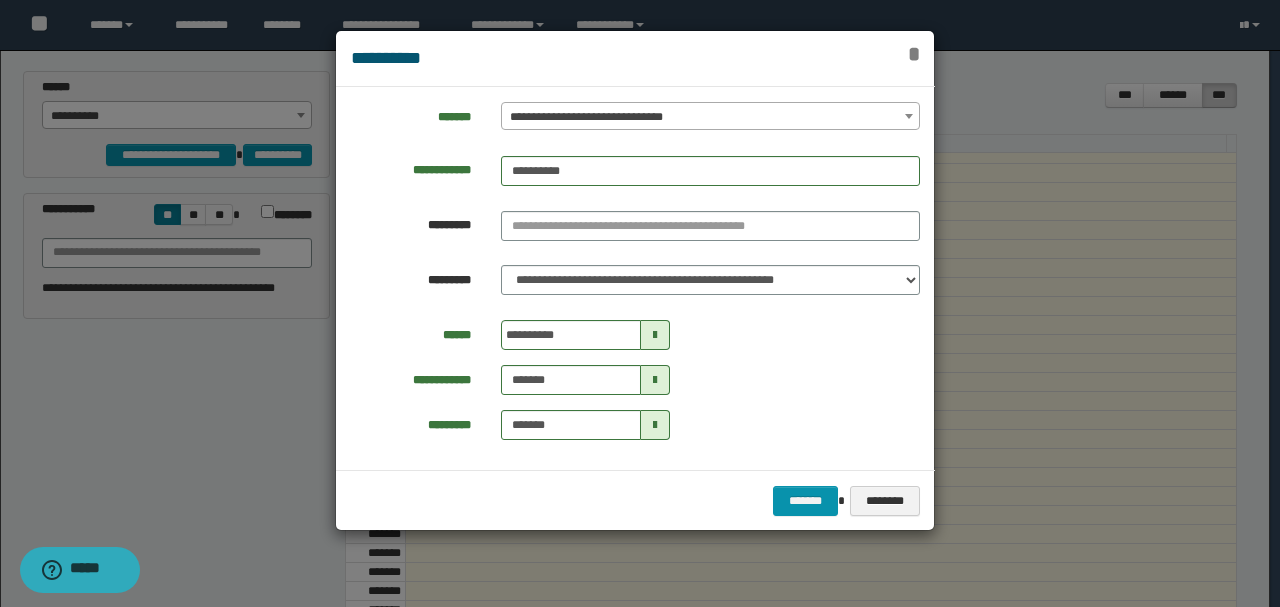 click on "*" at bounding box center (913, 54) 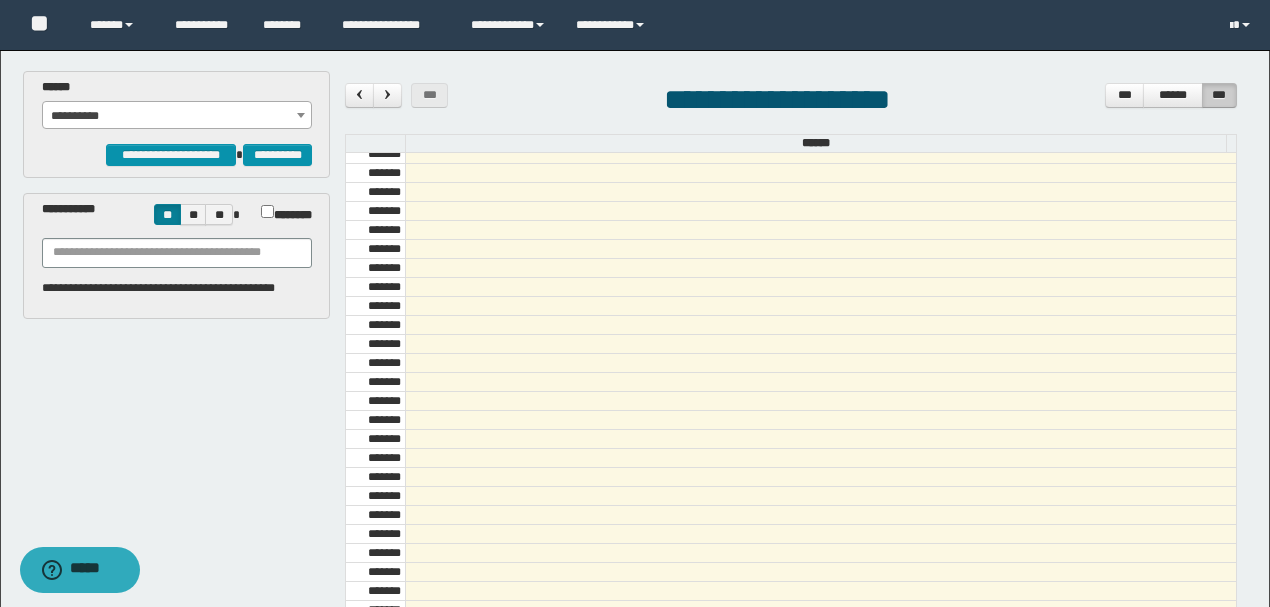 click on "**********" at bounding box center [637, 458] 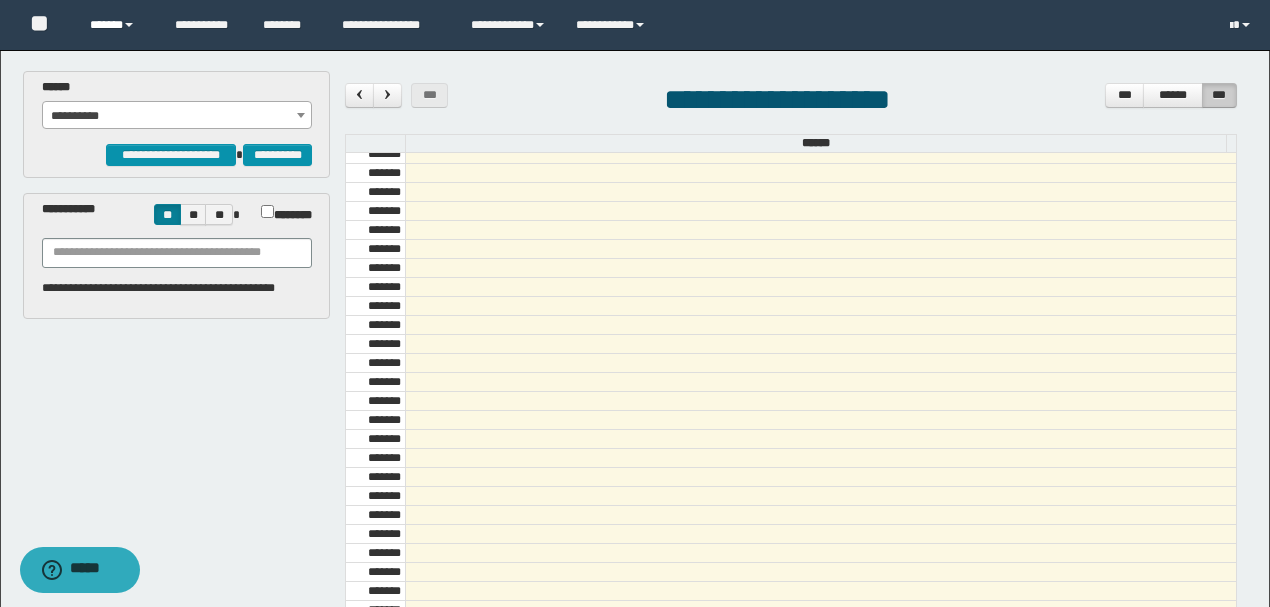 click on "******" at bounding box center (117, 25) 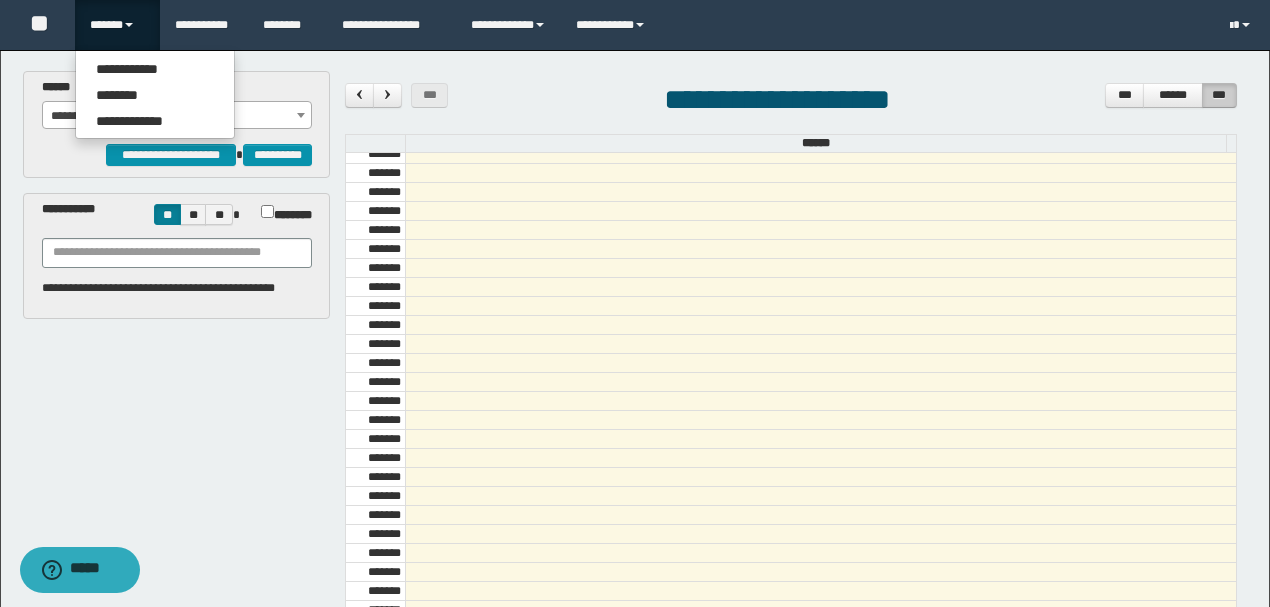 click on "**********" at bounding box center [791, 102] 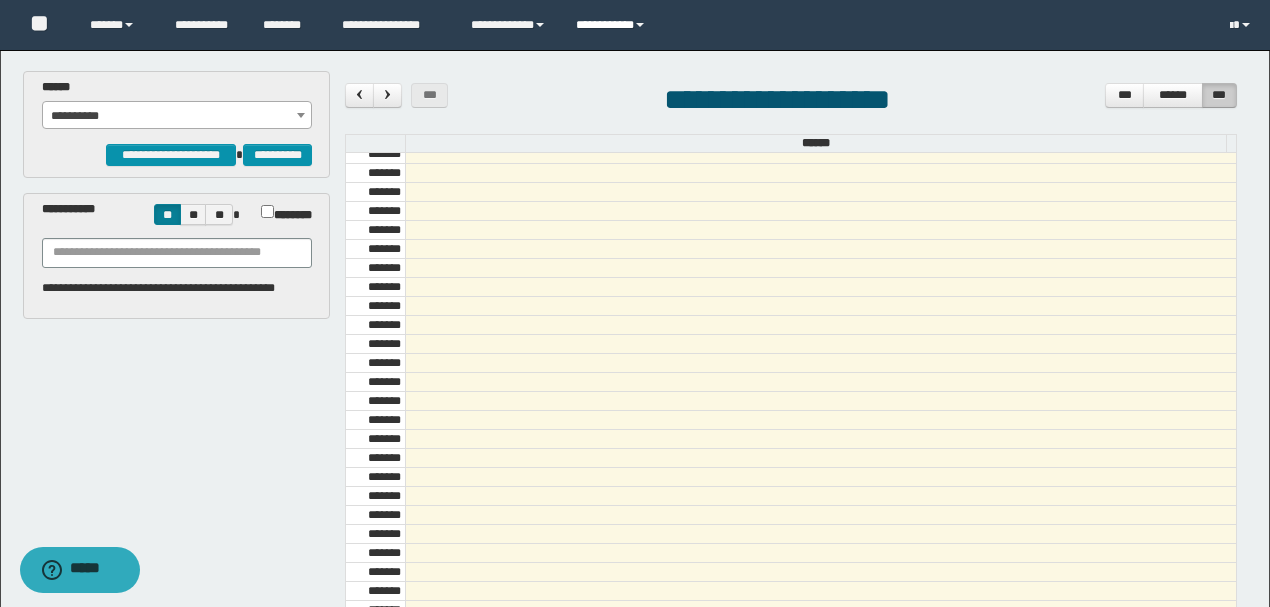 click on "**********" at bounding box center [613, 25] 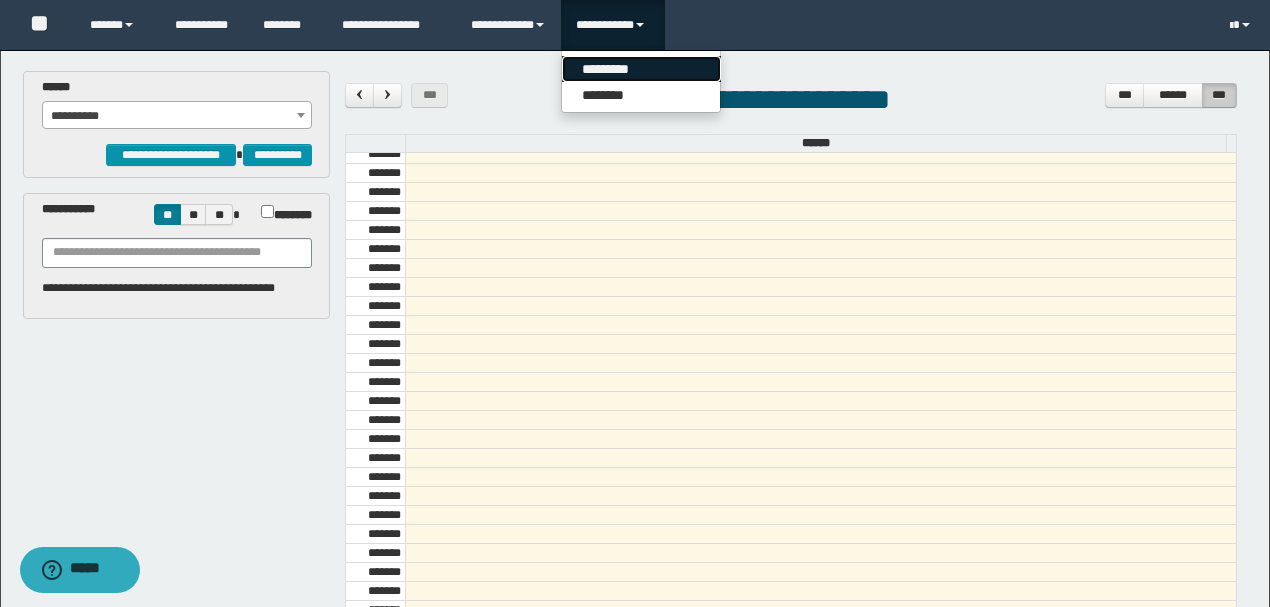 click on "*********" at bounding box center [641, 69] 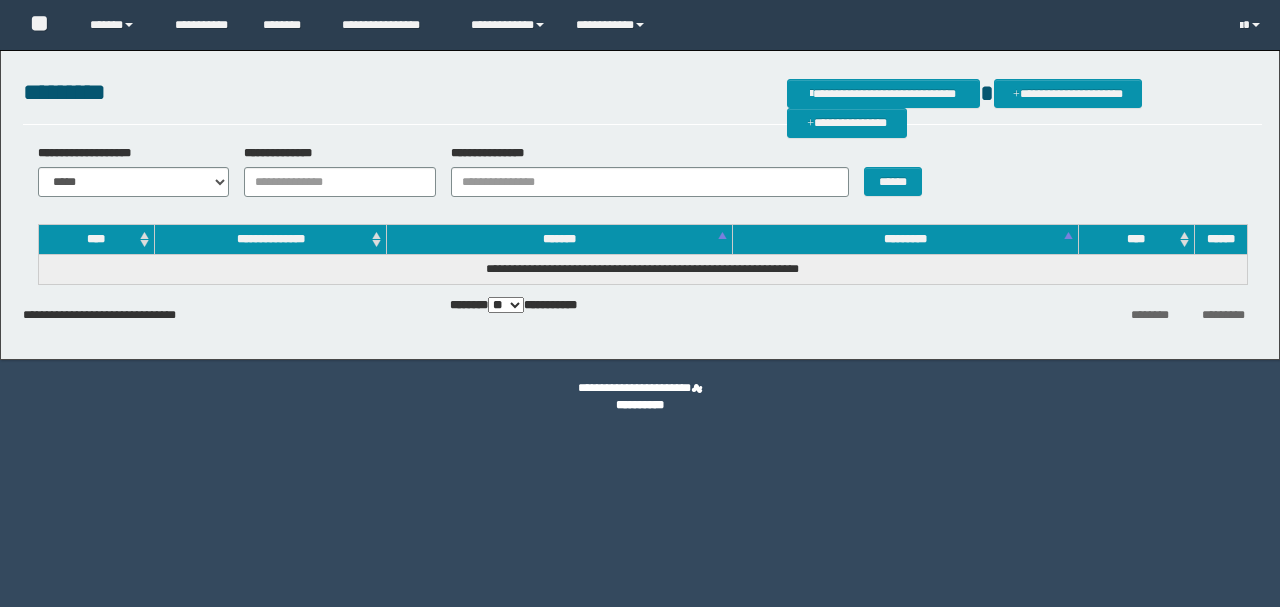 scroll, scrollTop: 0, scrollLeft: 0, axis: both 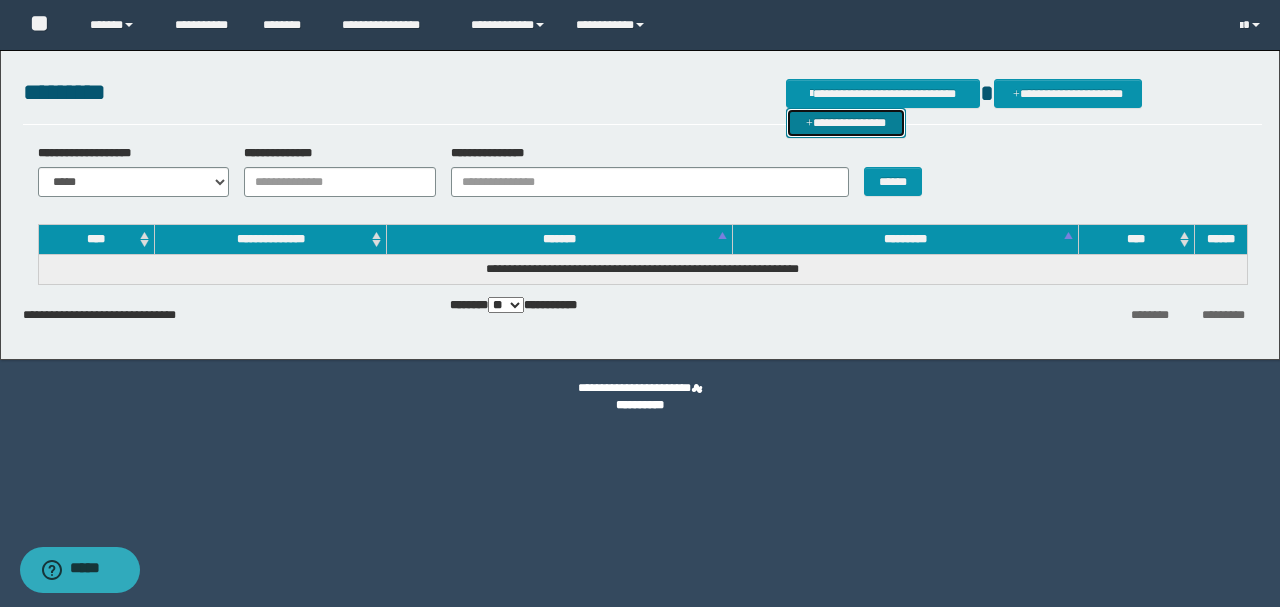 click at bounding box center [809, 124] 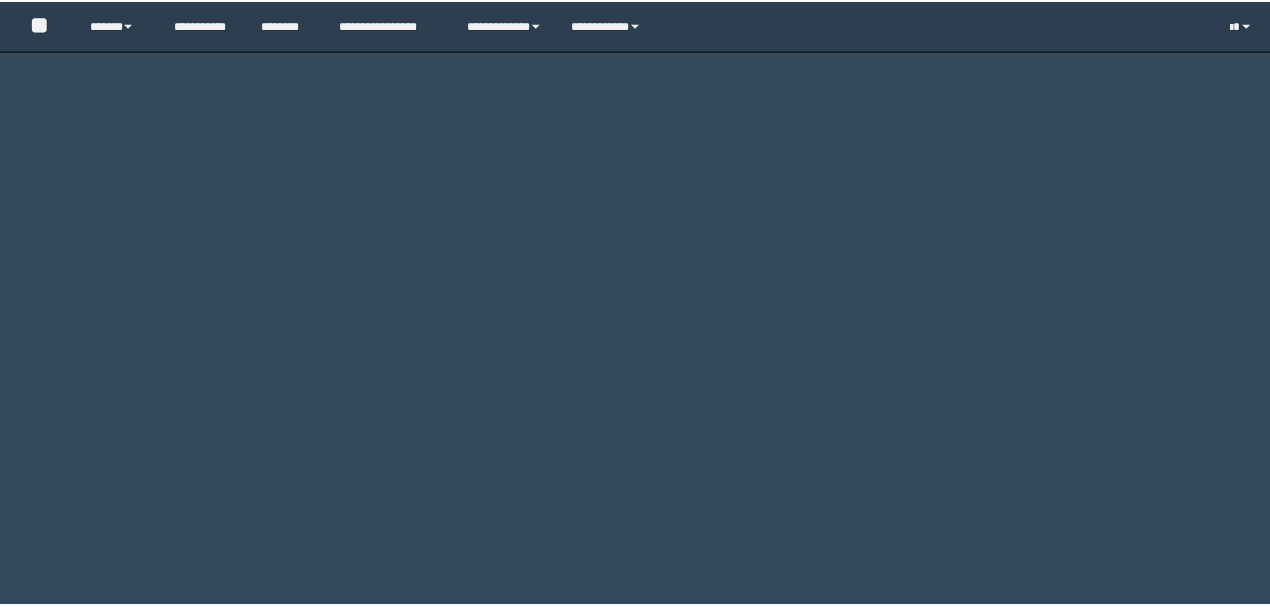 scroll, scrollTop: 0, scrollLeft: 0, axis: both 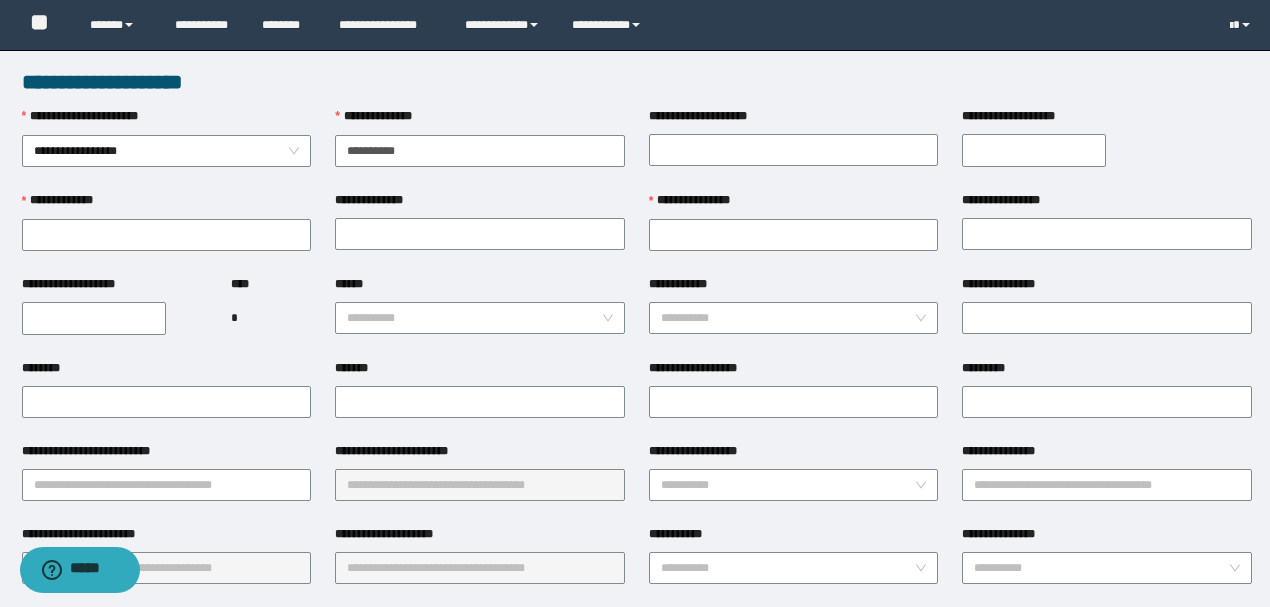 type on "**********" 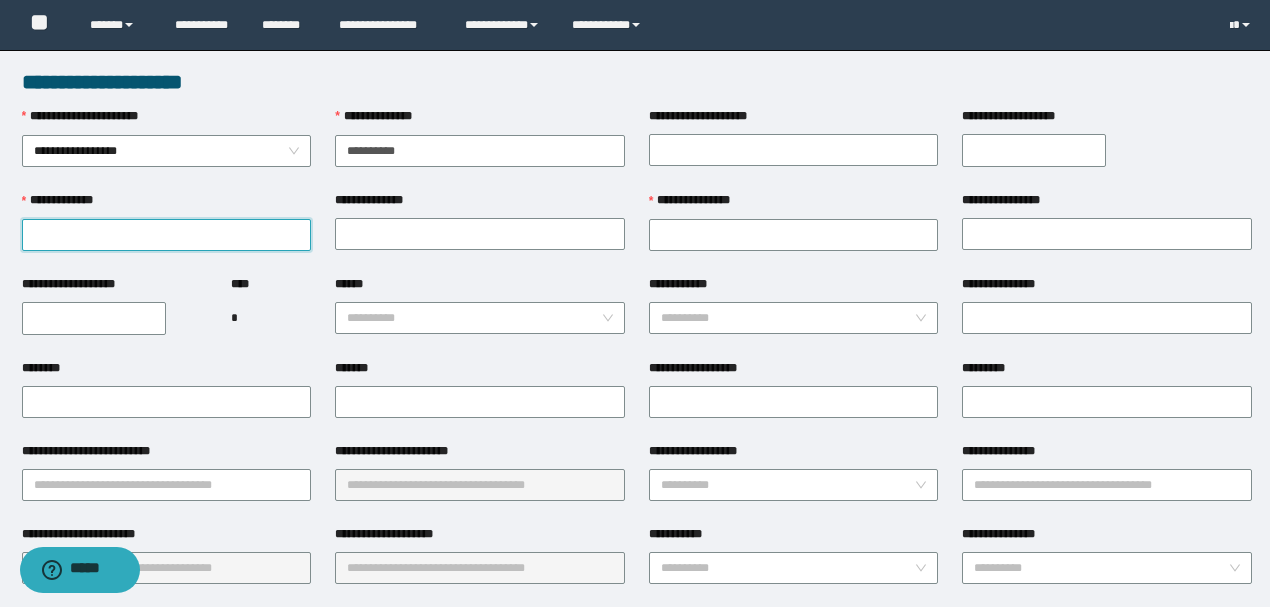 click on "**********" at bounding box center [167, 235] 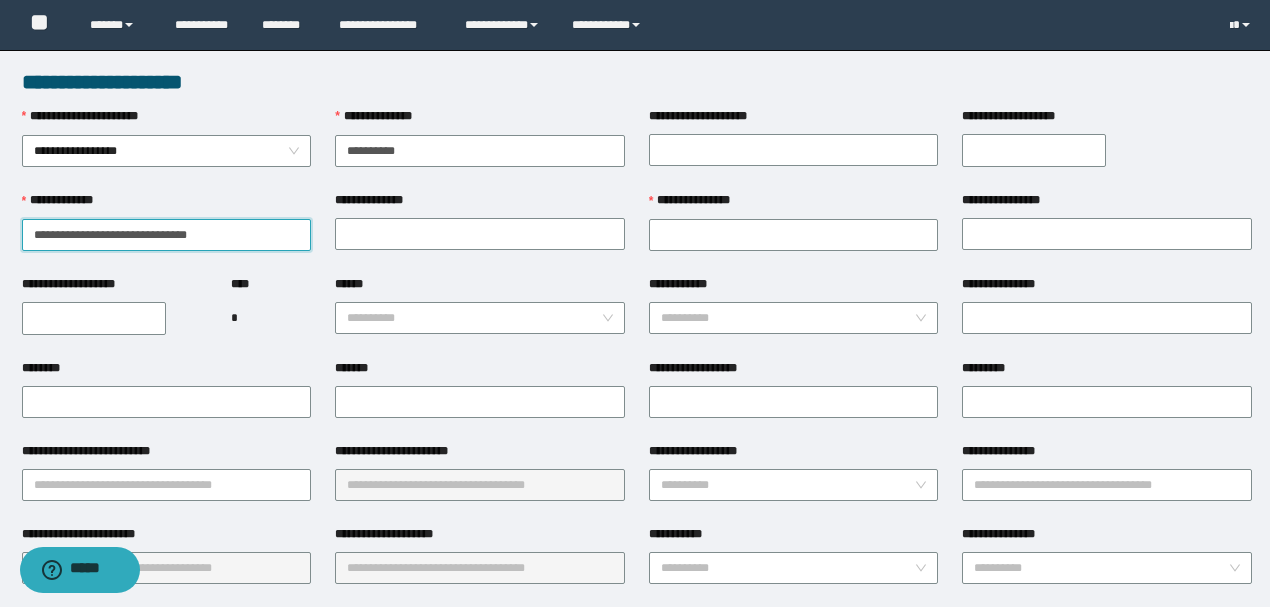 drag, startPoint x: 224, startPoint y: 236, endPoint x: 73, endPoint y: 217, distance: 152.19067 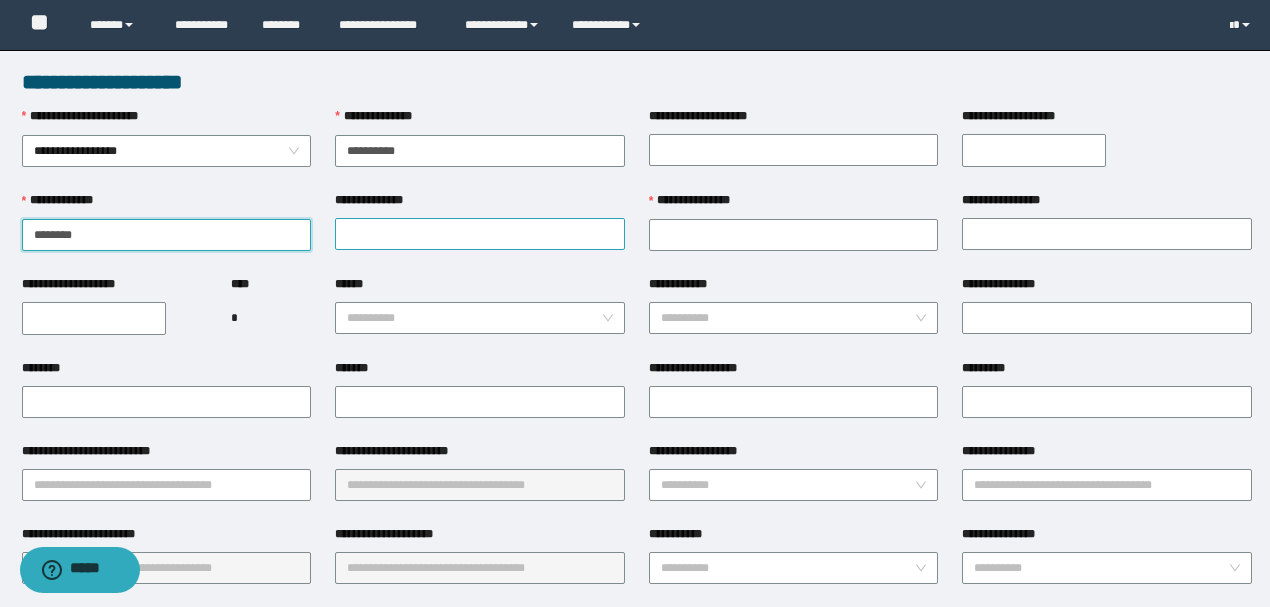 type on "********" 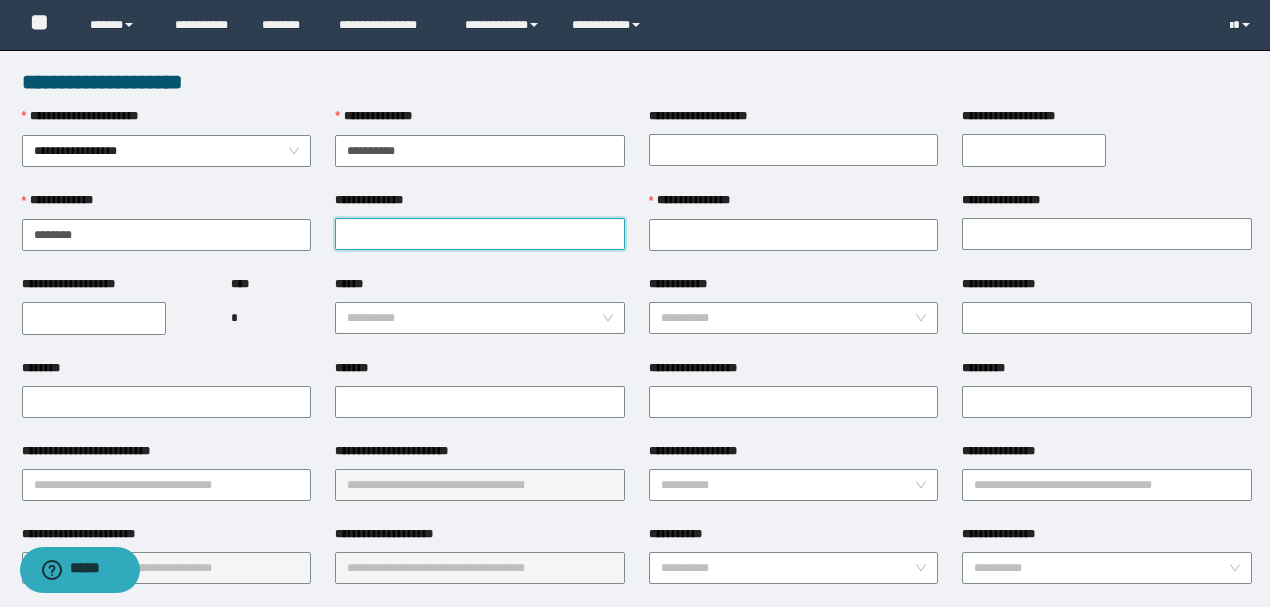 click on "**********" at bounding box center [480, 234] 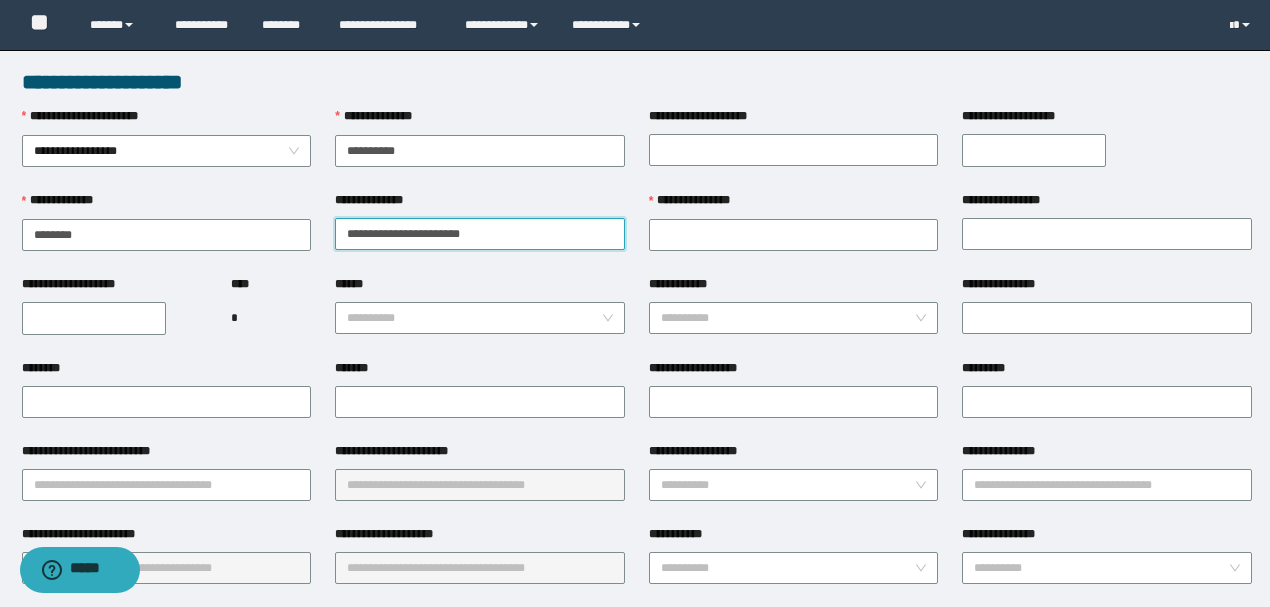 drag, startPoint x: 498, startPoint y: 232, endPoint x: 378, endPoint y: 221, distance: 120.50311 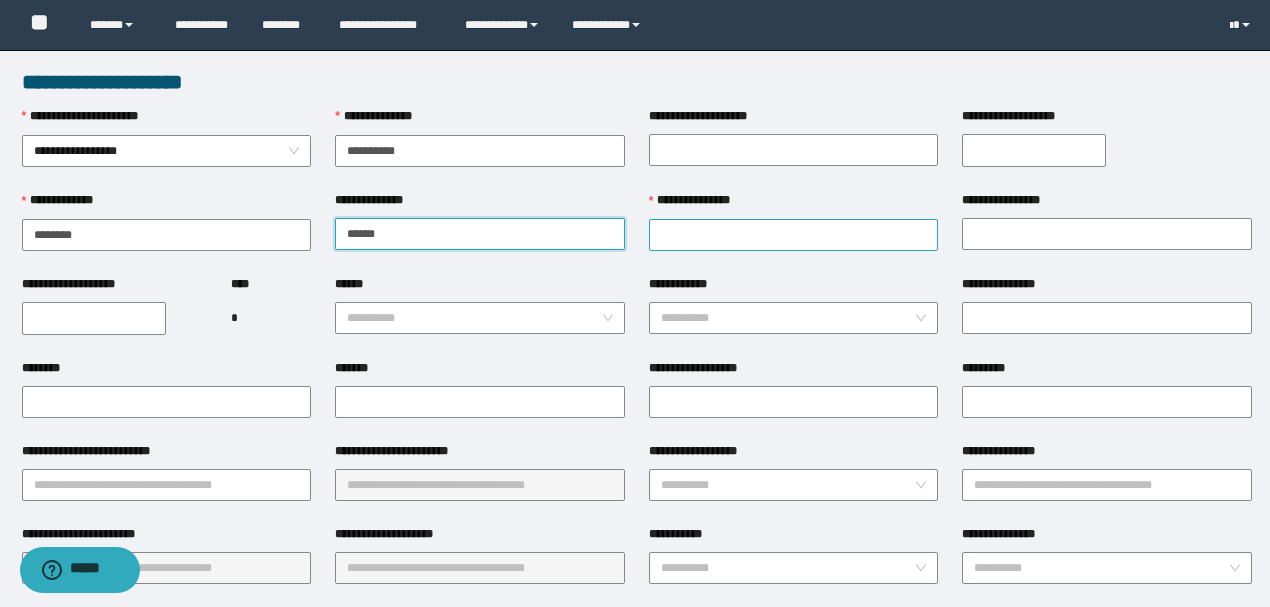 type on "*****" 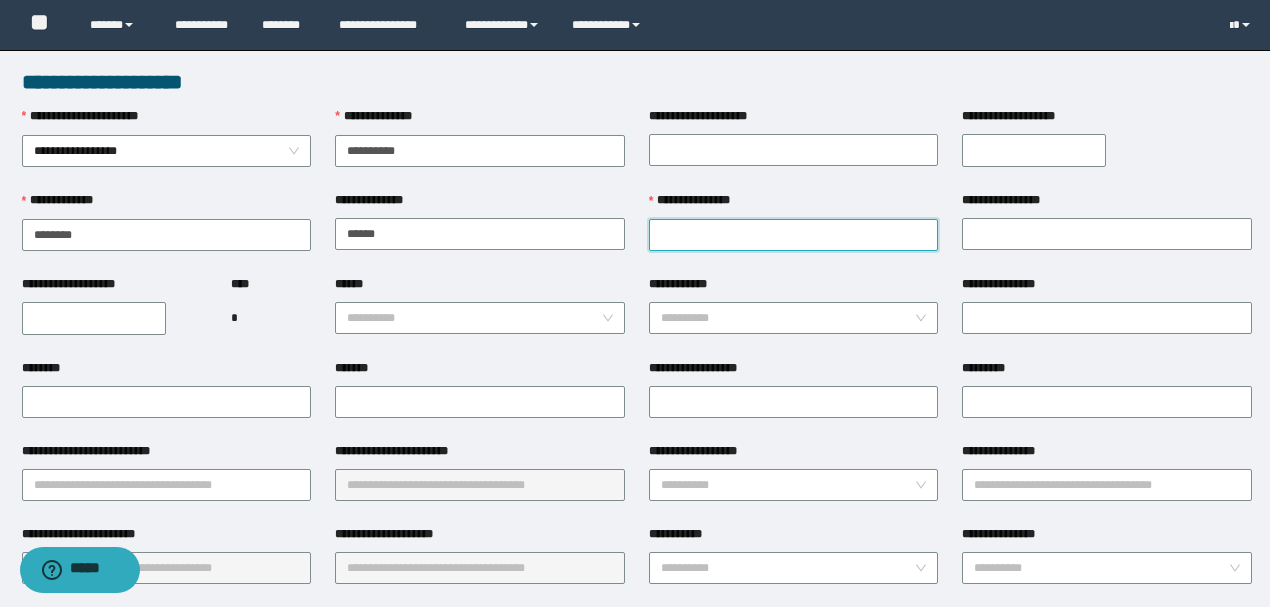 click on "**********" at bounding box center (794, 235) 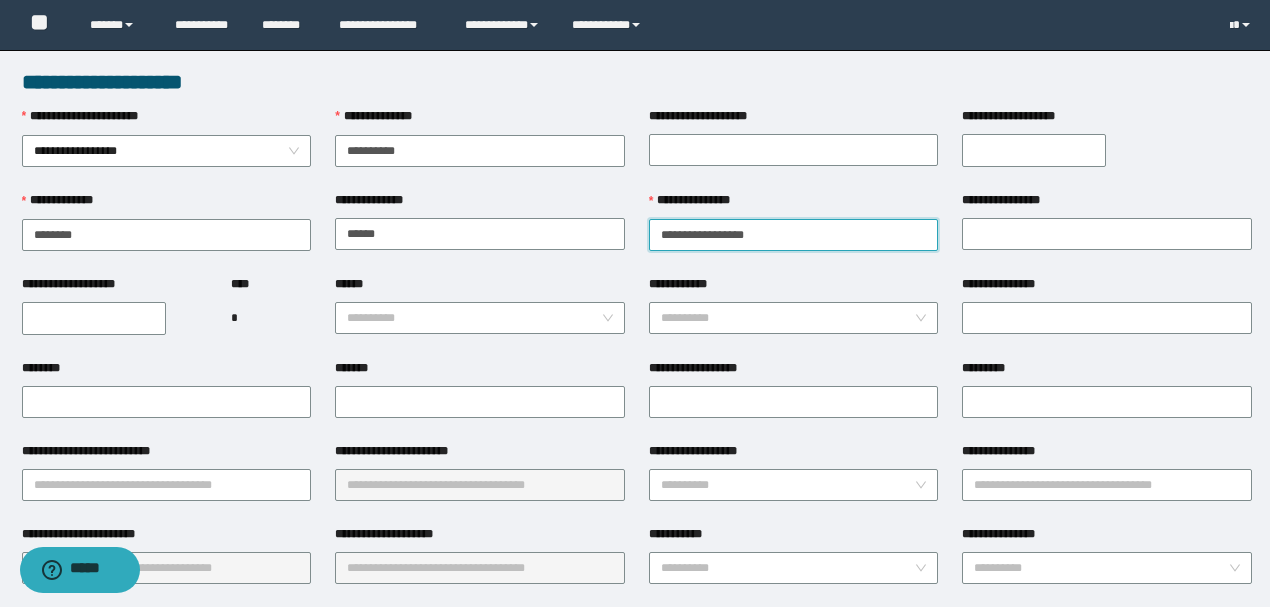 drag, startPoint x: 766, startPoint y: 228, endPoint x: 708, endPoint y: 219, distance: 58.694122 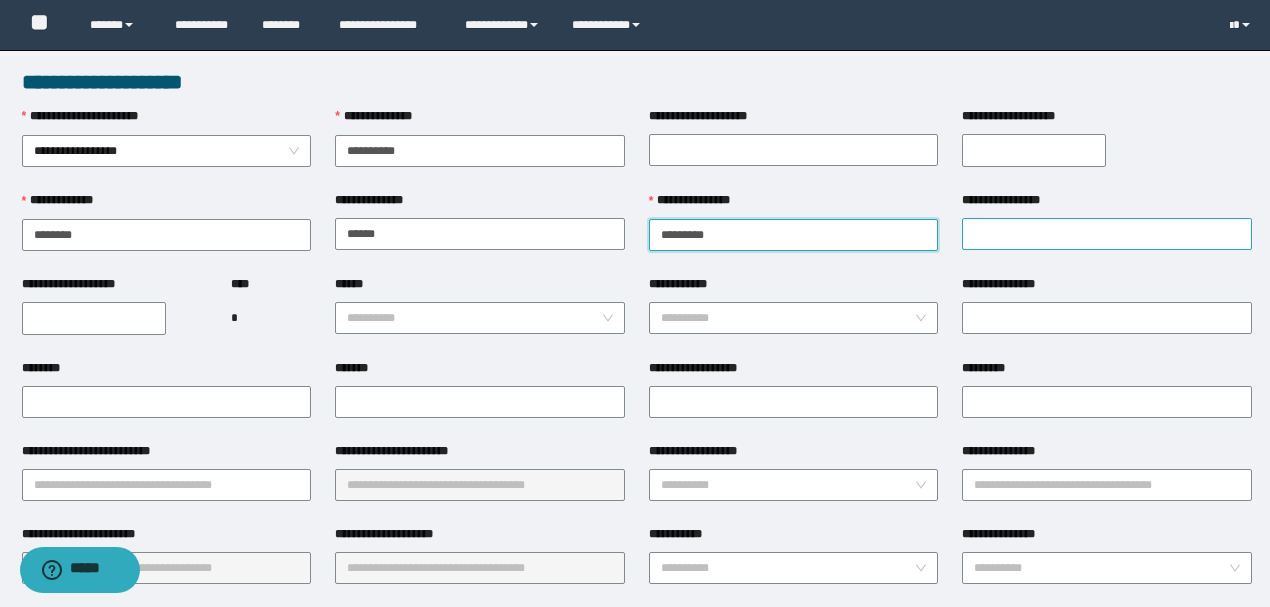 type on "********" 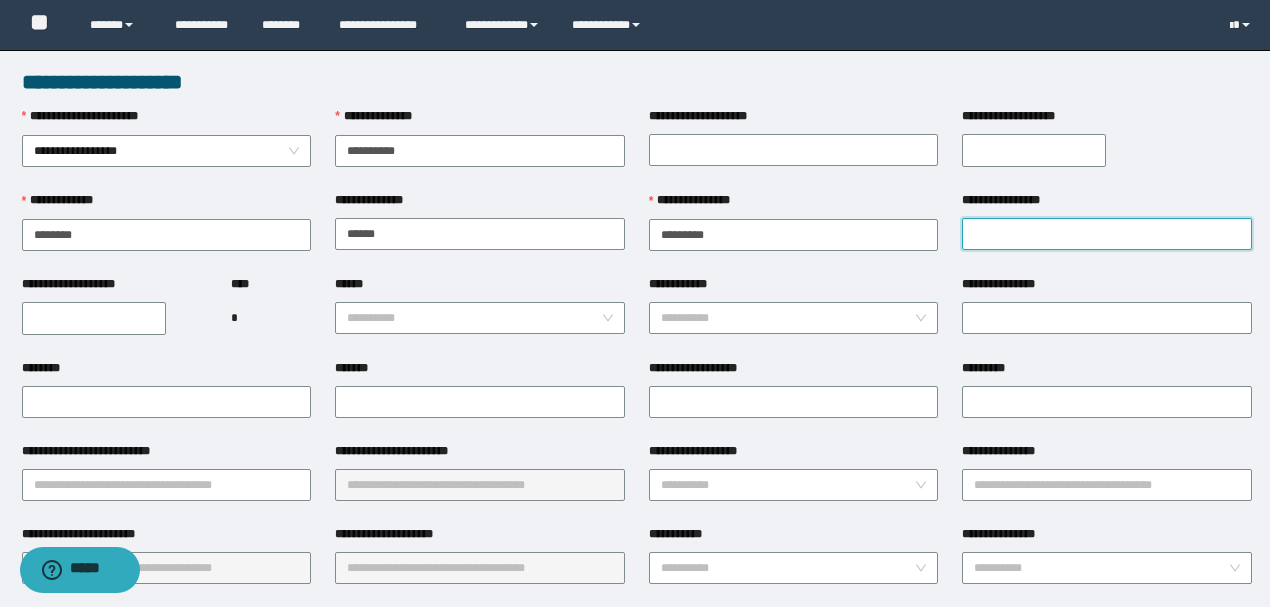 click on "**********" at bounding box center [1107, 234] 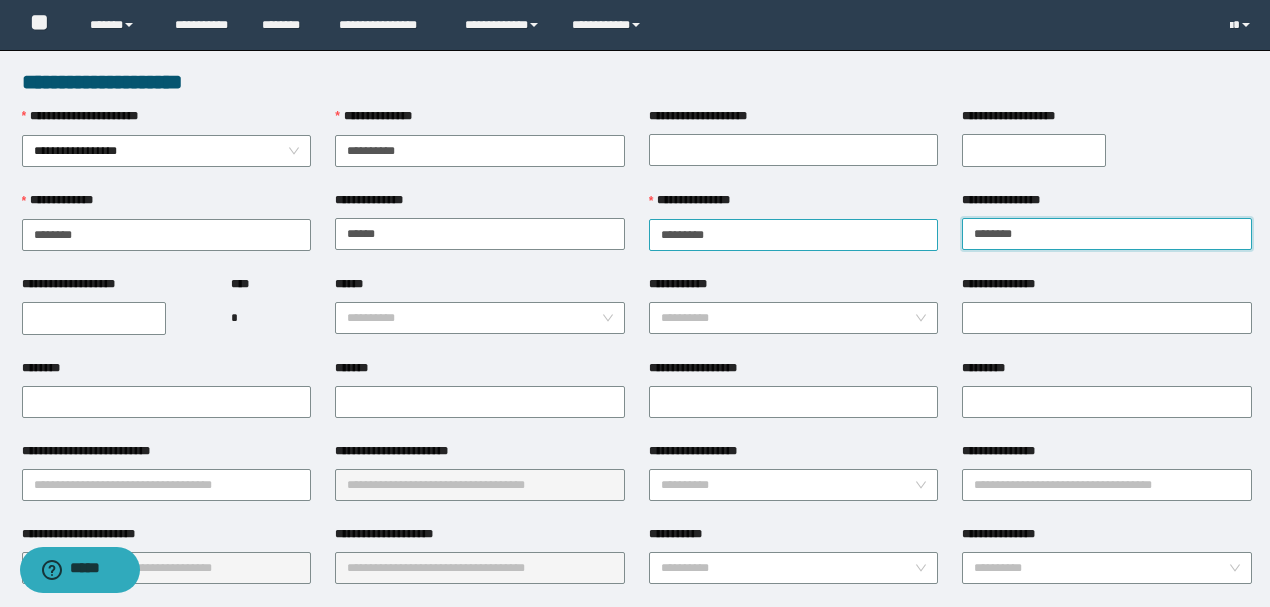 type on "*******" 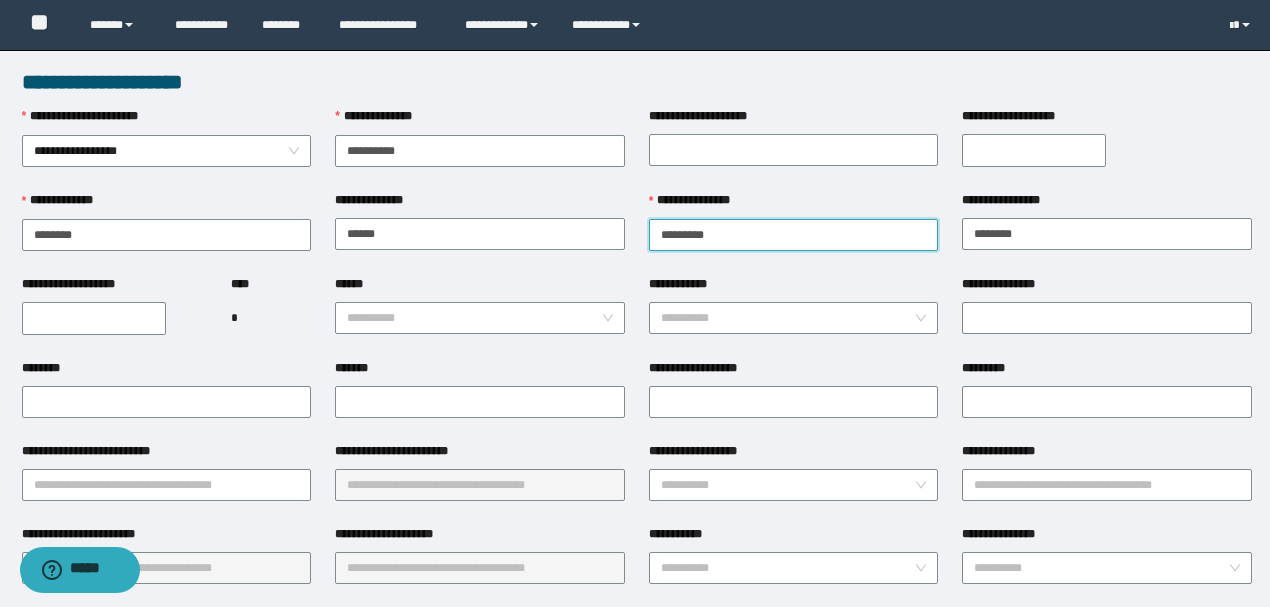 click on "********" at bounding box center [794, 235] 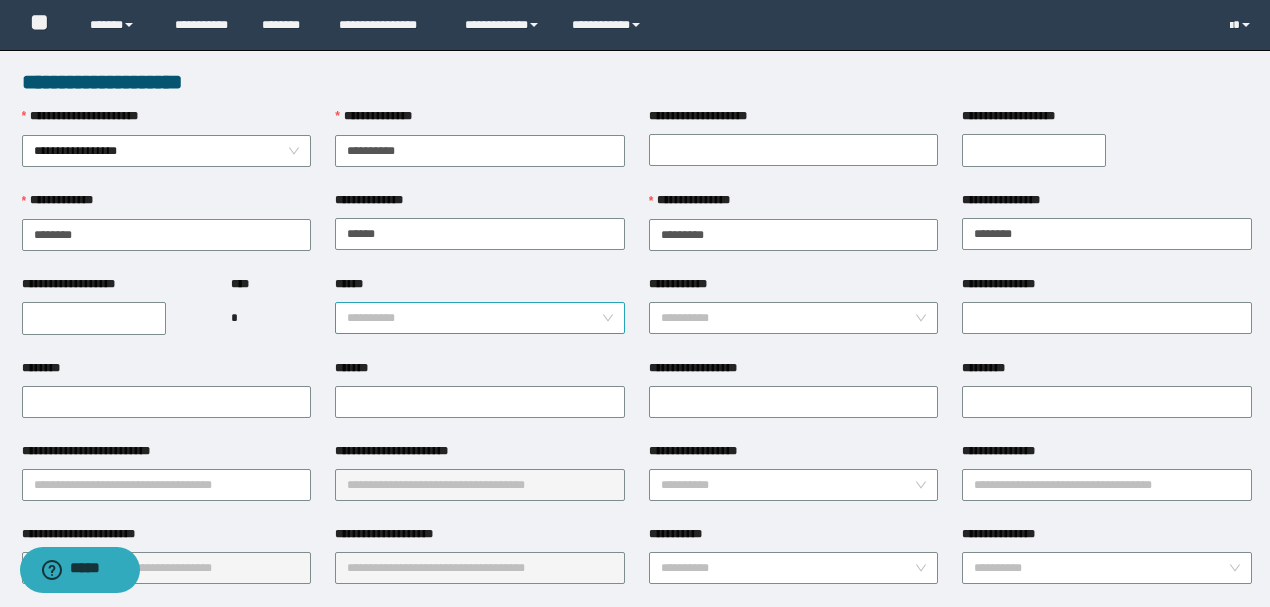 click on "******" at bounding box center (474, 318) 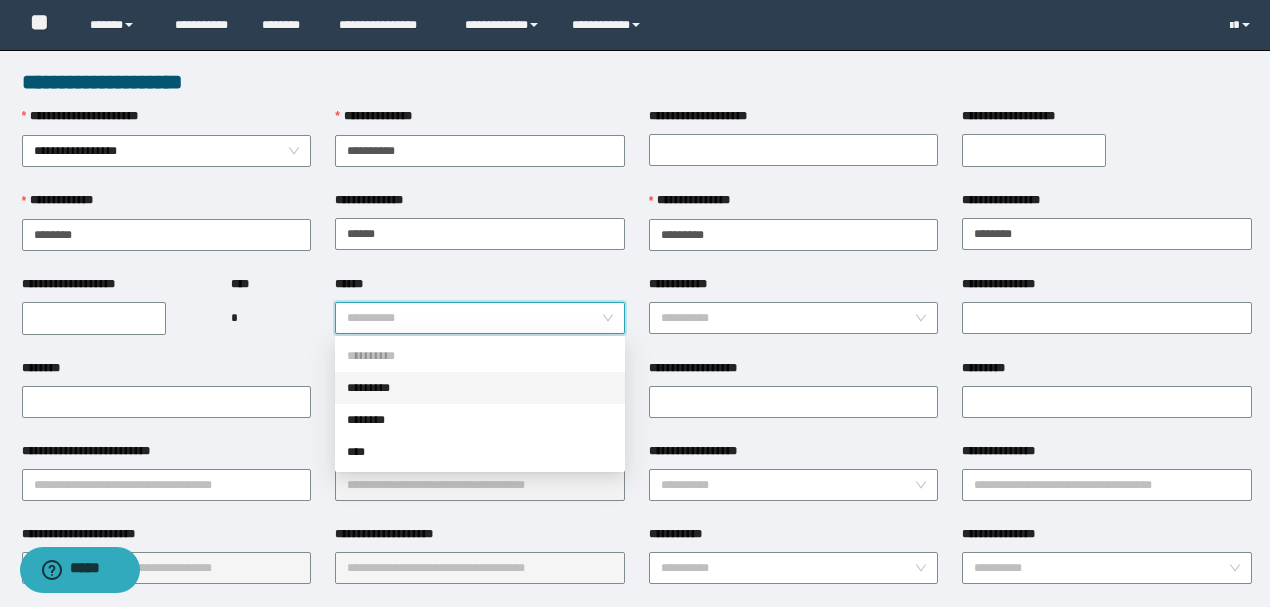 click on "*********" at bounding box center (480, 388) 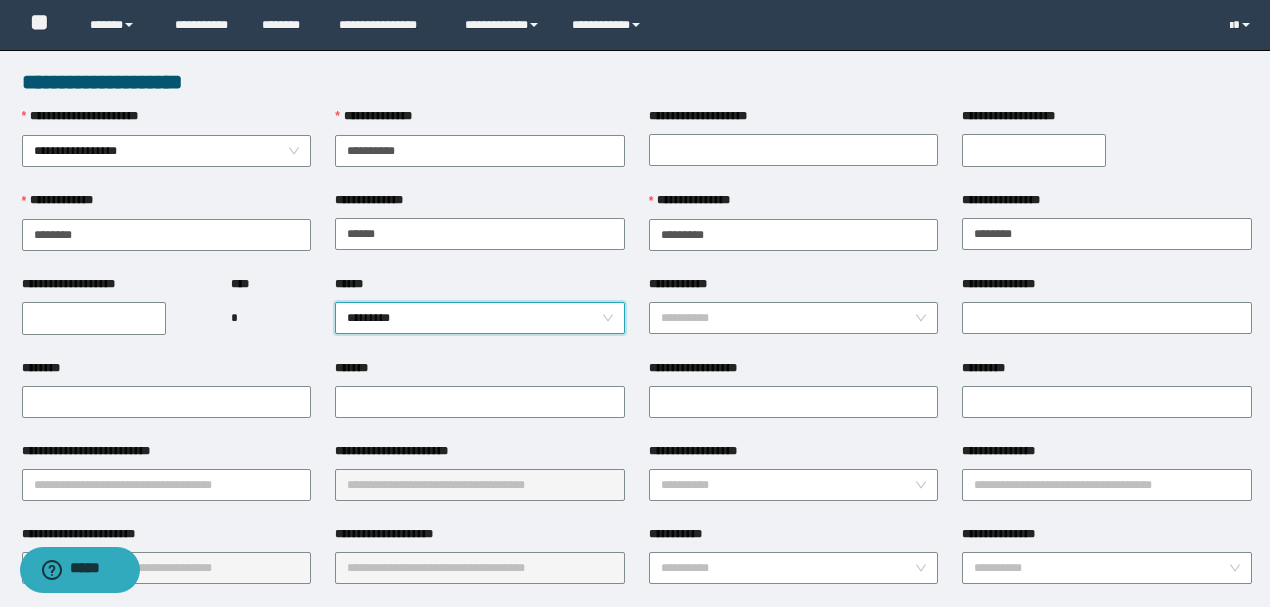 click on "*******" at bounding box center (480, 372) 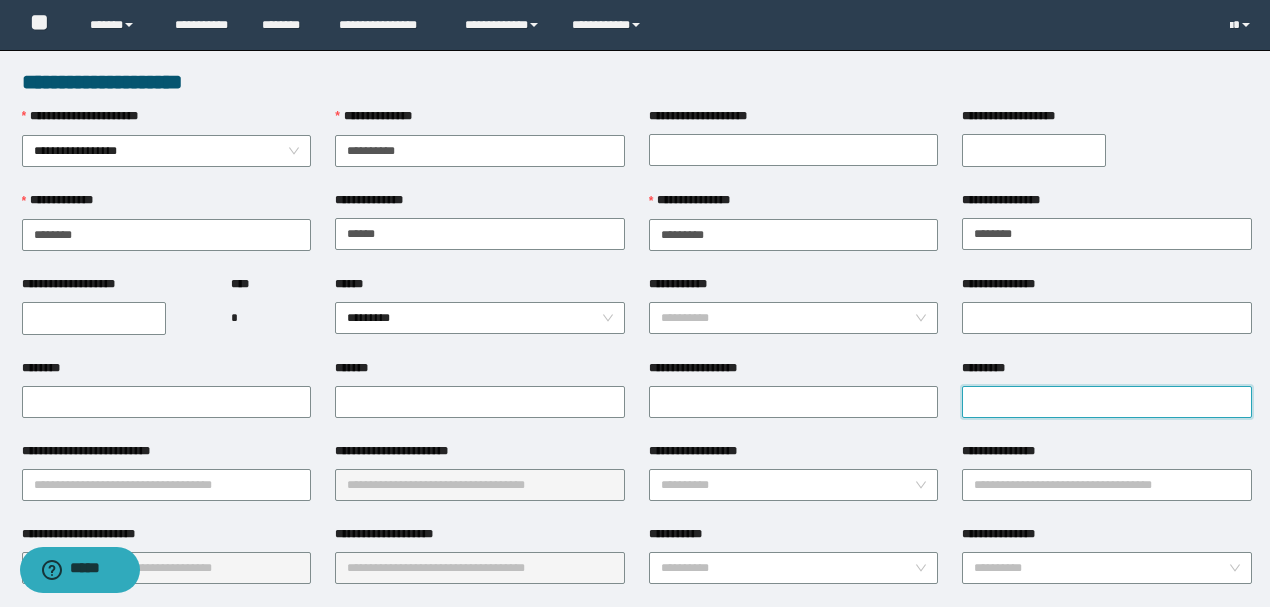 click on "*********" at bounding box center (1107, 402) 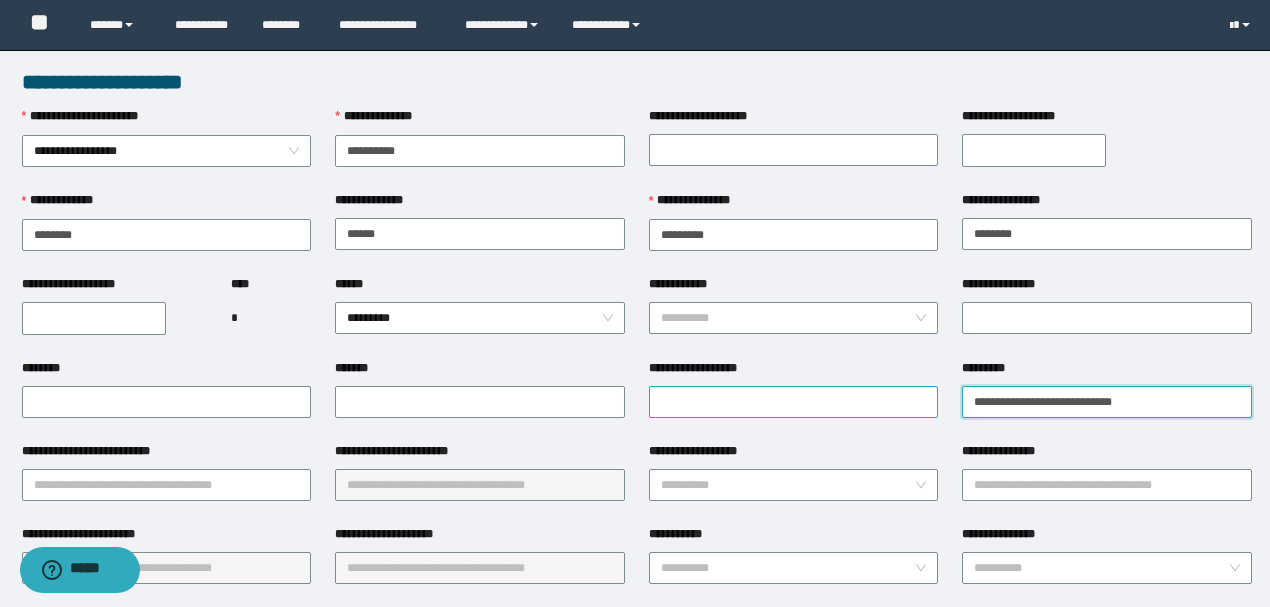 type on "**********" 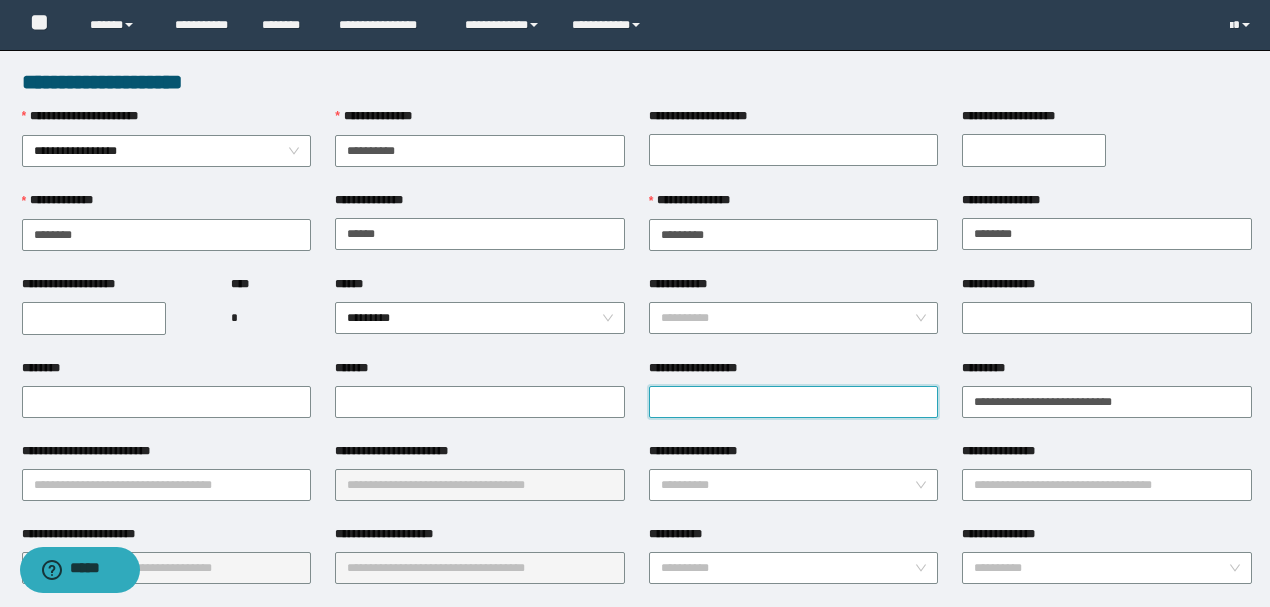 click on "**********" at bounding box center [794, 402] 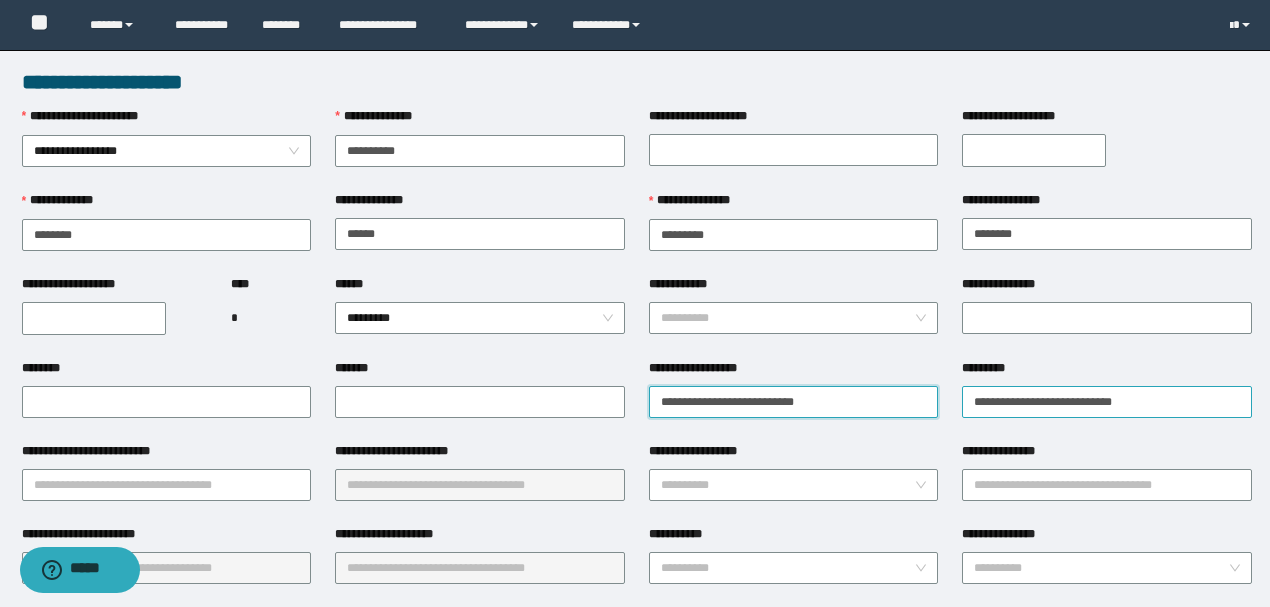 type on "**********" 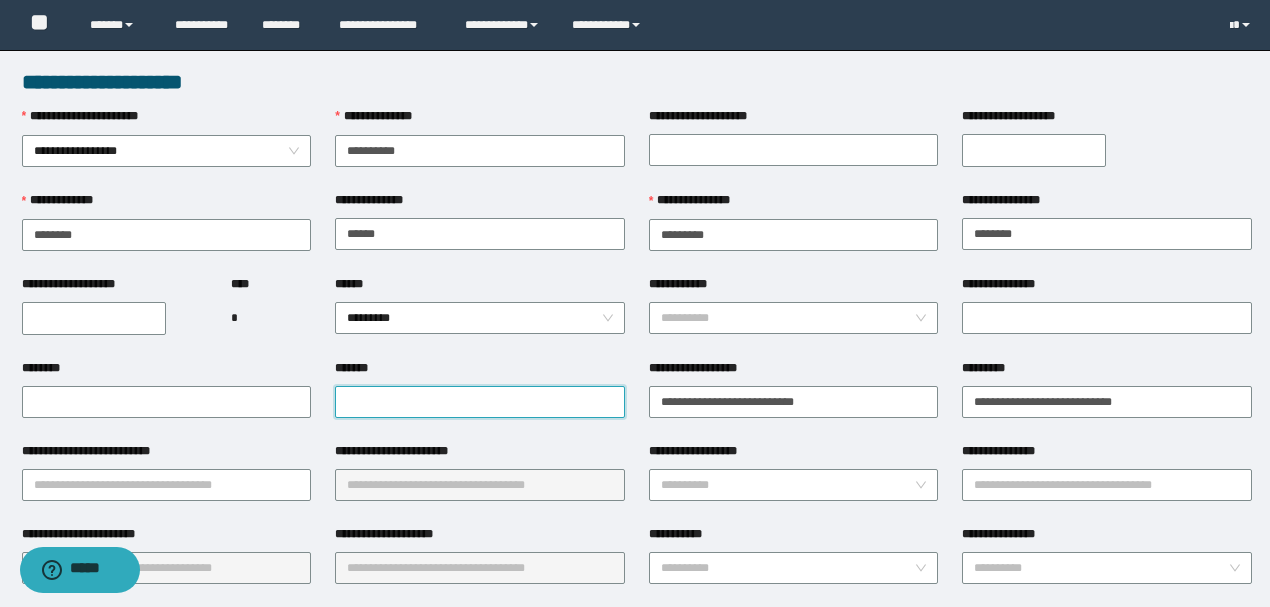 click on "*******" at bounding box center (480, 402) 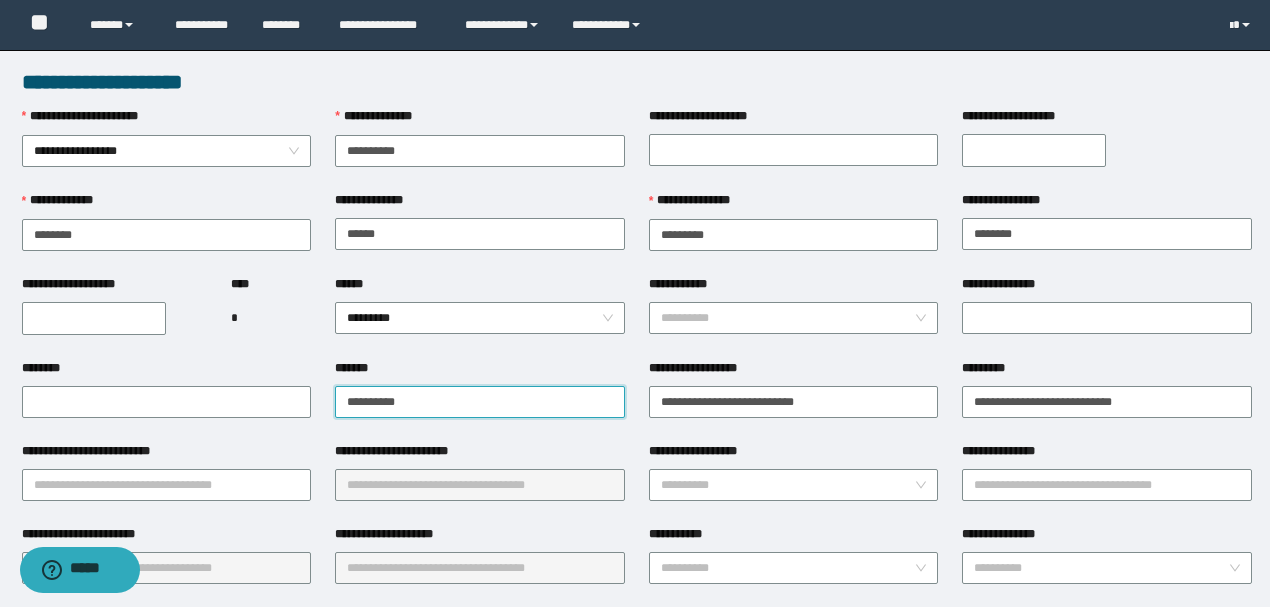 type on "**********" 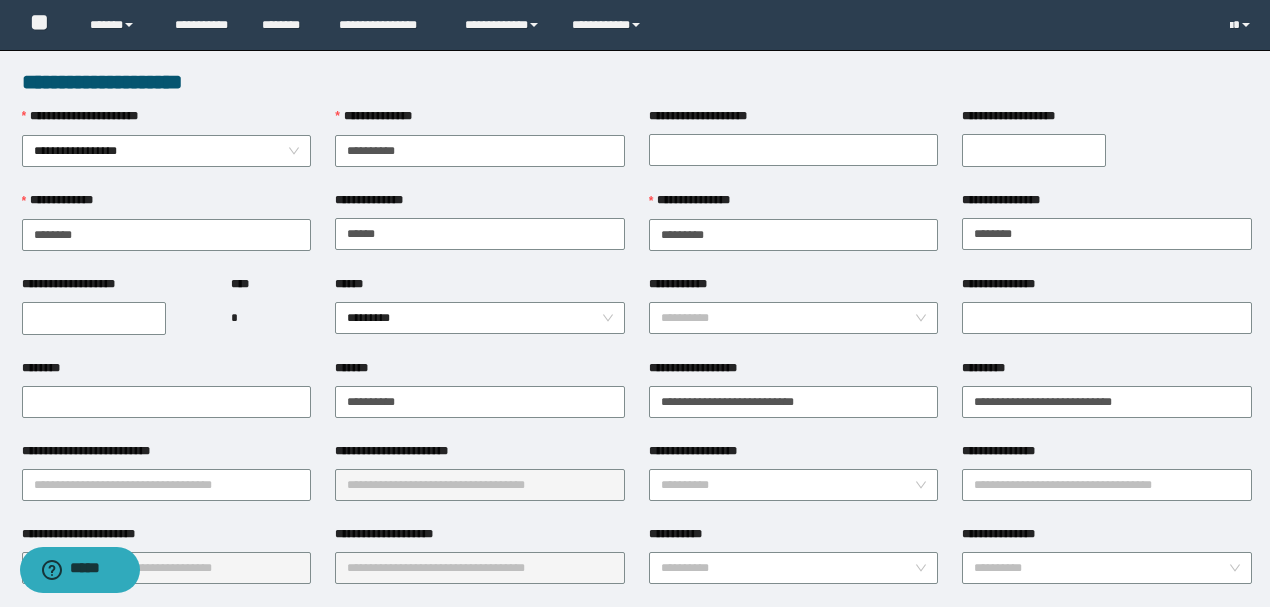 click on "*******" at bounding box center [480, 372] 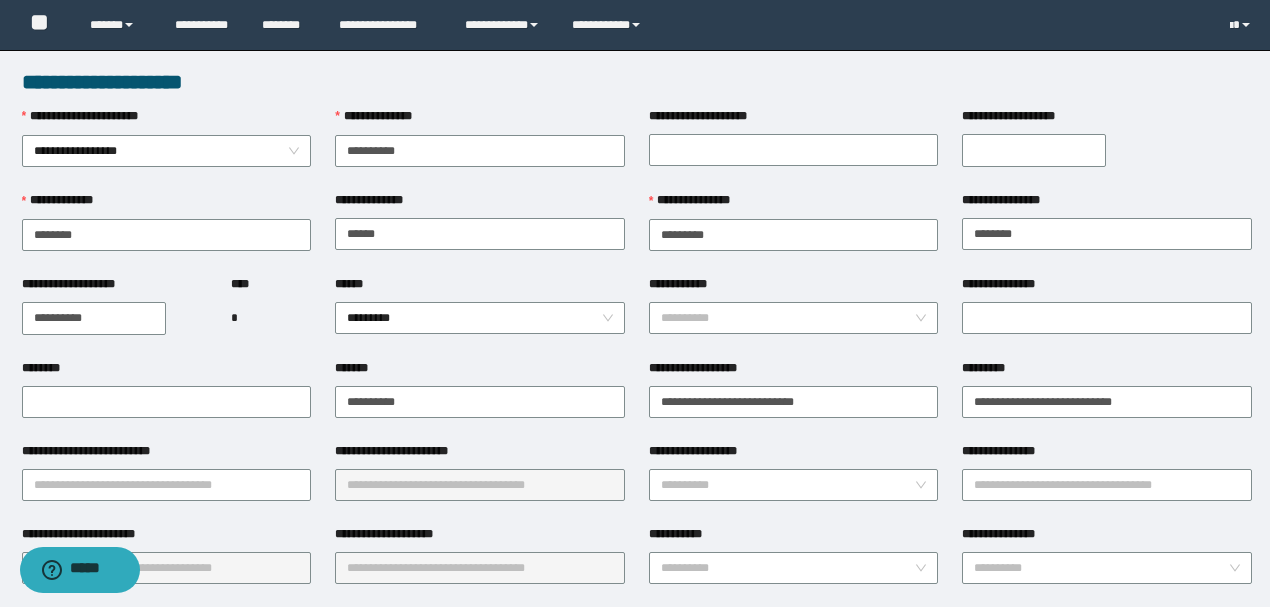 click on "**********" at bounding box center [94, 318] 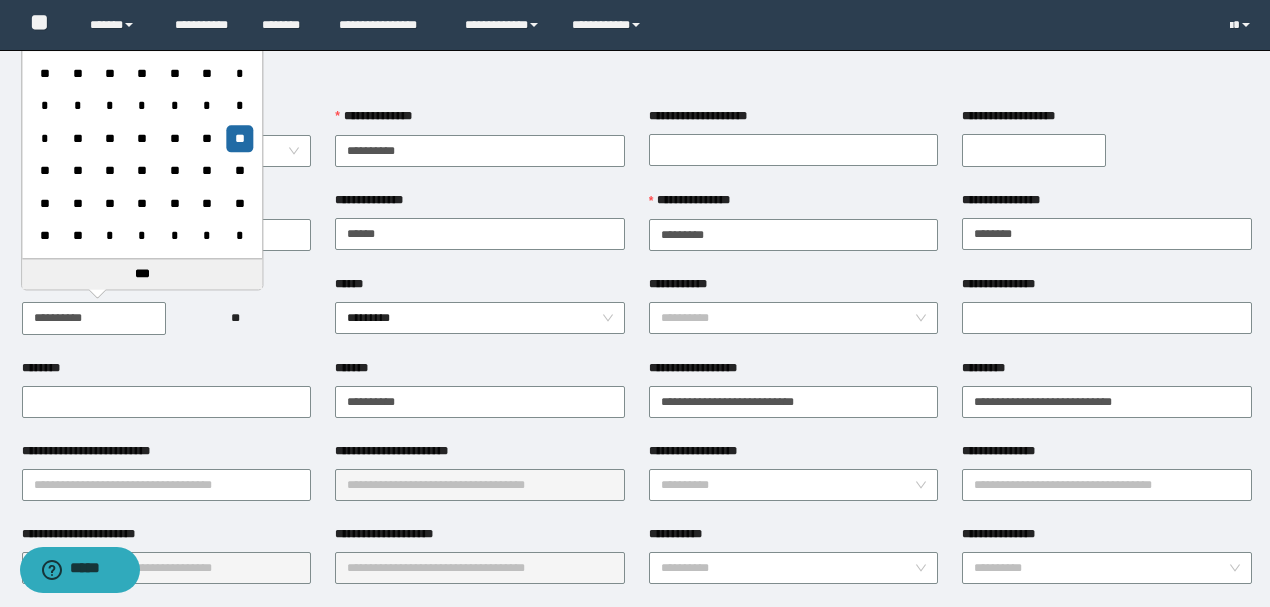type on "**********" 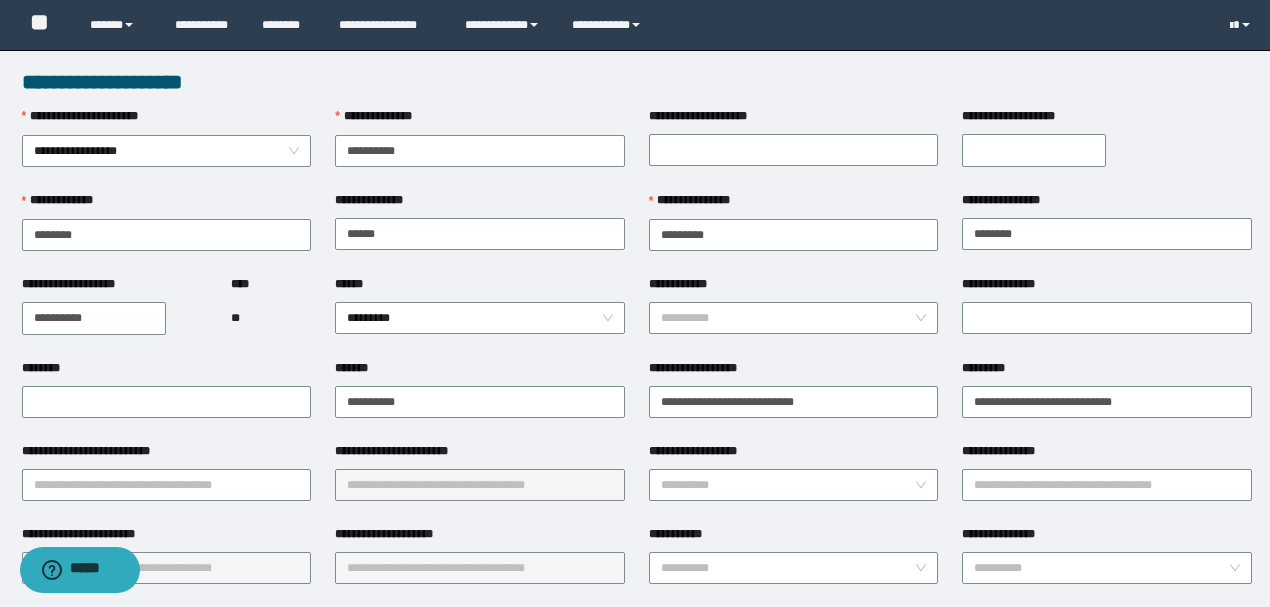 click on "**********" at bounding box center [114, 317] 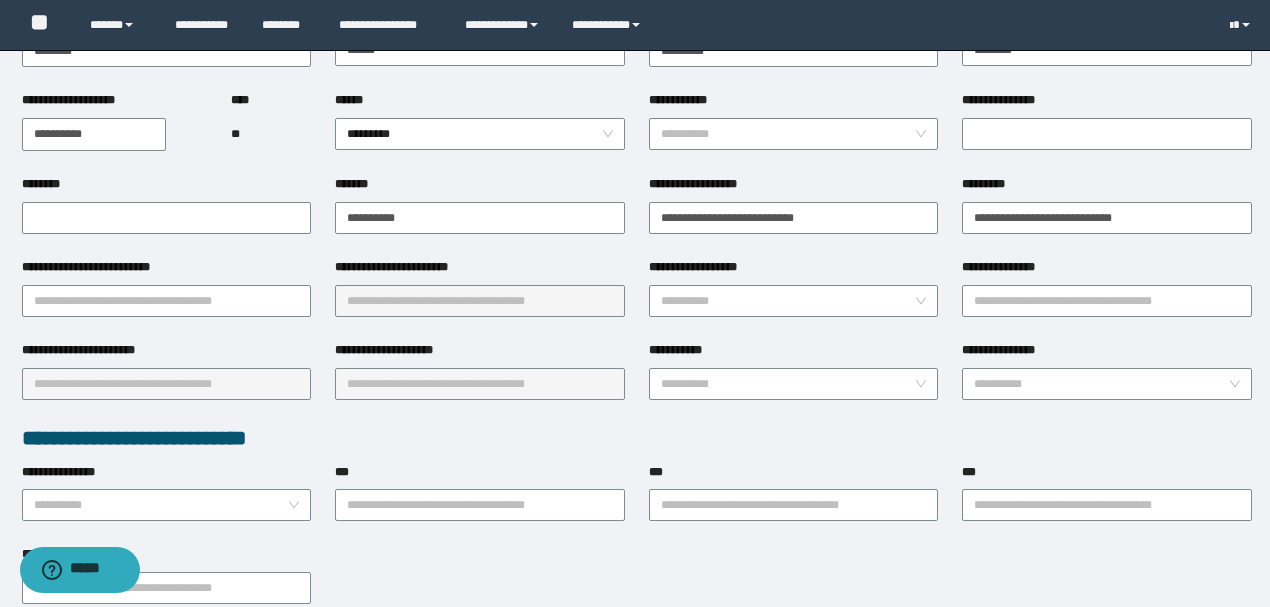 scroll, scrollTop: 200, scrollLeft: 0, axis: vertical 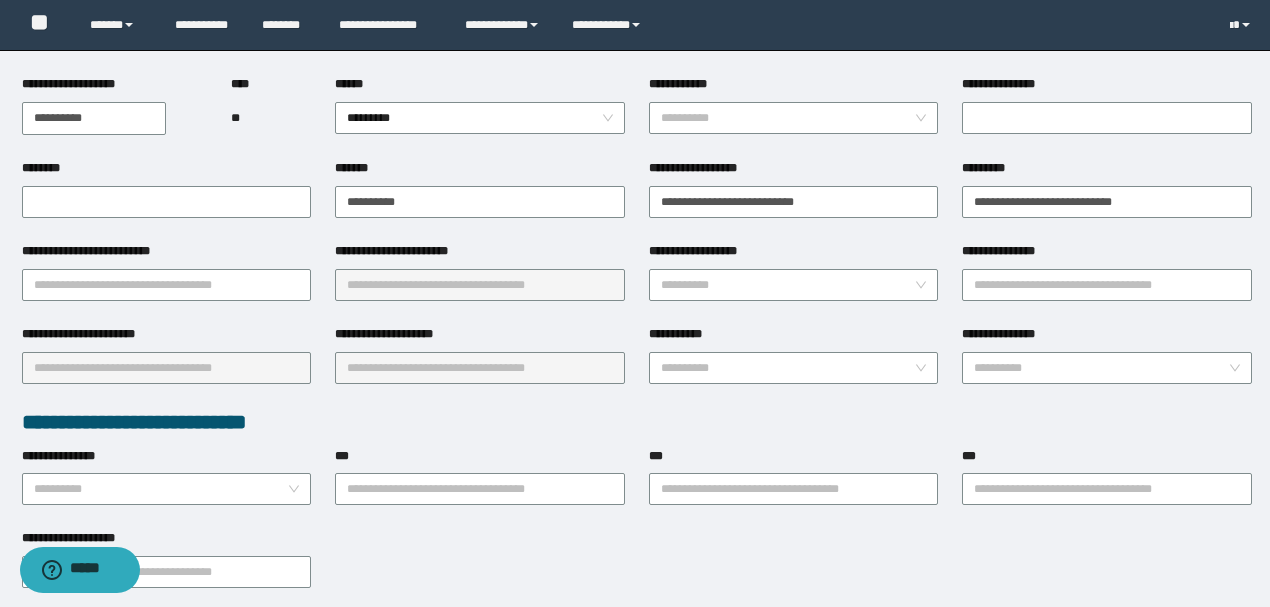 click on "**********" at bounding box center [1107, 366] 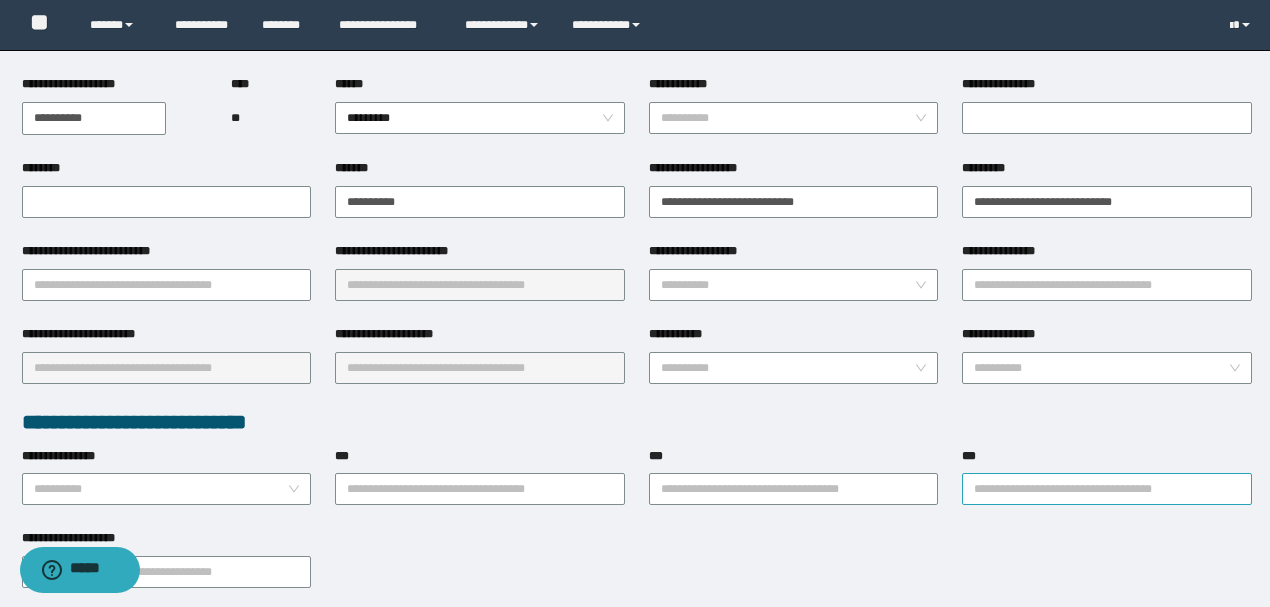 click on "***" at bounding box center [1107, 489] 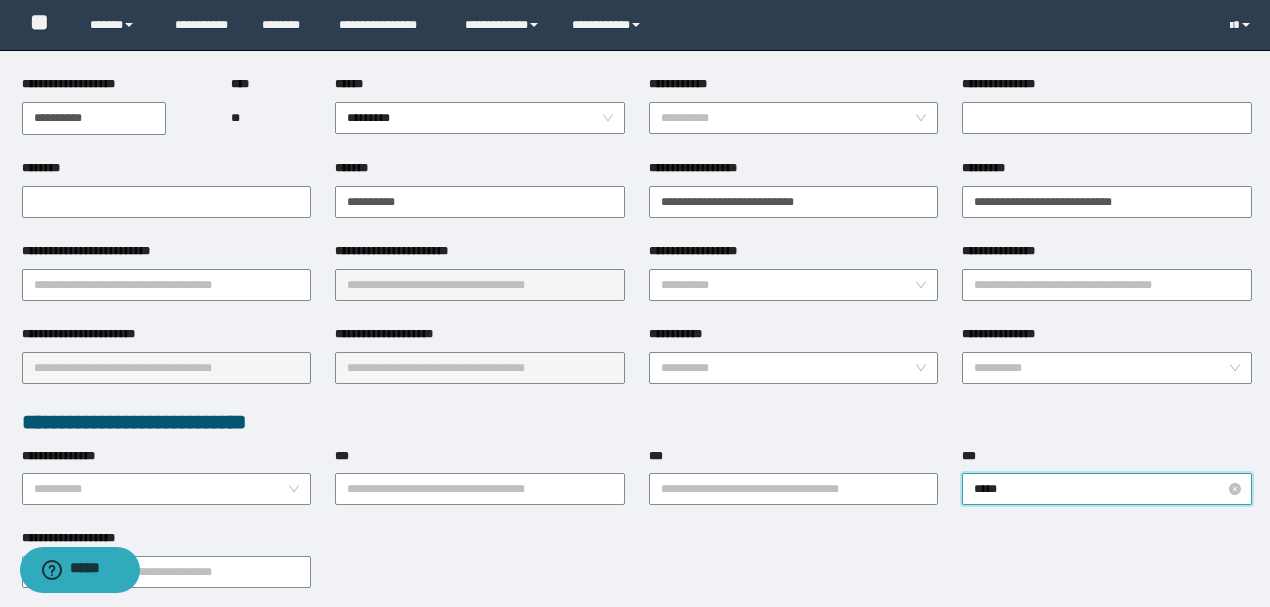type on "******" 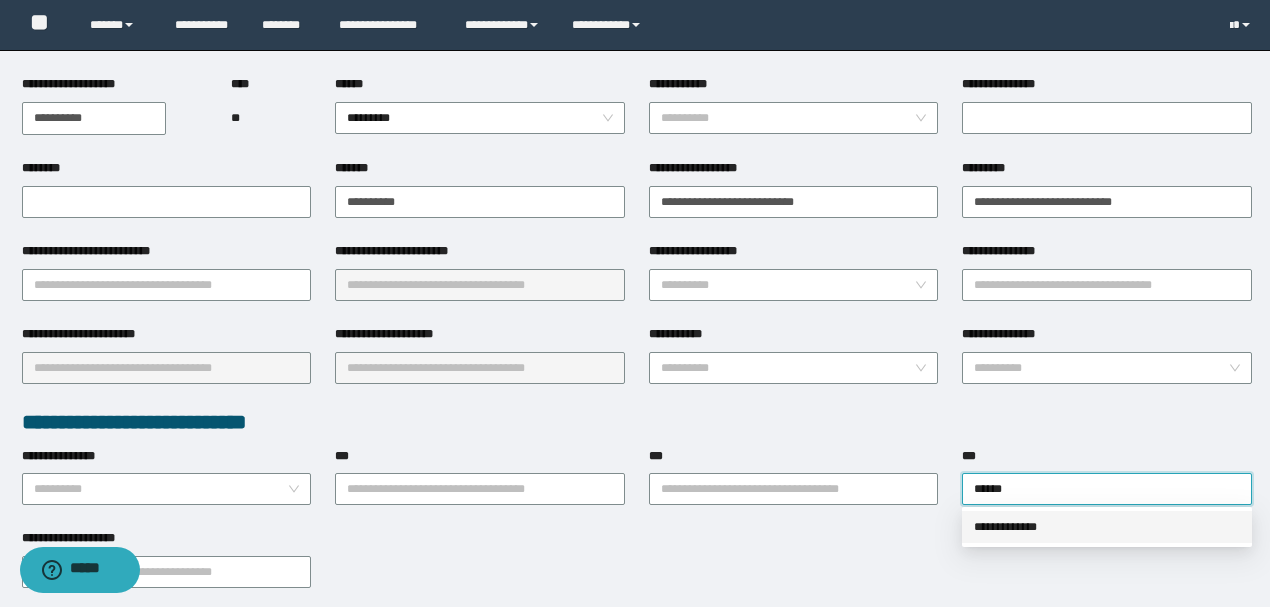 click on "**********" at bounding box center (1107, 527) 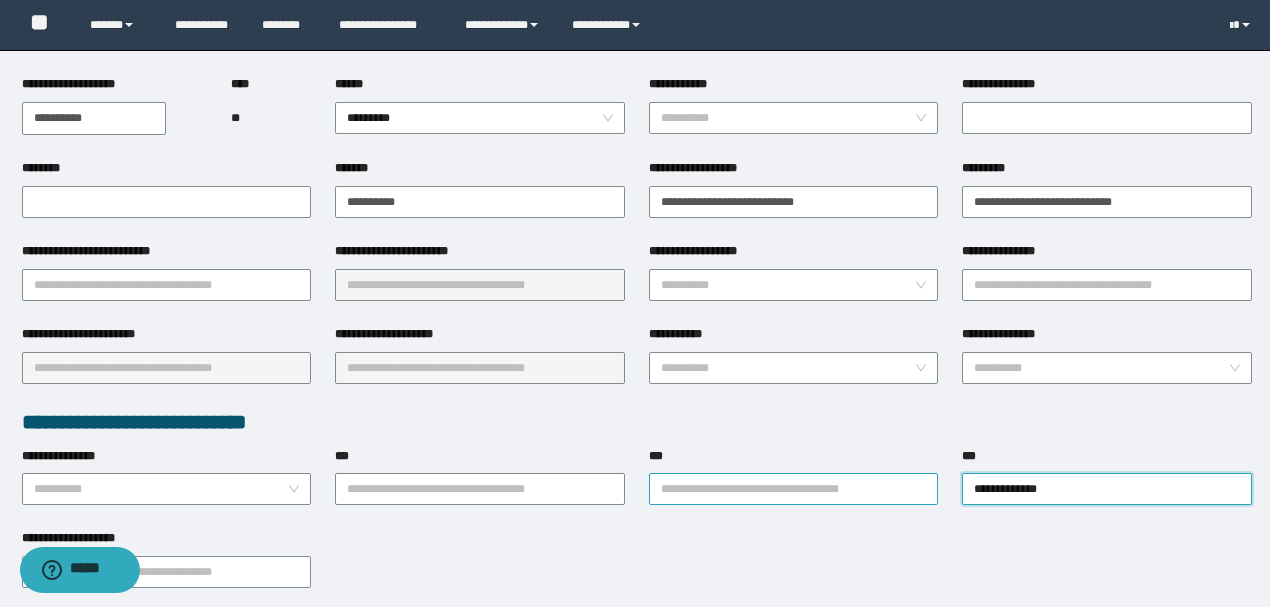 click on "***" at bounding box center [794, 489] 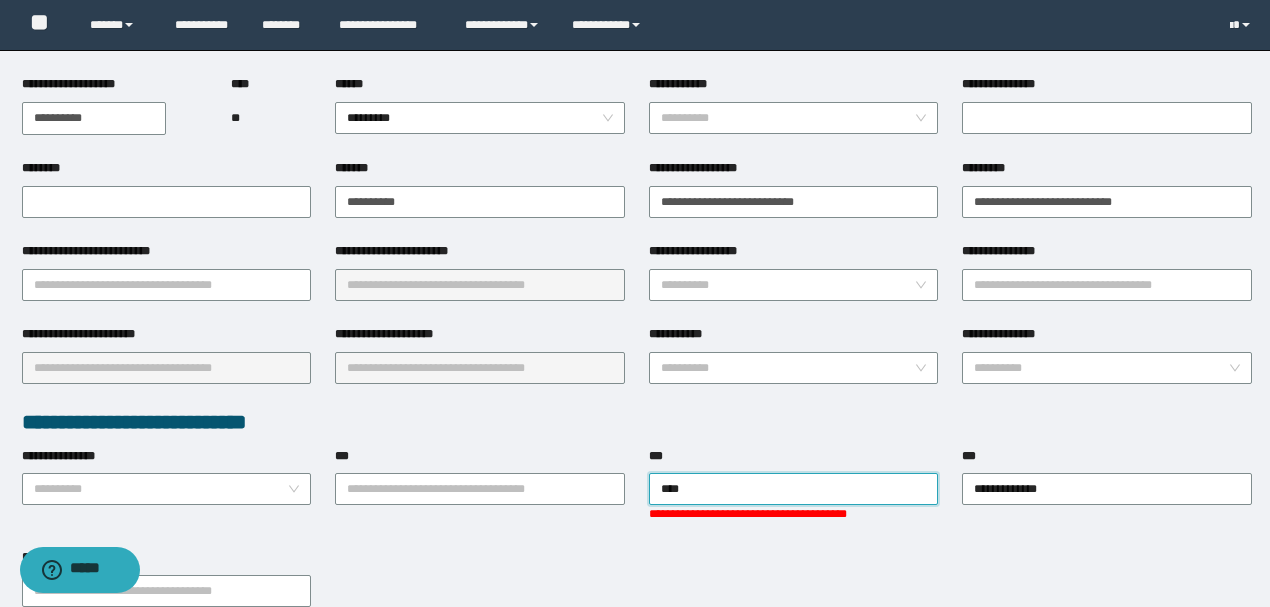 type on "*****" 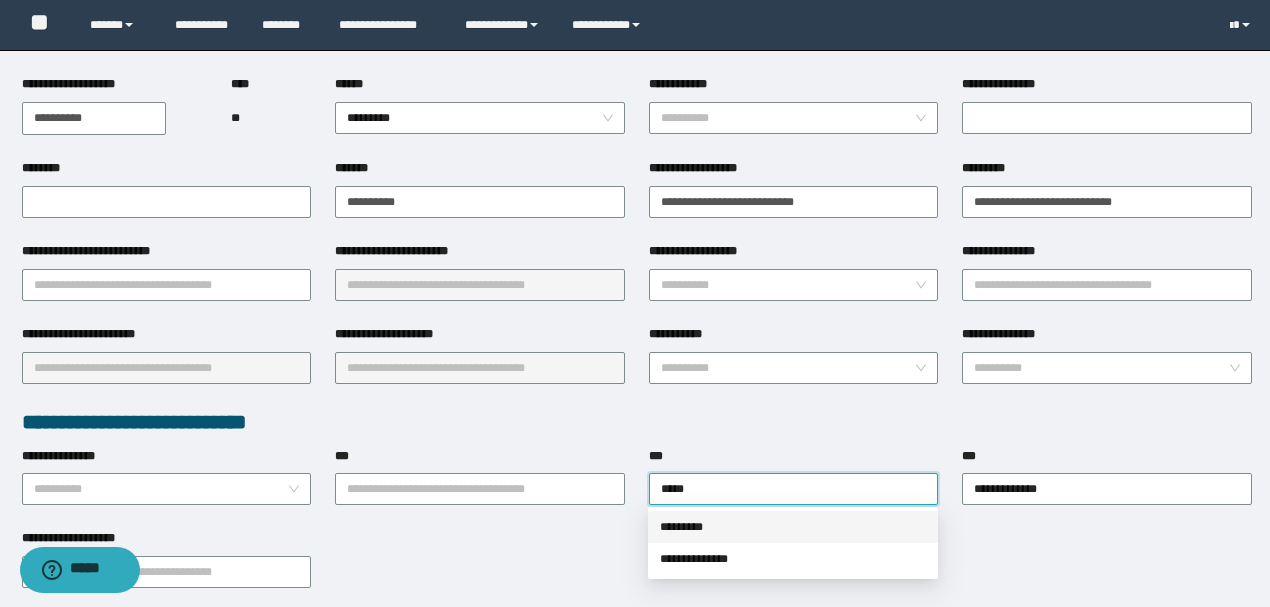 click on "*********" at bounding box center (793, 527) 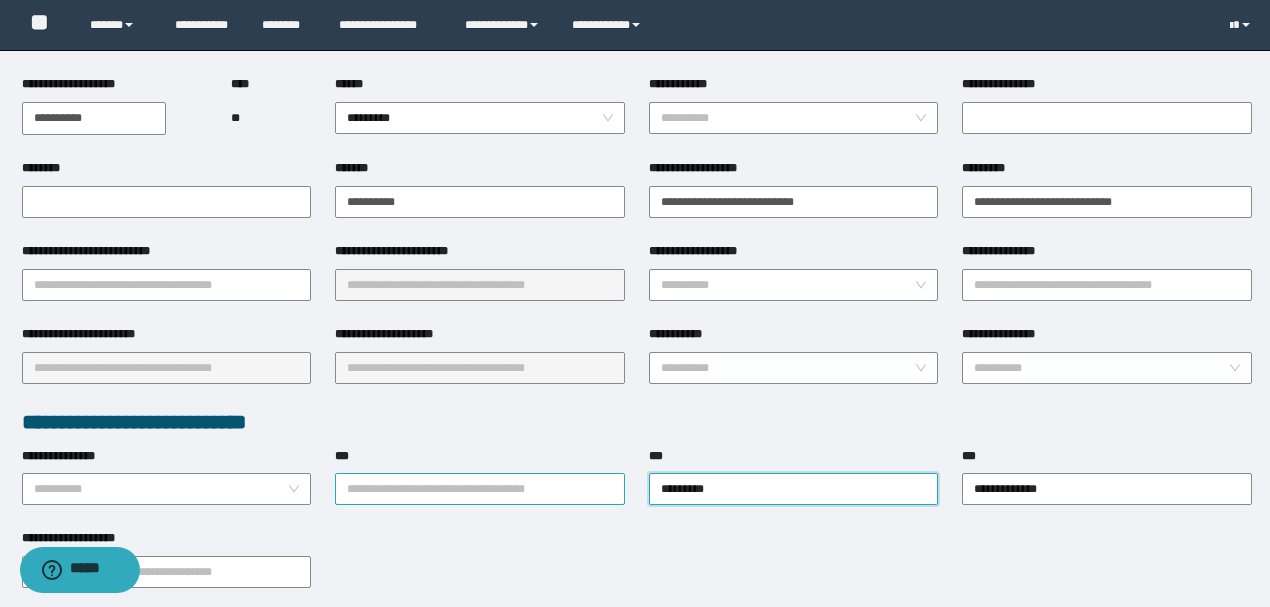 click on "***" at bounding box center (480, 489) 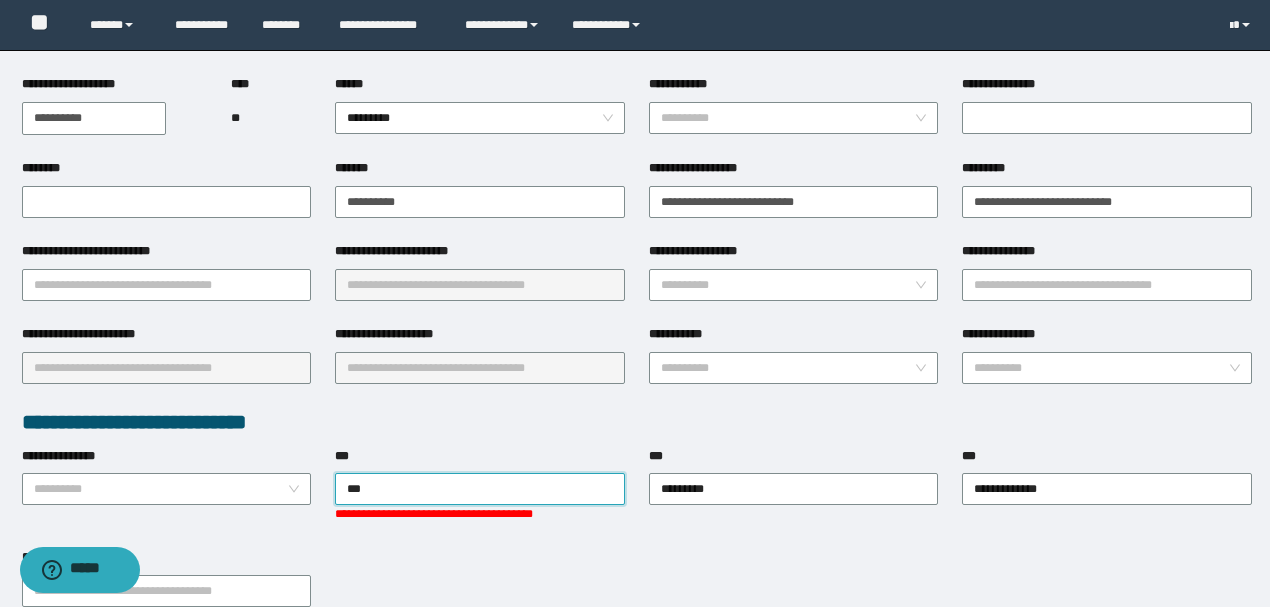 type on "****" 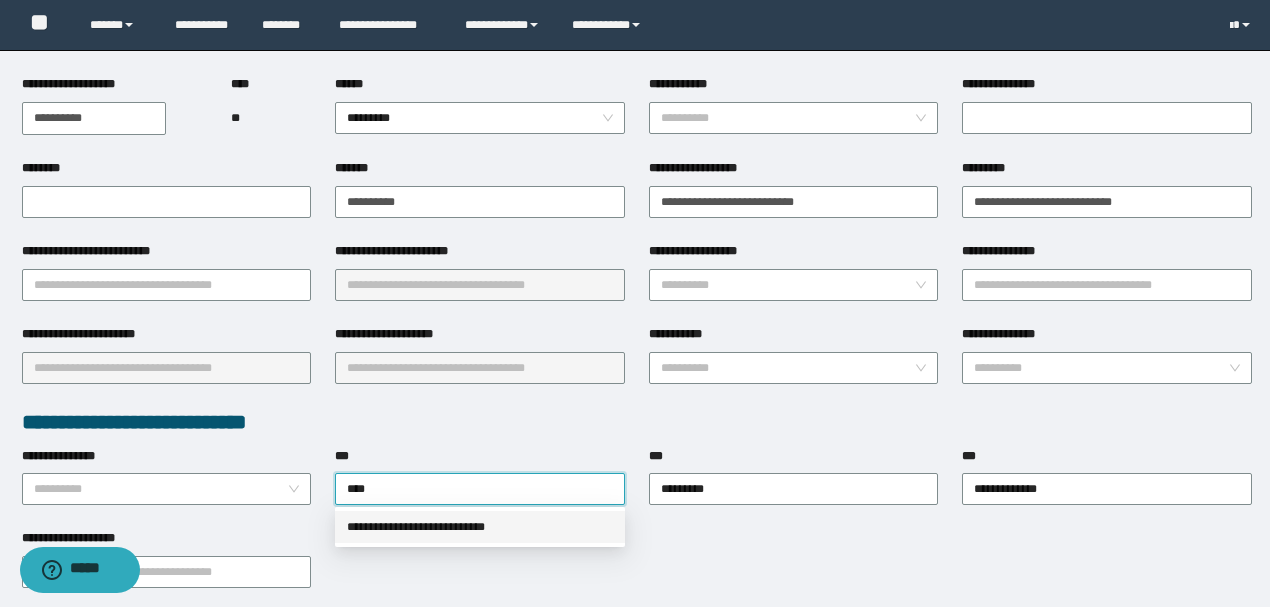 click on "**********" at bounding box center (480, 527) 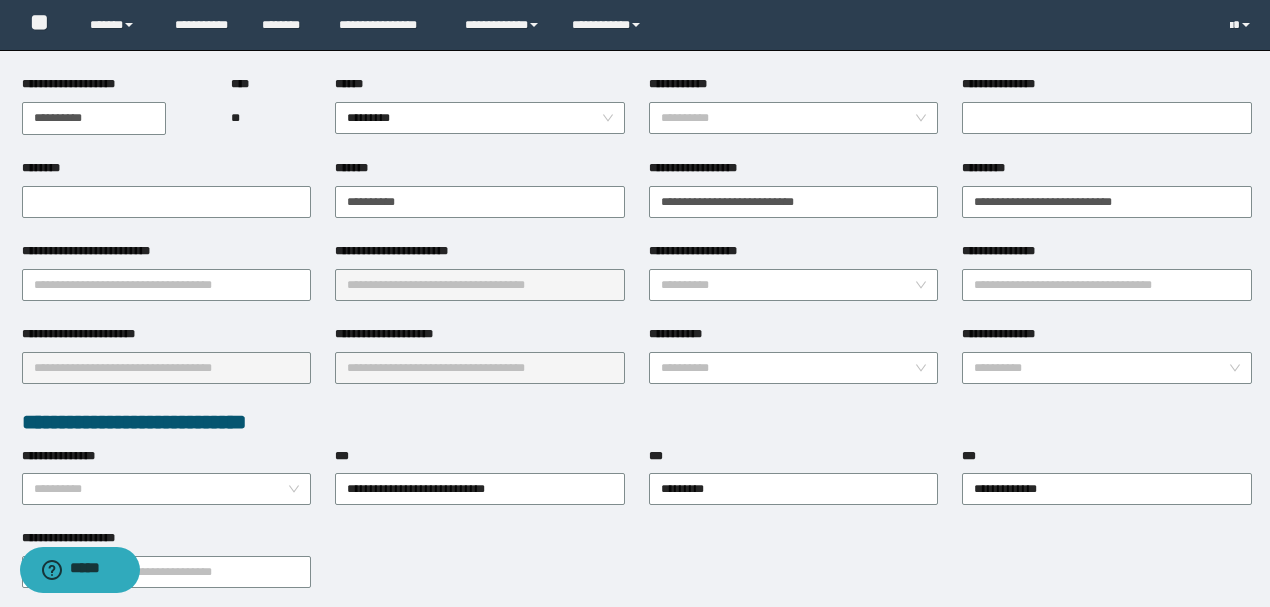 click on "**********" at bounding box center (637, 570) 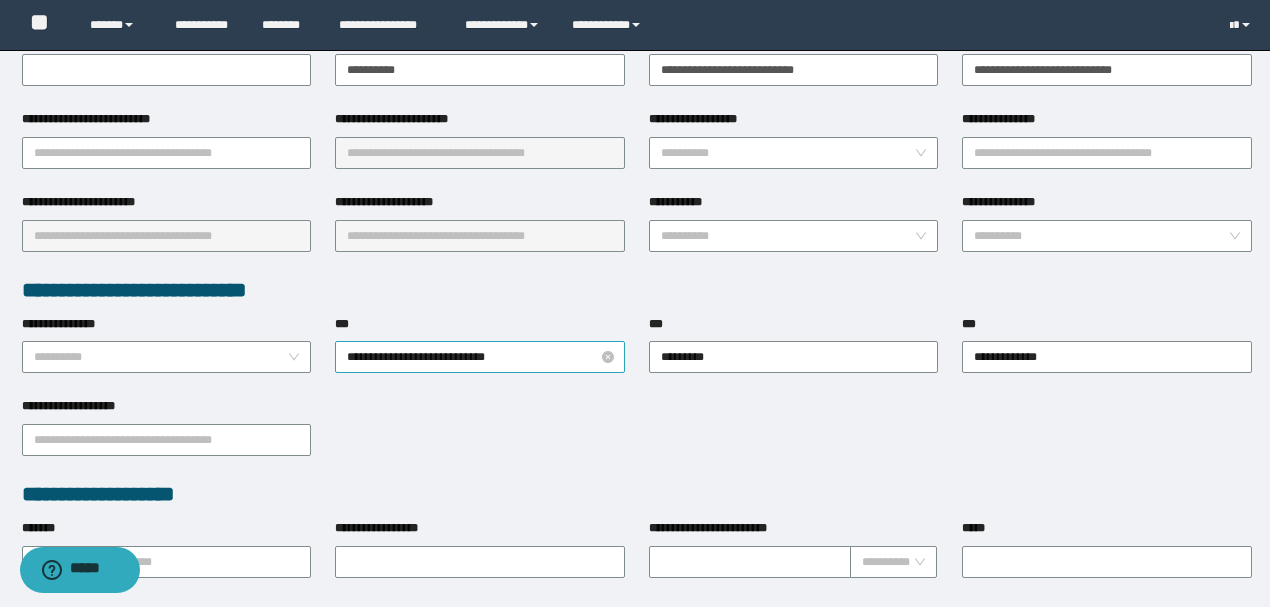 scroll, scrollTop: 266, scrollLeft: 0, axis: vertical 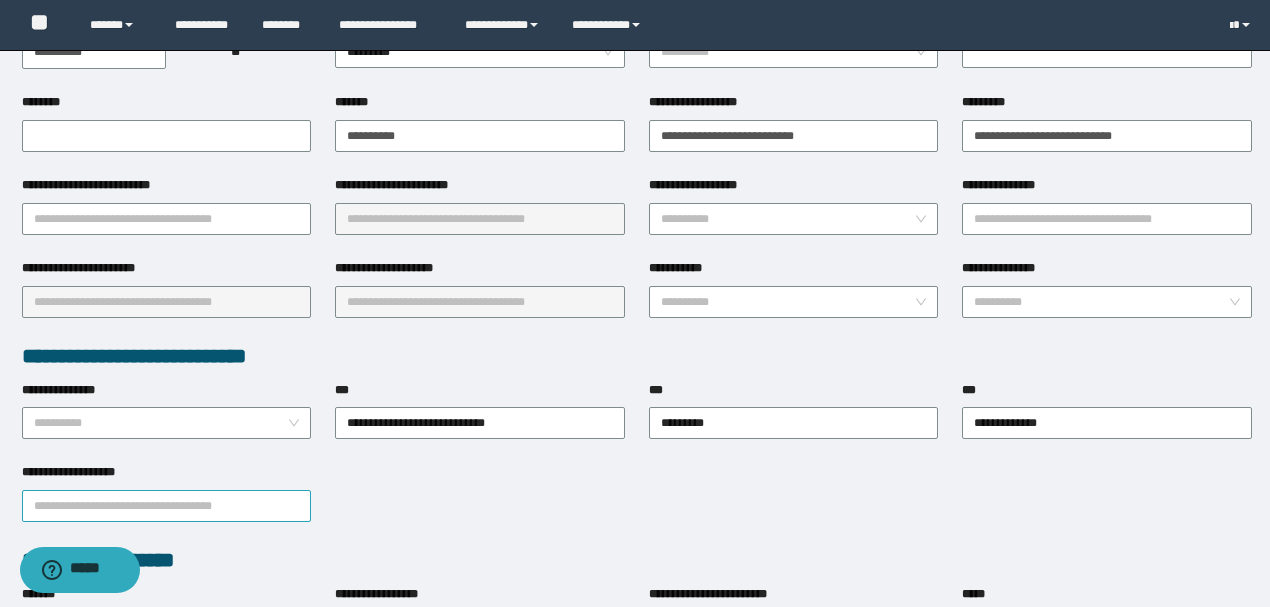 click on "**********" at bounding box center [167, 506] 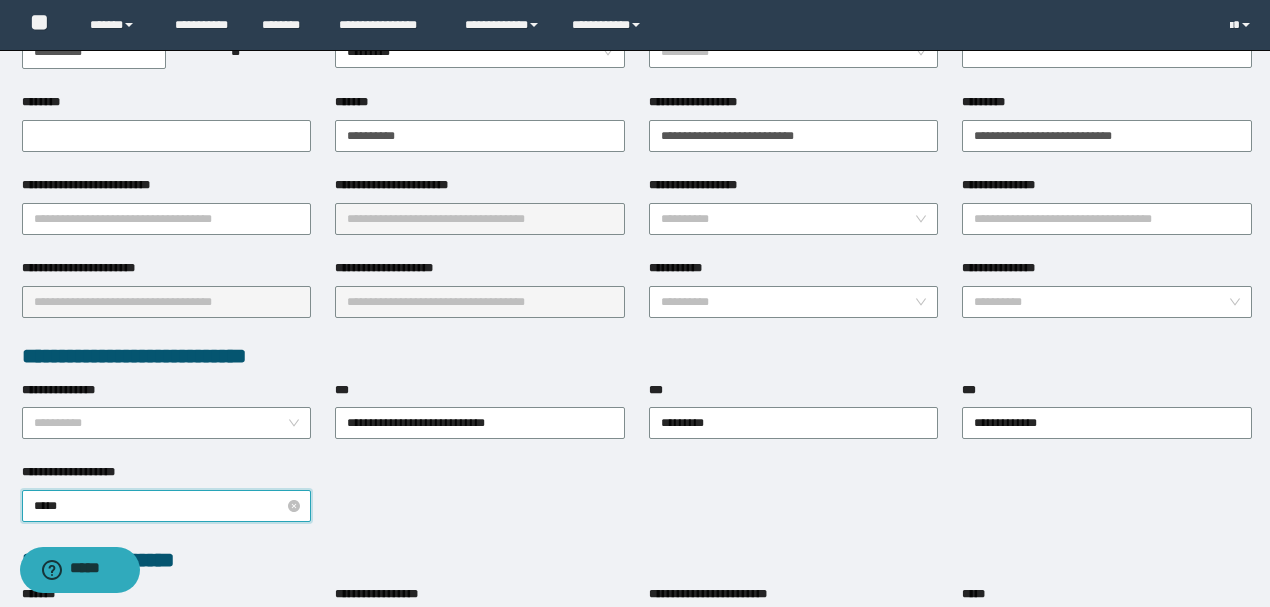 type on "******" 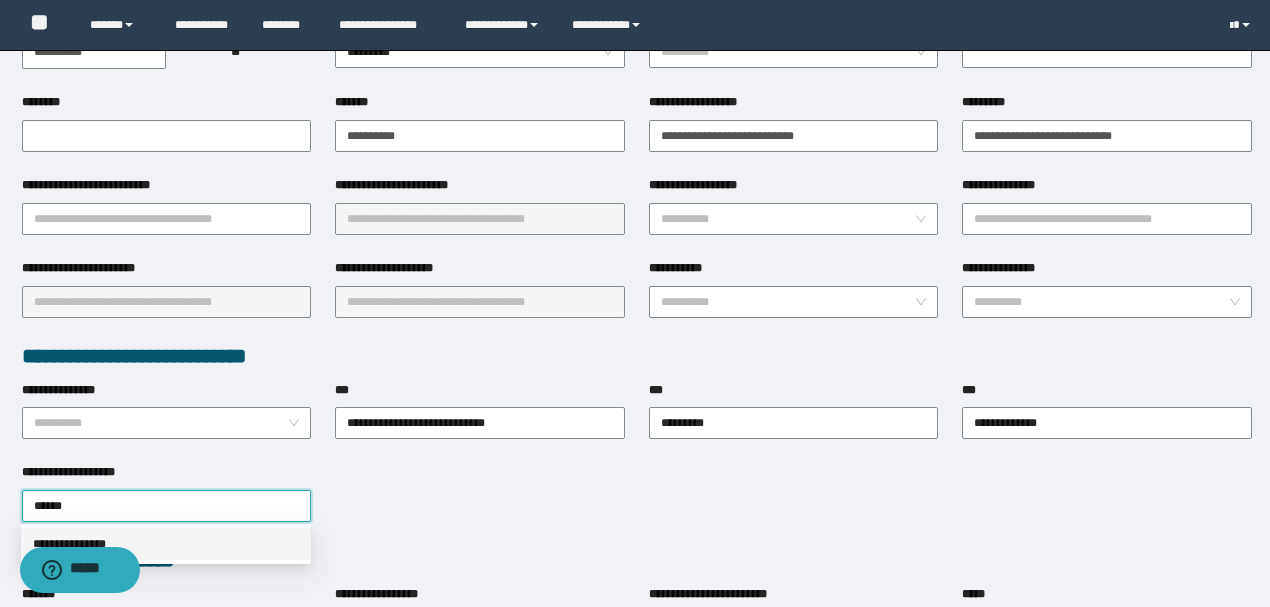 click on "**********" at bounding box center [166, 544] 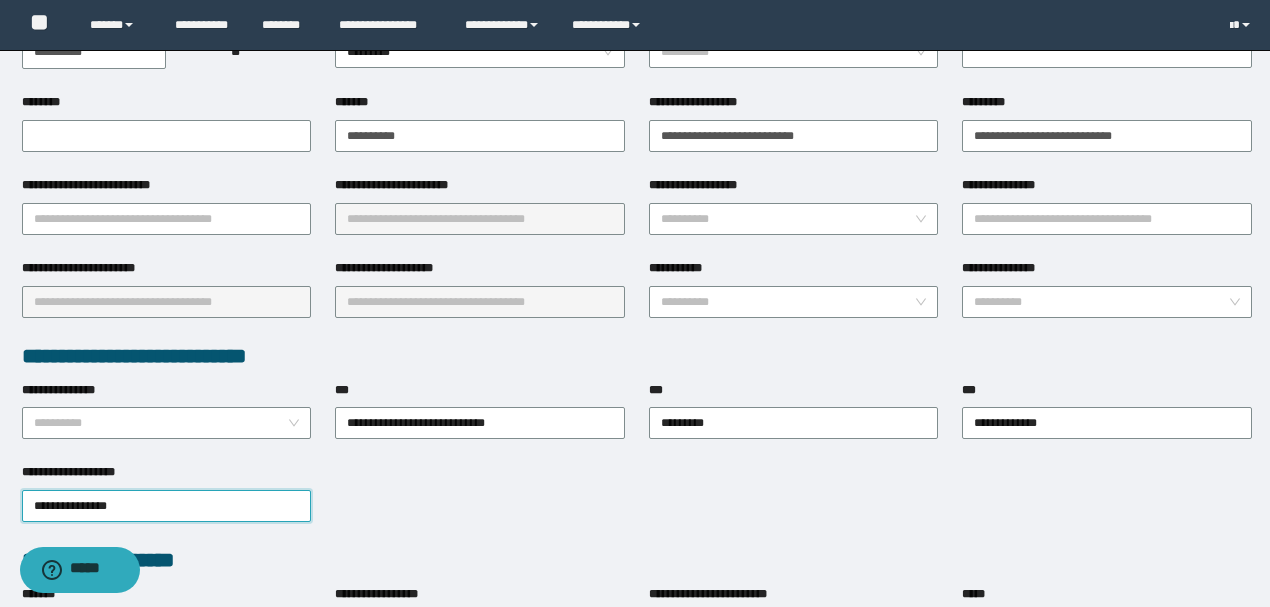 click on "**********" at bounding box center [637, 560] 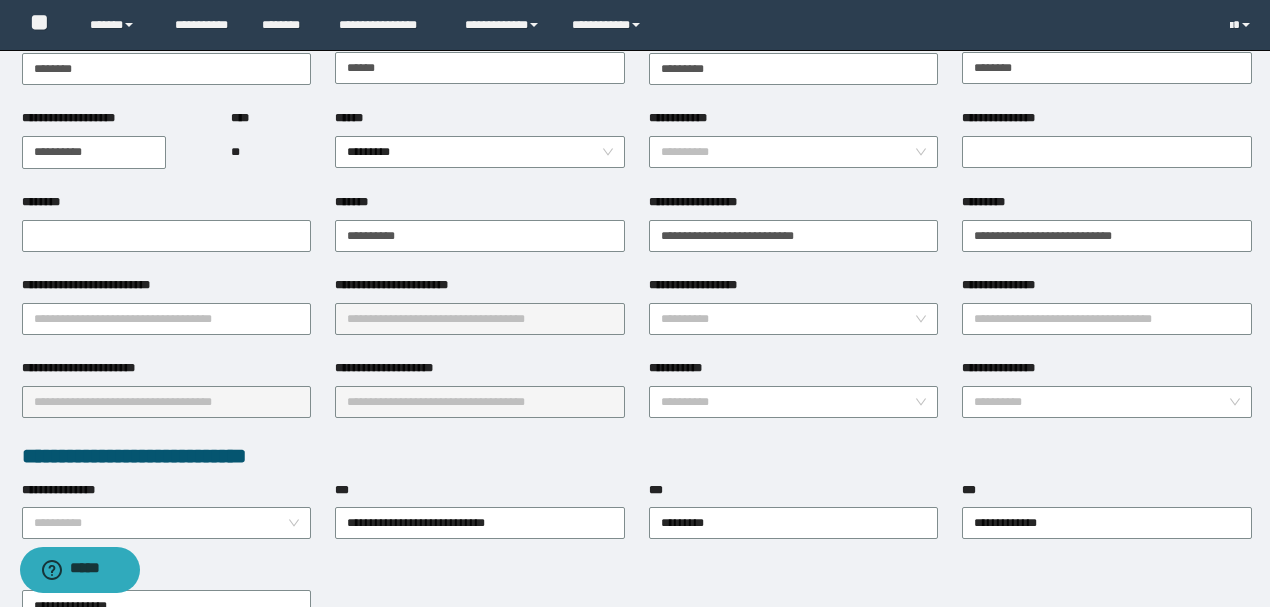 scroll, scrollTop: 200, scrollLeft: 0, axis: vertical 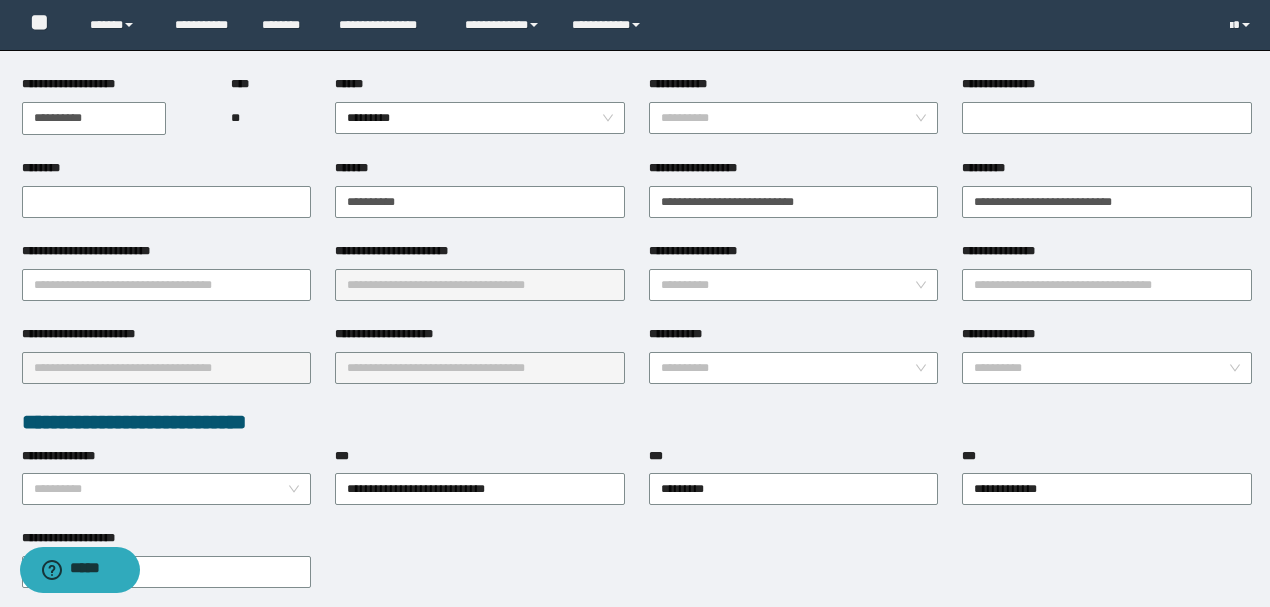 click on "**********" at bounding box center [637, 638] 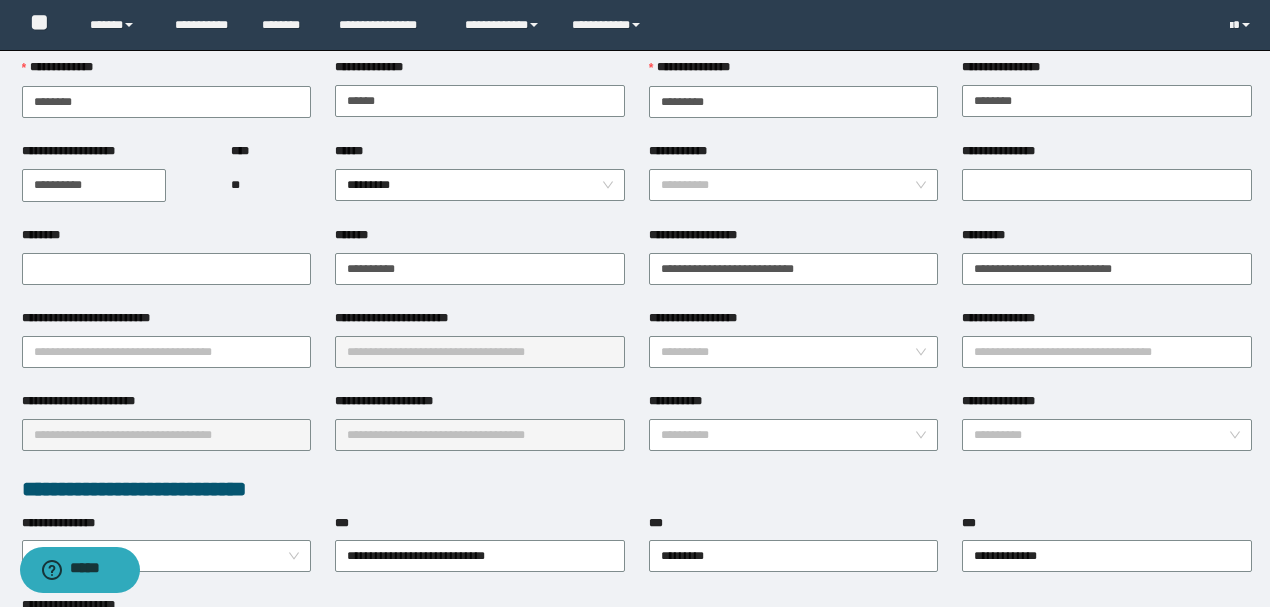 scroll, scrollTop: 0, scrollLeft: 0, axis: both 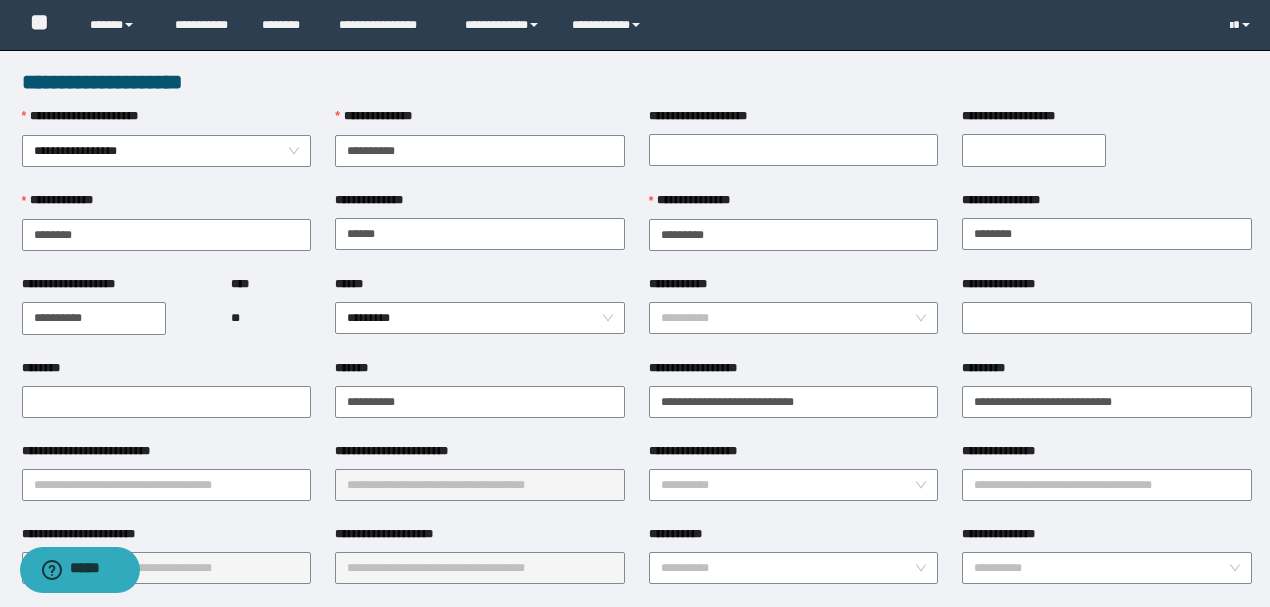 click on "******" at bounding box center (480, 288) 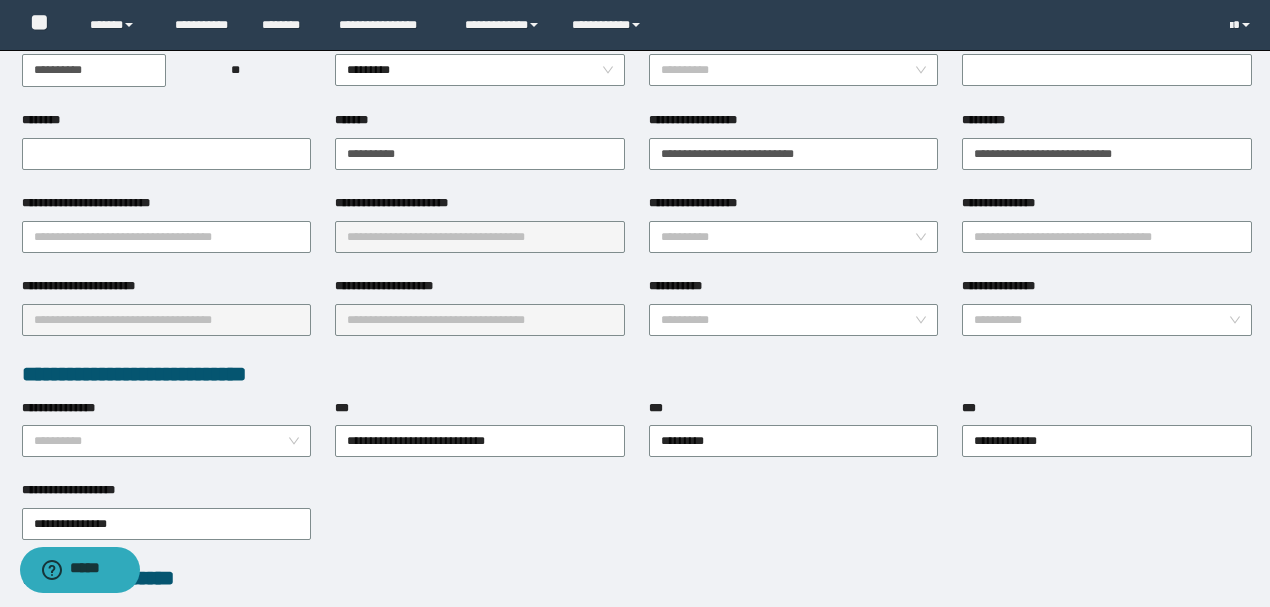 scroll, scrollTop: 333, scrollLeft: 0, axis: vertical 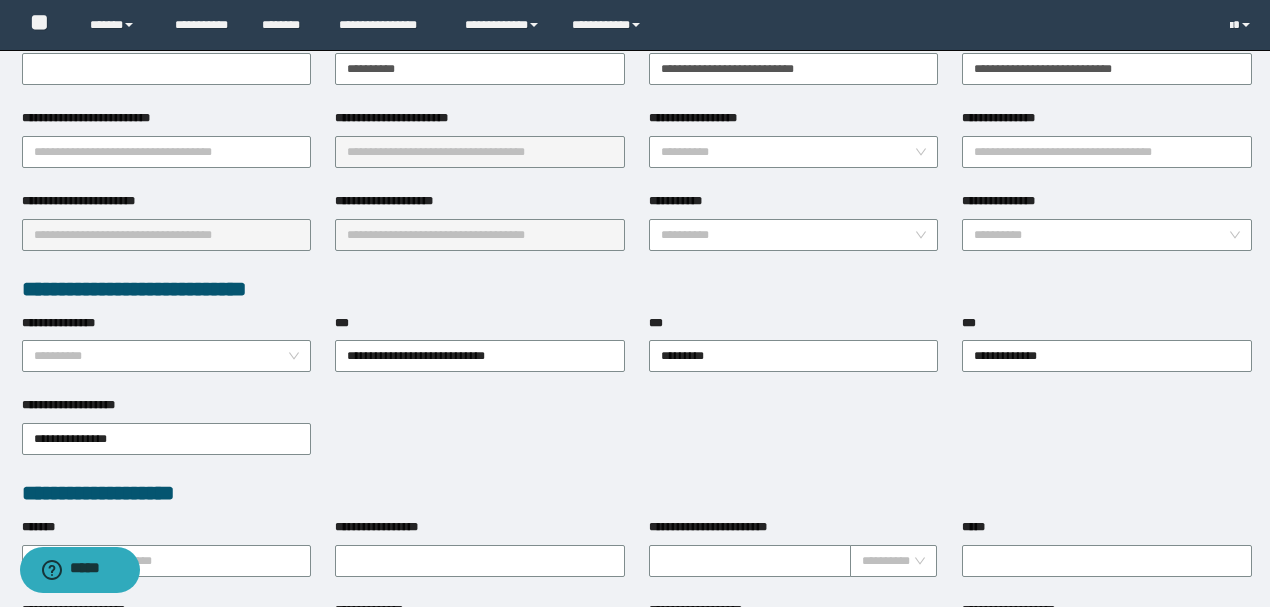 click on "**********" at bounding box center (637, 505) 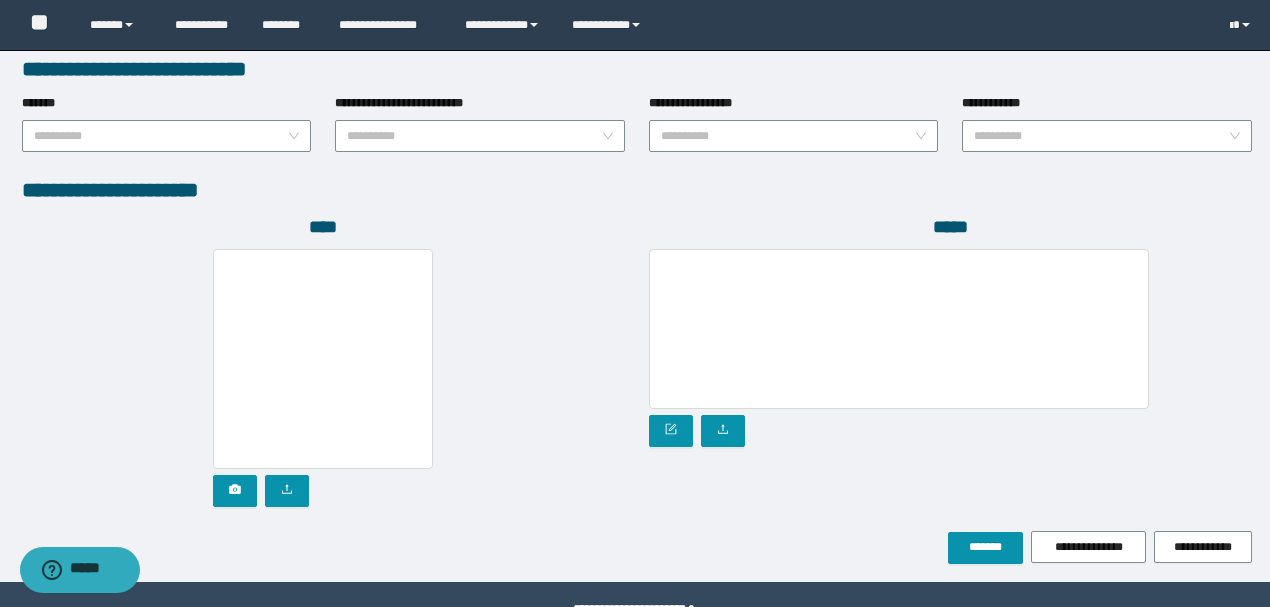 scroll, scrollTop: 1094, scrollLeft: 0, axis: vertical 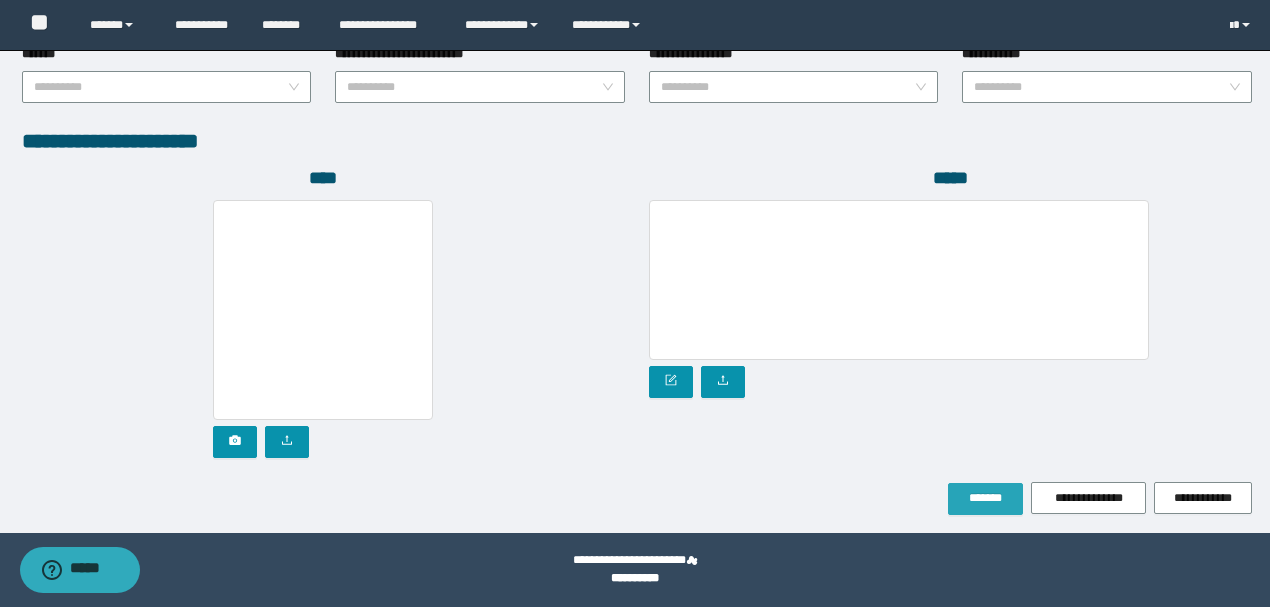 click on "*******" at bounding box center [985, 498] 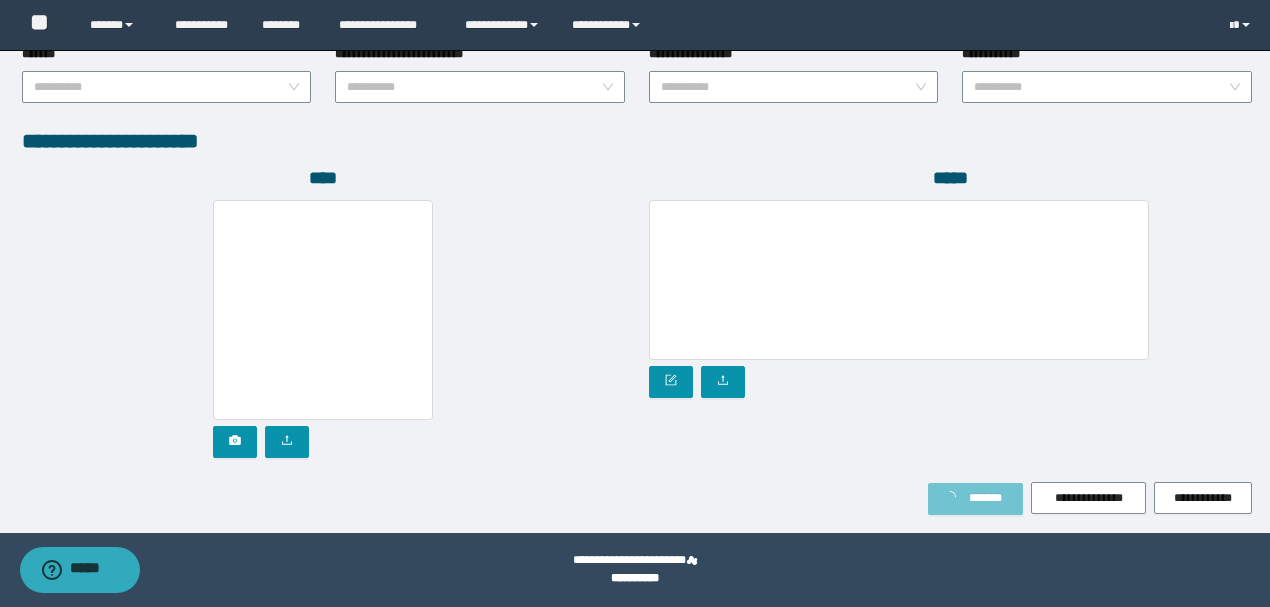 type on "*****" 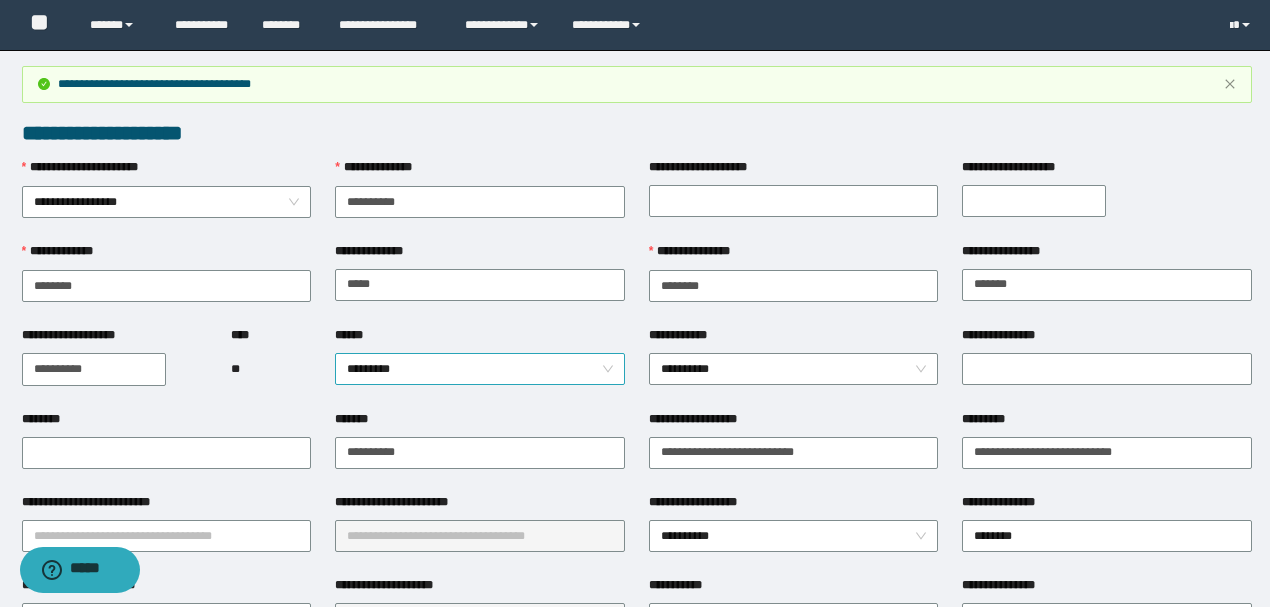 scroll, scrollTop: 0, scrollLeft: 0, axis: both 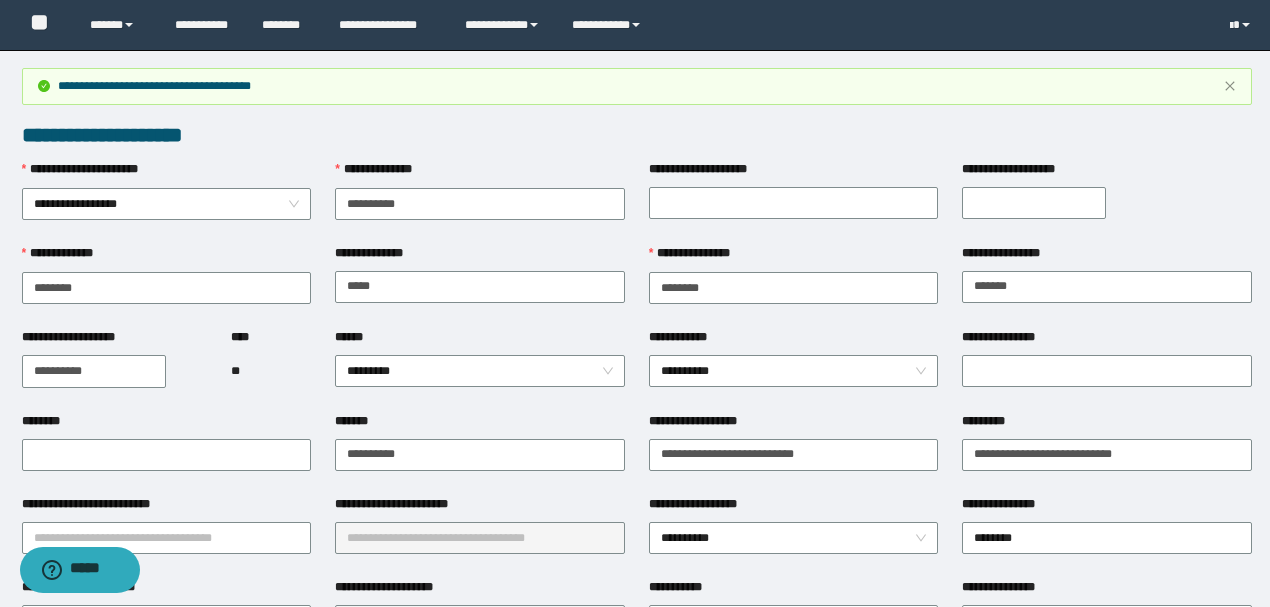 click on "**********" at bounding box center (480, 202) 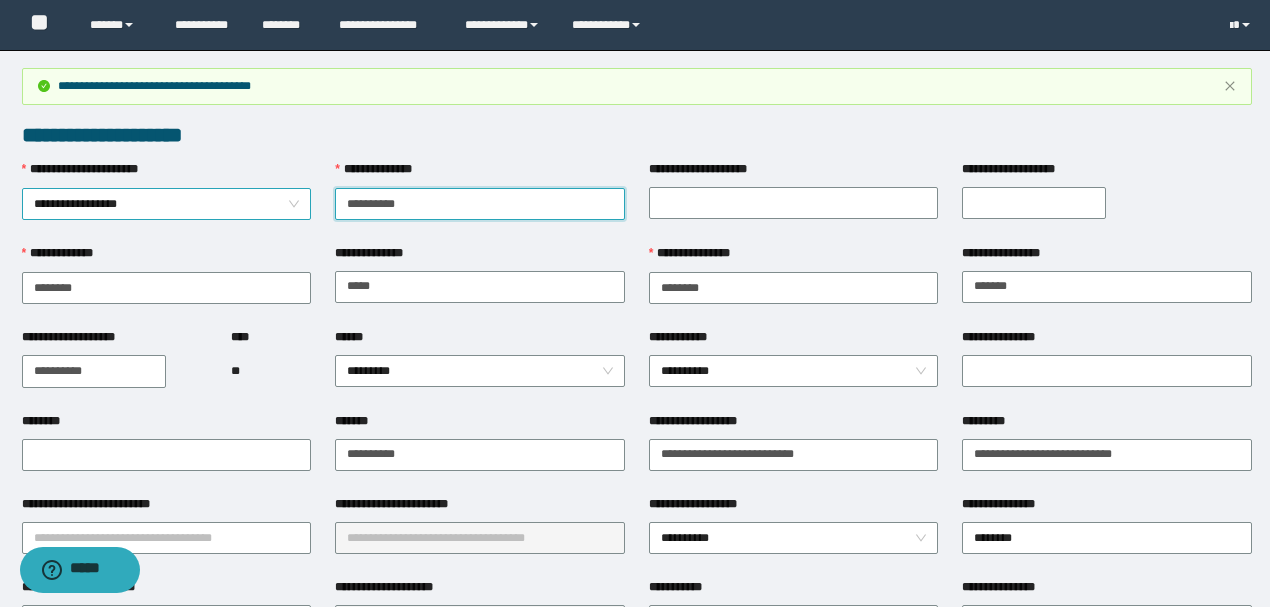 drag, startPoint x: 428, startPoint y: 198, endPoint x: 229, endPoint y: 204, distance: 199.09044 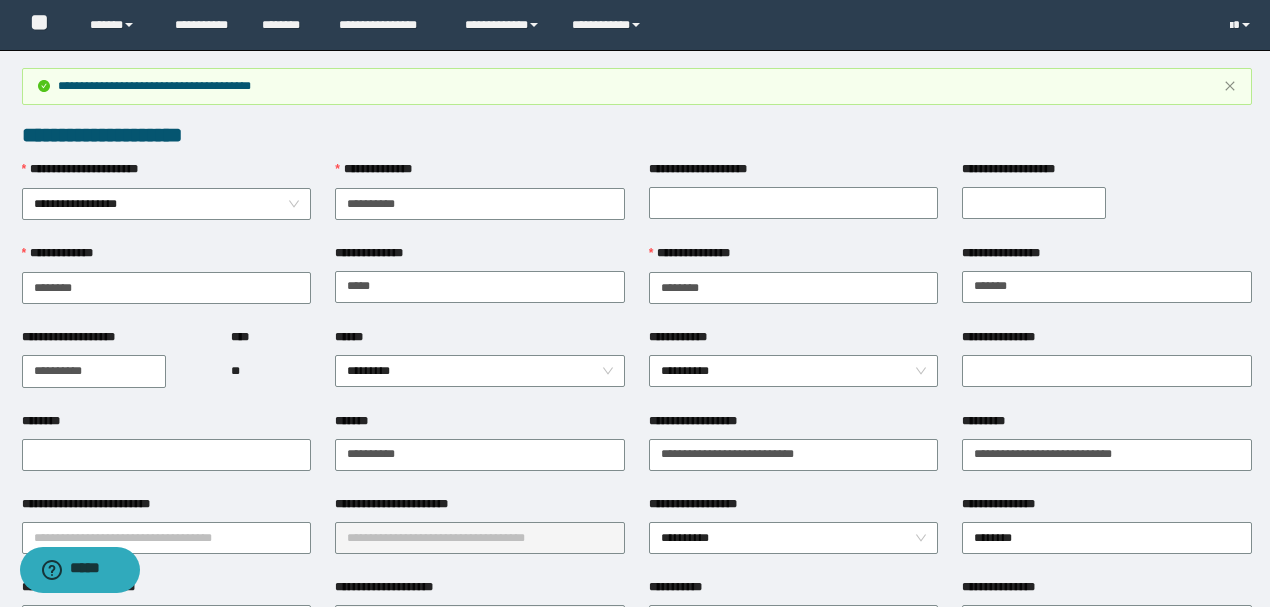 drag, startPoint x: 468, startPoint y: 242, endPoint x: 432, endPoint y: 228, distance: 38.626415 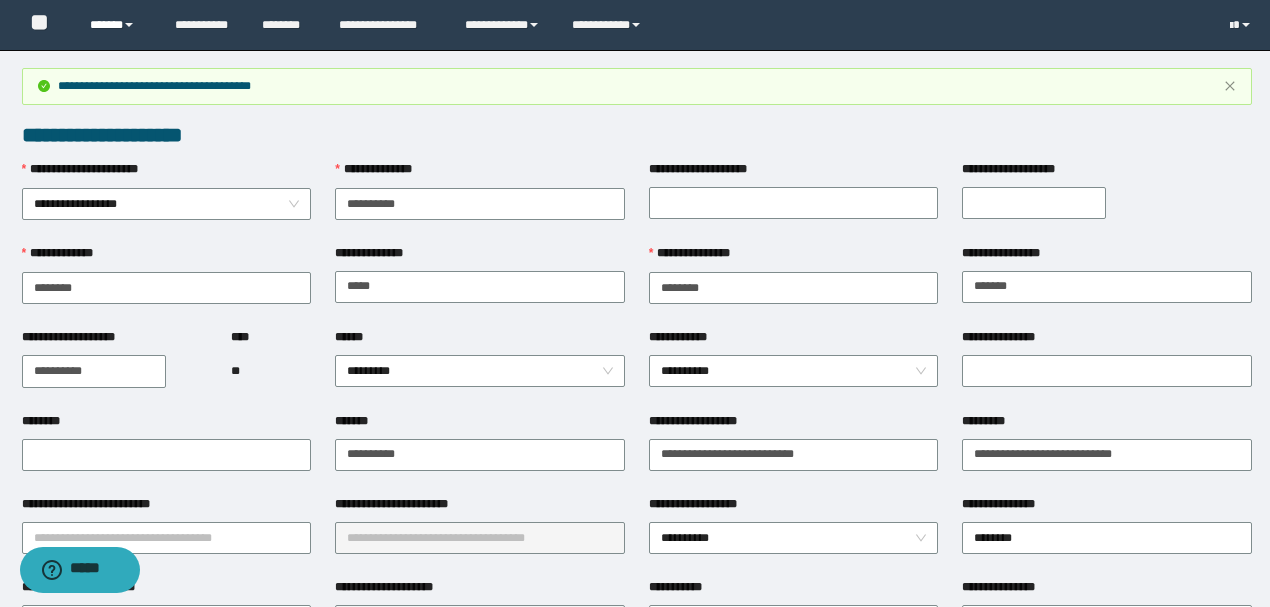 click on "******" at bounding box center [117, 25] 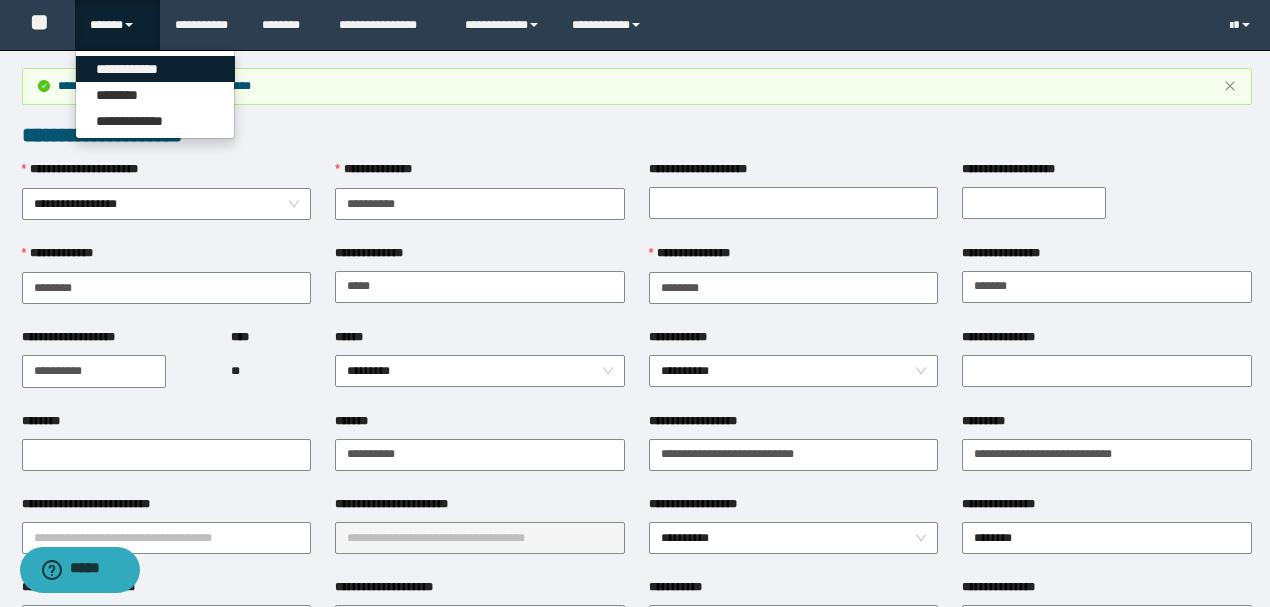 click on "**********" at bounding box center [155, 69] 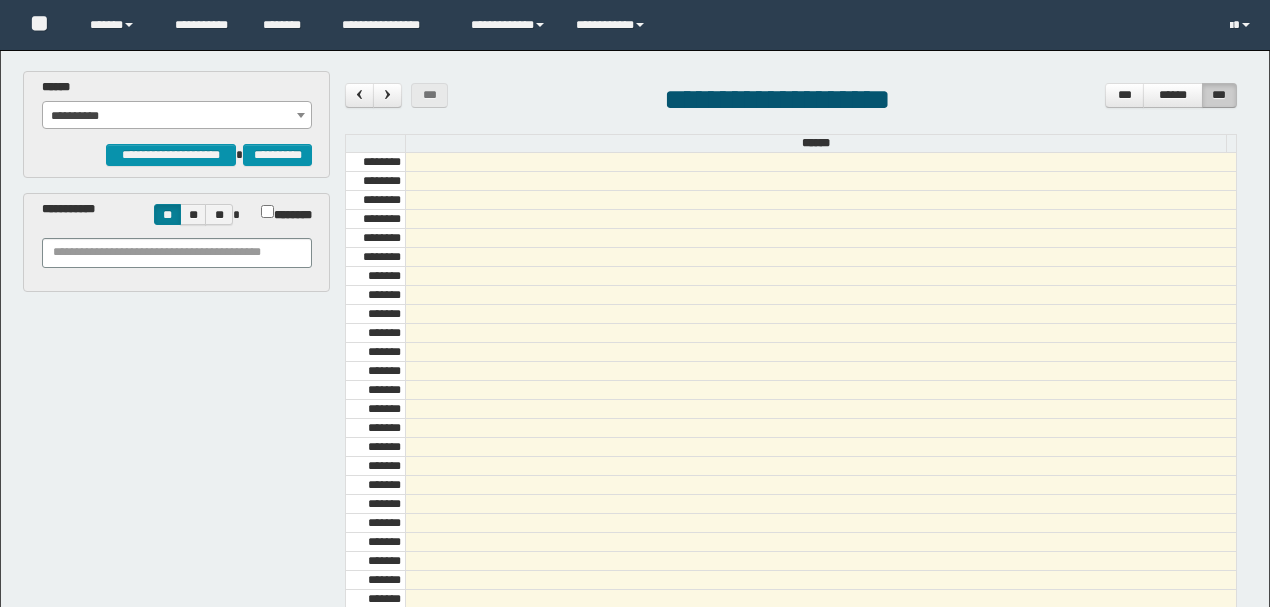 scroll, scrollTop: 0, scrollLeft: 0, axis: both 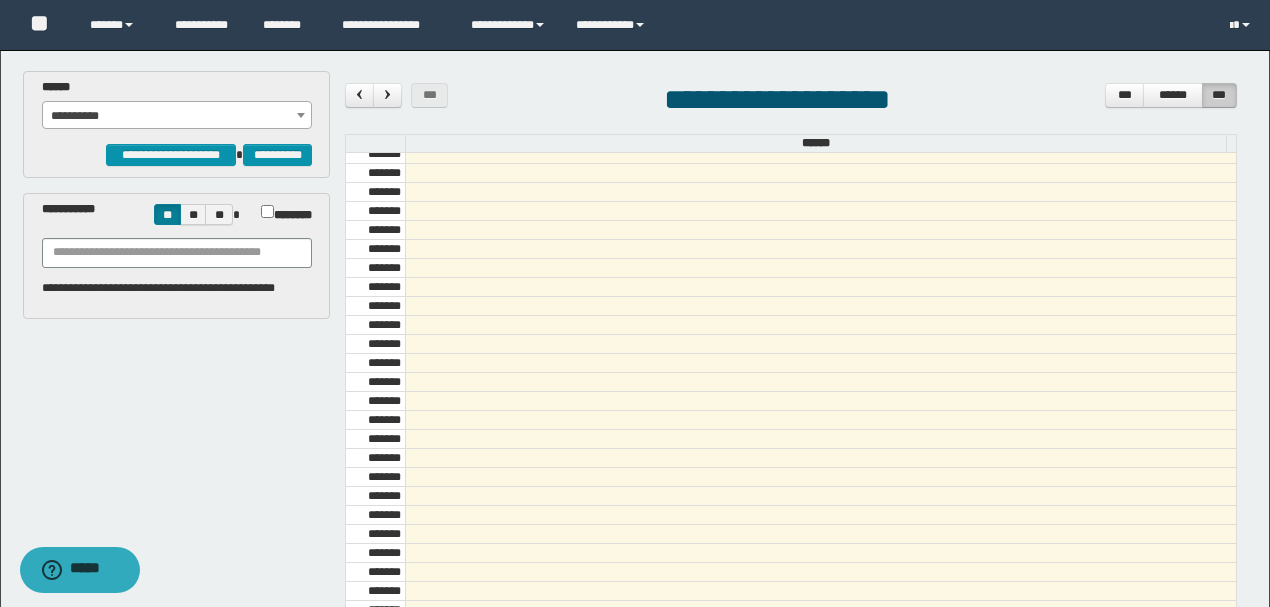 click on "**********" at bounding box center (177, 116) 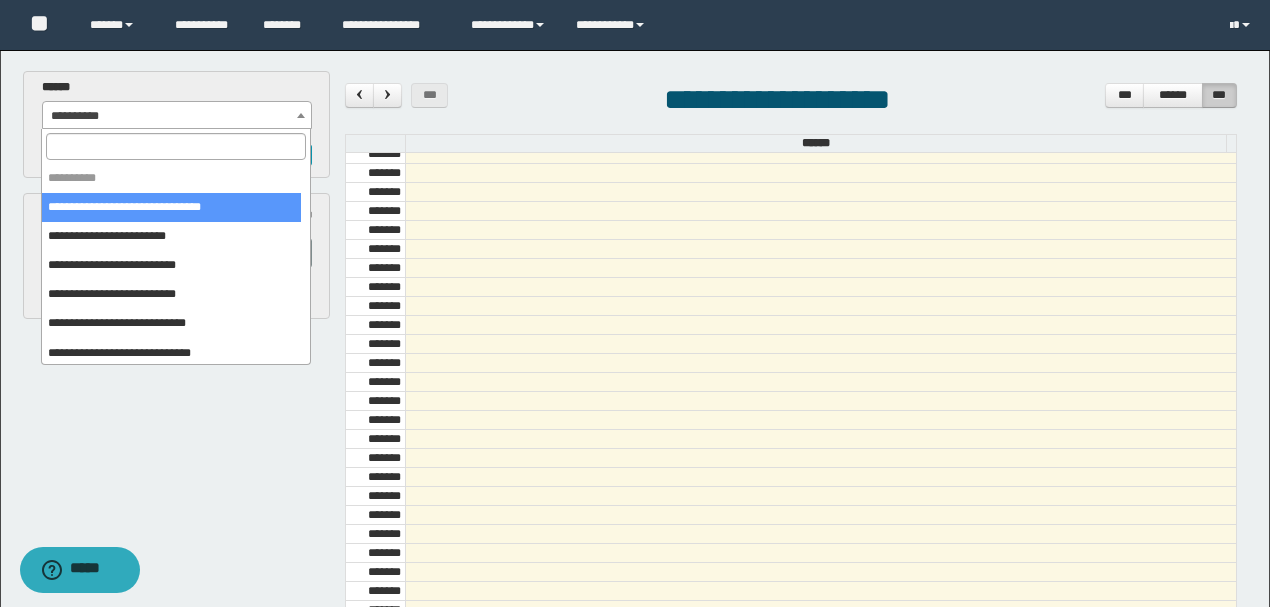 select on "******" 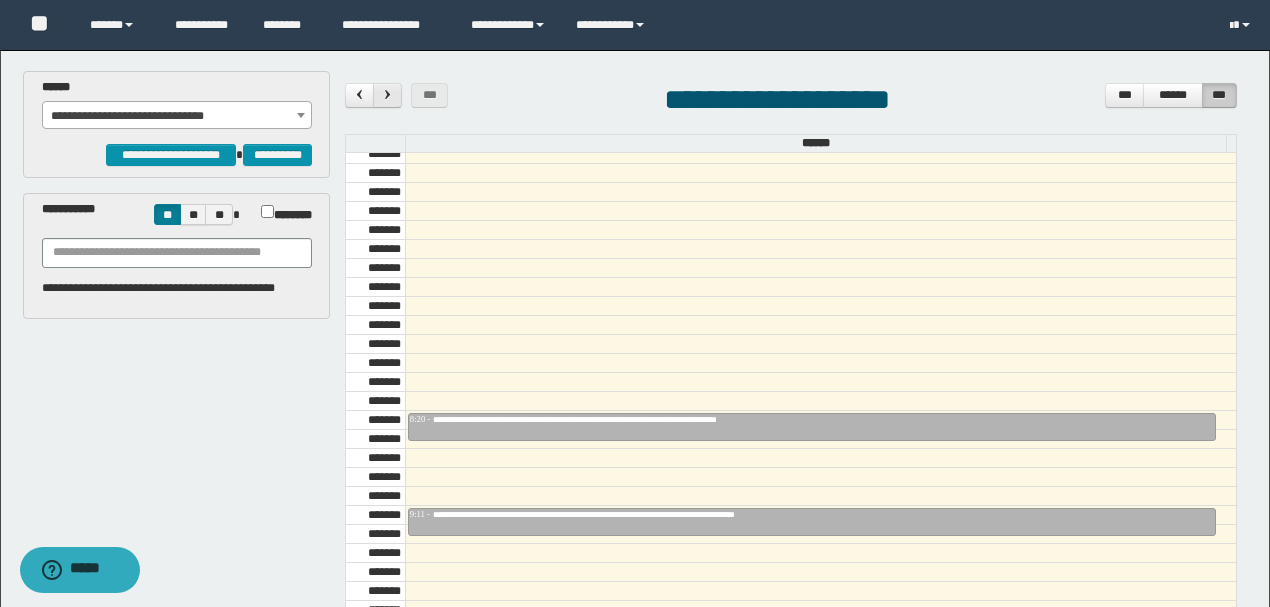 click at bounding box center [388, 94] 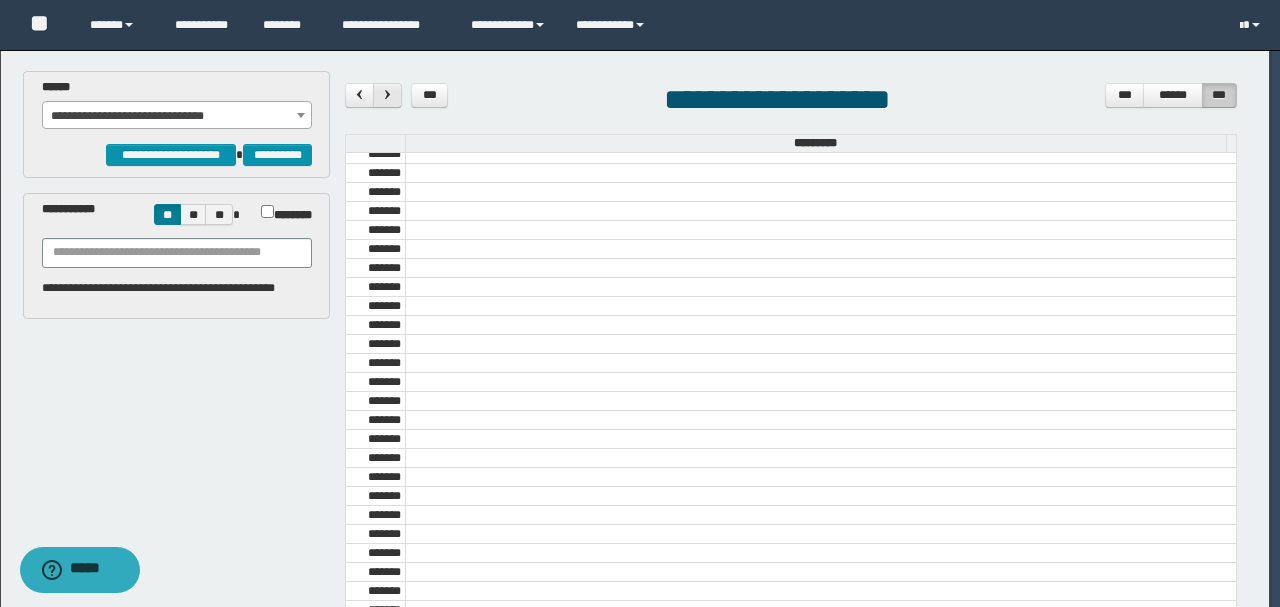 click at bounding box center (0, 0) 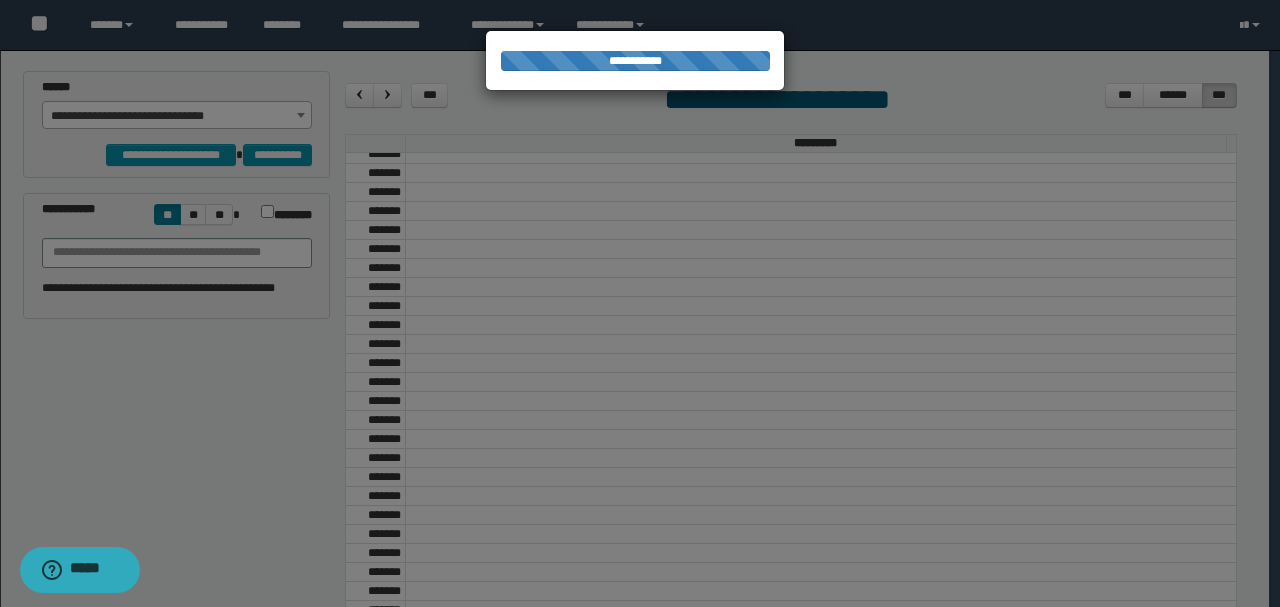 click at bounding box center (640, 303) 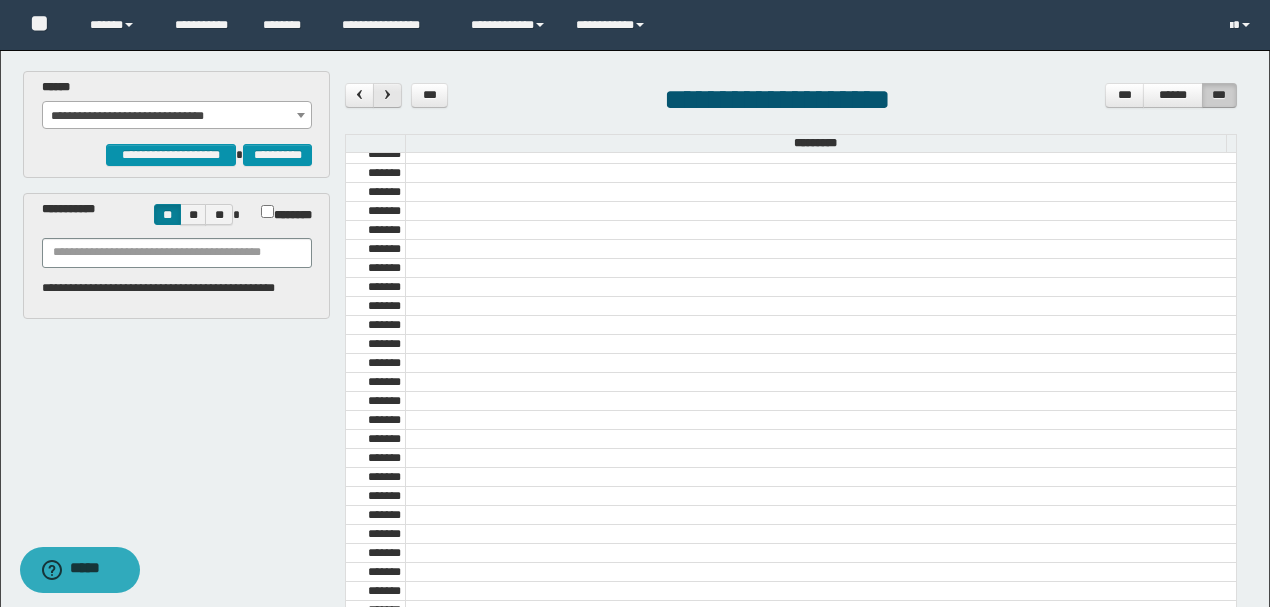 click at bounding box center [388, 94] 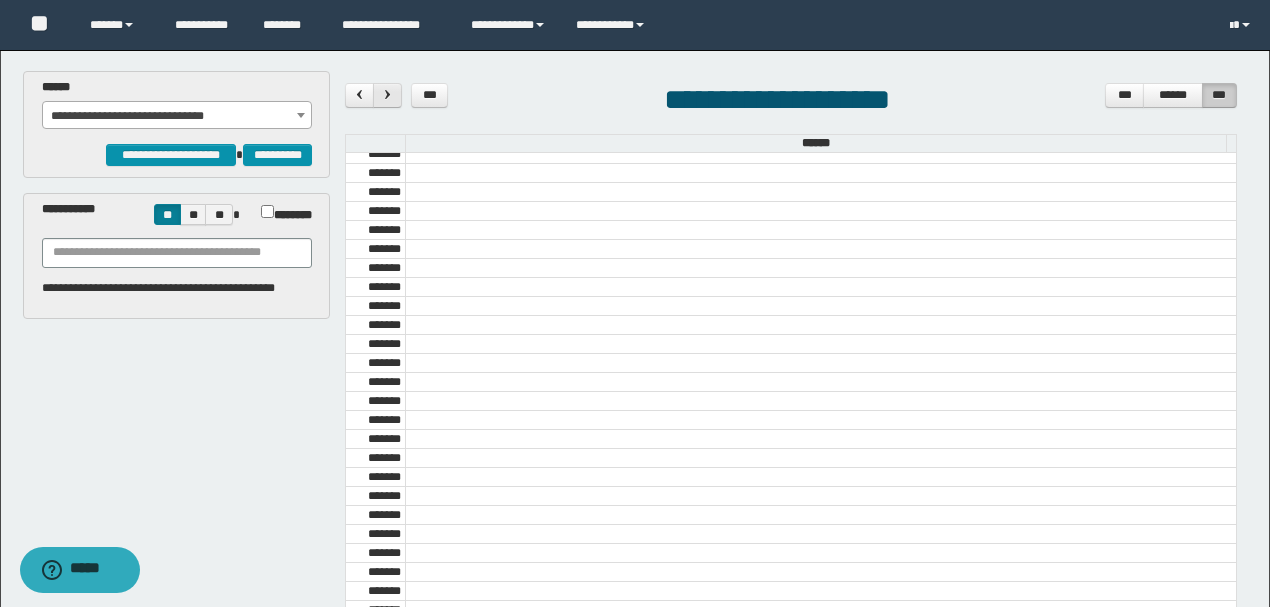 click at bounding box center [388, 94] 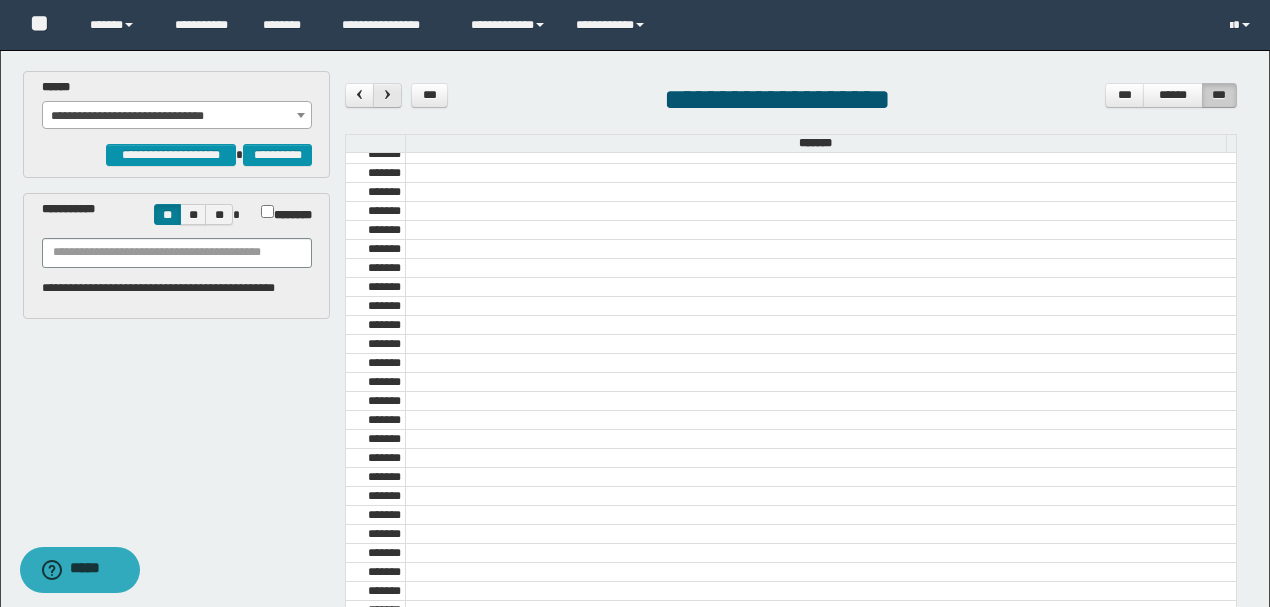 click at bounding box center (387, 95) 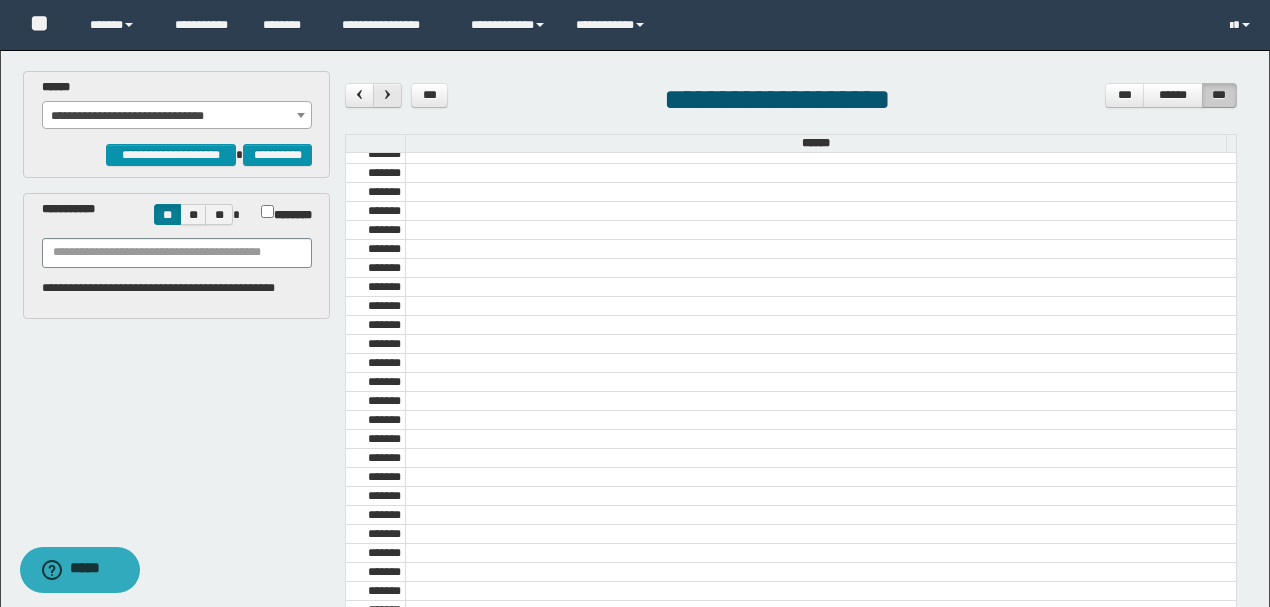 click at bounding box center (387, 95) 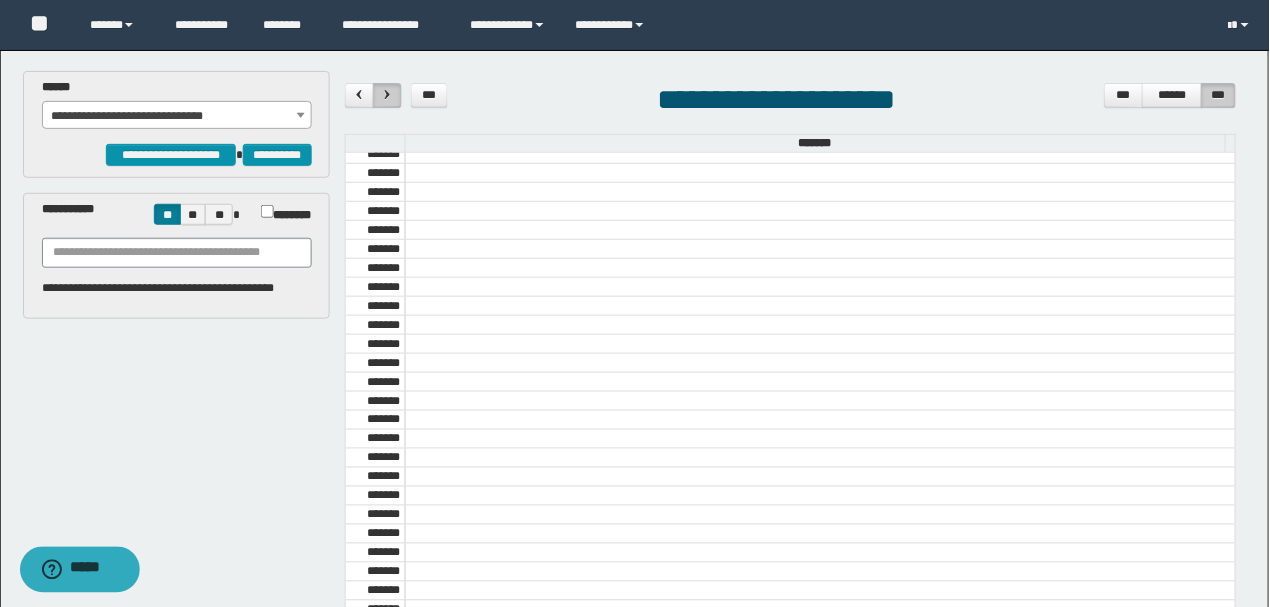 click at bounding box center [388, 94] 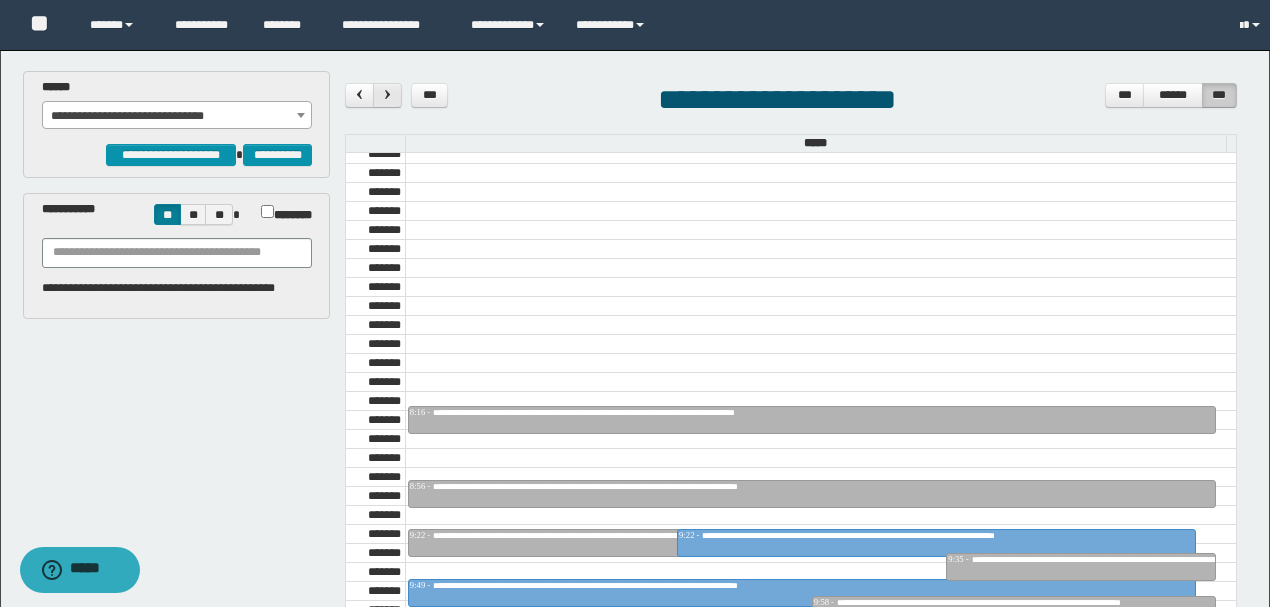 click at bounding box center [387, 95] 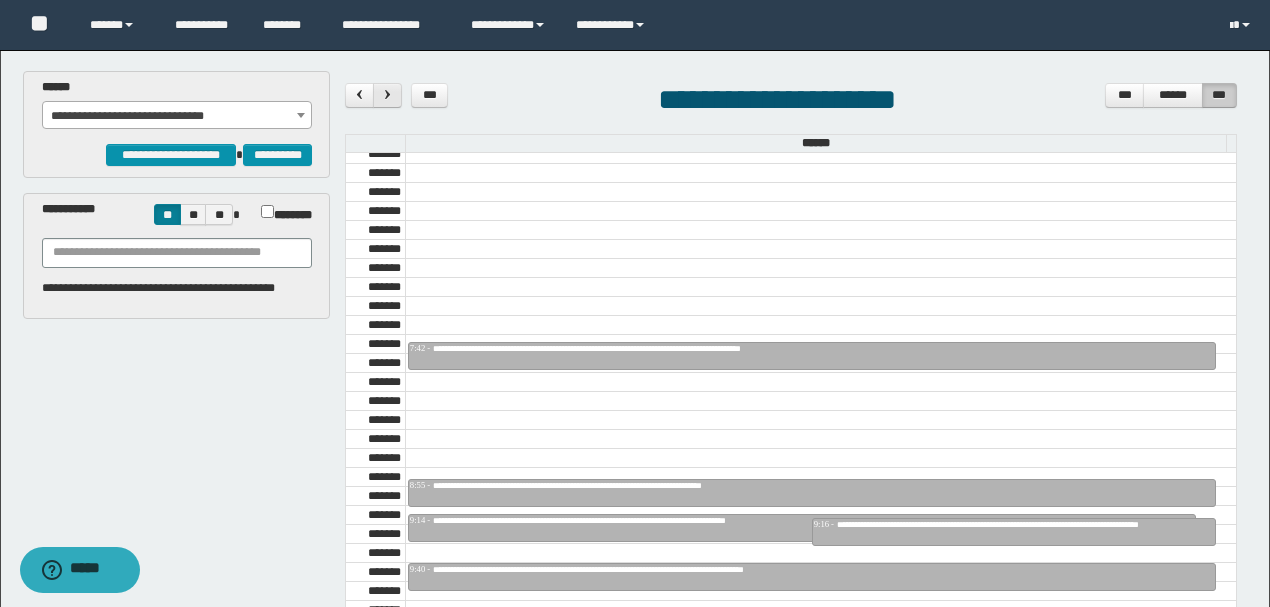 click at bounding box center [387, 95] 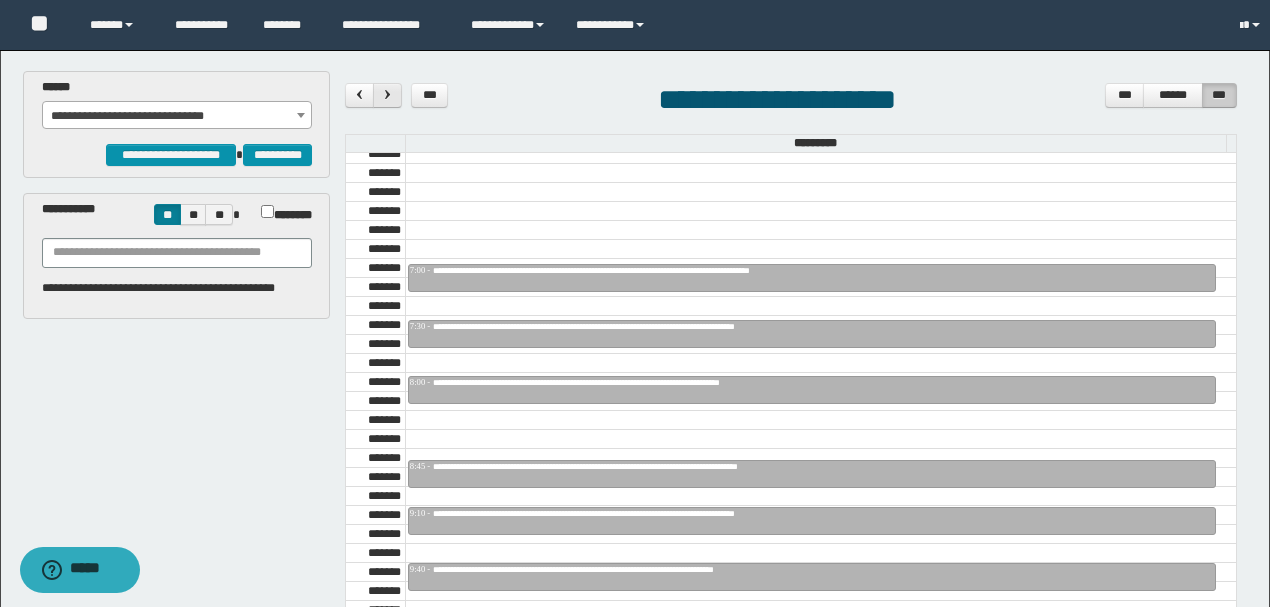 click at bounding box center [387, 95] 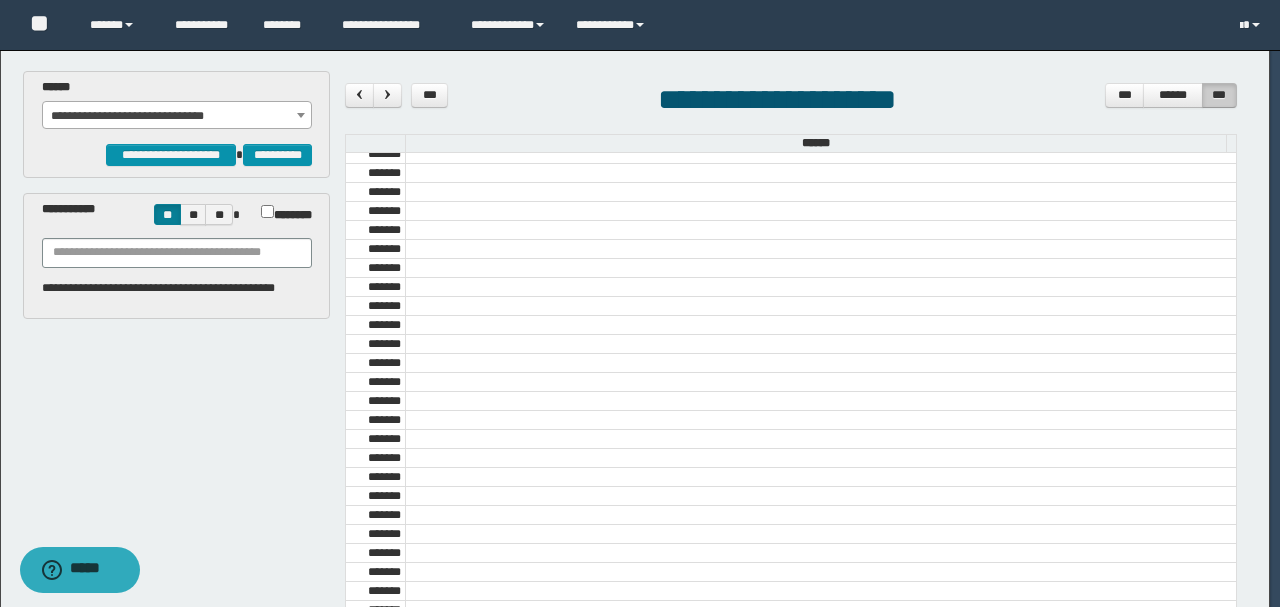 click at bounding box center (388, 94) 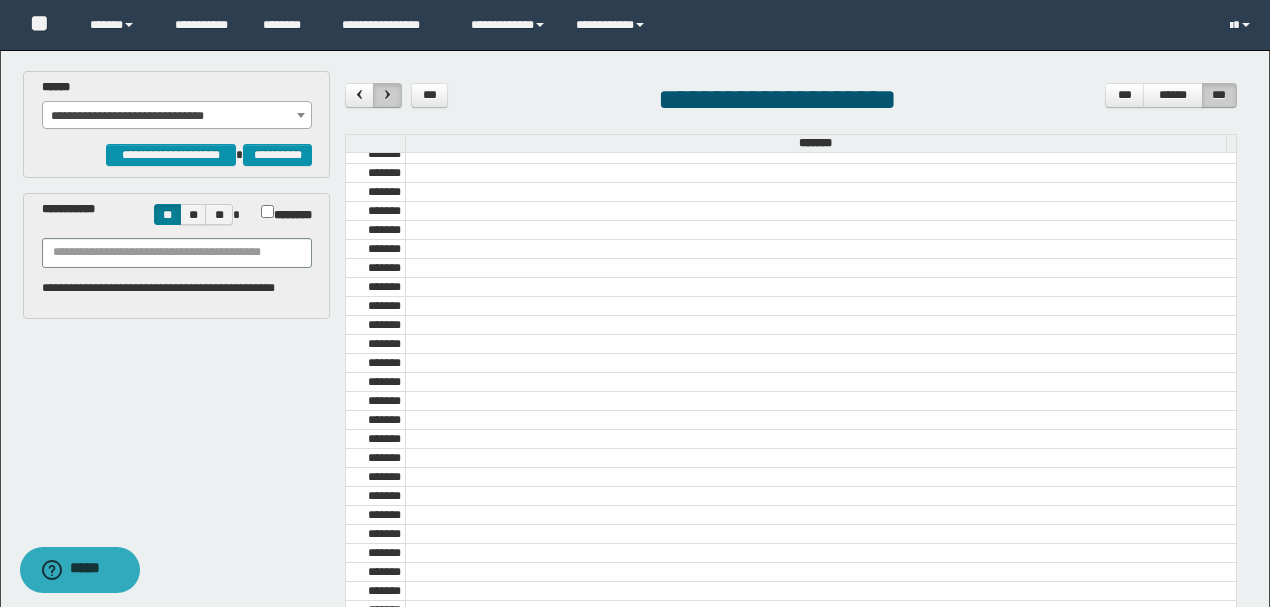 click at bounding box center [388, 94] 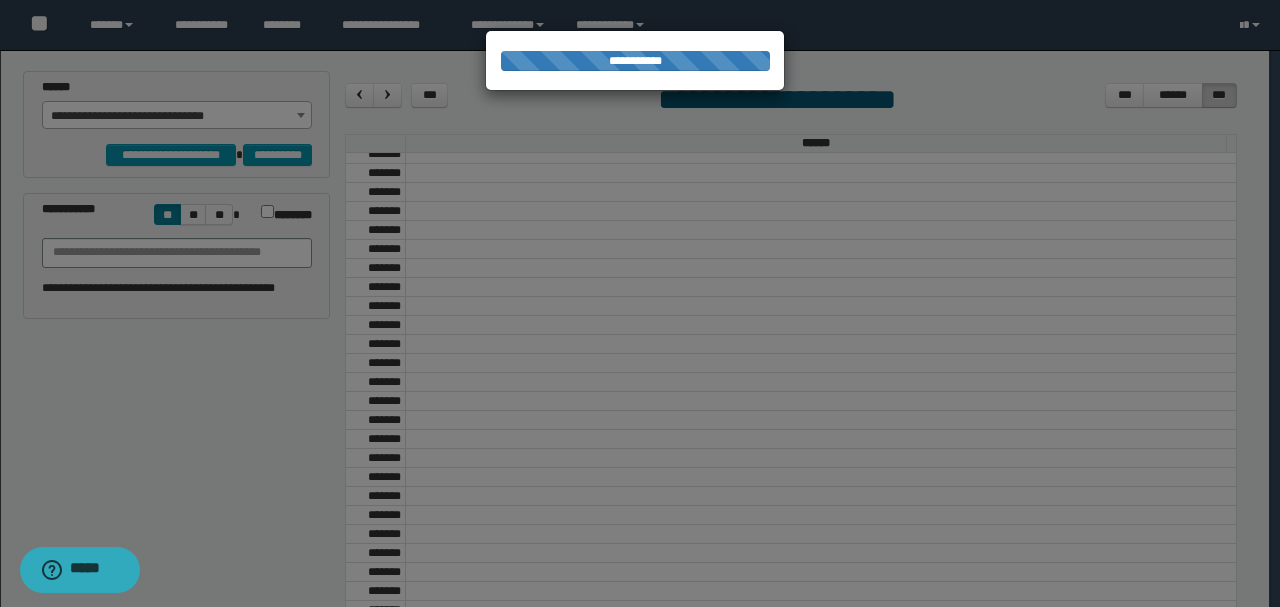 click at bounding box center [640, 303] 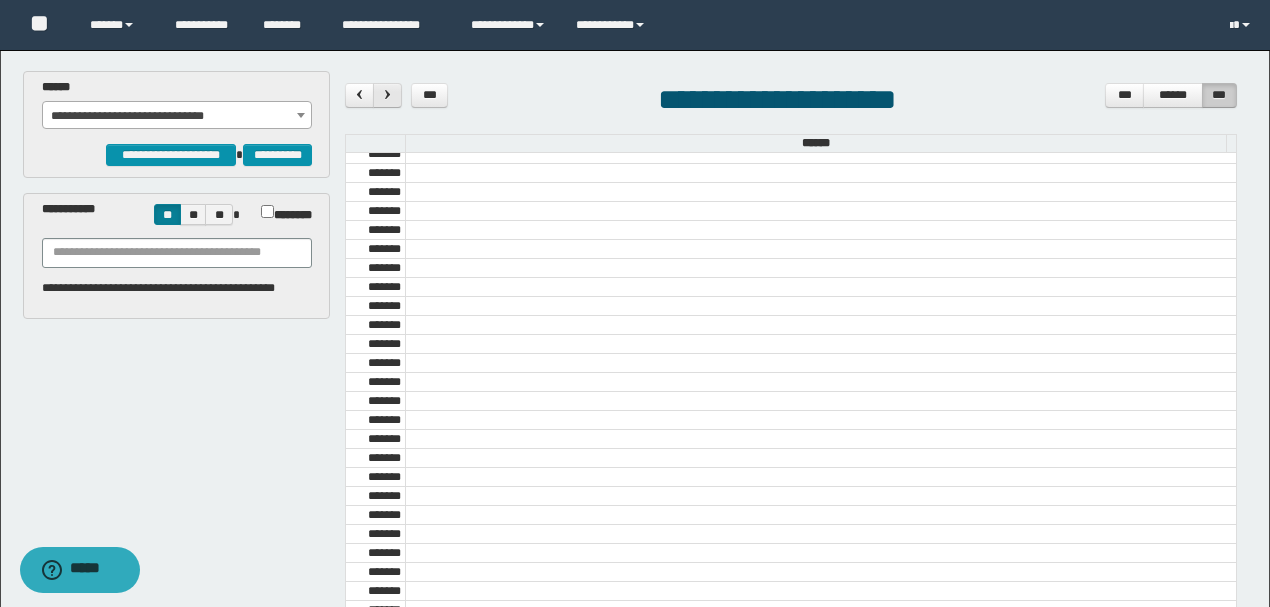 click at bounding box center (388, 94) 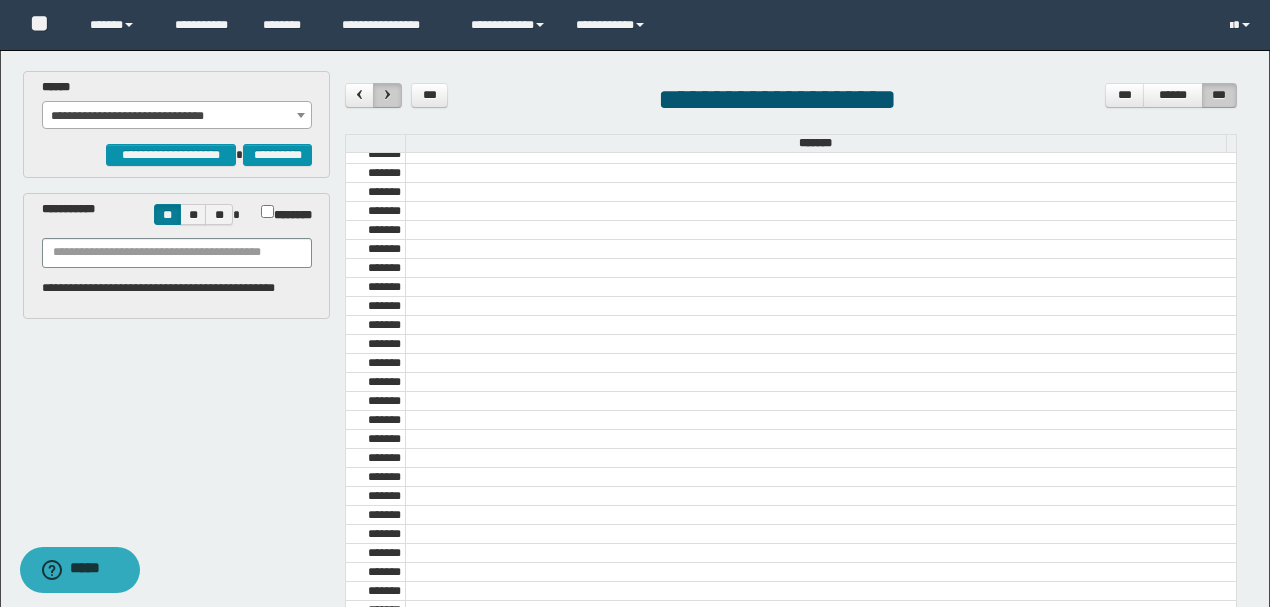 click at bounding box center (388, 94) 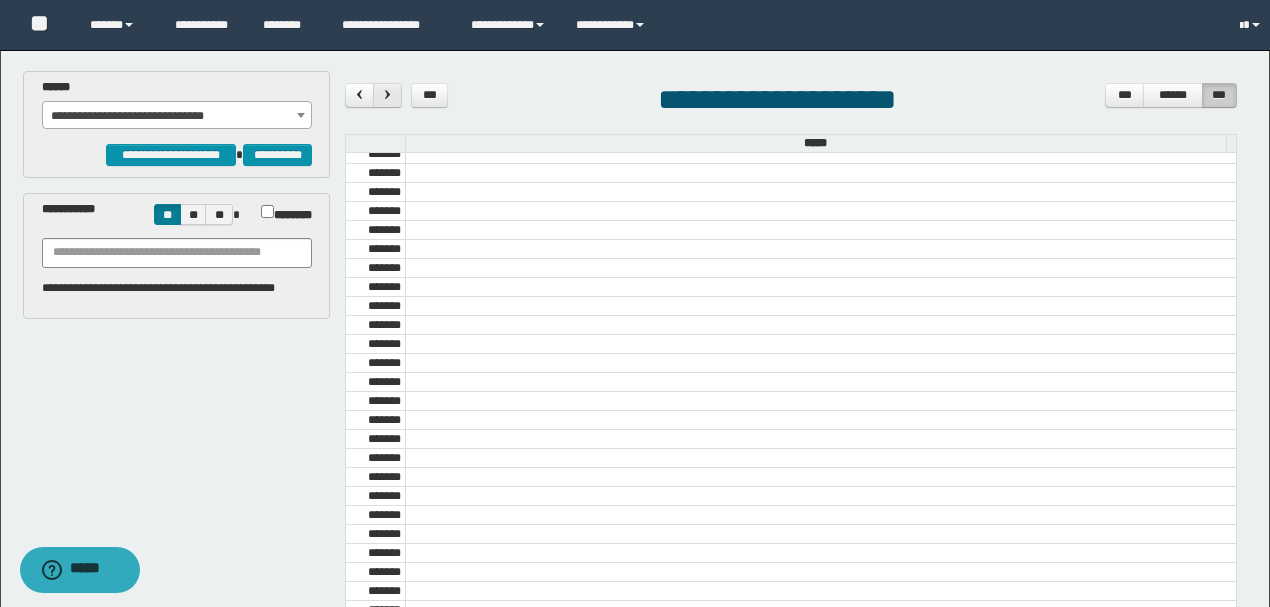 click at bounding box center [388, 94] 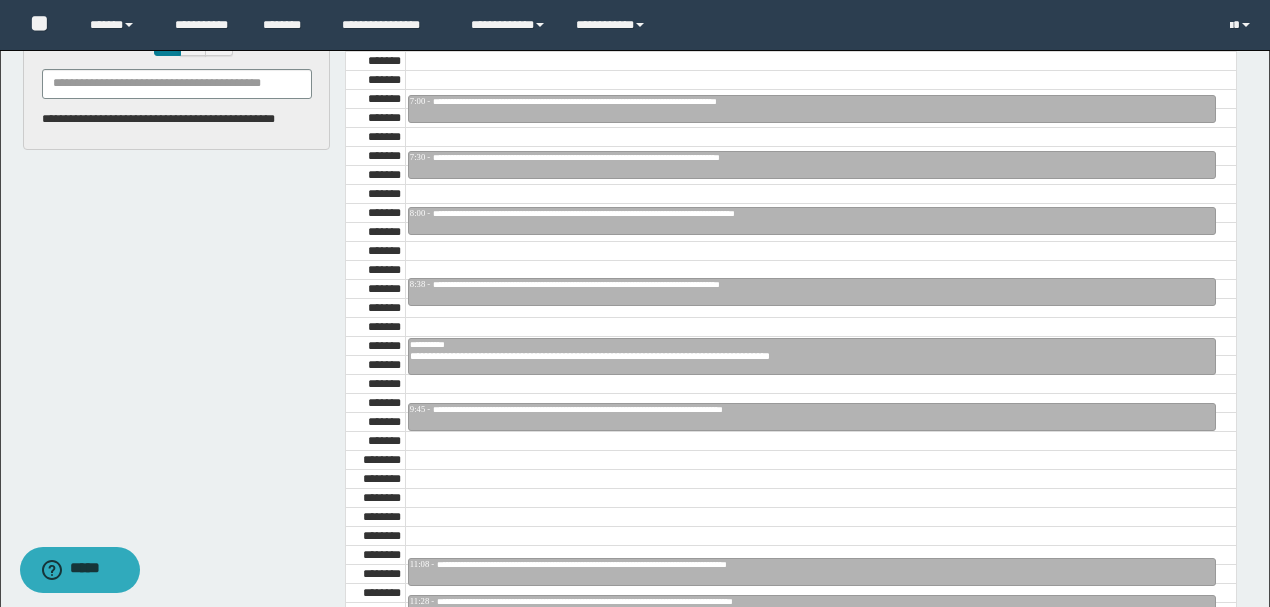 scroll, scrollTop: 333, scrollLeft: 0, axis: vertical 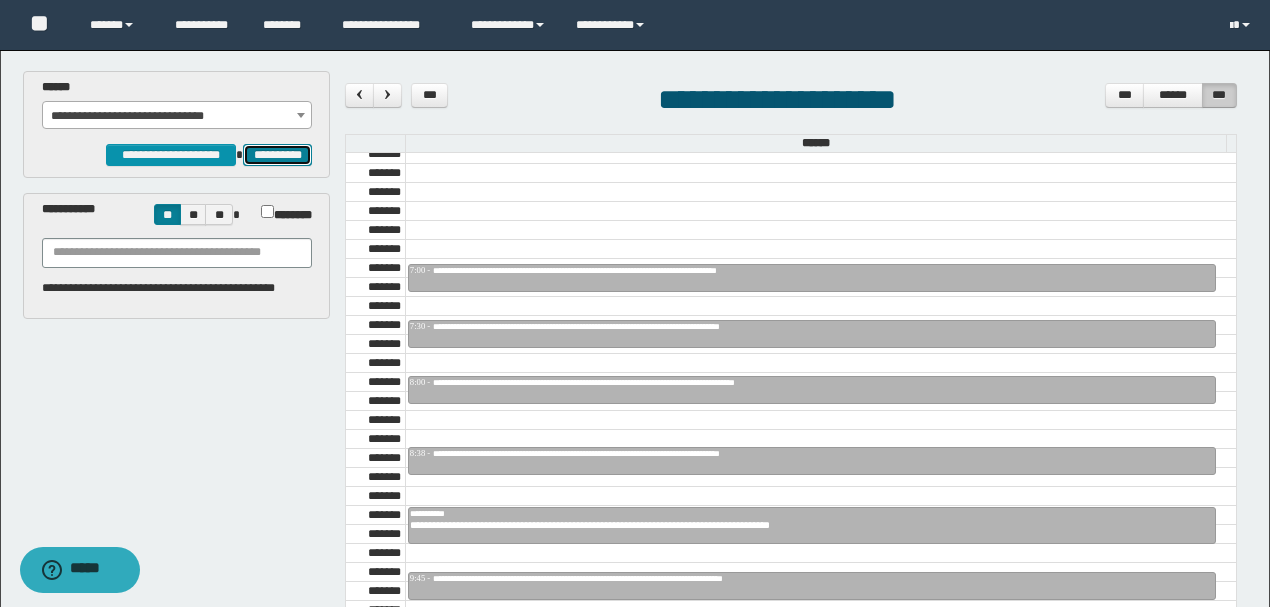 click on "**********" at bounding box center (277, 154) 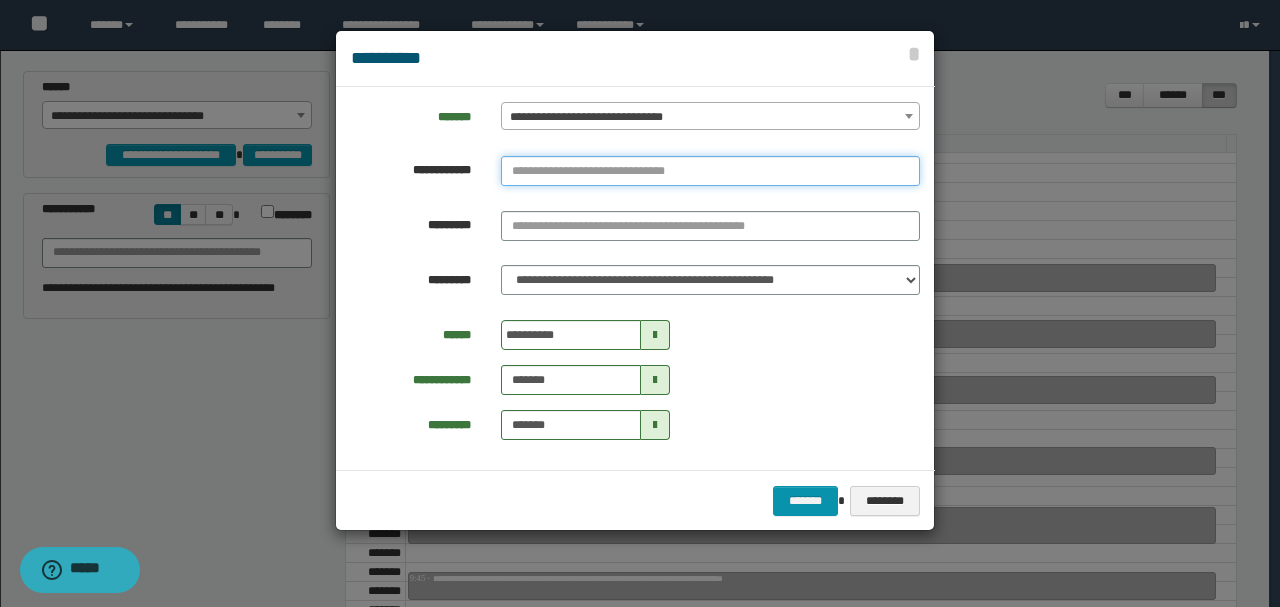 click at bounding box center (710, 171) 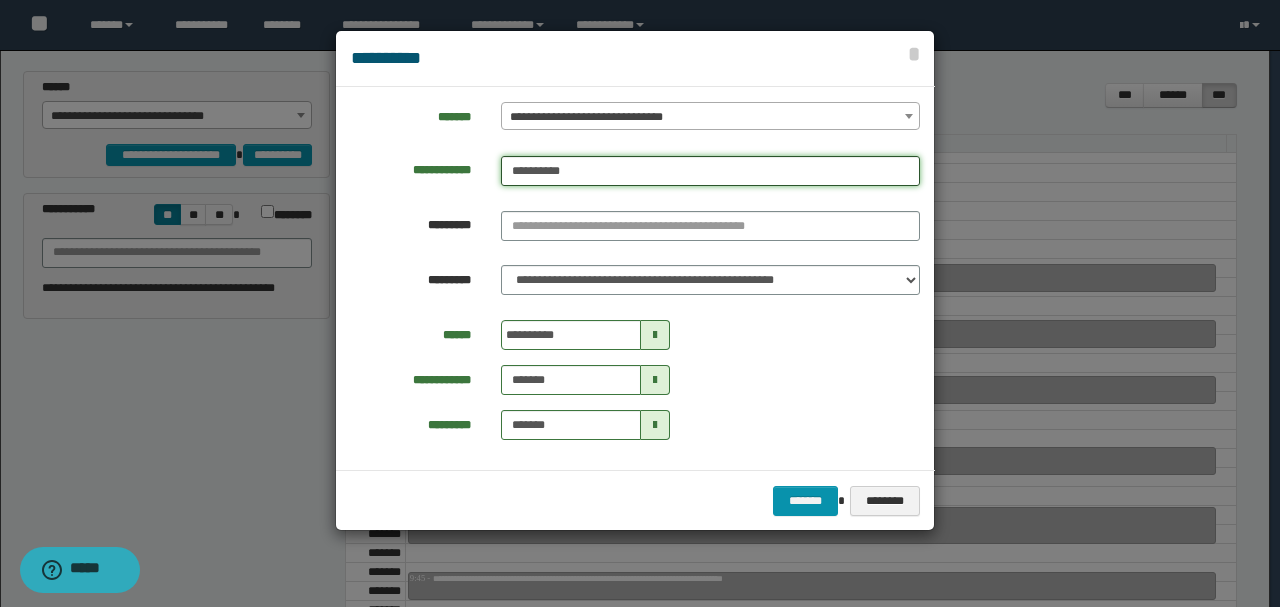 type on "**********" 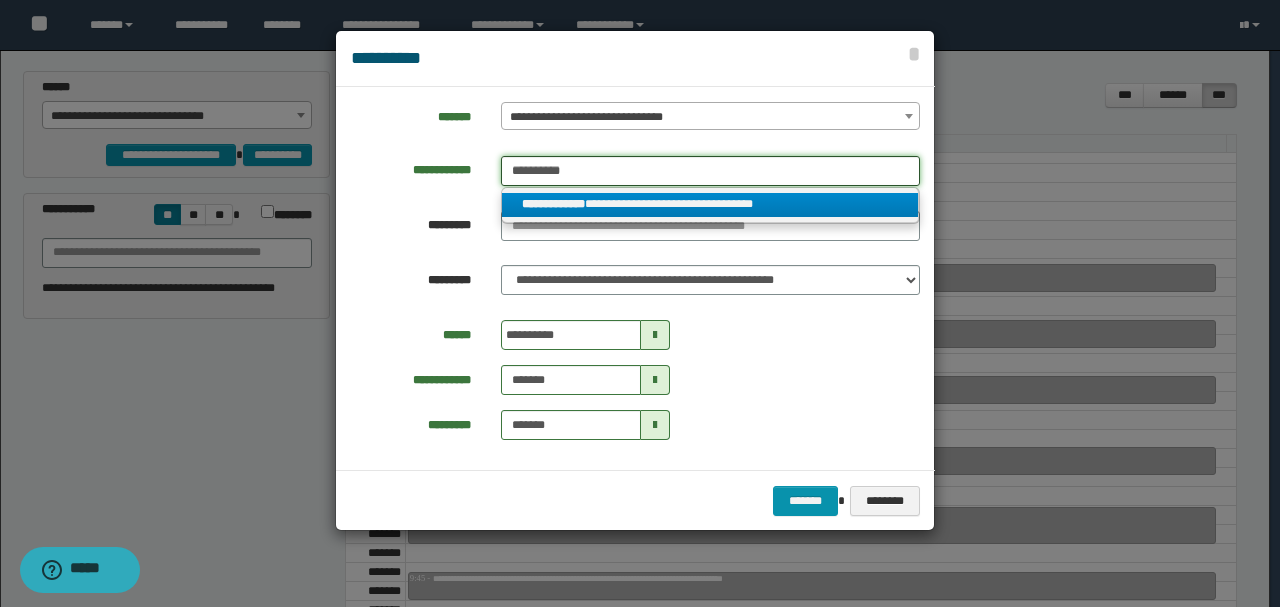 type on "**********" 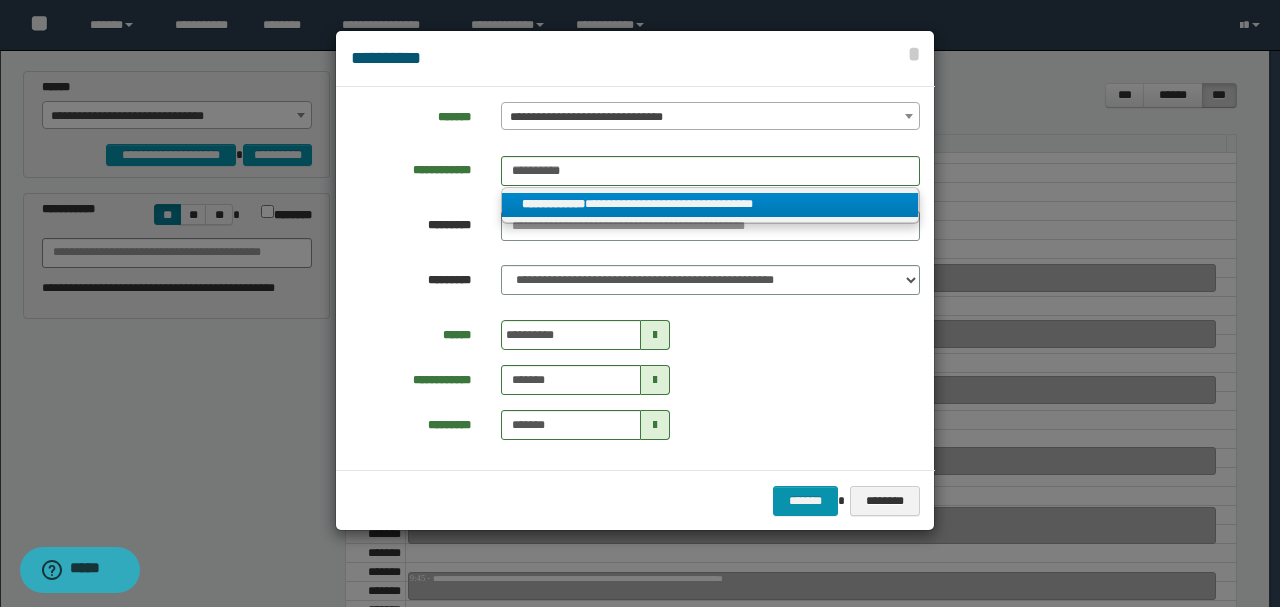 click on "**********" at bounding box center (710, 204) 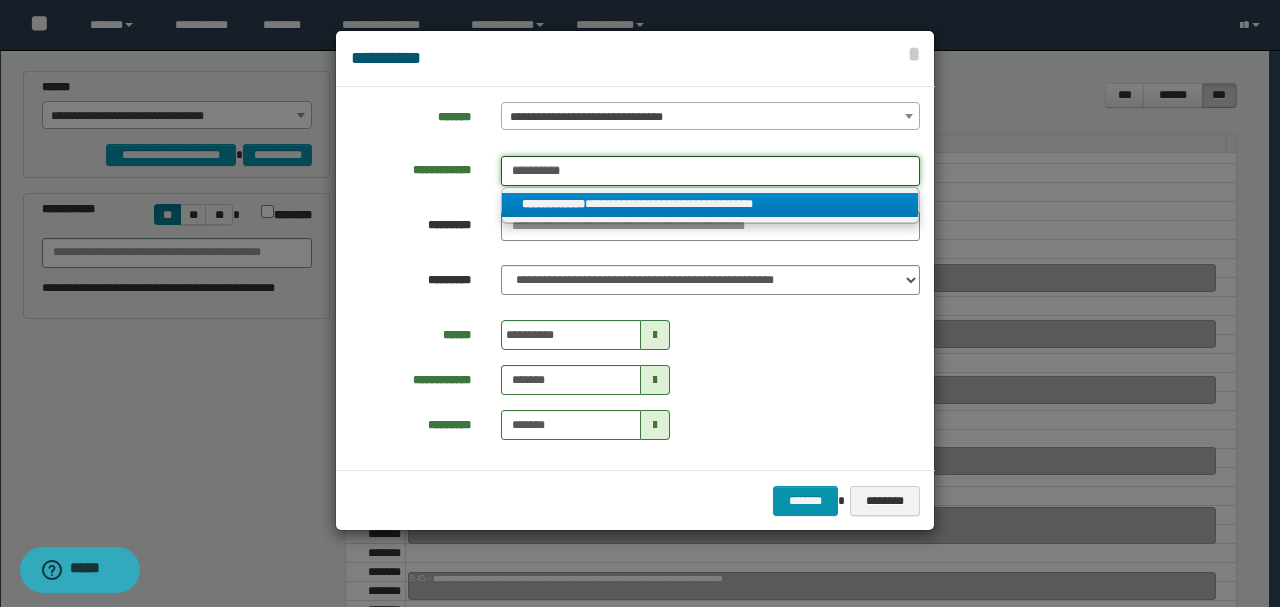 type 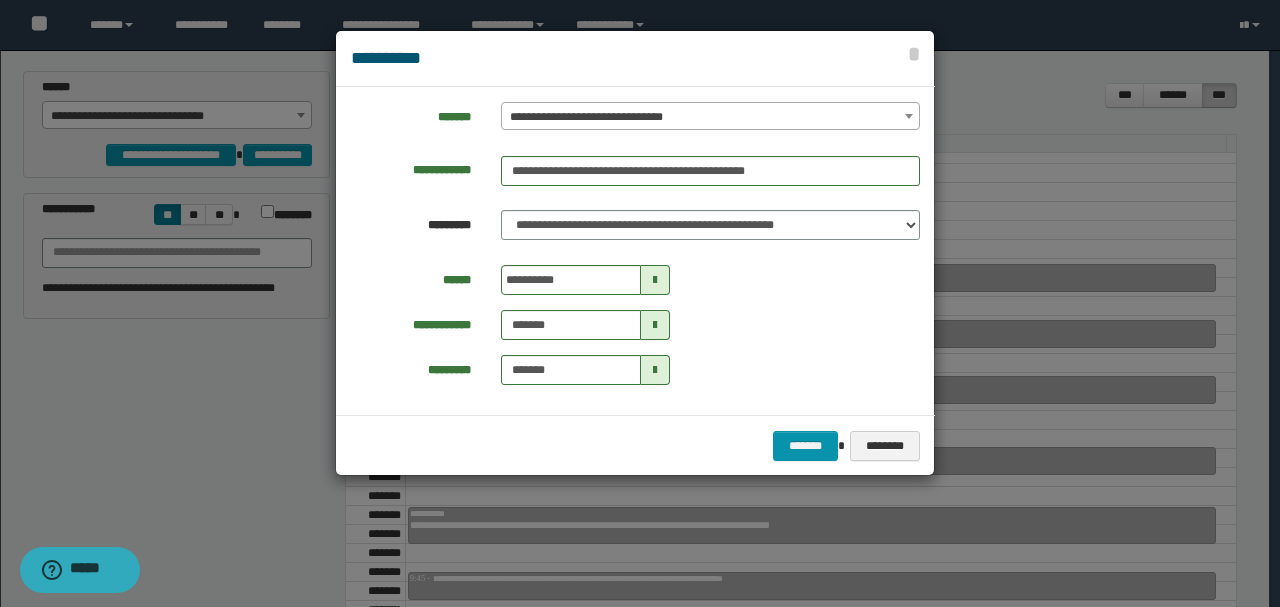 click at bounding box center [655, 280] 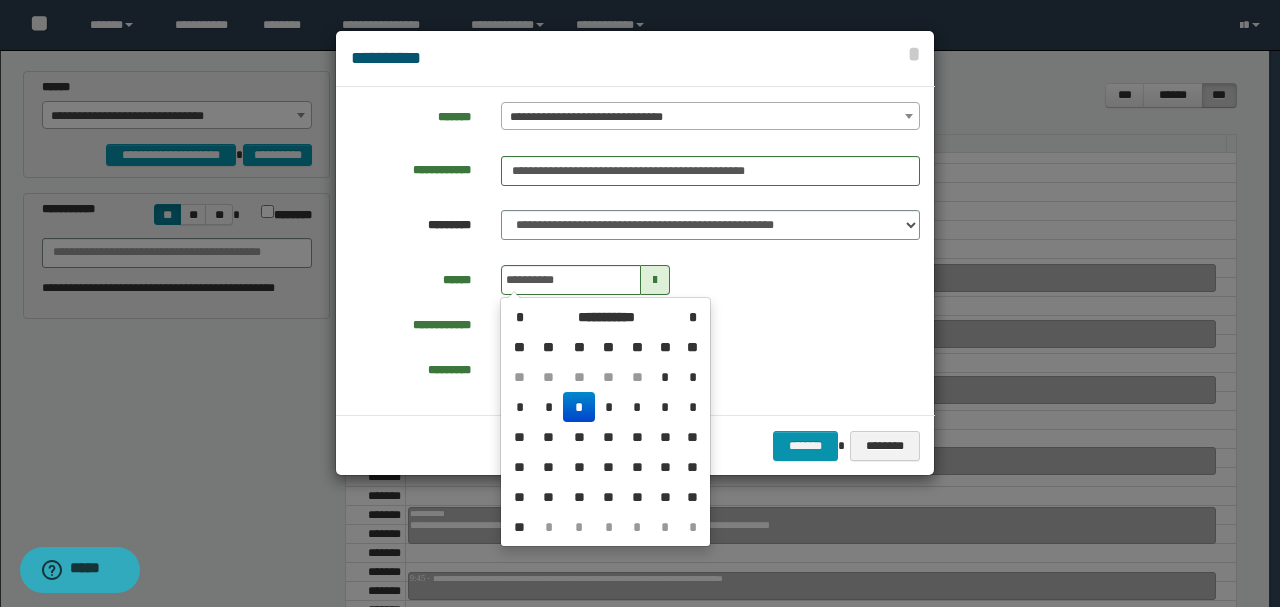 click on "**" at bounding box center [579, 467] 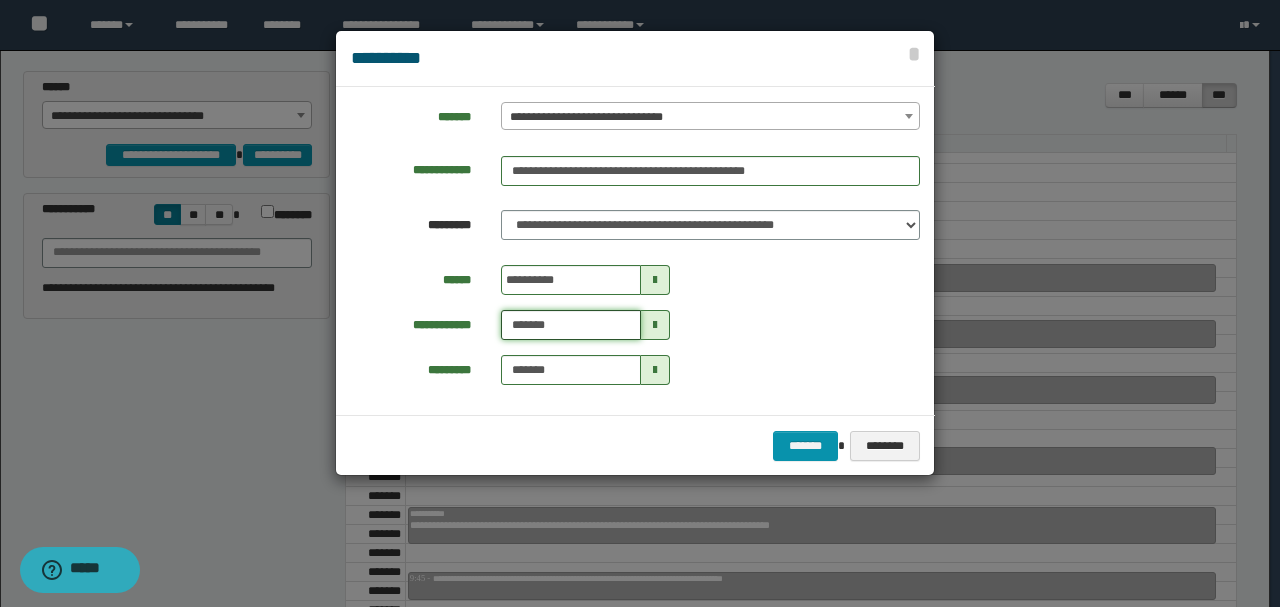 click on "*******" at bounding box center [571, 325] 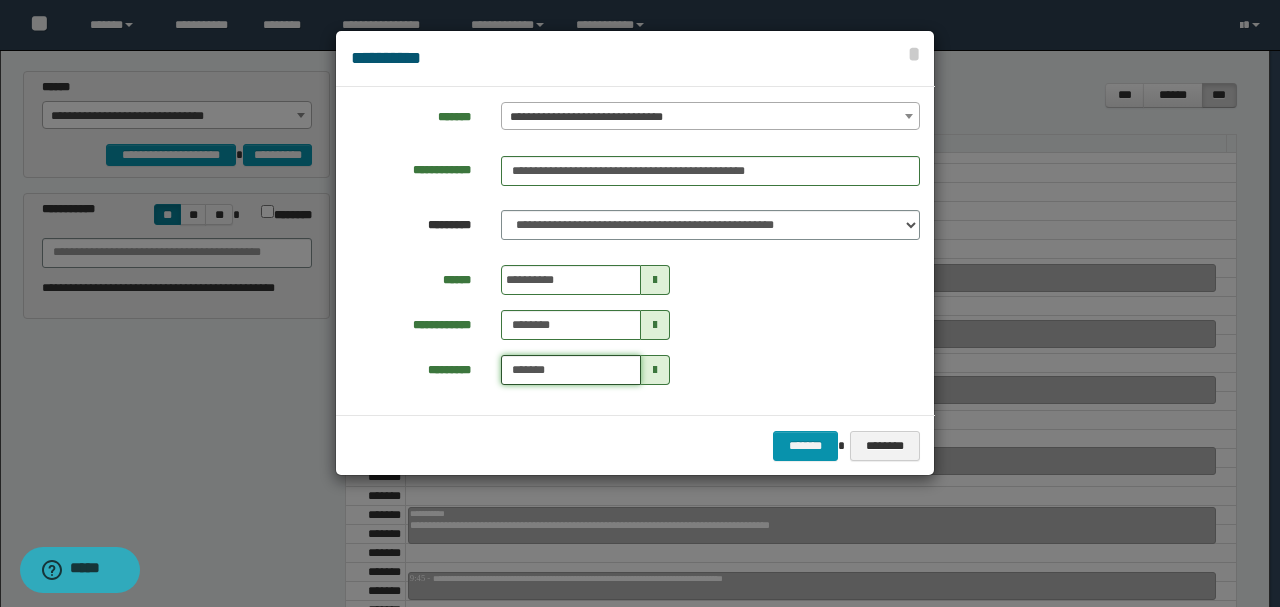 type on "********" 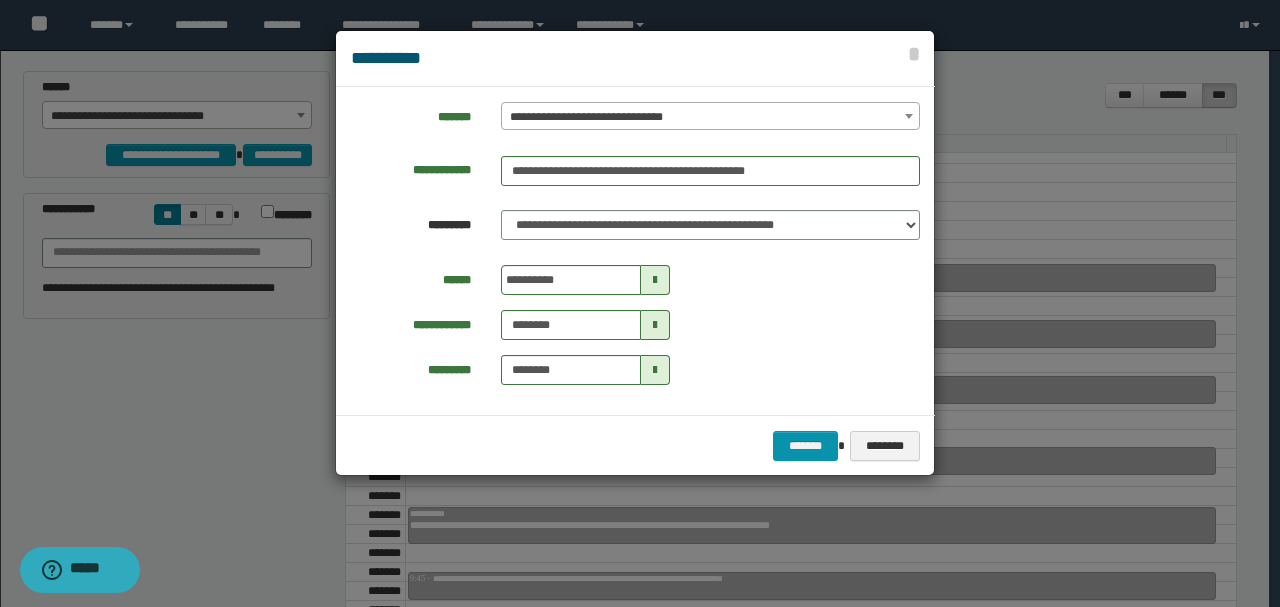 type on "********" 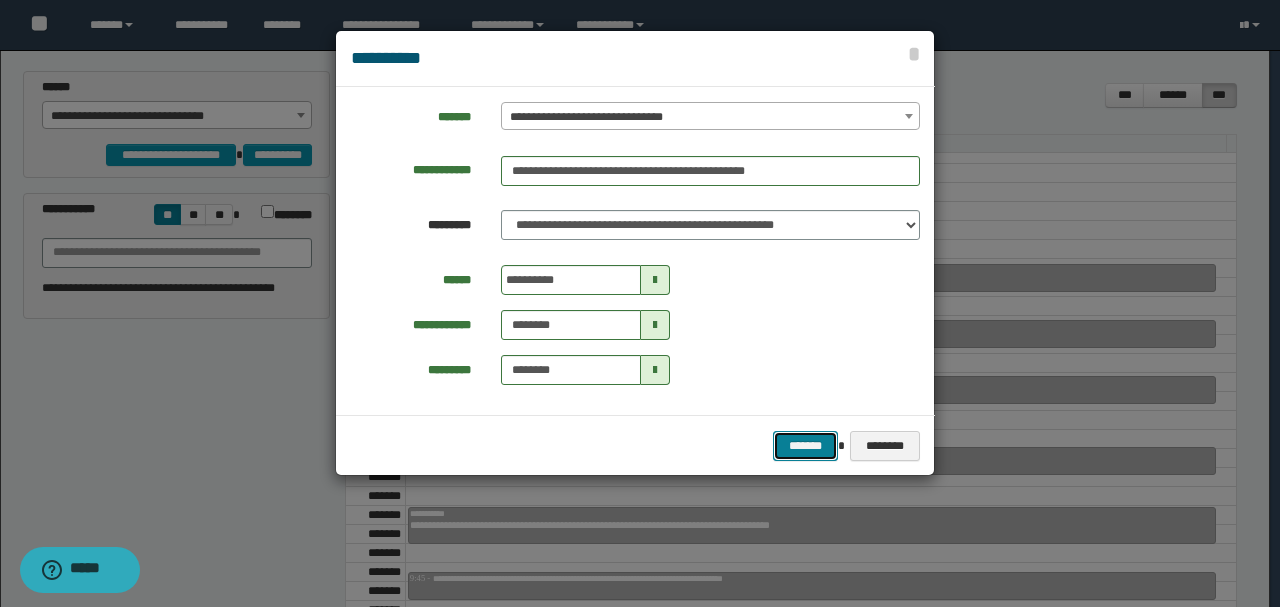 click on "*******" at bounding box center (805, 445) 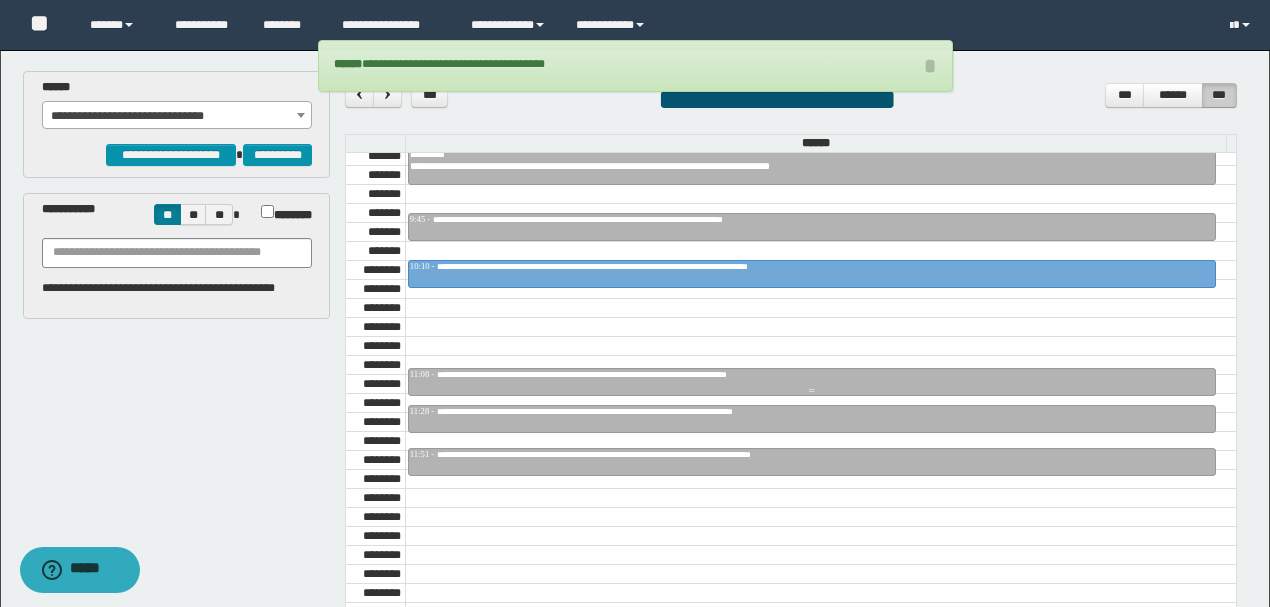 scroll, scrollTop: 1073, scrollLeft: 0, axis: vertical 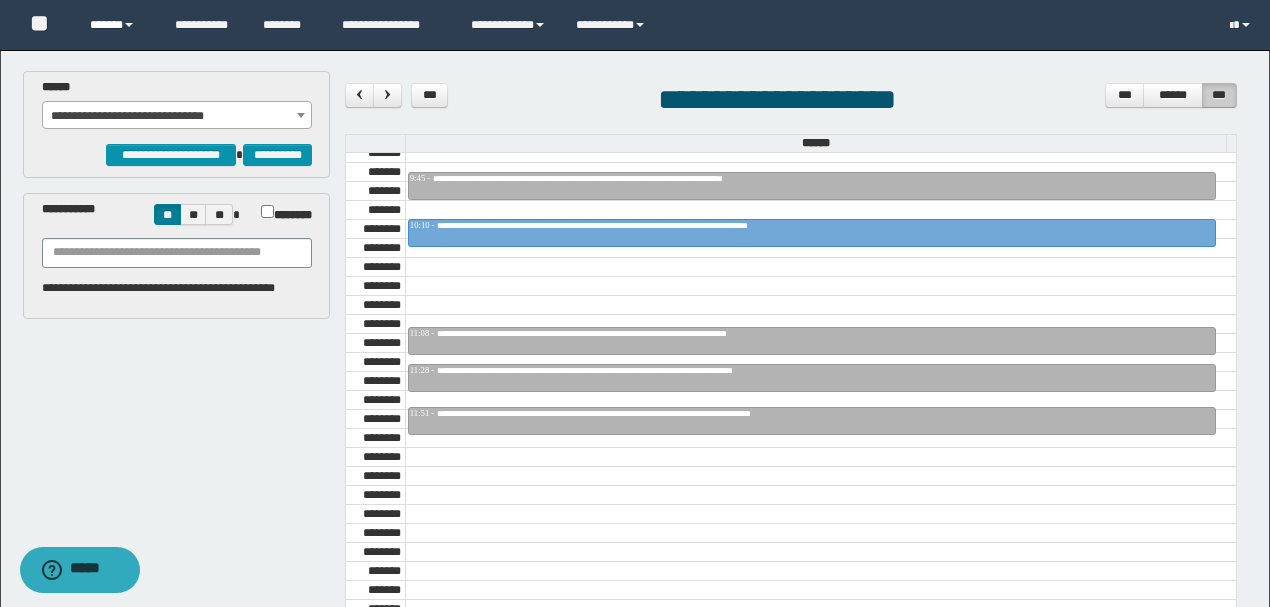 click at bounding box center [129, 25] 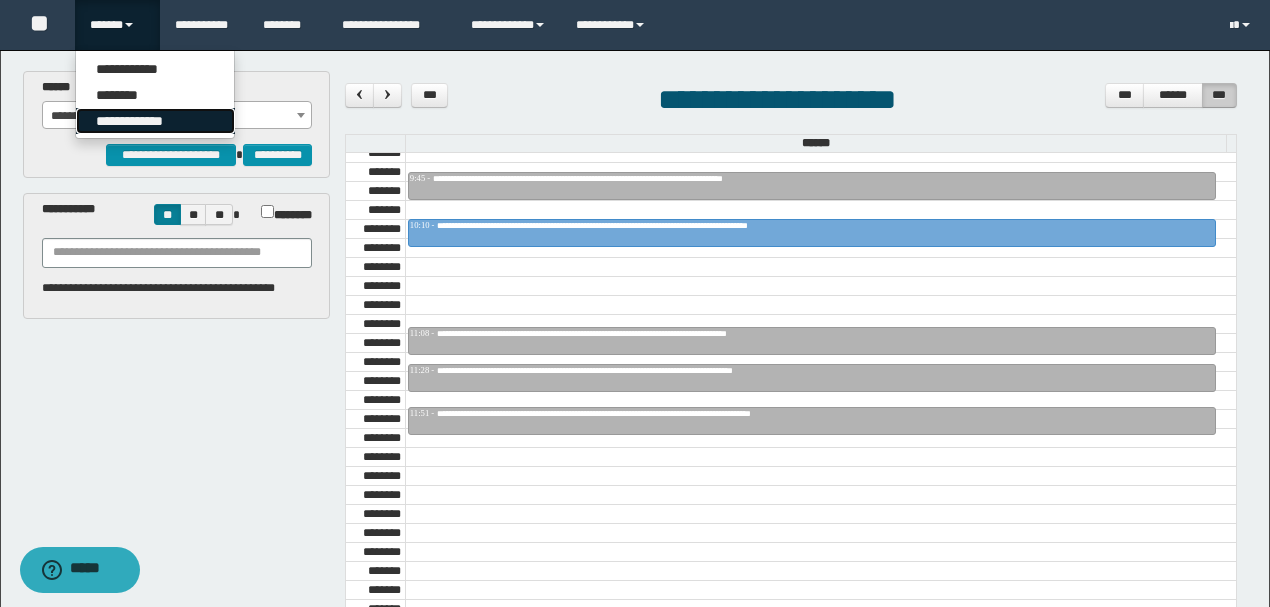 click on "**********" at bounding box center (155, 121) 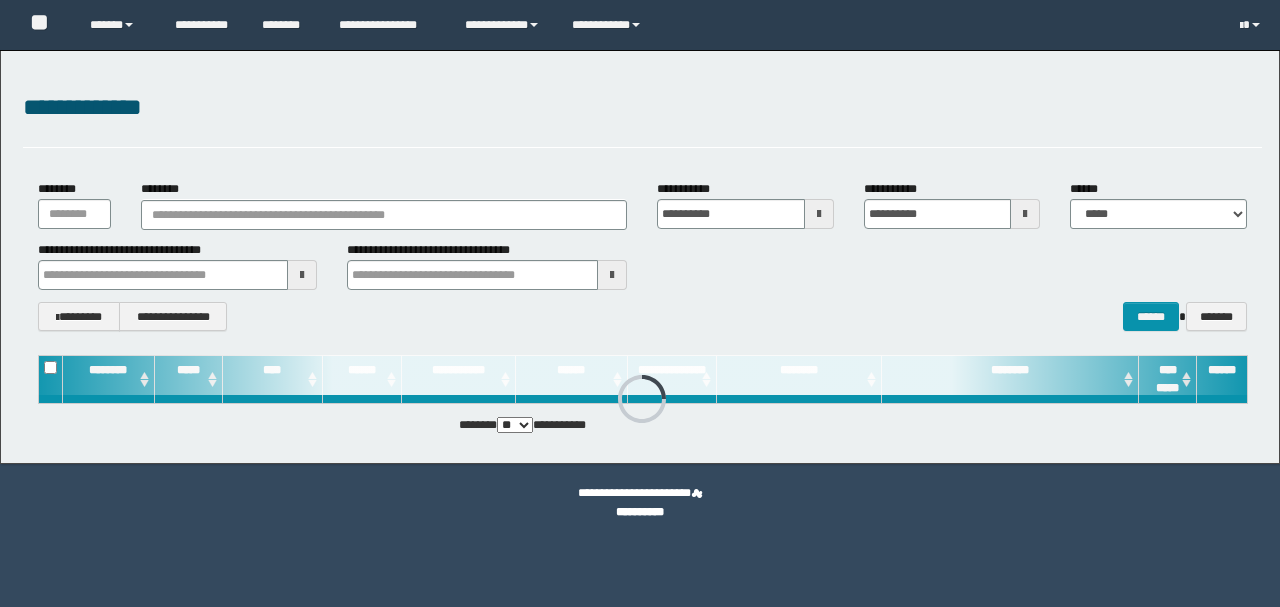 scroll, scrollTop: 0, scrollLeft: 0, axis: both 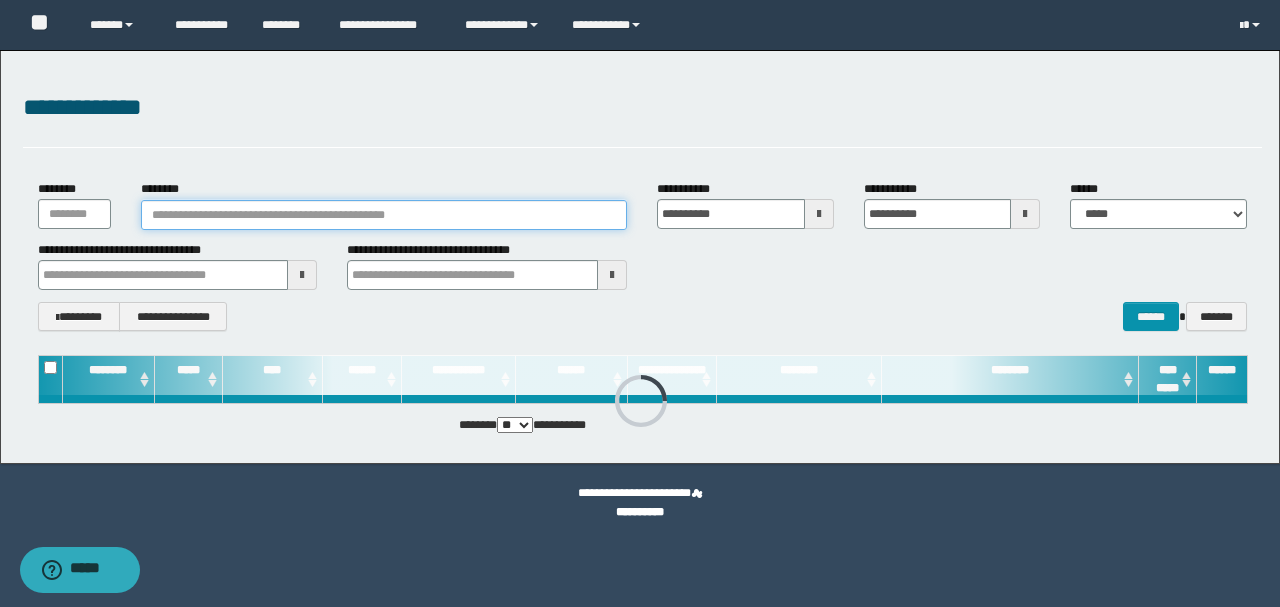 click on "********" at bounding box center (384, 215) 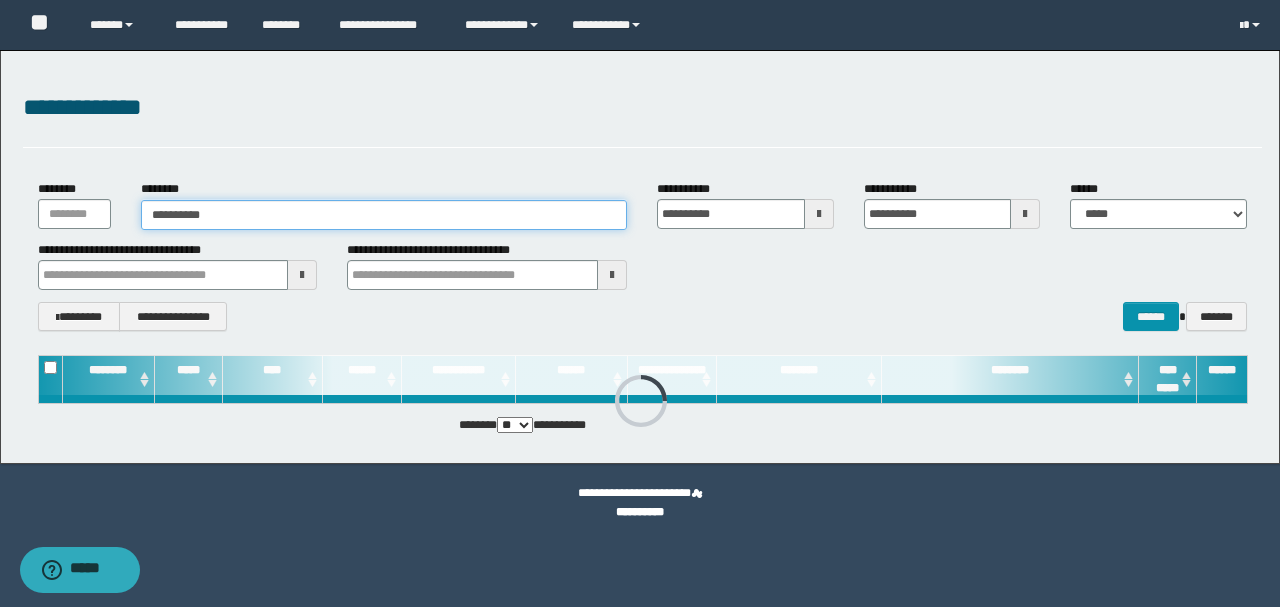 type on "**********" 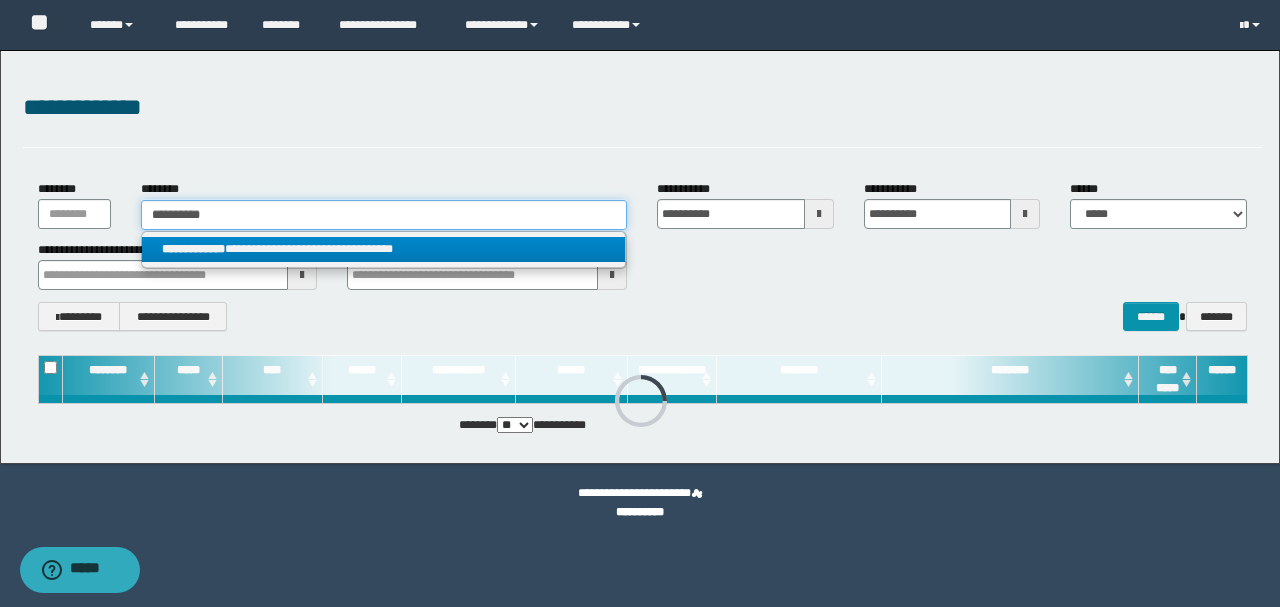 type on "**********" 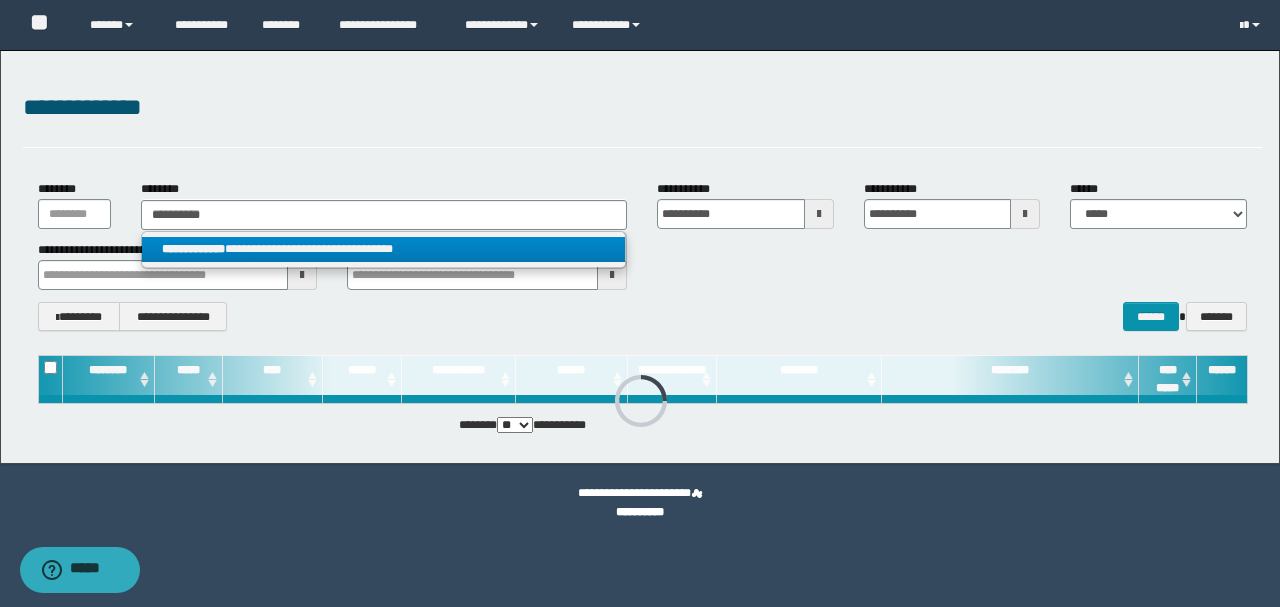 click on "**********" at bounding box center [384, 249] 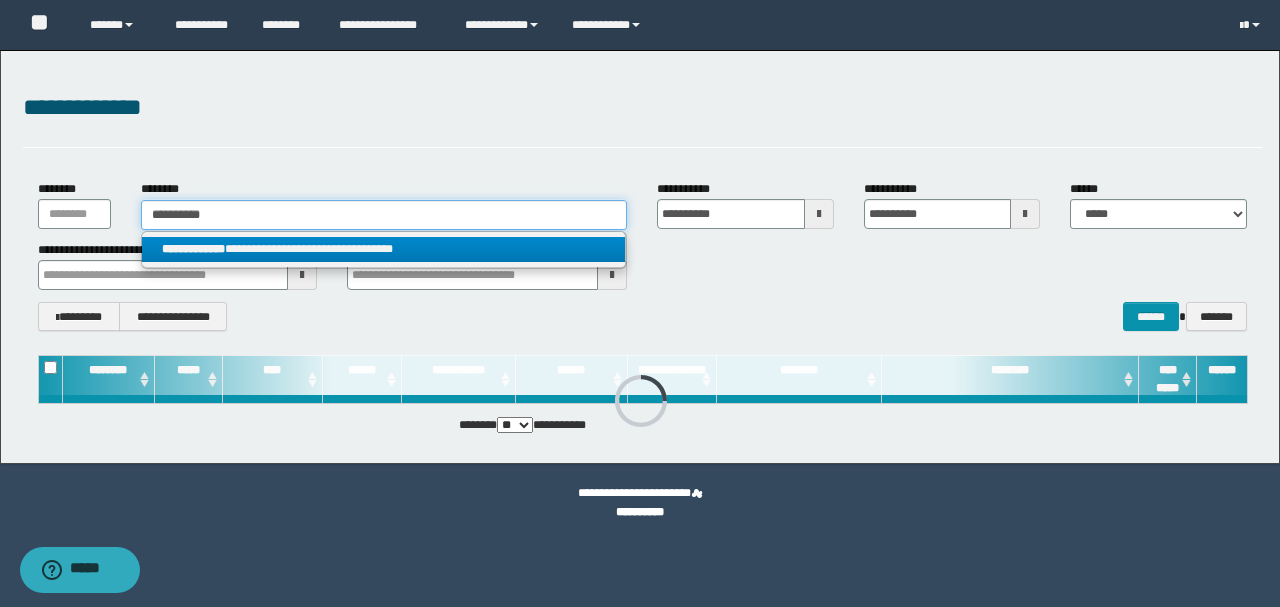 type 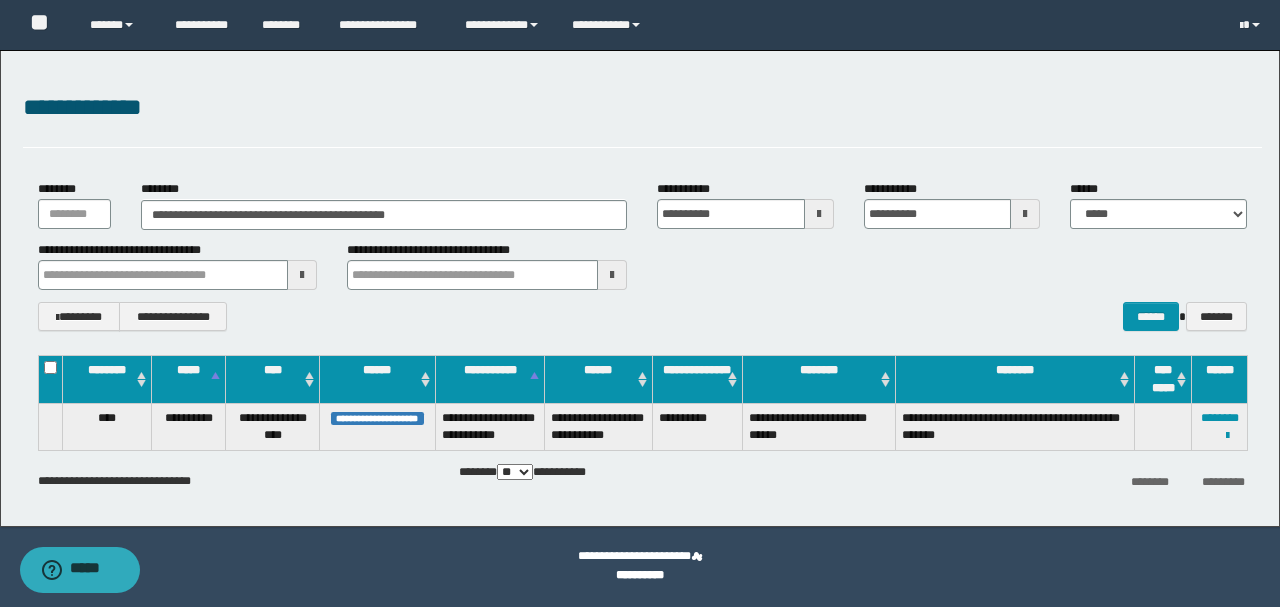 click on "**********" at bounding box center (642, 316) 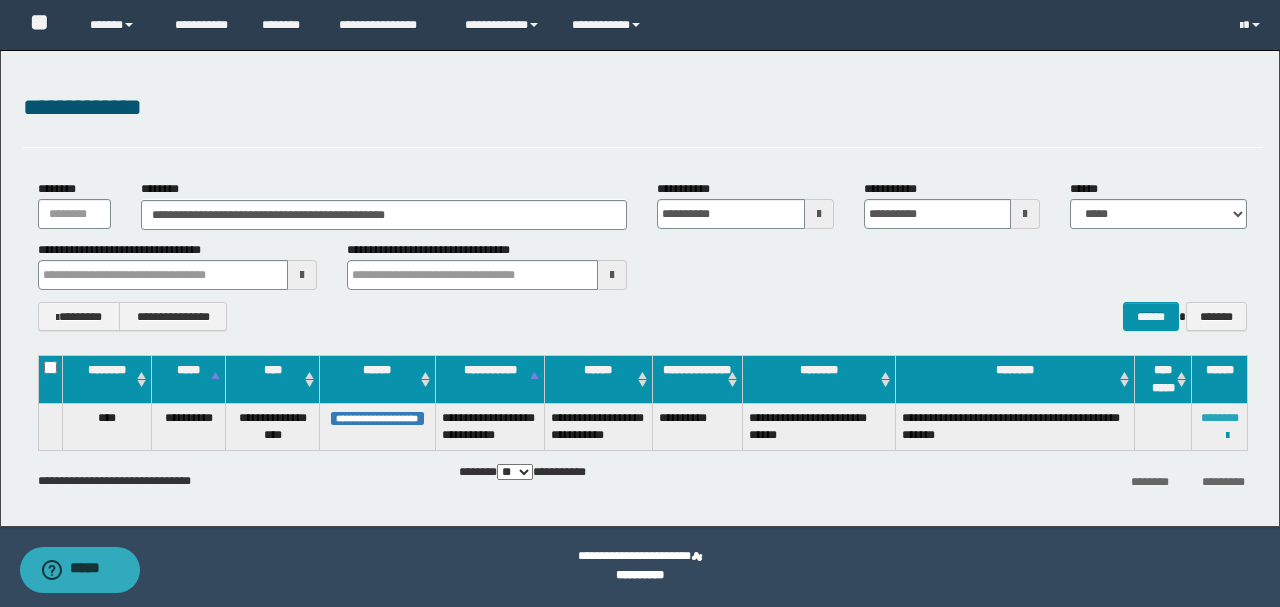 click on "********" at bounding box center [1220, 418] 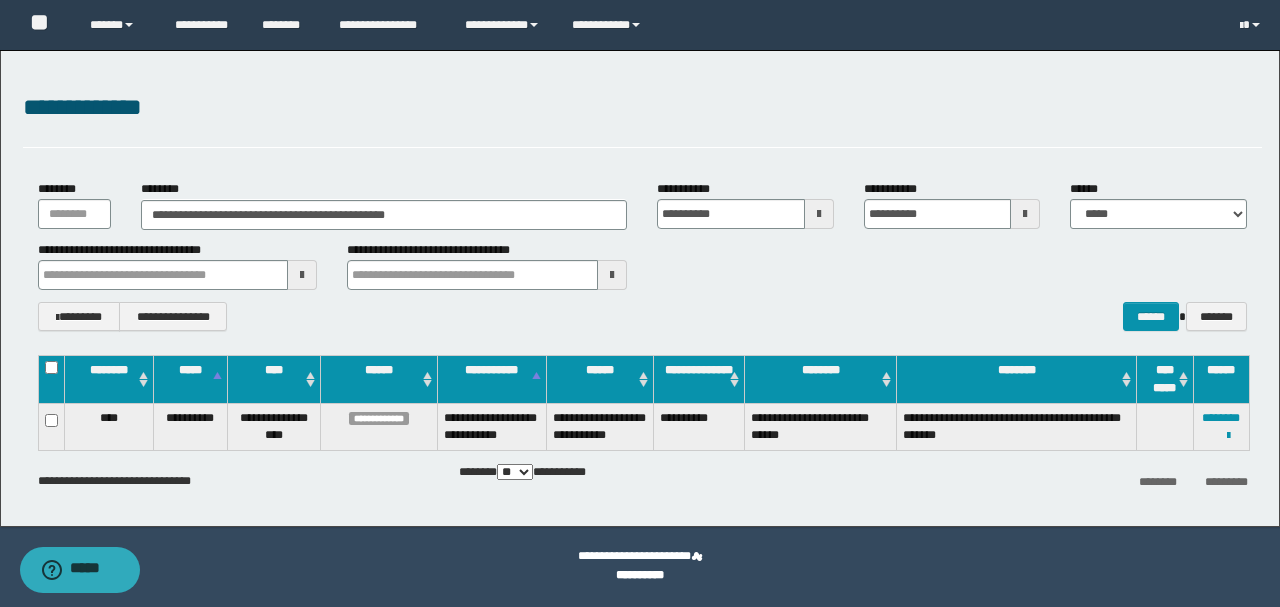 click on "**********" at bounding box center (640, 288) 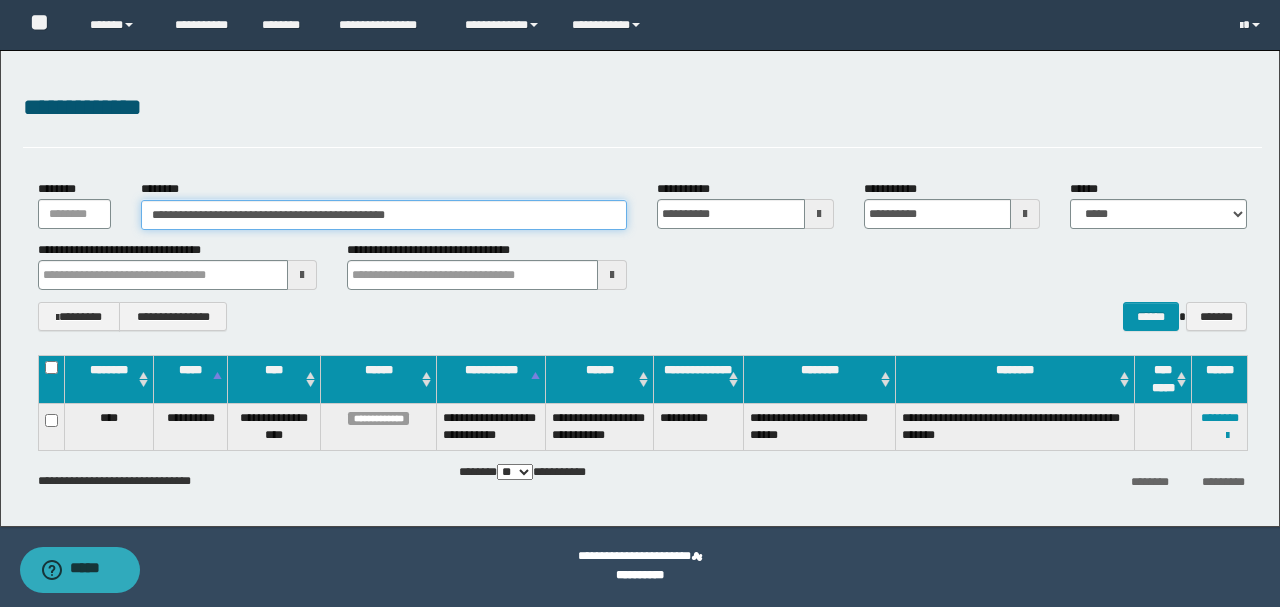 drag, startPoint x: 438, startPoint y: 214, endPoint x: 23, endPoint y: 194, distance: 415.48166 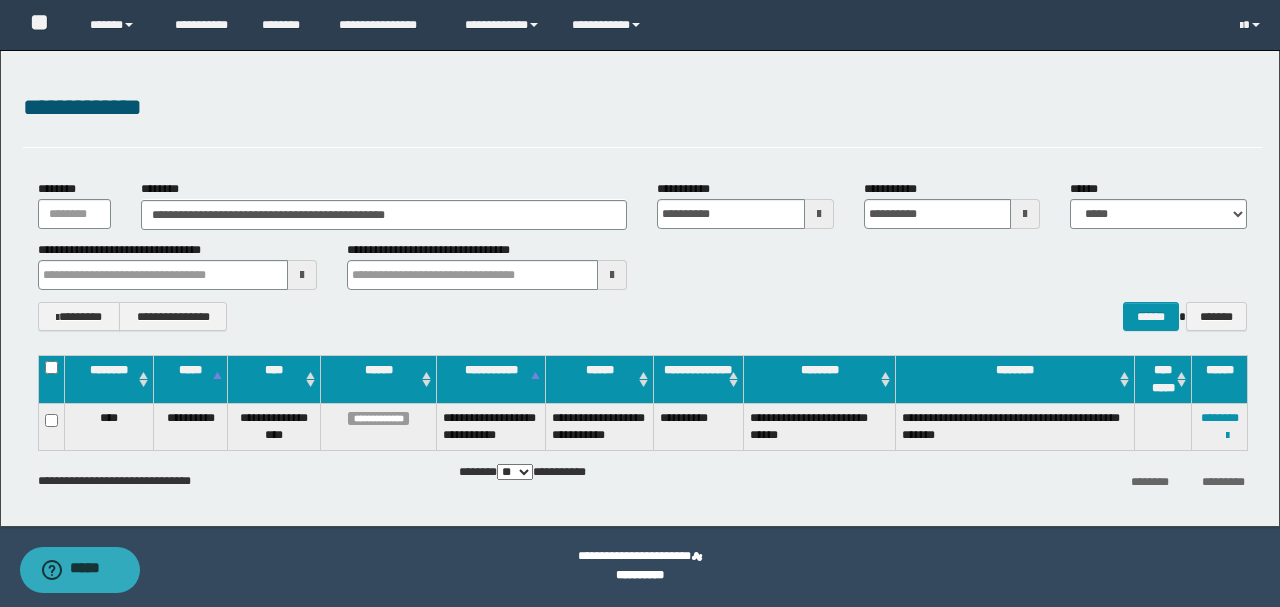 click on "**********" at bounding box center (642, 118) 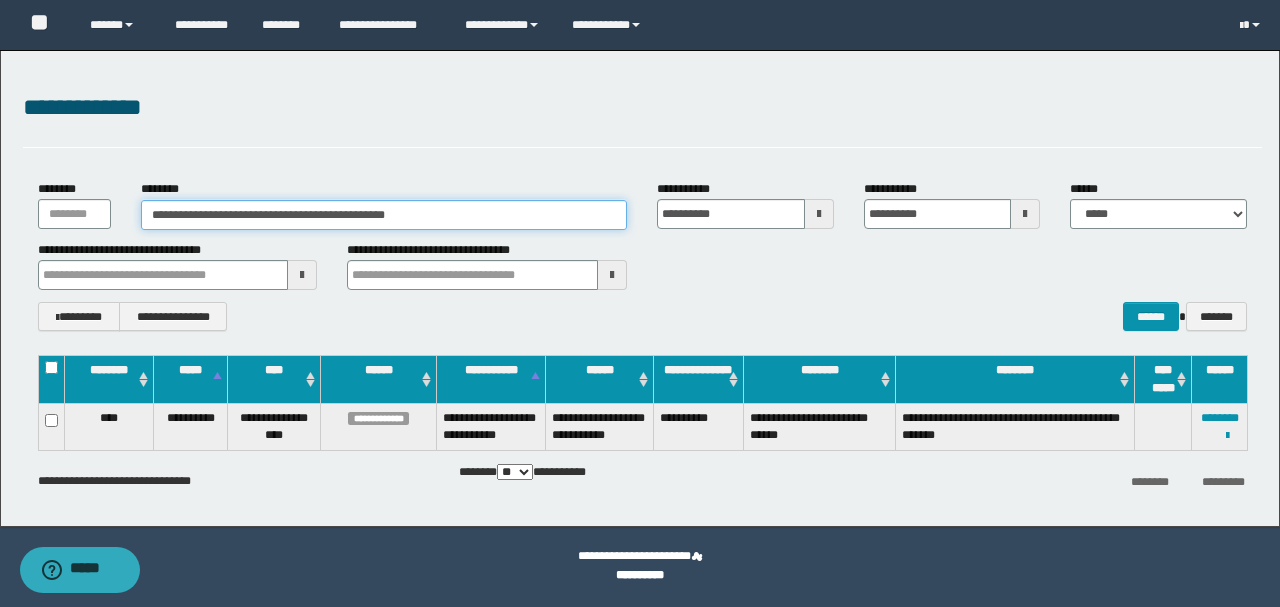 drag, startPoint x: 349, startPoint y: 216, endPoint x: 53, endPoint y: 199, distance: 296.48776 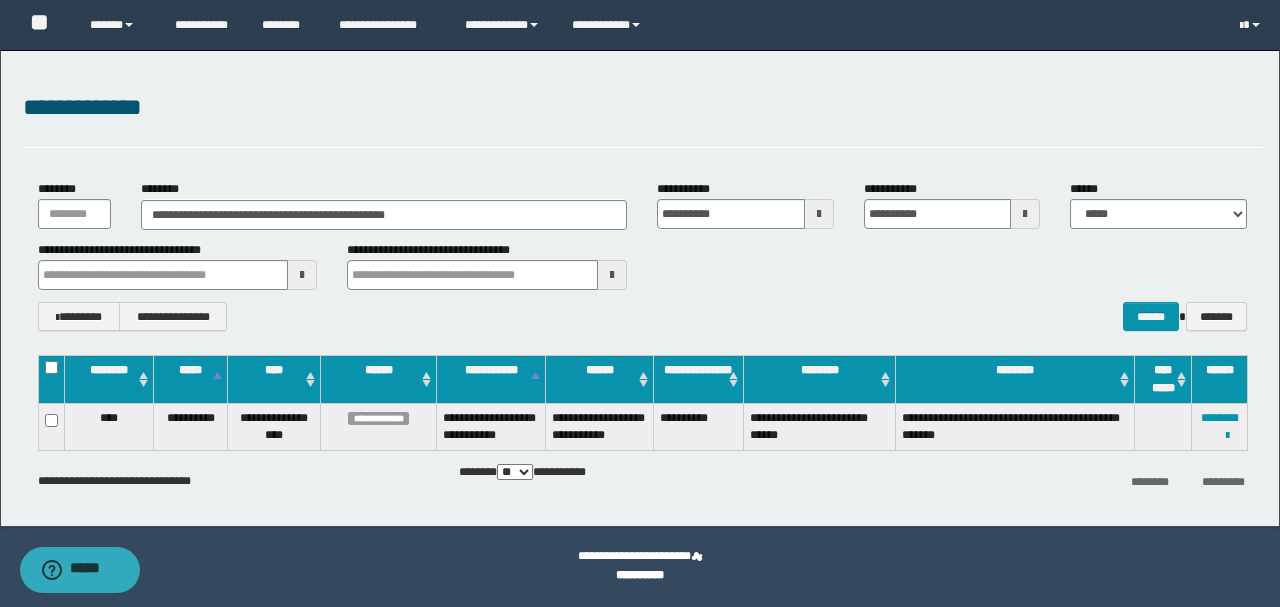 click on "**********" at bounding box center (642, 118) 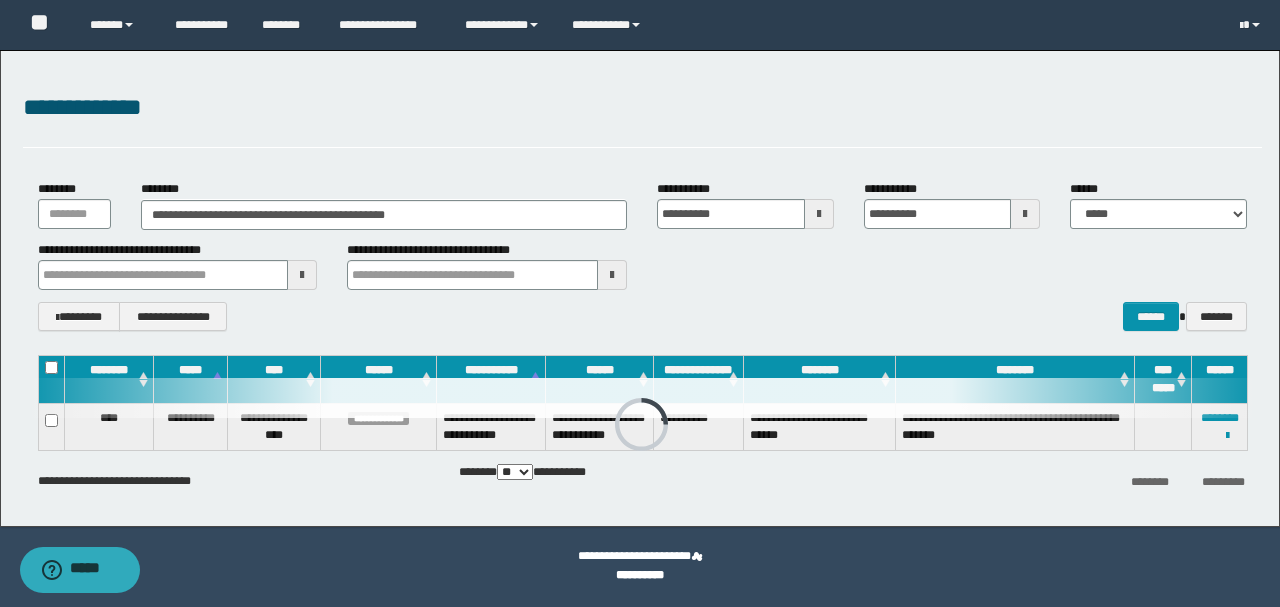 click on "**********" at bounding box center [642, 118] 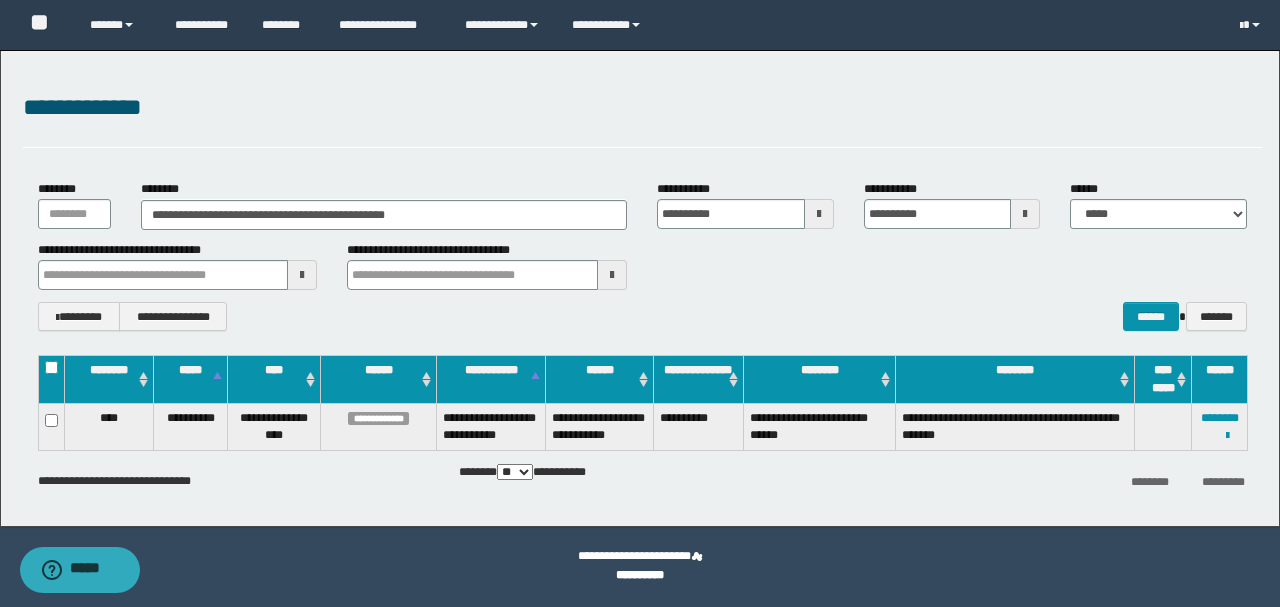 click on "**********" at bounding box center [640, 288] 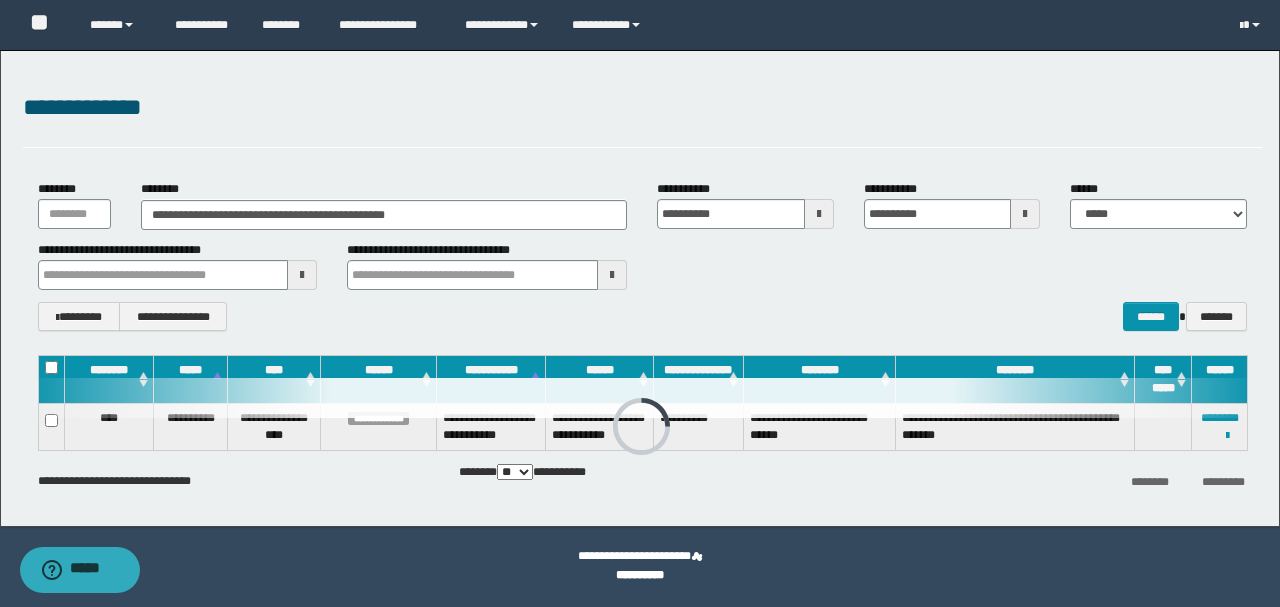 click on "**********" at bounding box center (640, 288) 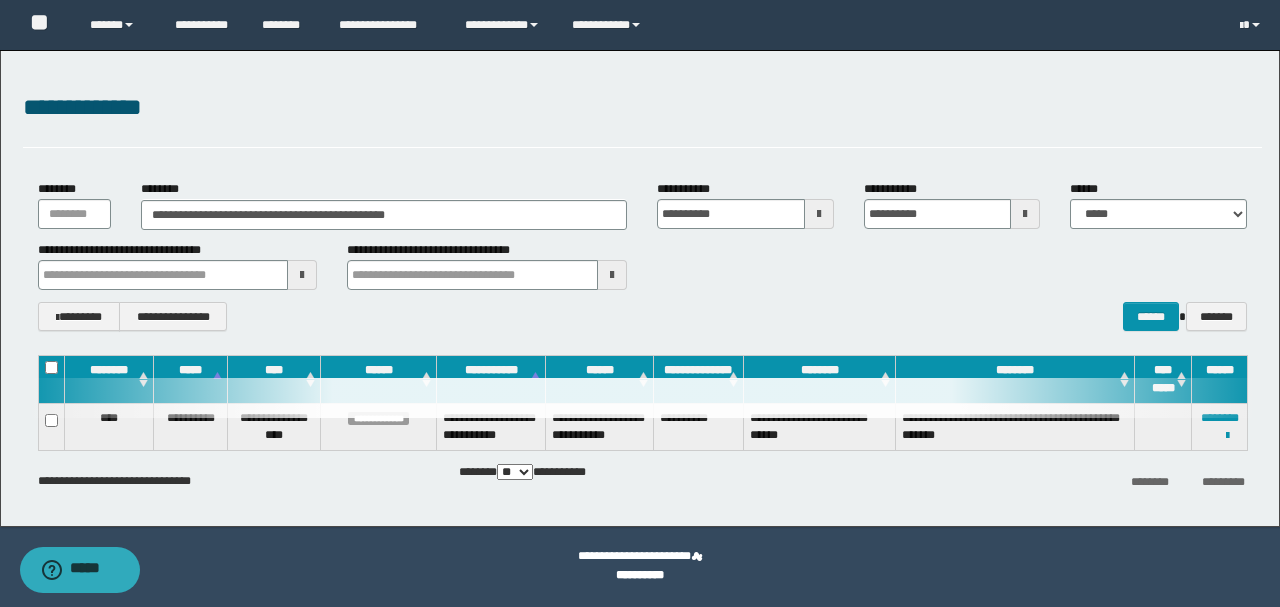 click on "**********" at bounding box center [642, 316] 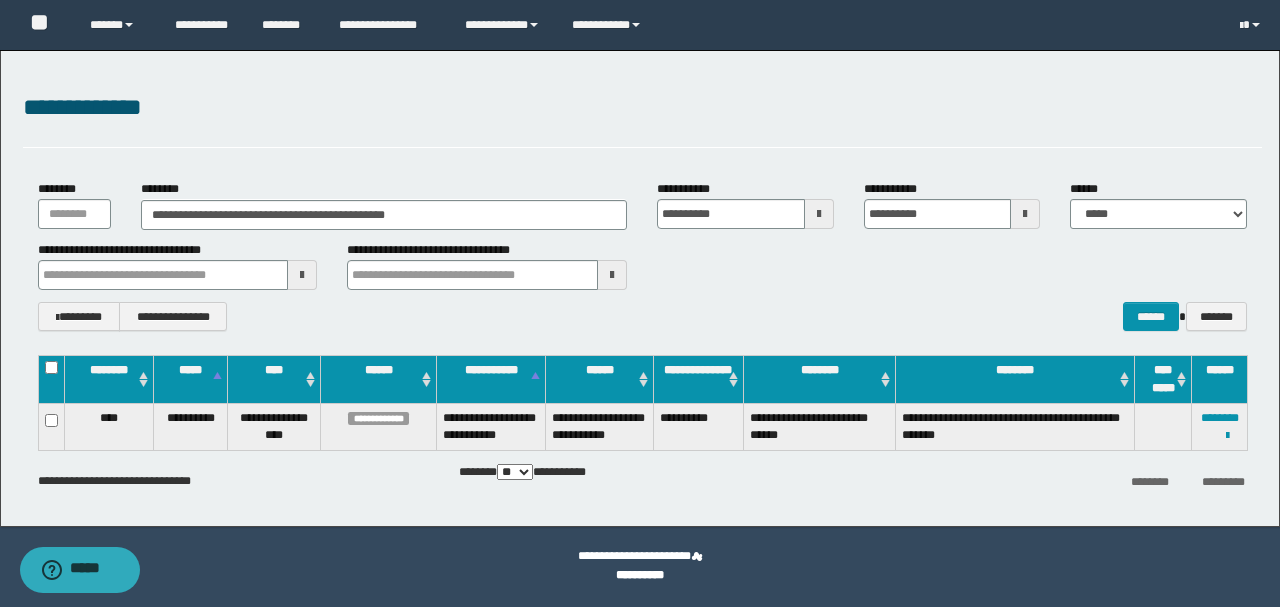 click on "**********" at bounding box center [642, 118] 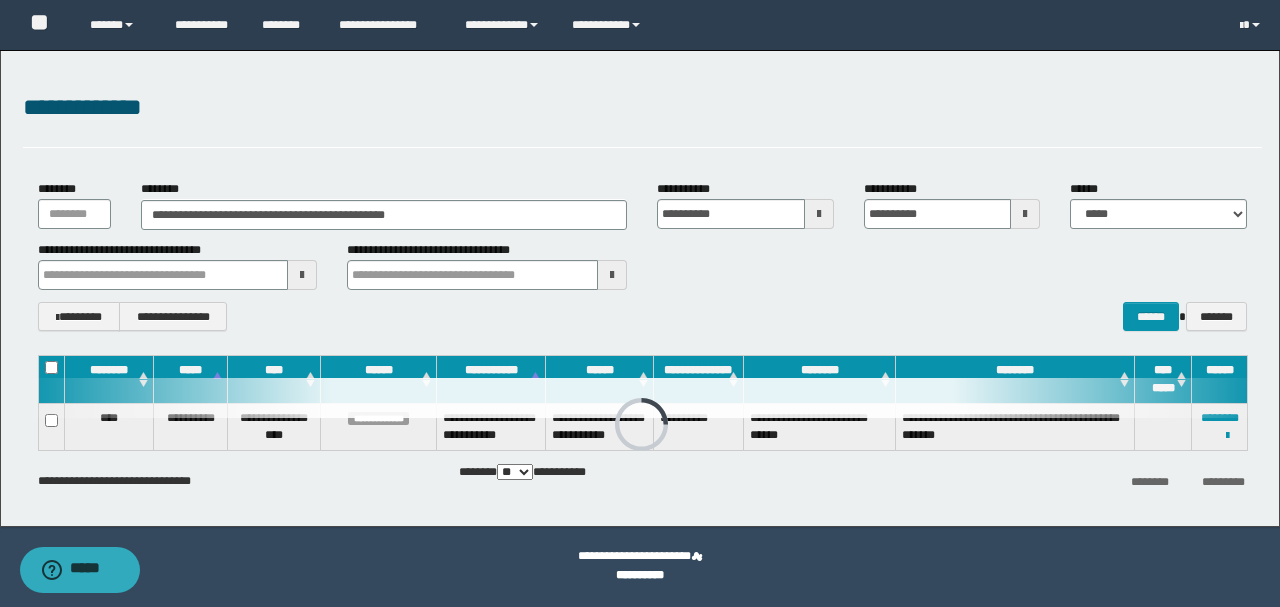 click on "**********" at bounding box center (640, 288) 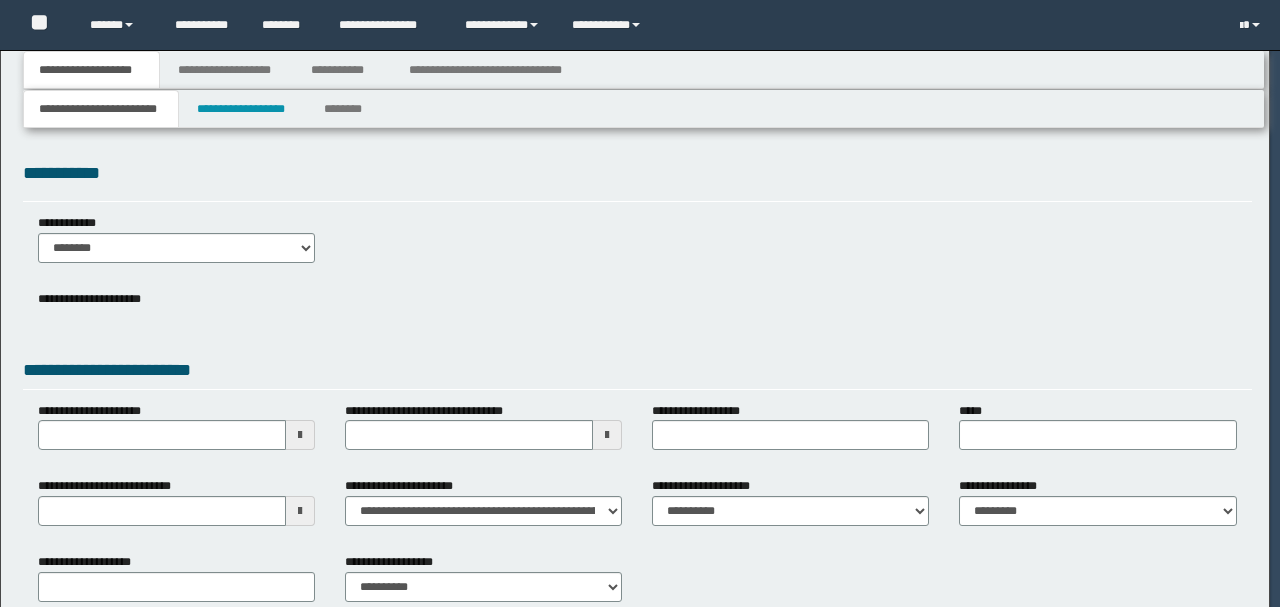 scroll, scrollTop: 0, scrollLeft: 0, axis: both 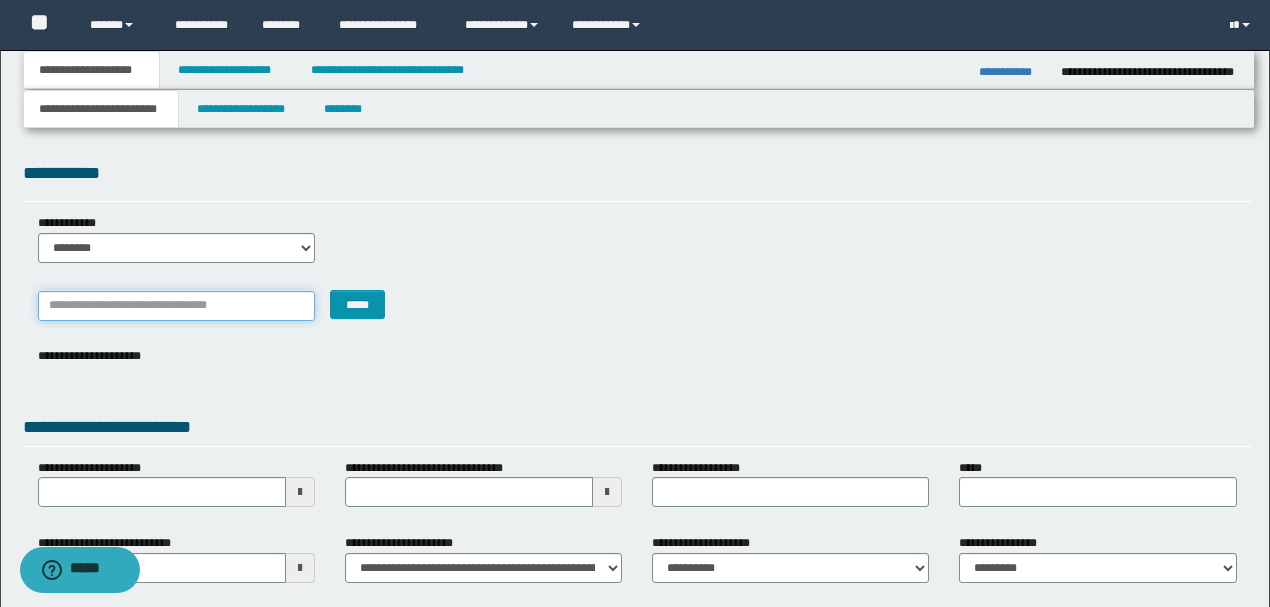 click on "*******" at bounding box center (176, 306) 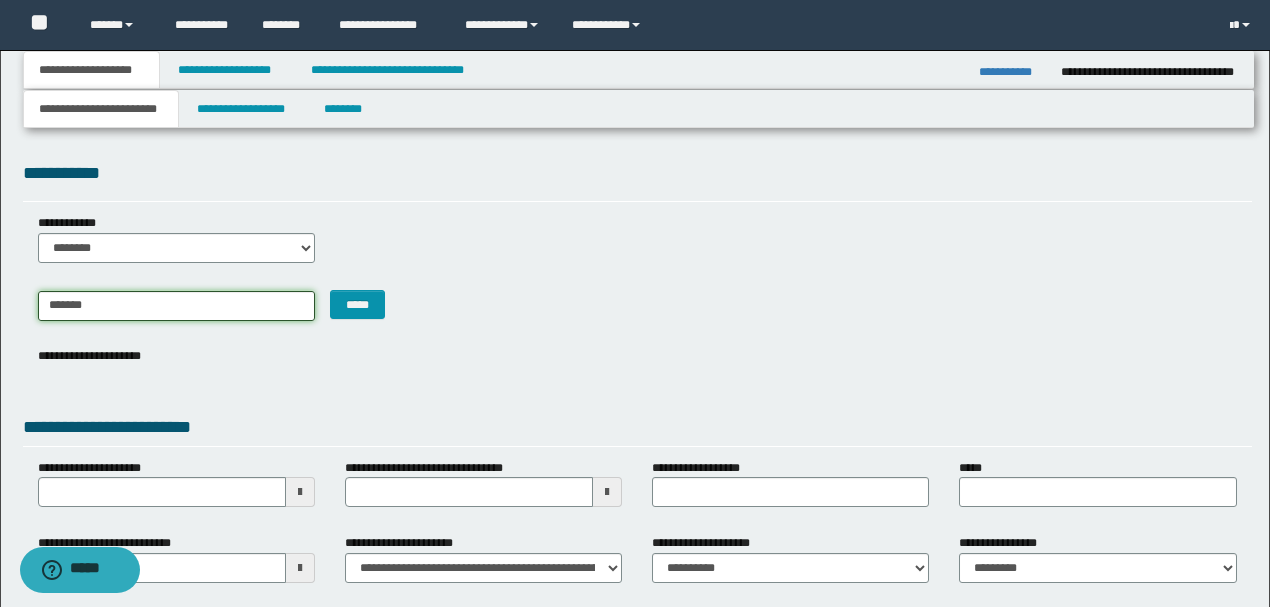 type on "********" 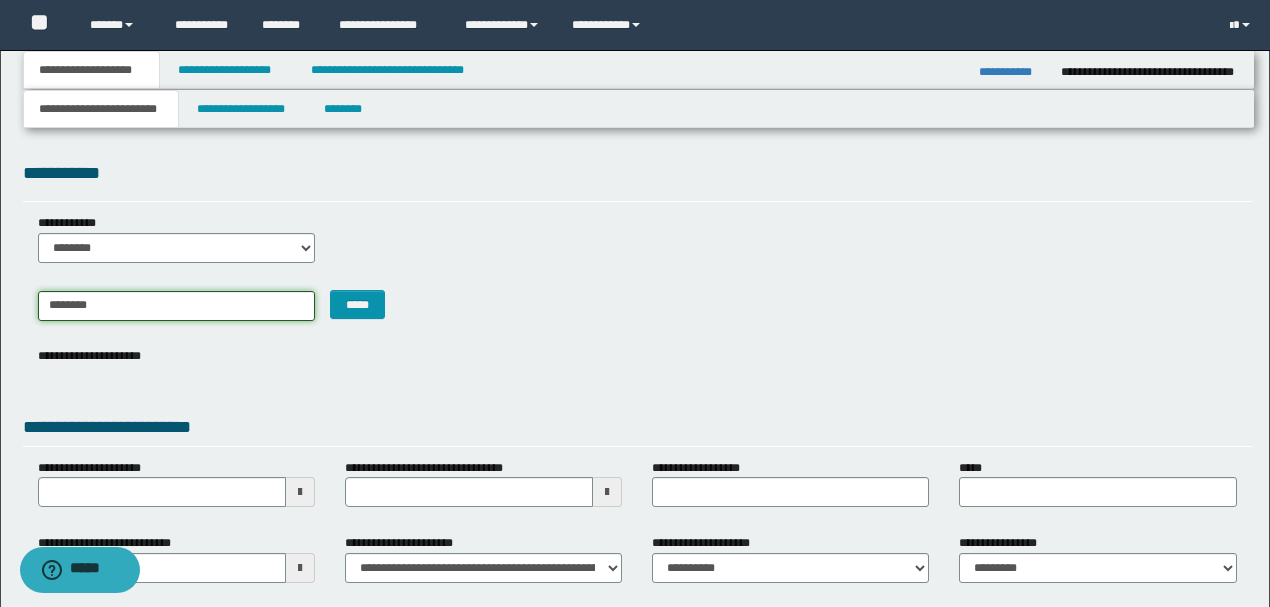type on "**********" 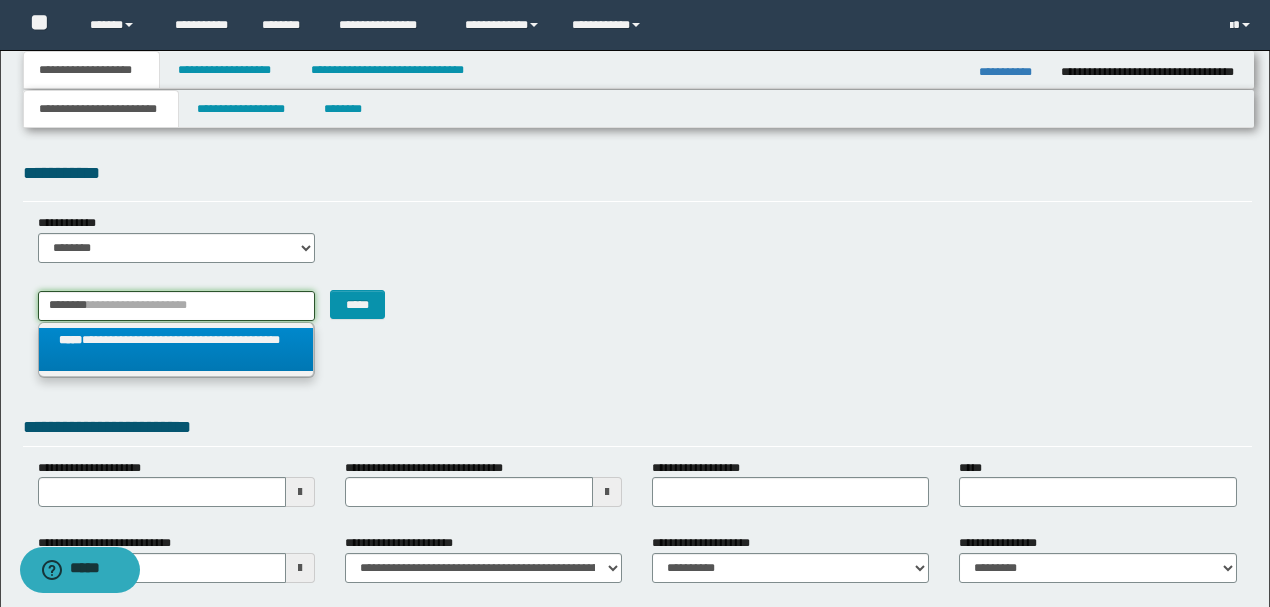 type on "********" 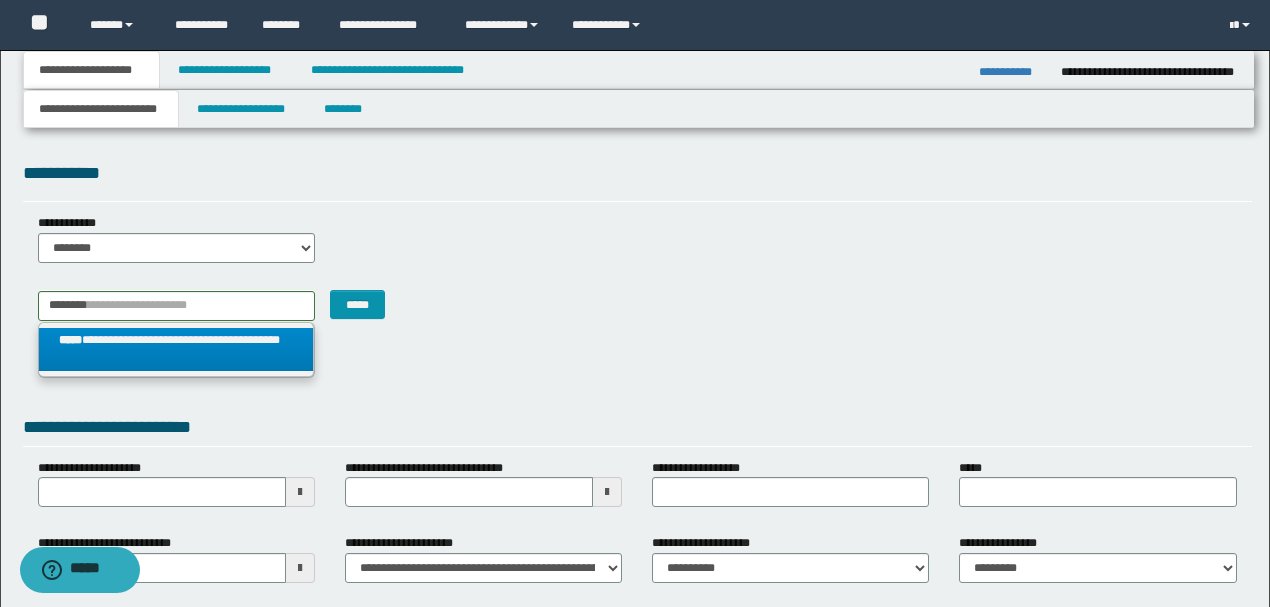 drag, startPoint x: 200, startPoint y: 354, endPoint x: 295, endPoint y: 349, distance: 95.131485 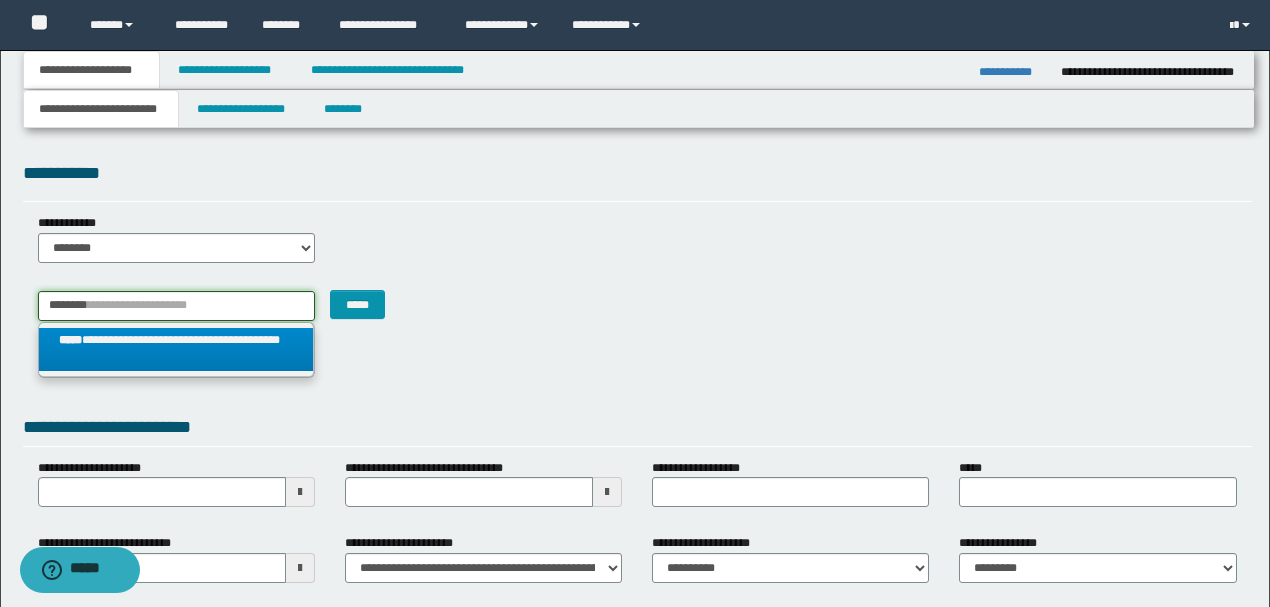 type 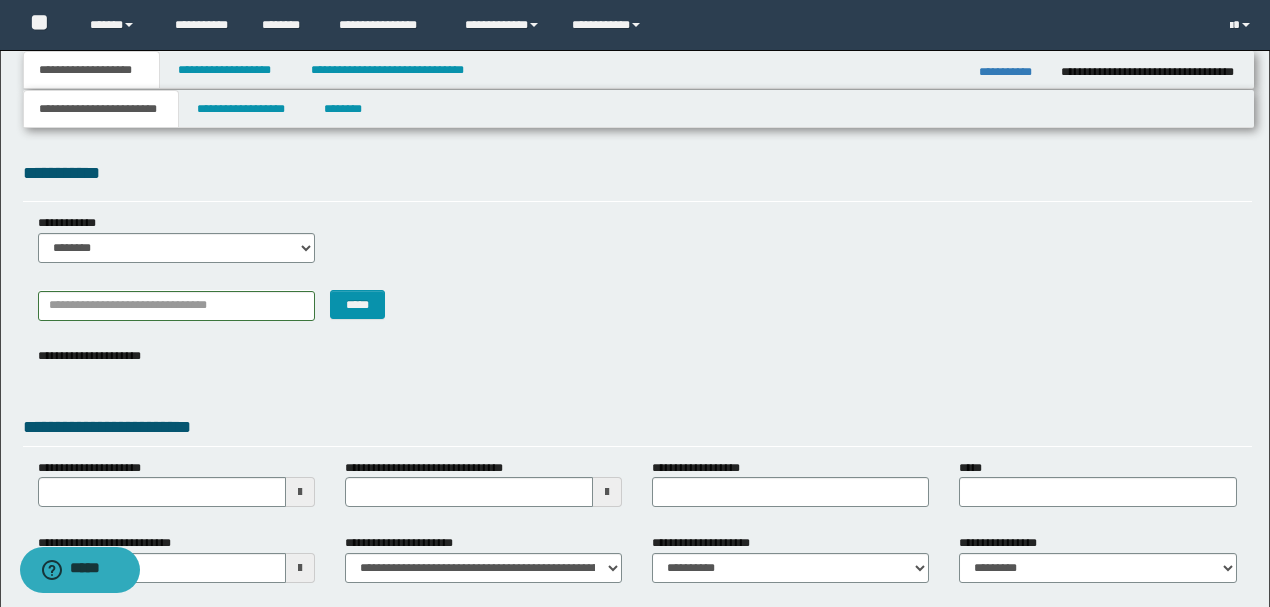 click on "********" at bounding box center (0, 0) 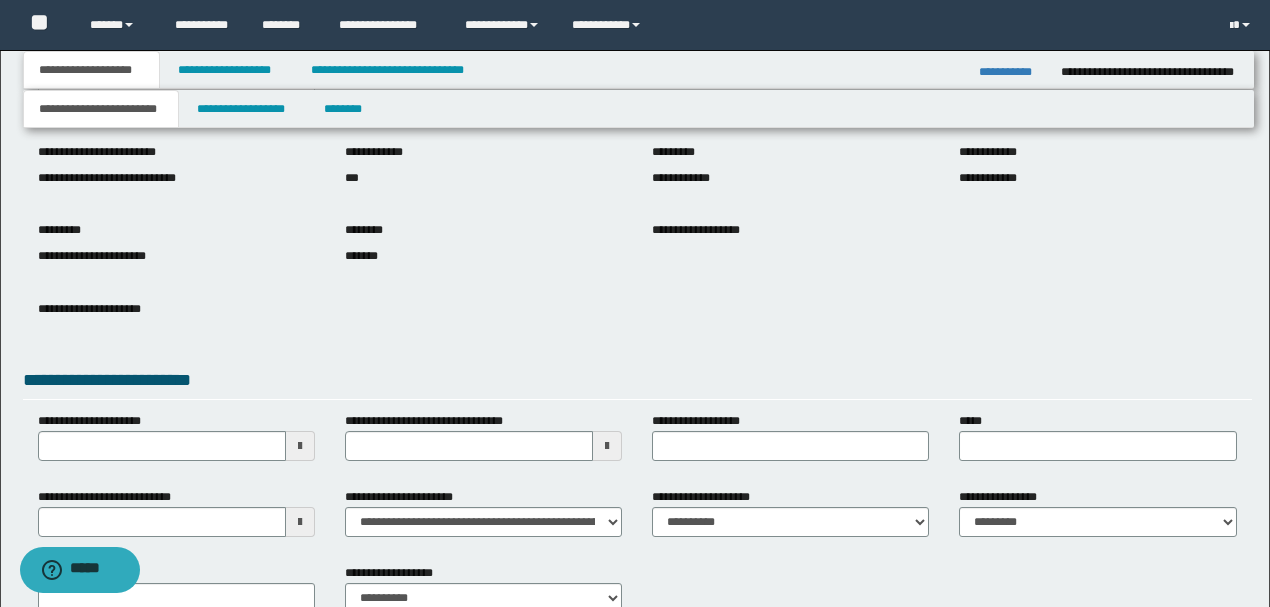 scroll, scrollTop: 275, scrollLeft: 0, axis: vertical 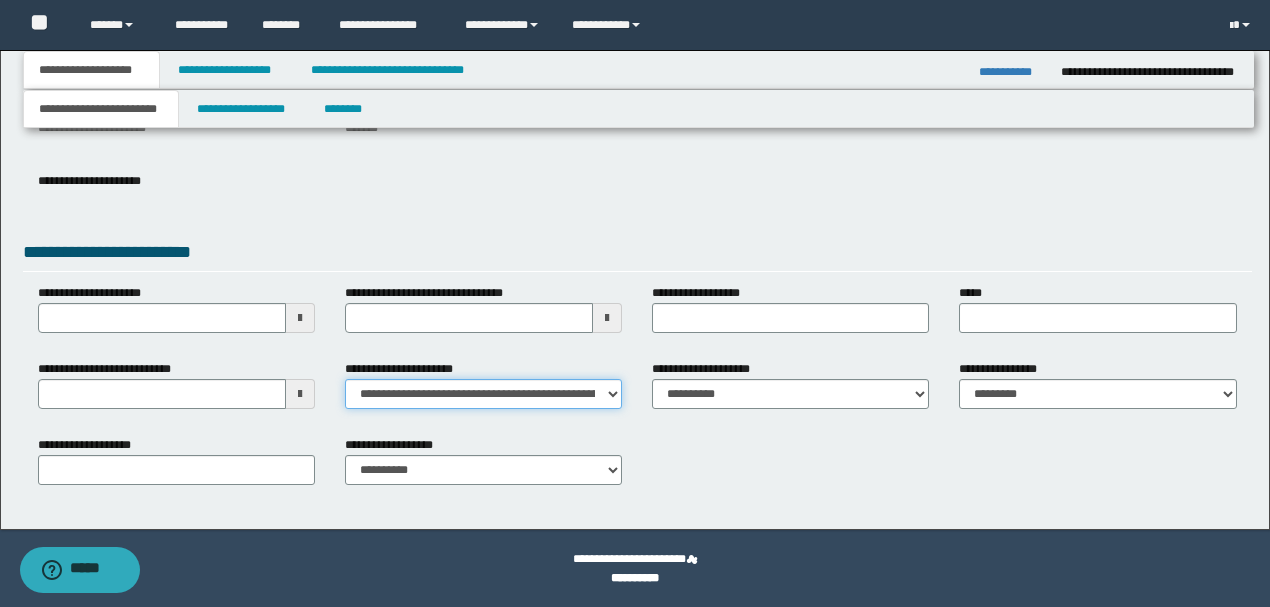 click on "**********" at bounding box center [483, 394] 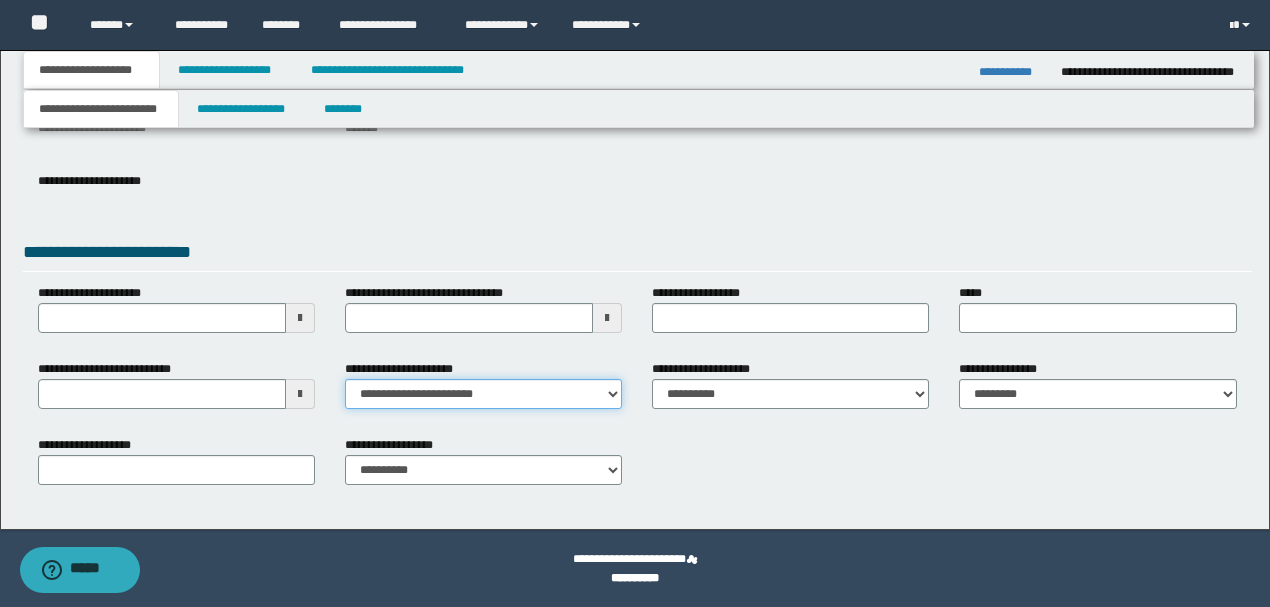 click on "**********" at bounding box center (483, 394) 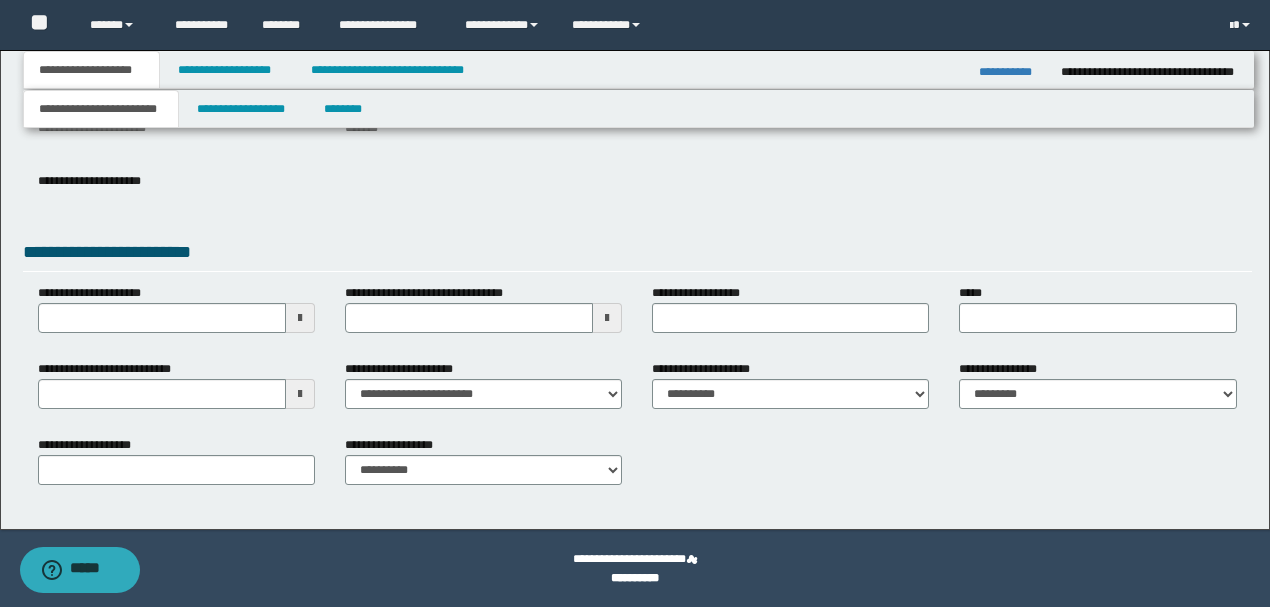 click on "**********" at bounding box center (637, 255) 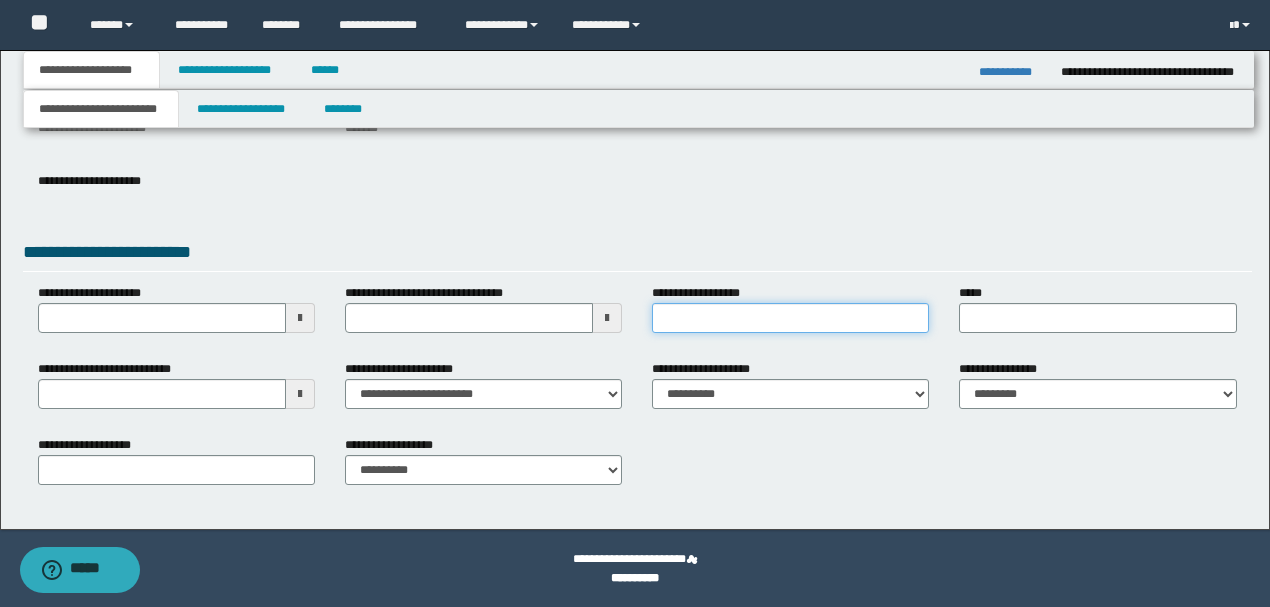 click on "**********" at bounding box center (790, 318) 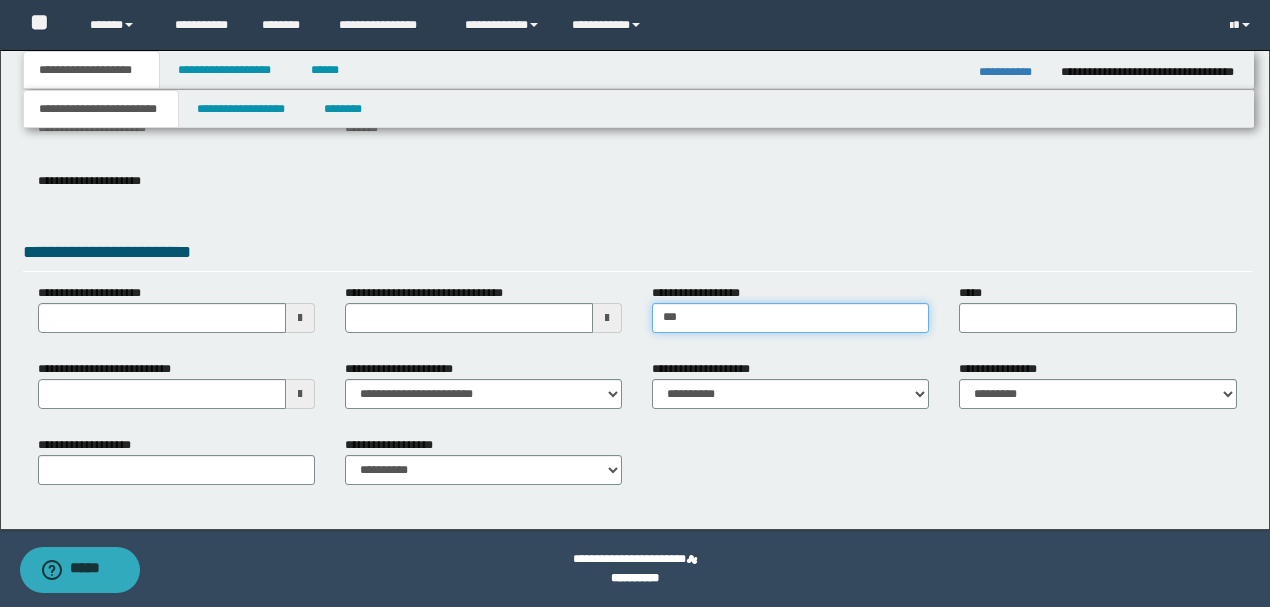 type on "**********" 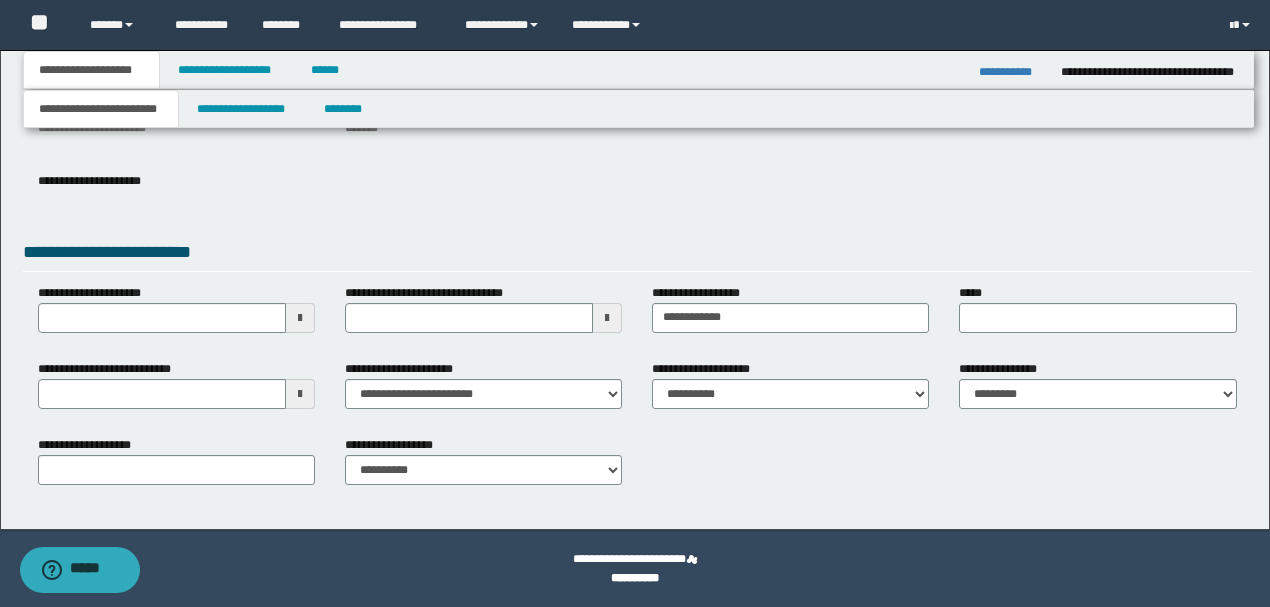 drag, startPoint x: 721, startPoint y: 253, endPoint x: 738, endPoint y: 297, distance: 47.169907 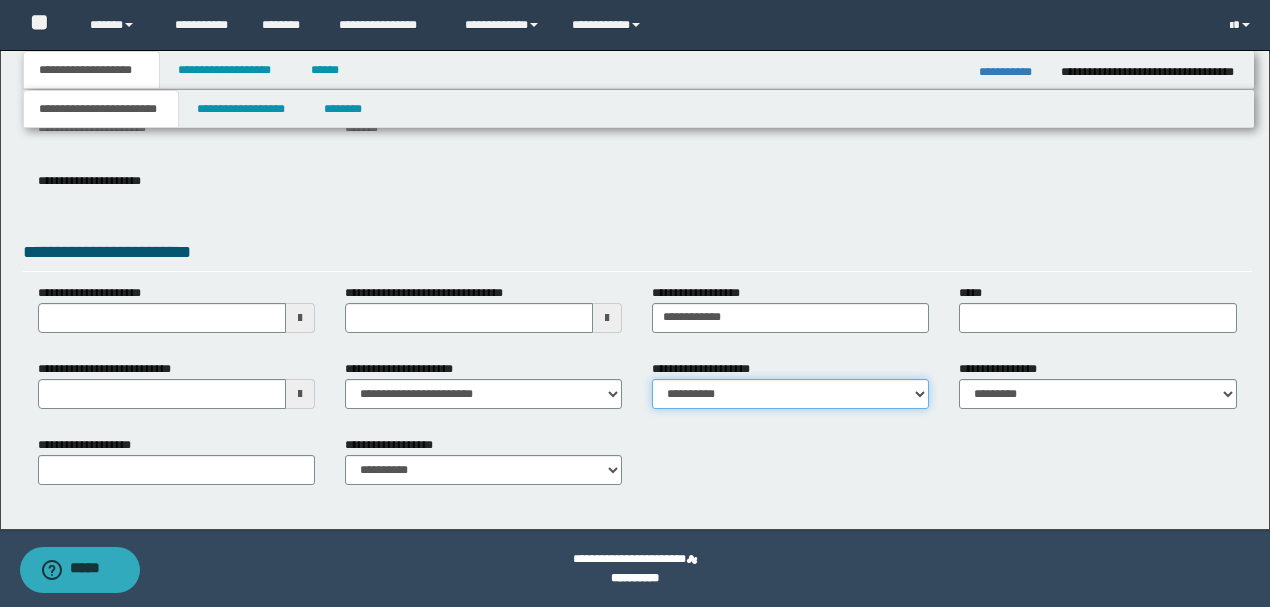 click on "**********" at bounding box center [790, 394] 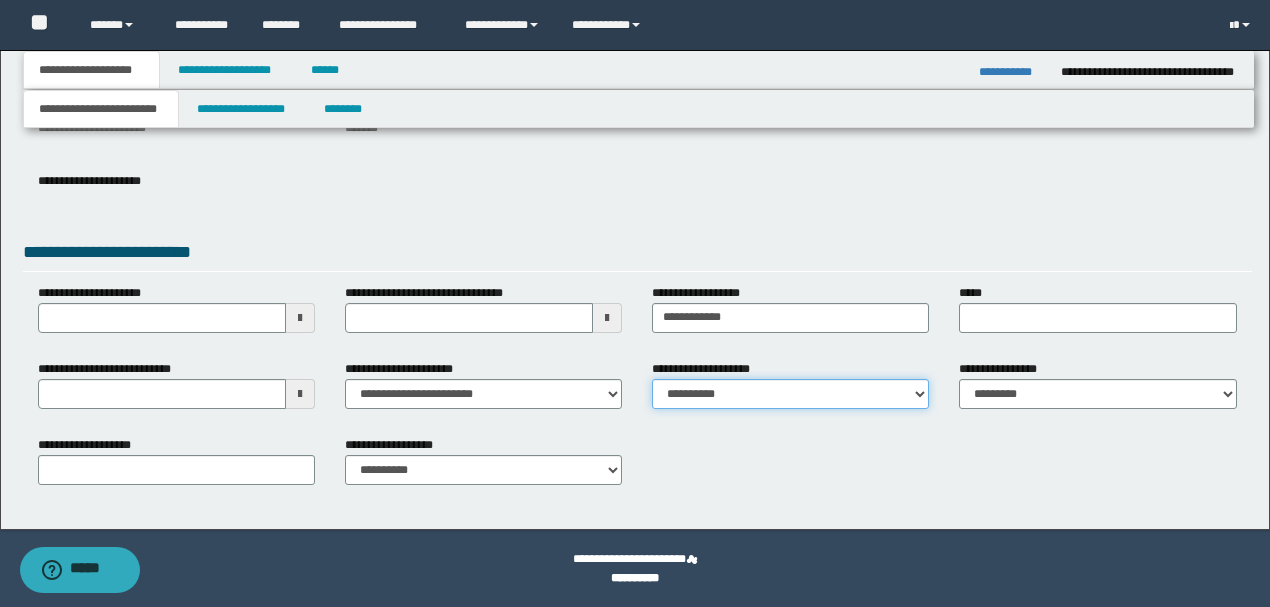 select on "**" 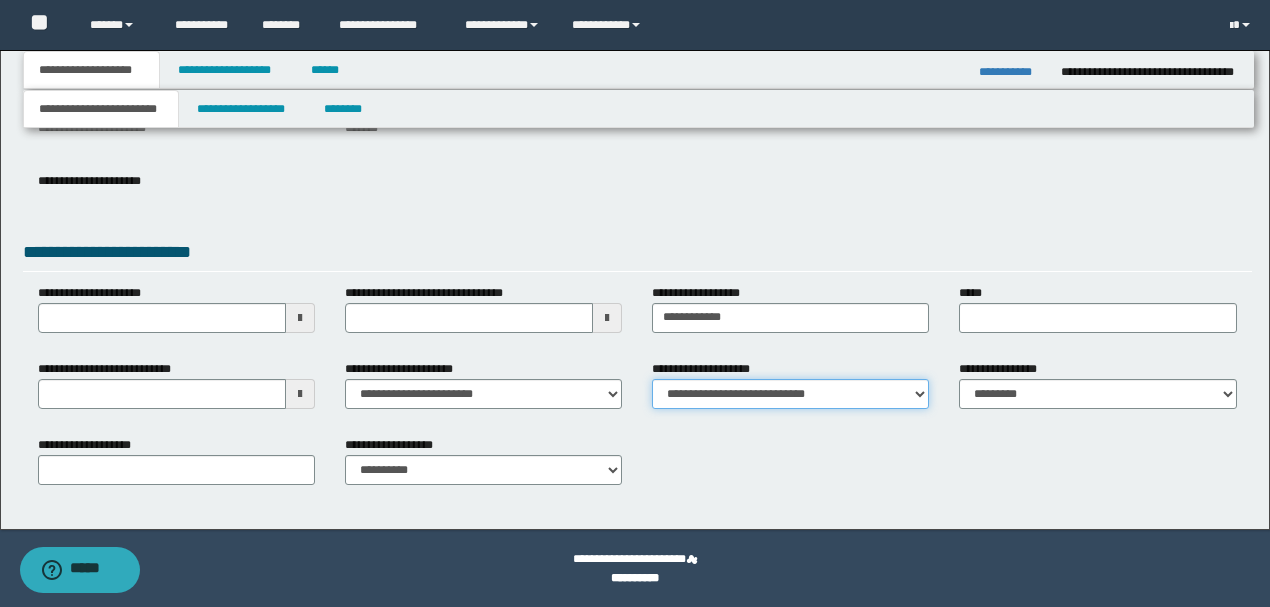 click on "**********" at bounding box center (790, 394) 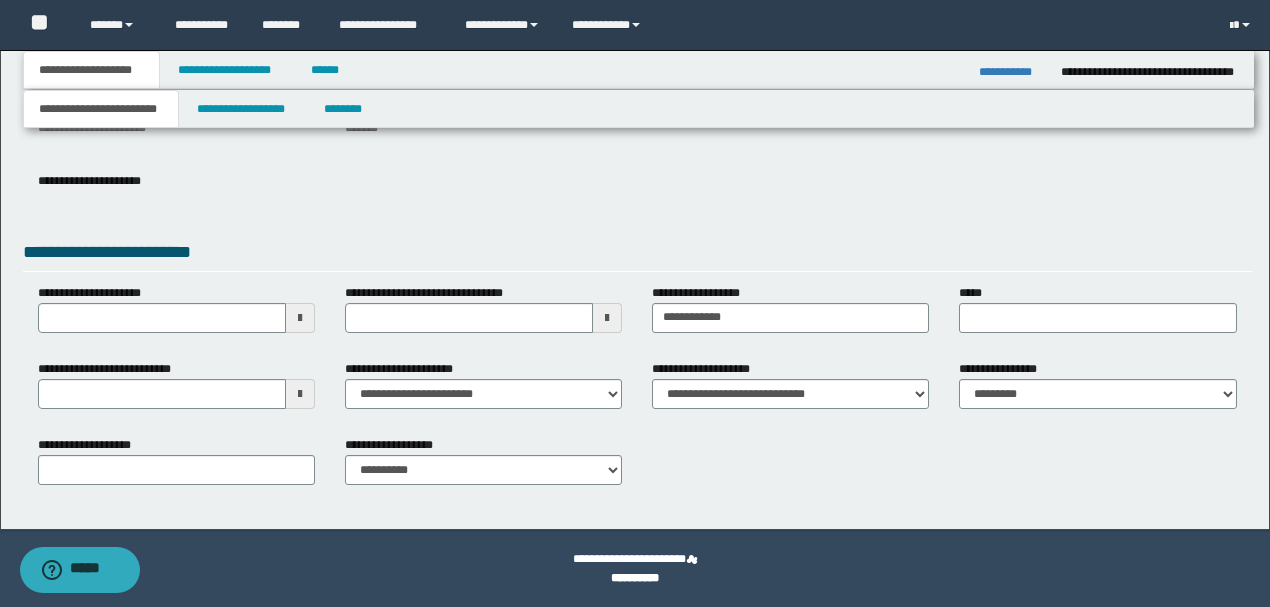click on "**********" at bounding box center (637, 255) 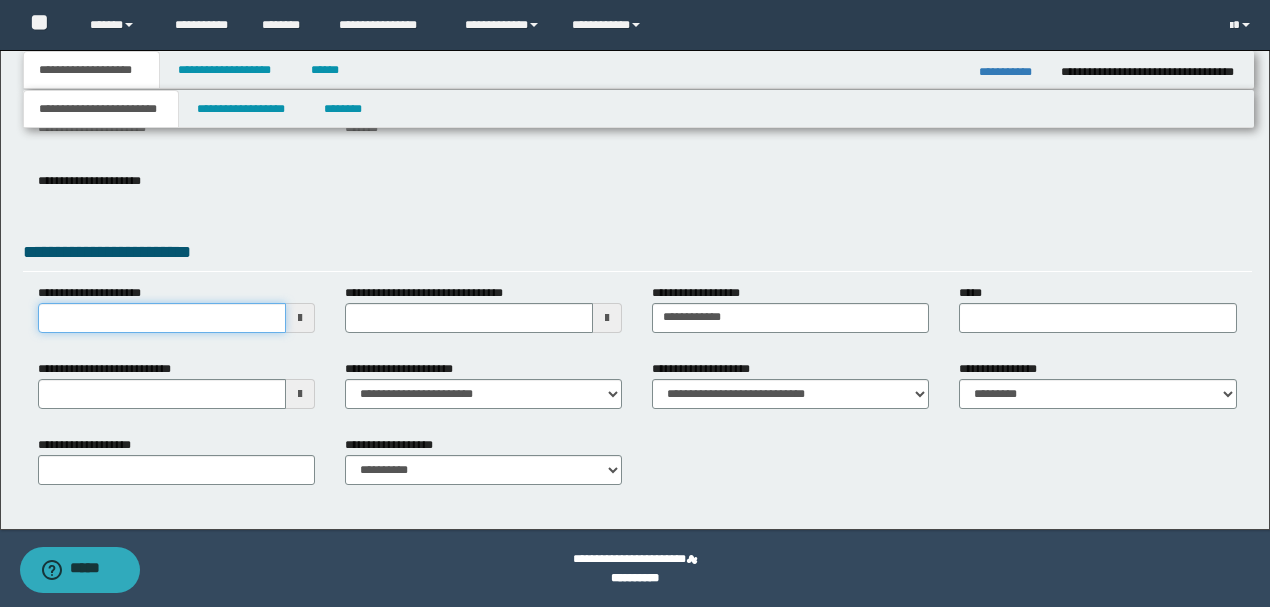 click on "**********" at bounding box center [162, 318] 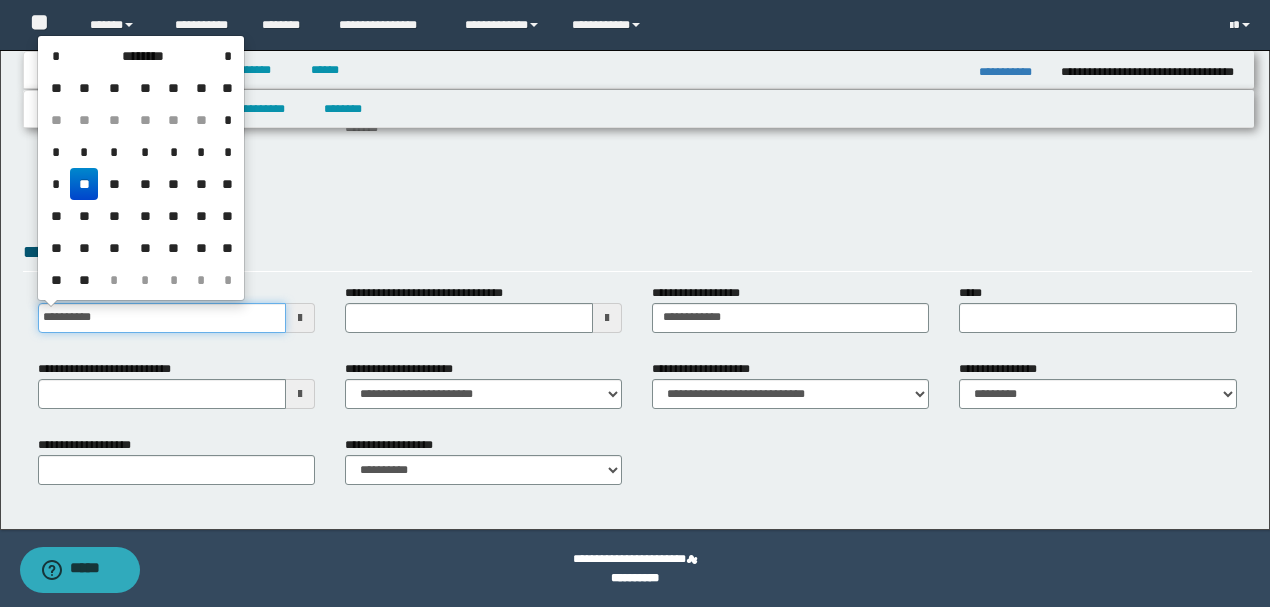 type on "**********" 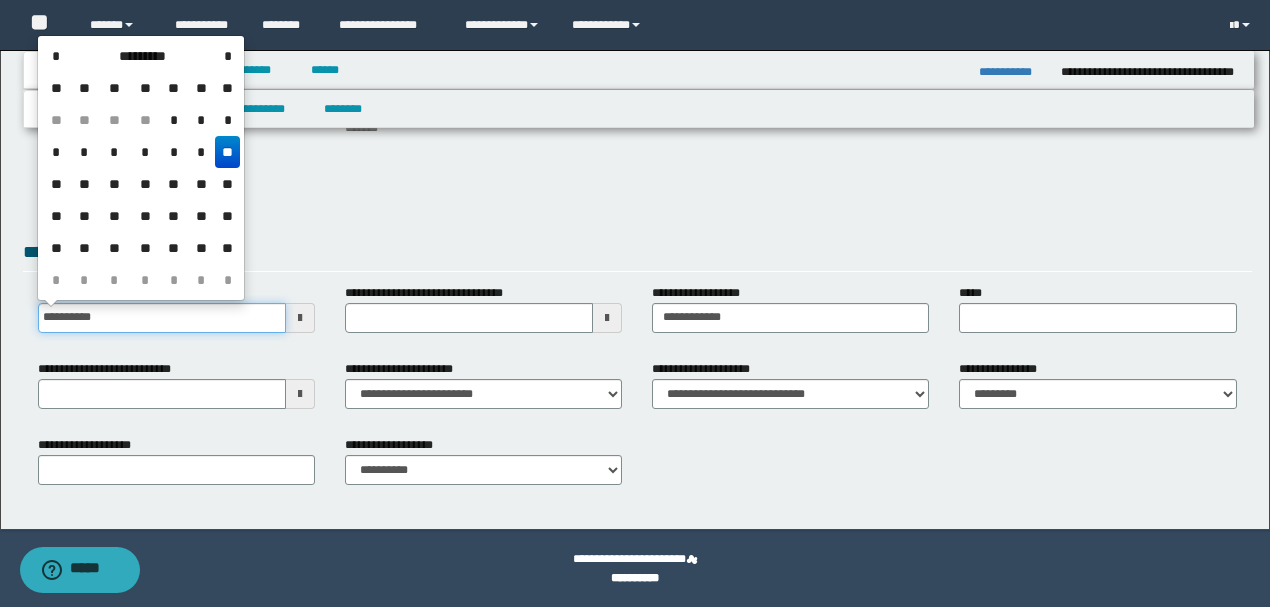 drag, startPoint x: 152, startPoint y: 327, endPoint x: 0, endPoint y: 323, distance: 152.05263 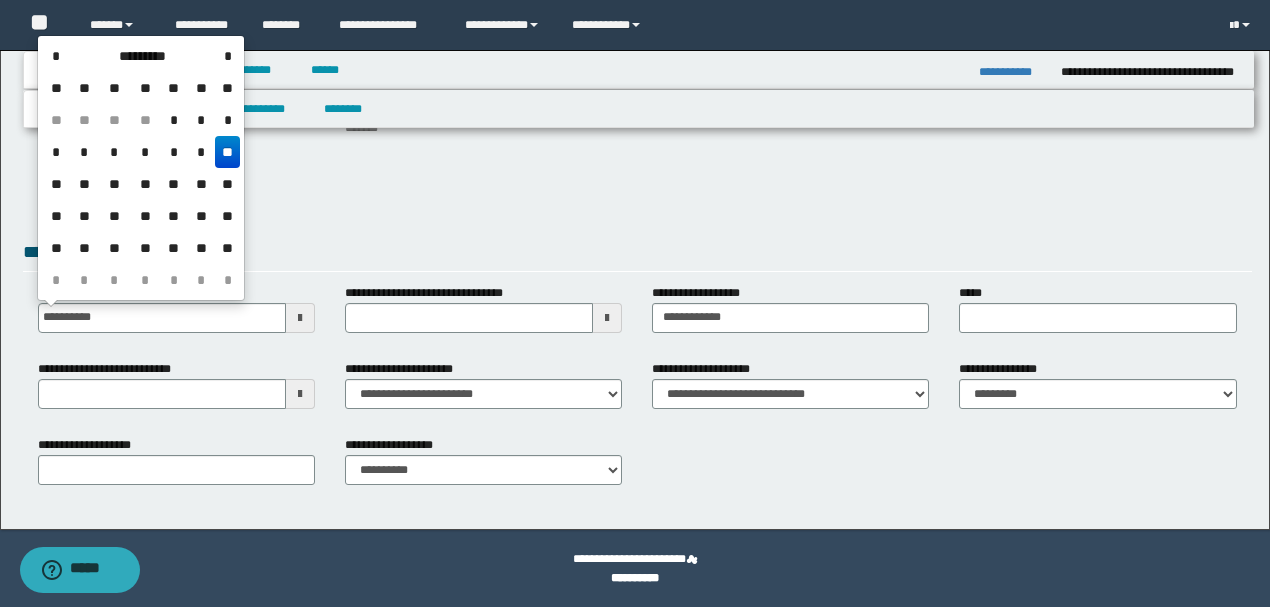 click on "**********" at bounding box center (637, 255) 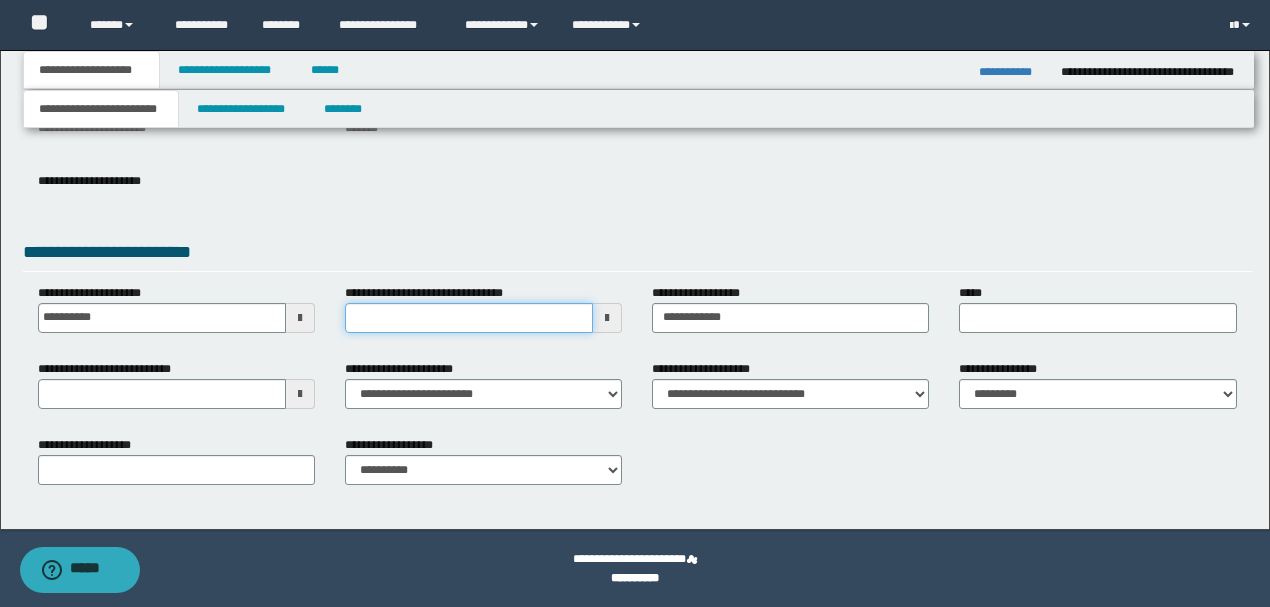 click on "**********" at bounding box center (469, 318) 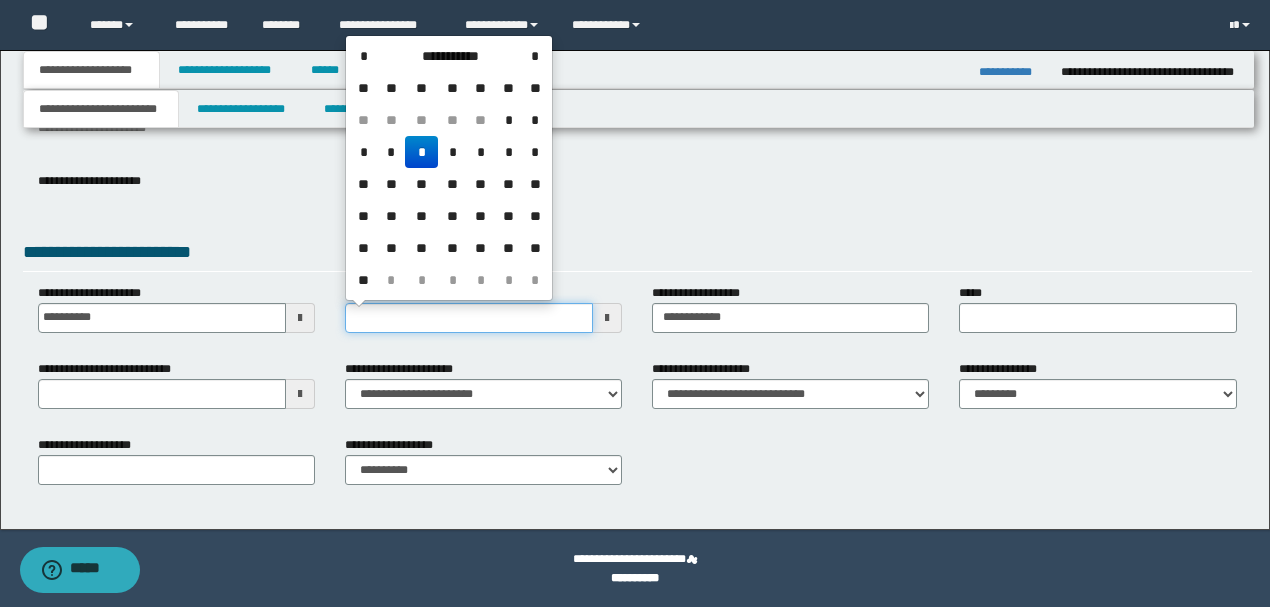 type on "**********" 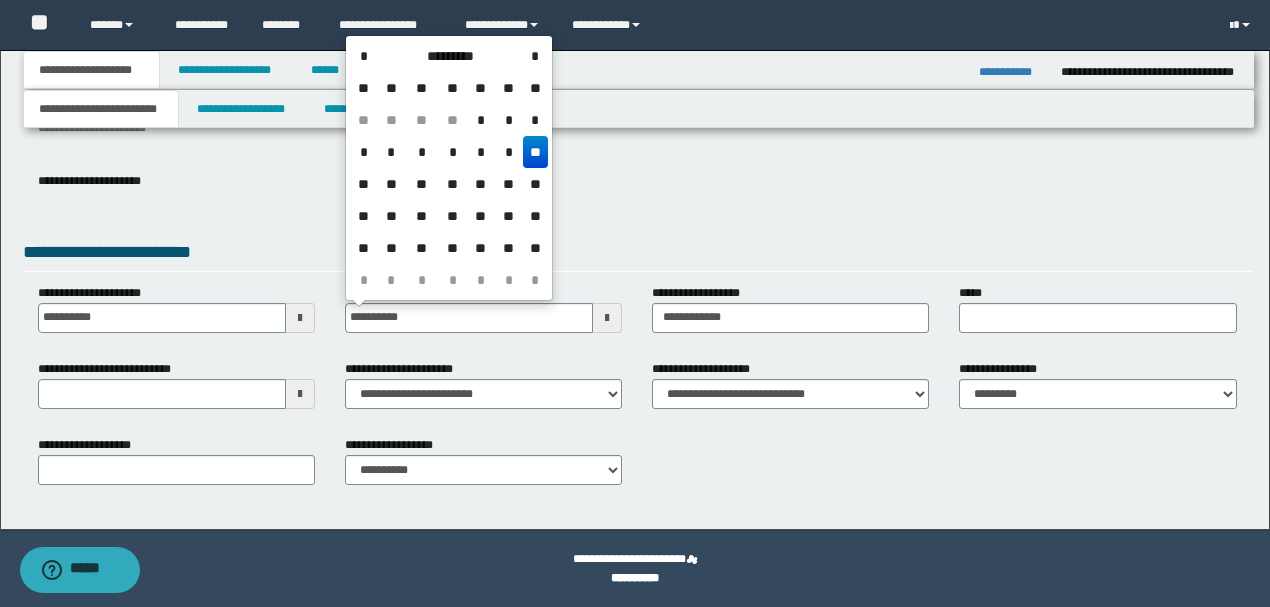 click on "**********" at bounding box center [637, 255] 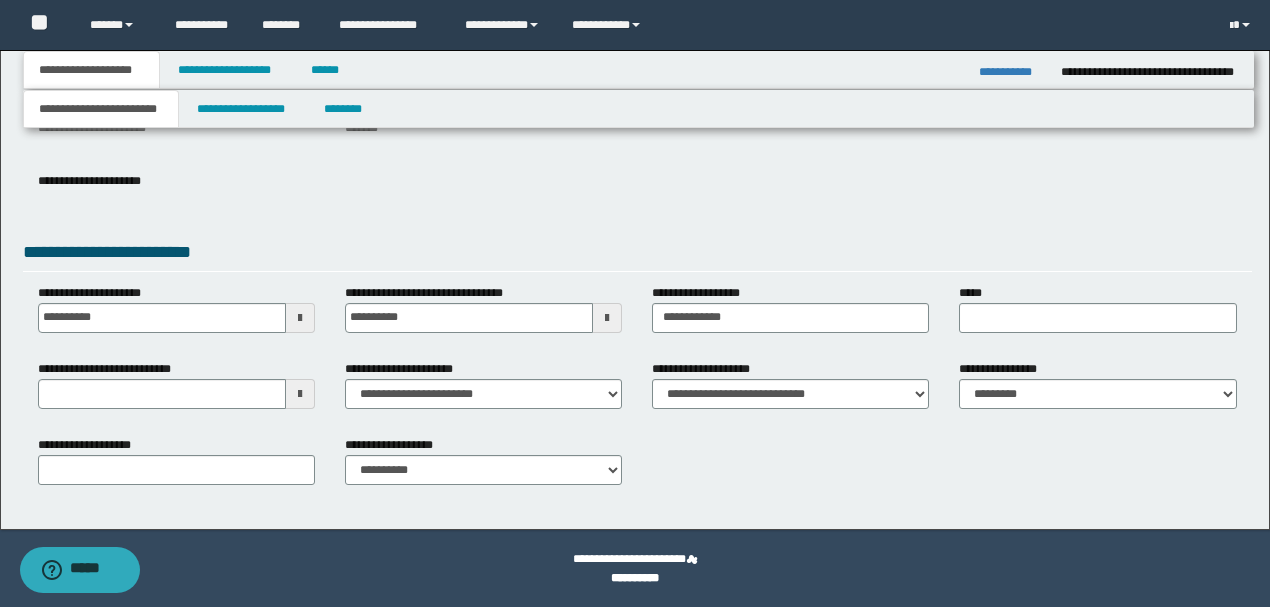 click on "**********" at bounding box center [637, 468] 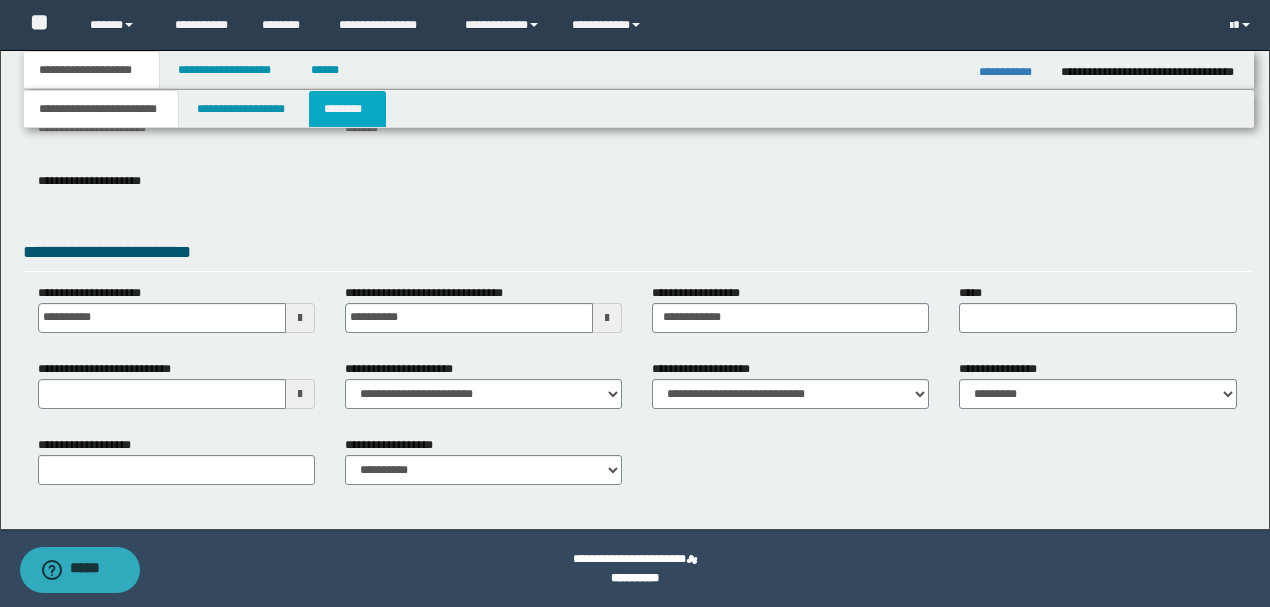 click on "********" at bounding box center [347, 109] 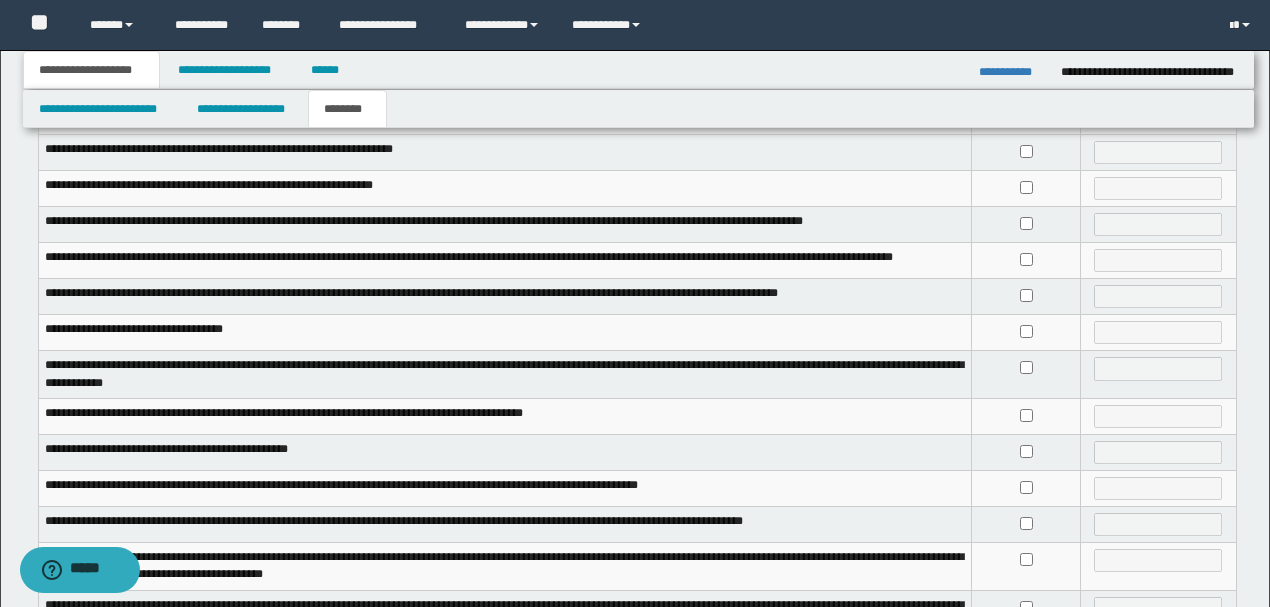 scroll, scrollTop: 266, scrollLeft: 0, axis: vertical 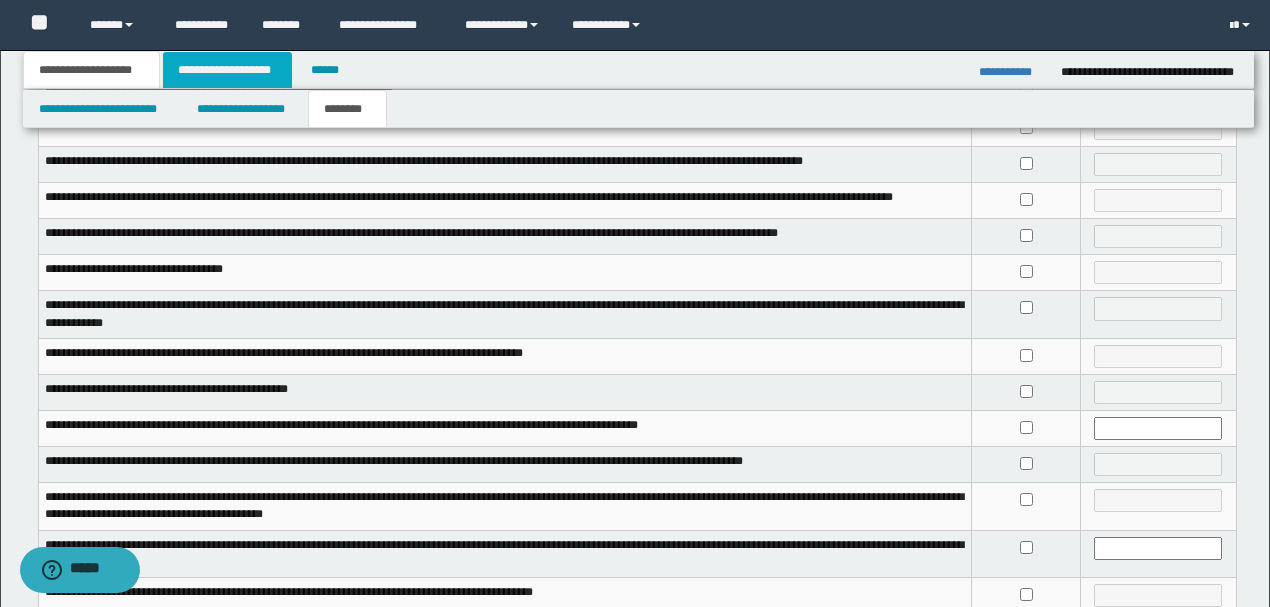 click on "**********" at bounding box center (227, 70) 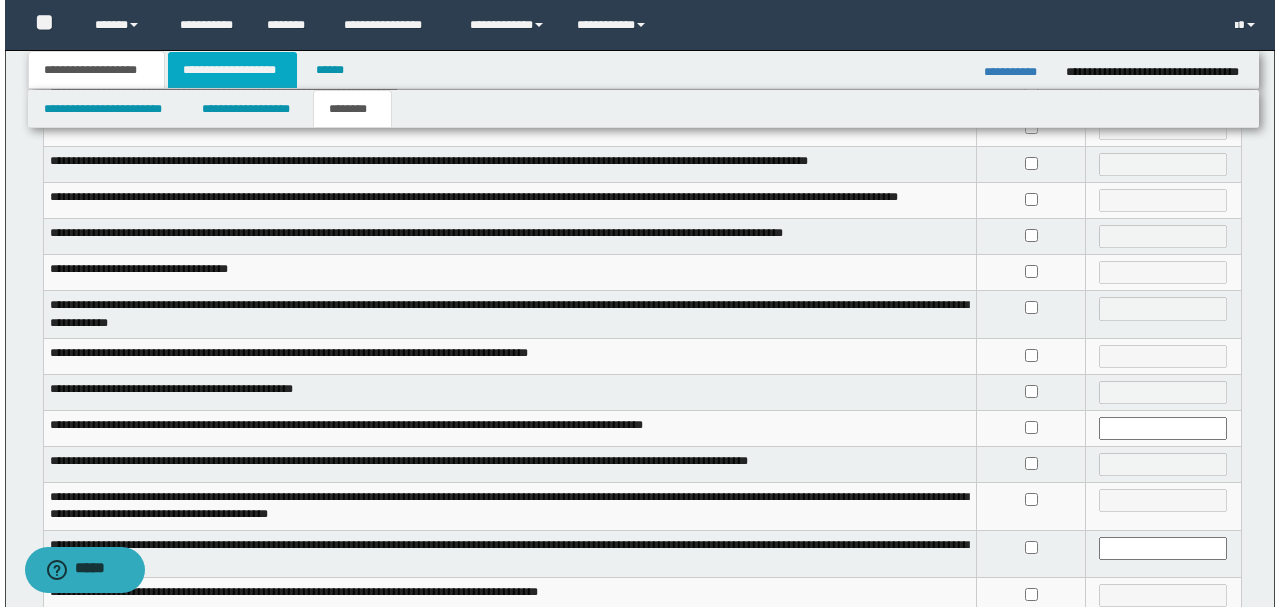 scroll, scrollTop: 0, scrollLeft: 0, axis: both 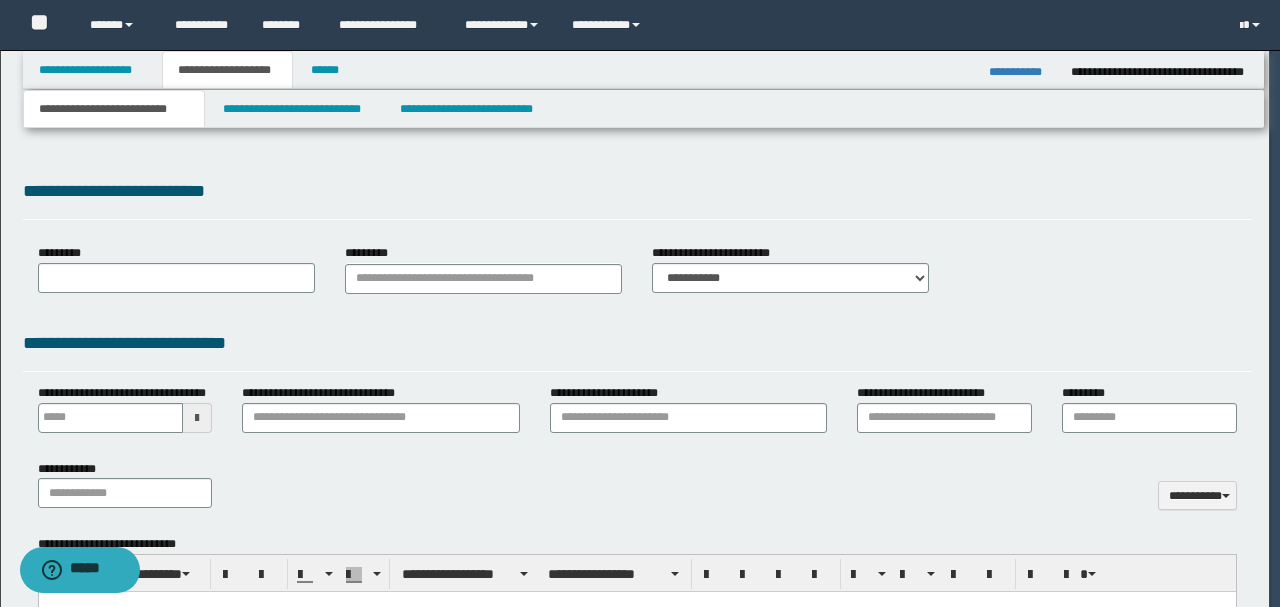 type 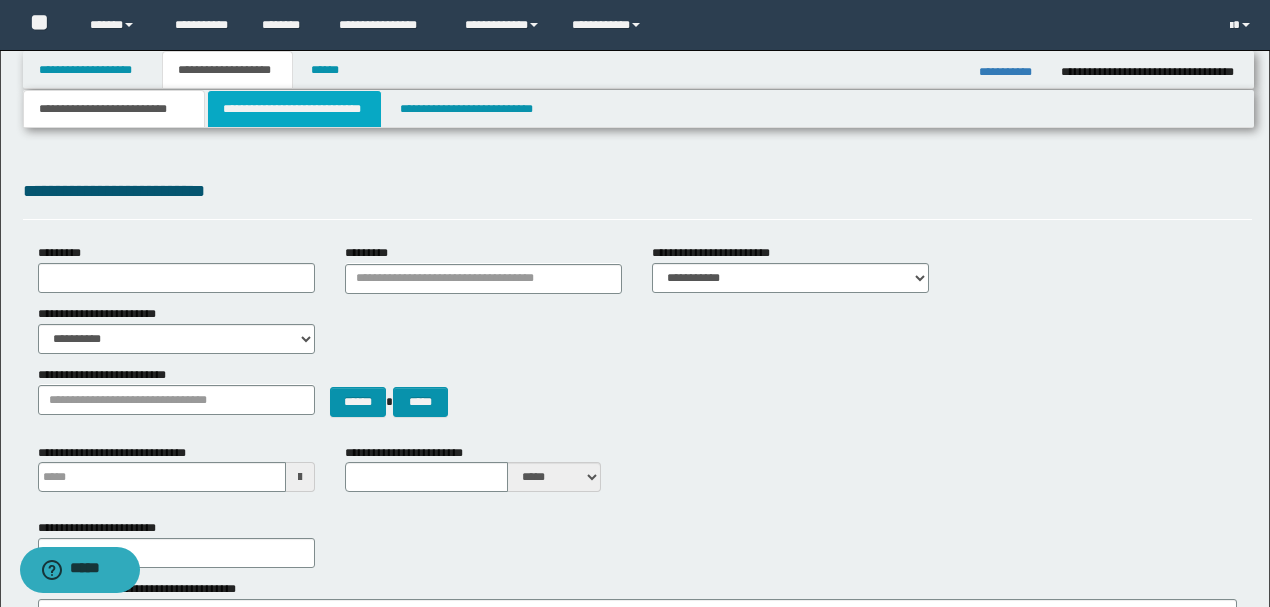 click on "**********" at bounding box center [294, 109] 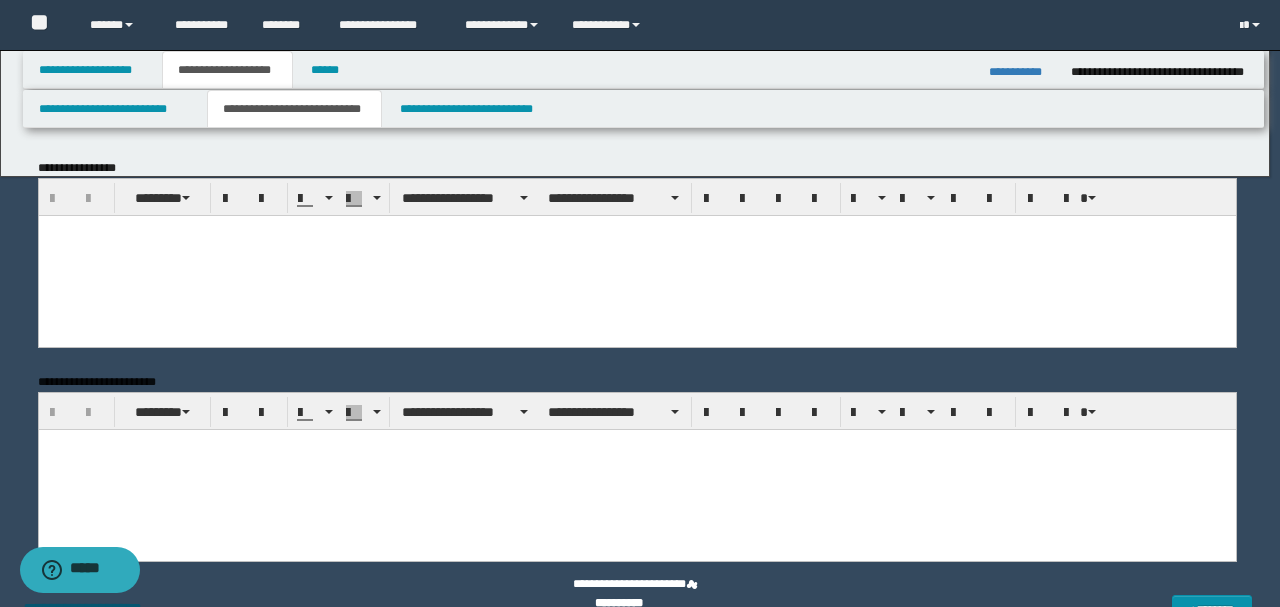 scroll, scrollTop: 0, scrollLeft: 0, axis: both 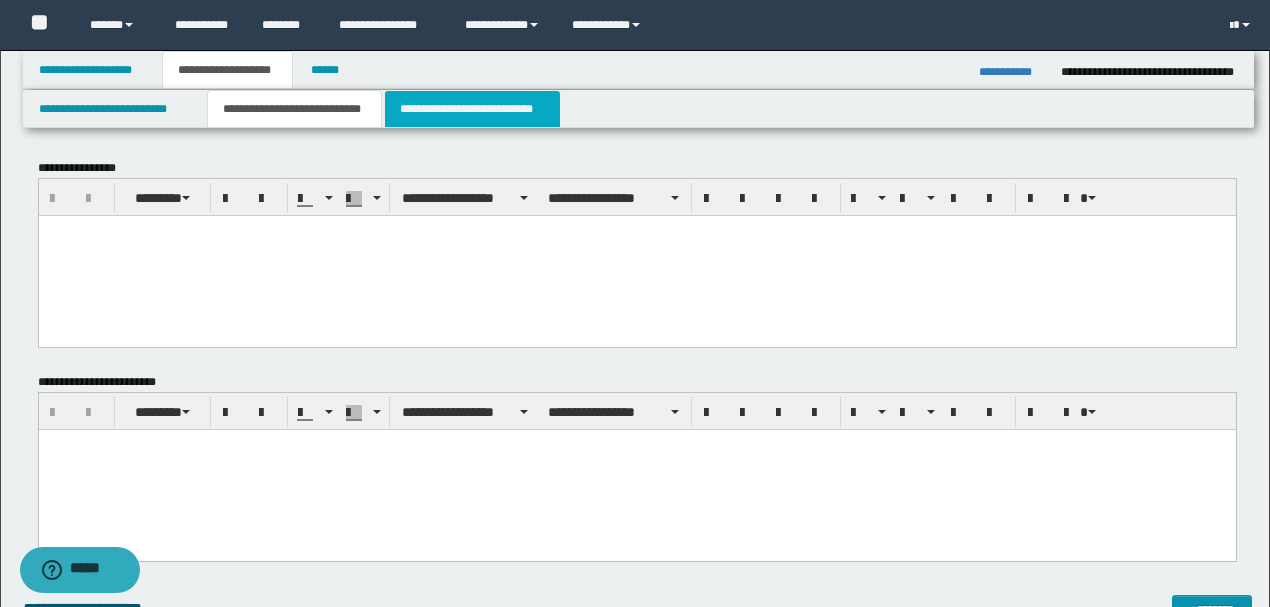 click on "**********" at bounding box center (472, 109) 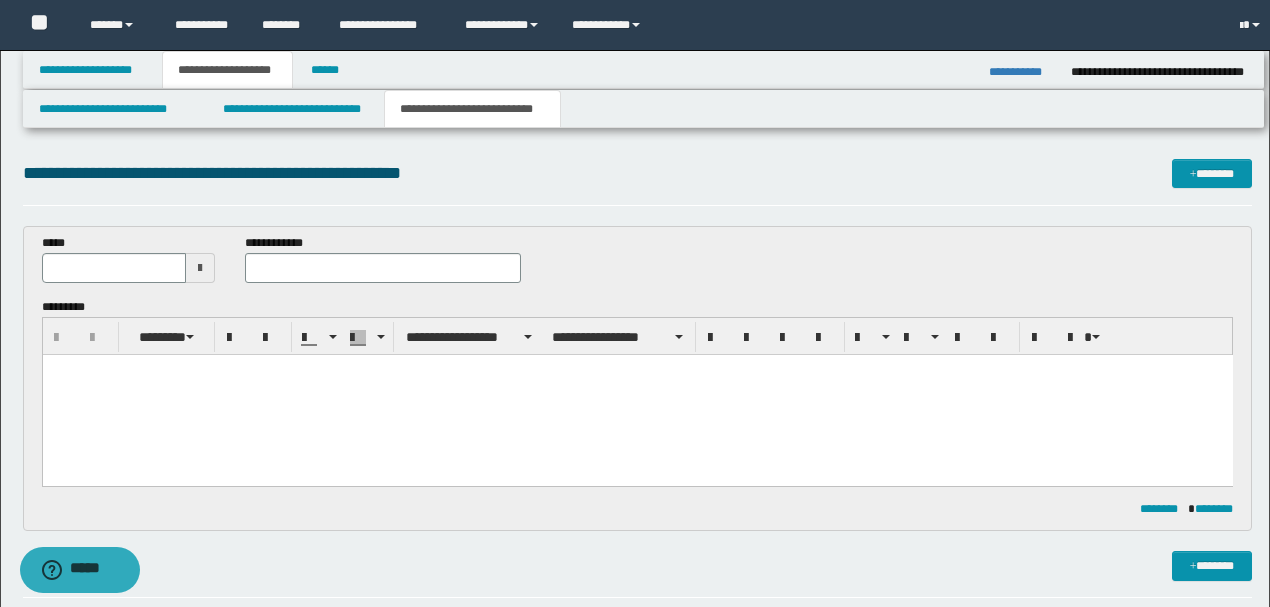 scroll, scrollTop: 0, scrollLeft: 0, axis: both 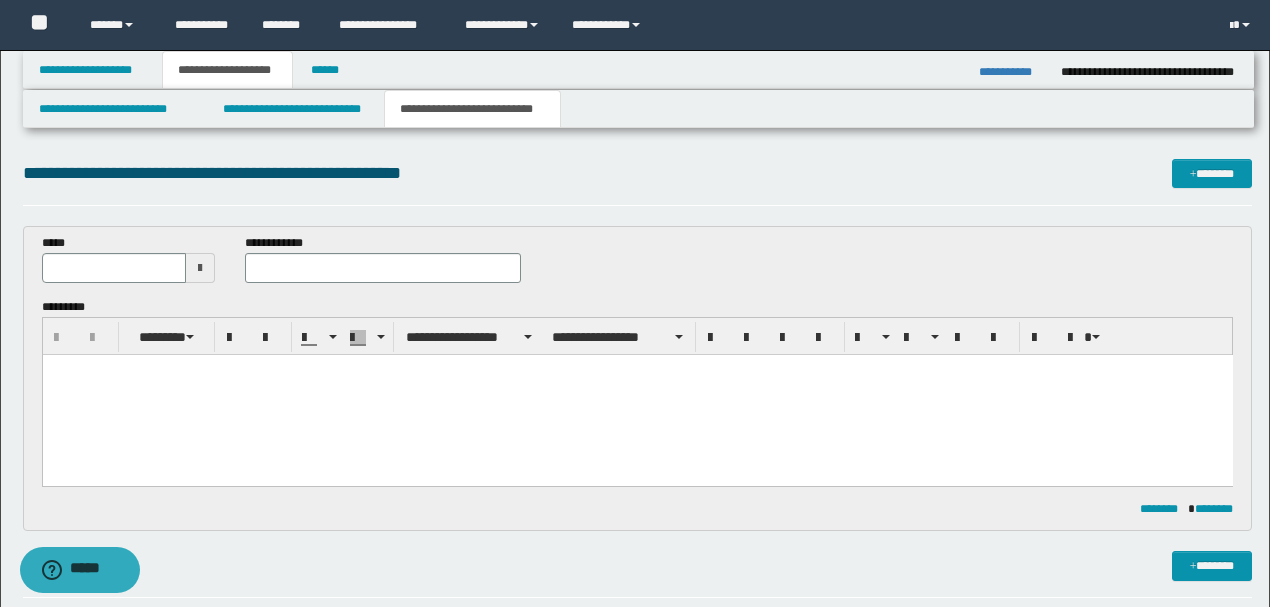click at bounding box center [200, 268] 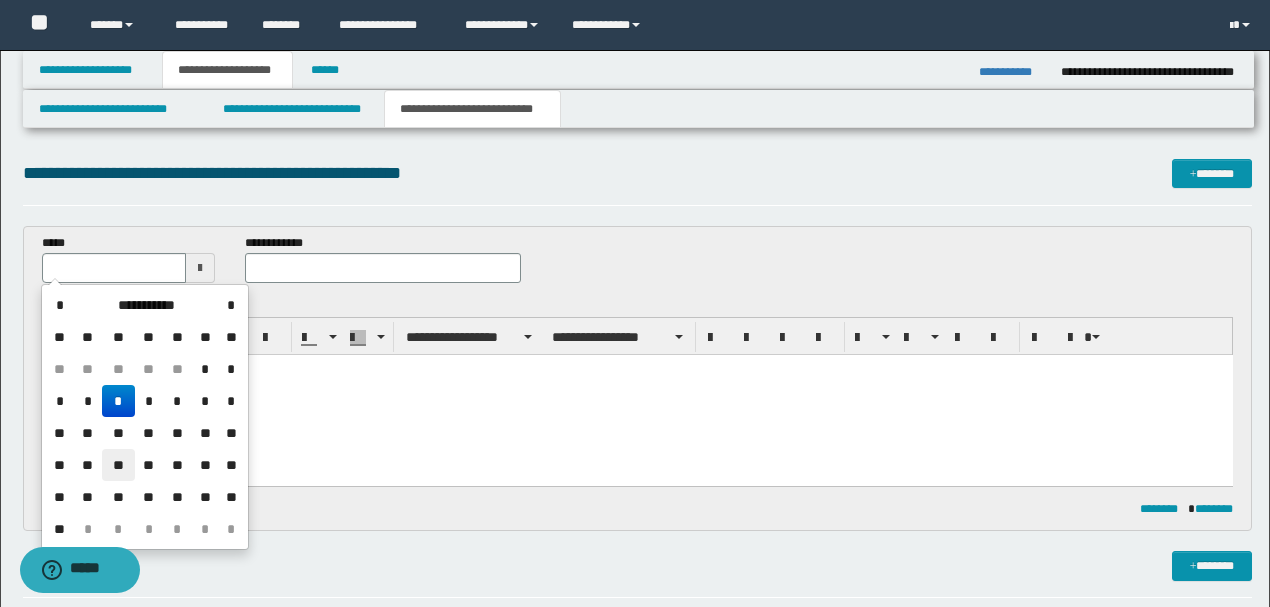 click on "**" at bounding box center (118, 465) 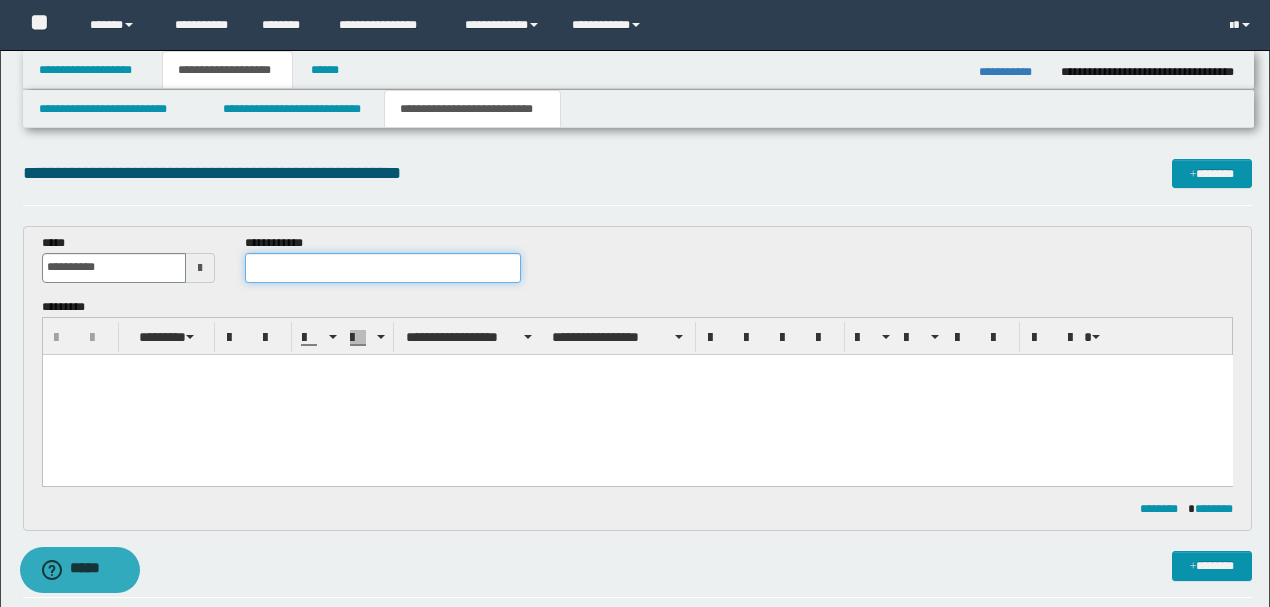 click at bounding box center [382, 268] 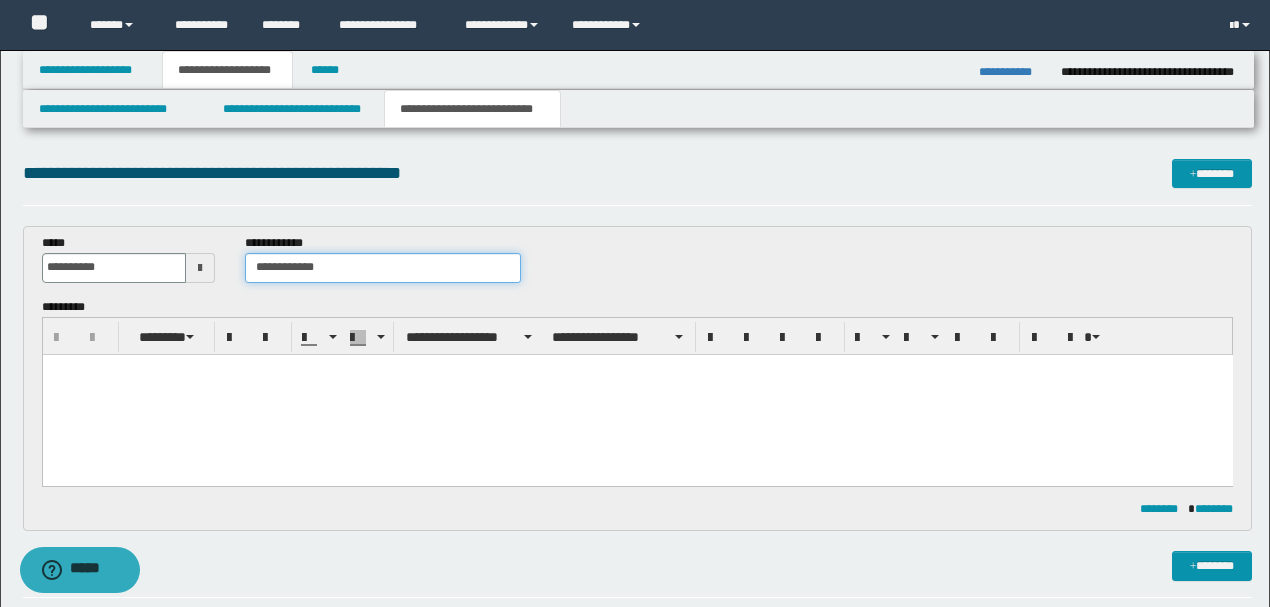 type on "**********" 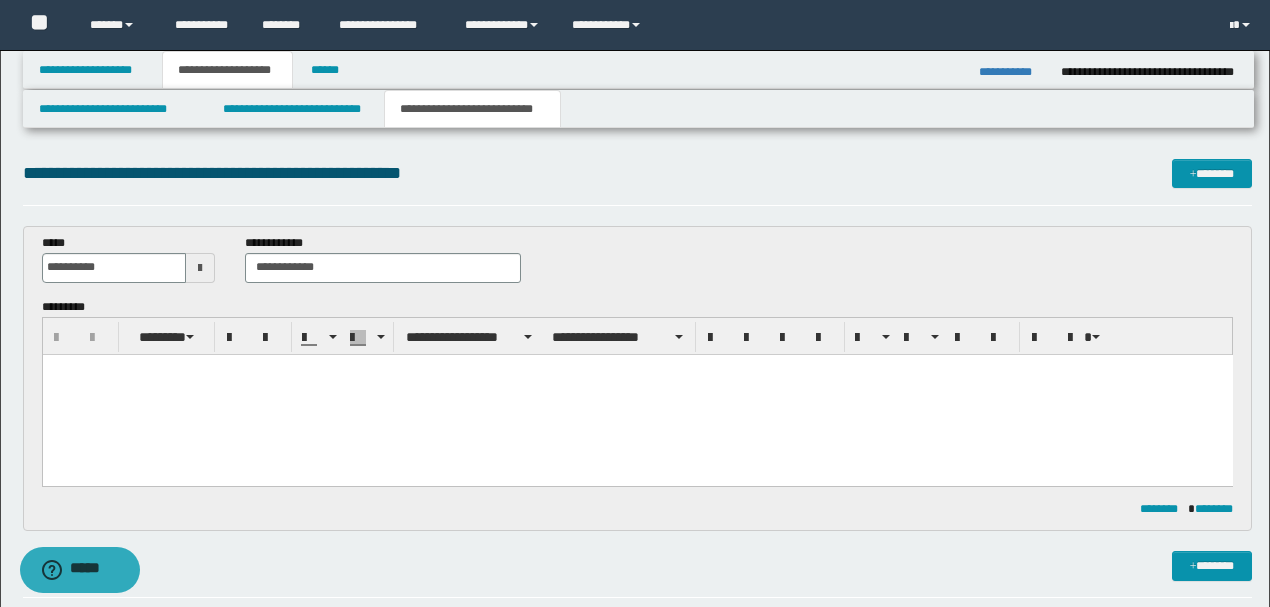 click on "**********" at bounding box center [638, 266] 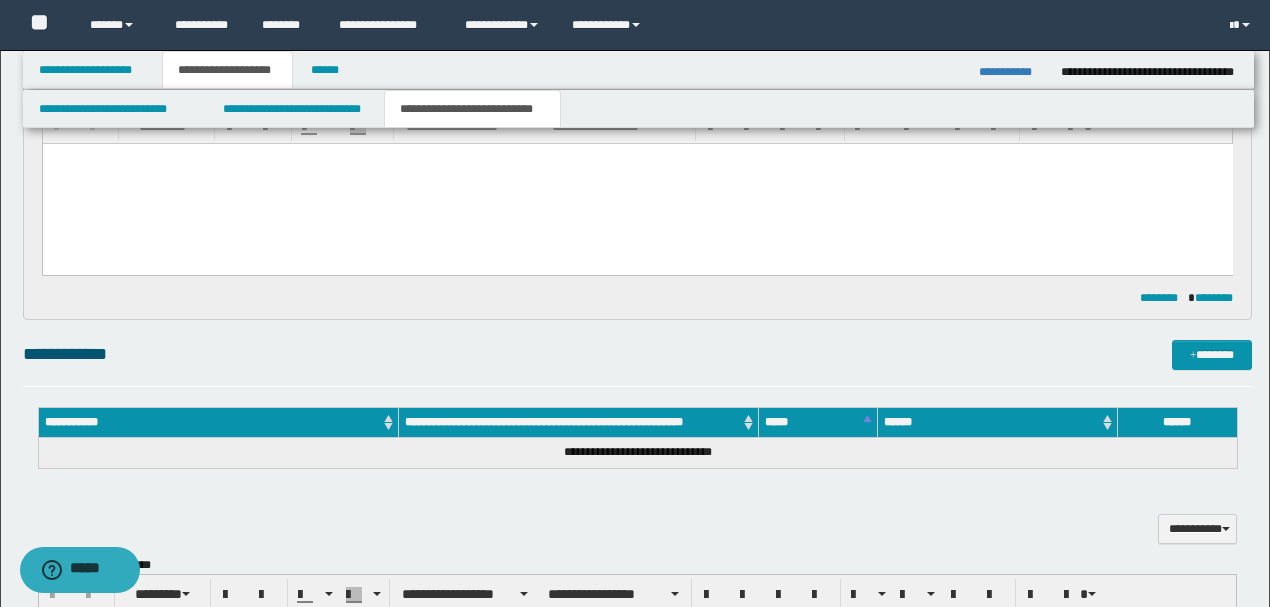 scroll, scrollTop: 266, scrollLeft: 0, axis: vertical 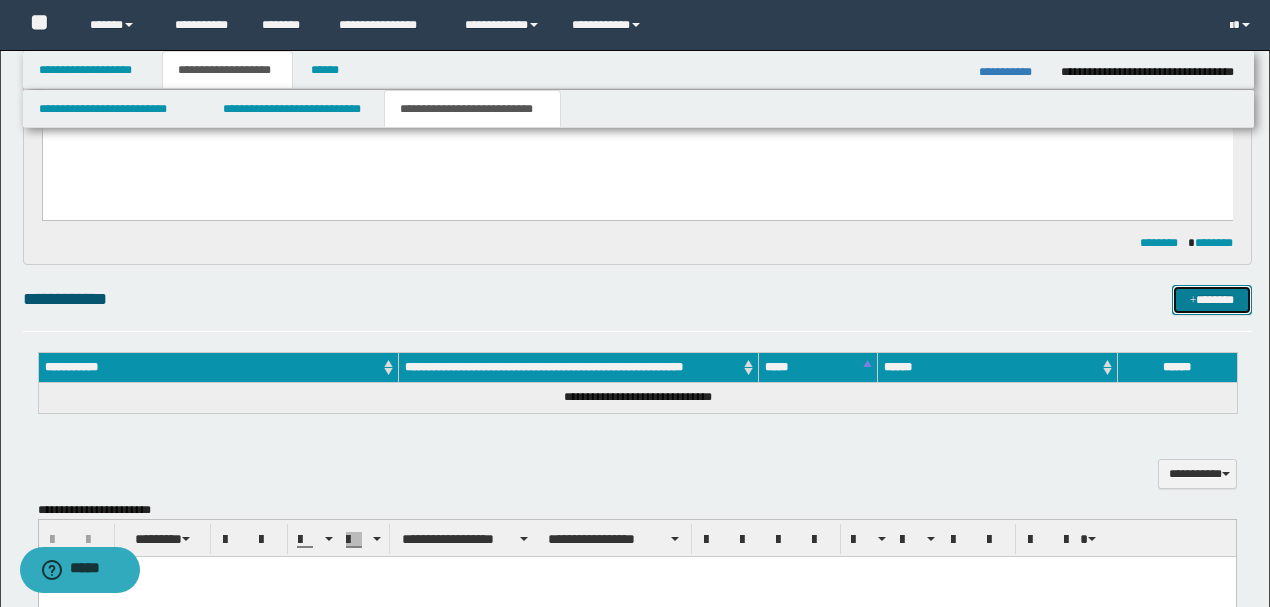 click at bounding box center [1193, 301] 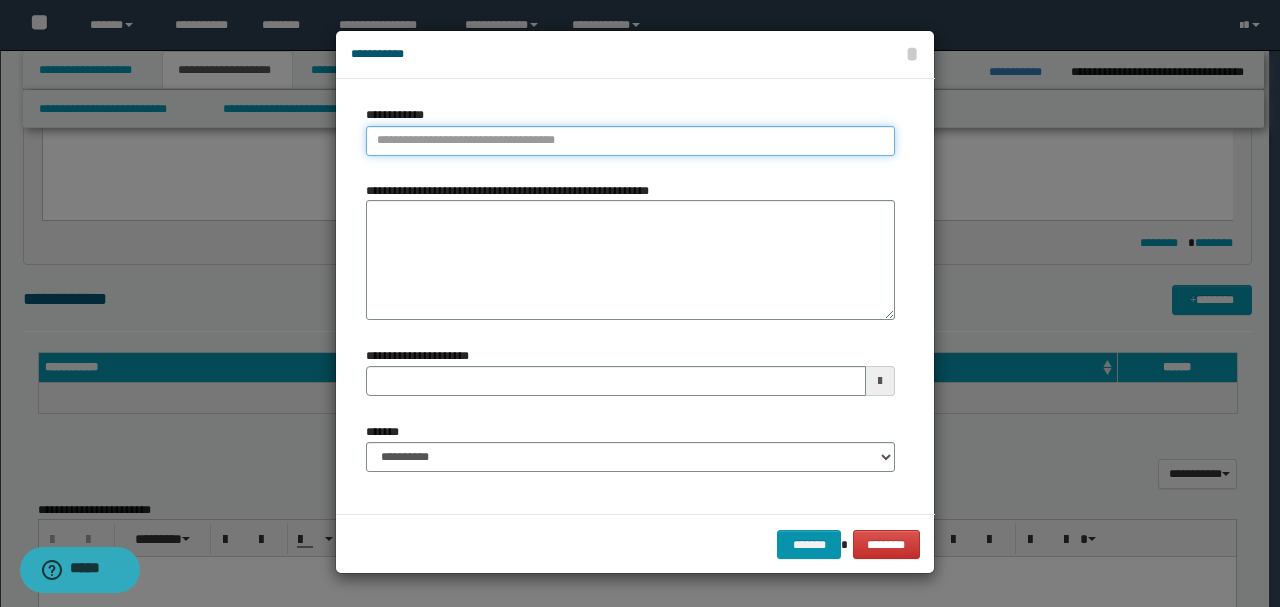 click on "**********" at bounding box center [630, 141] 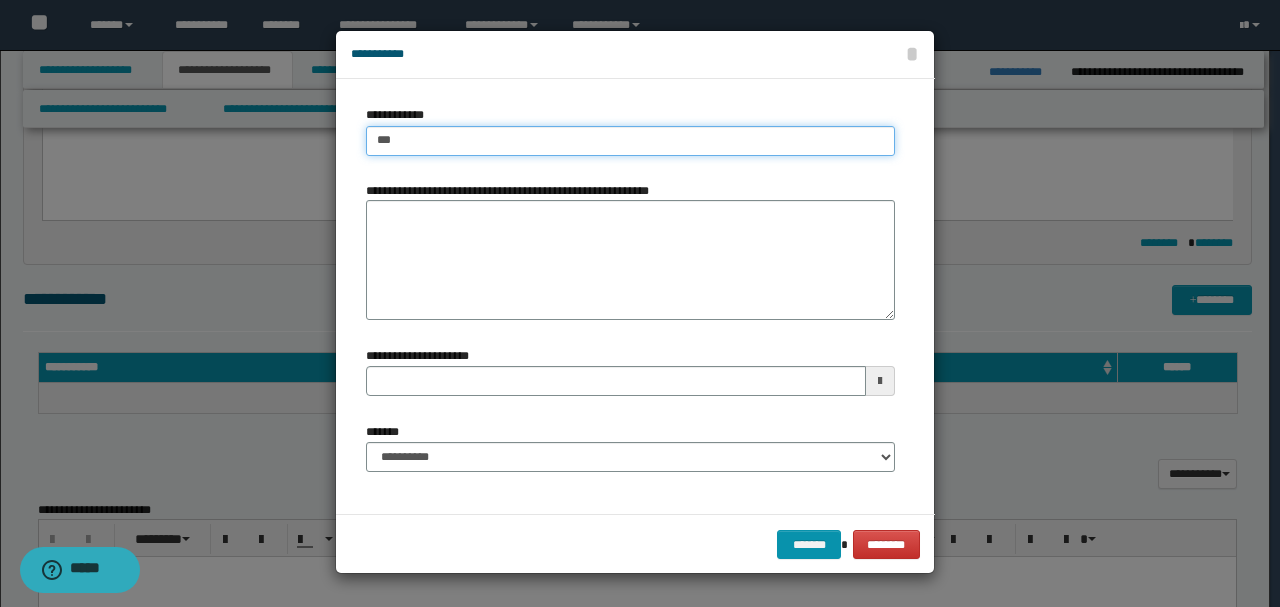 type on "****" 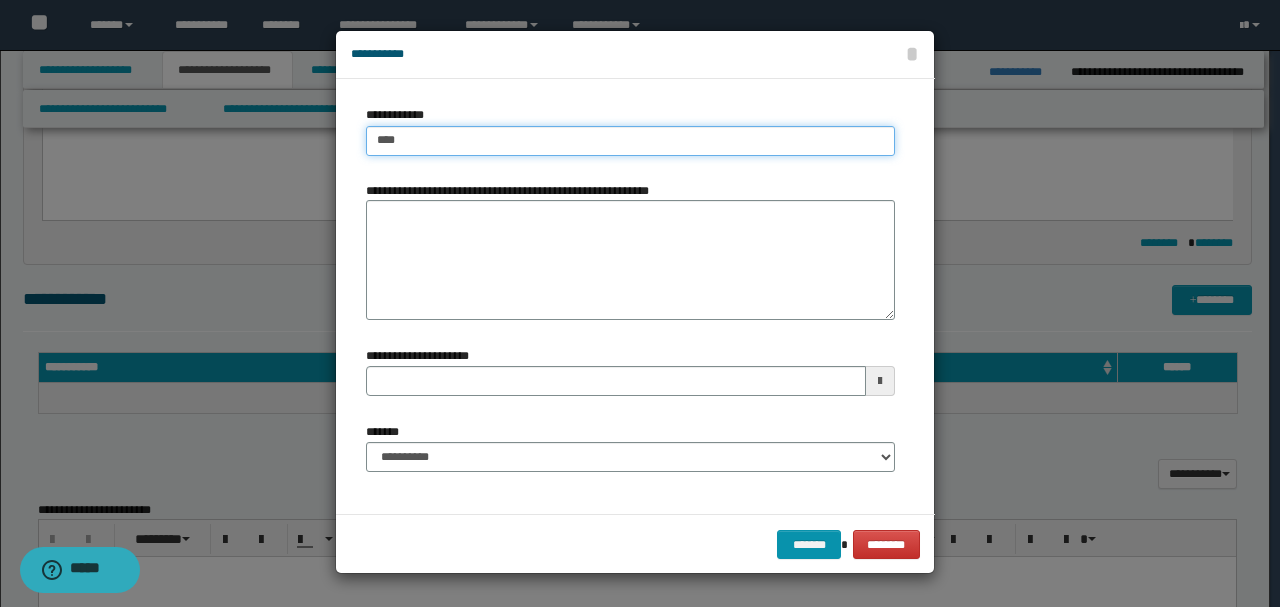 type on "****" 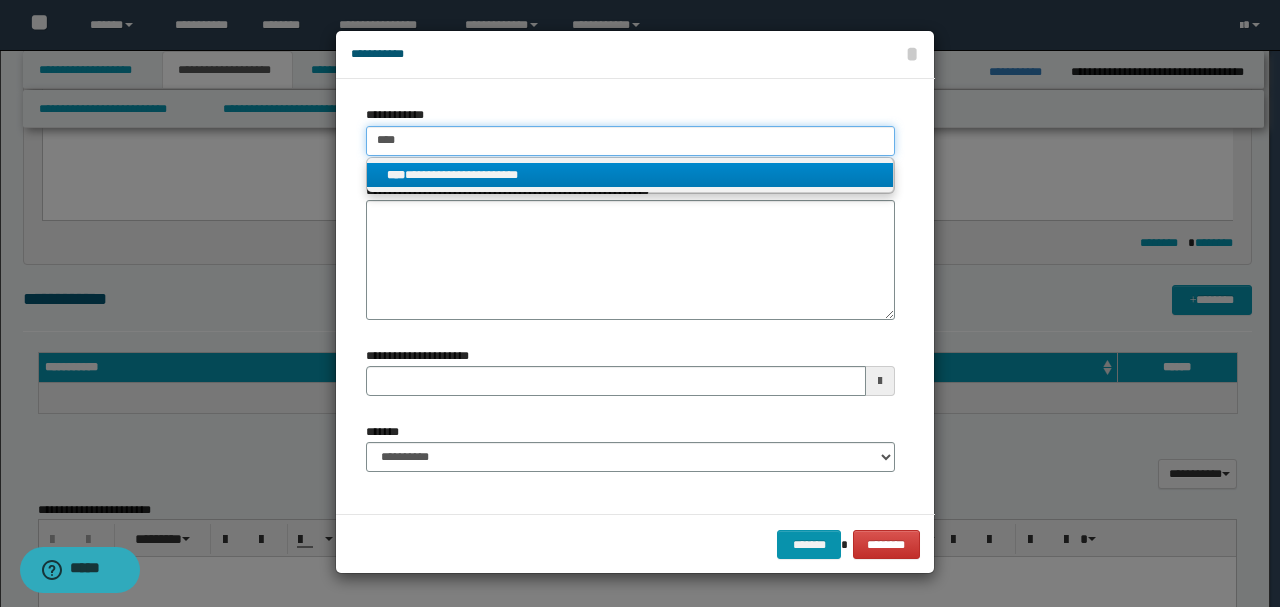type on "****" 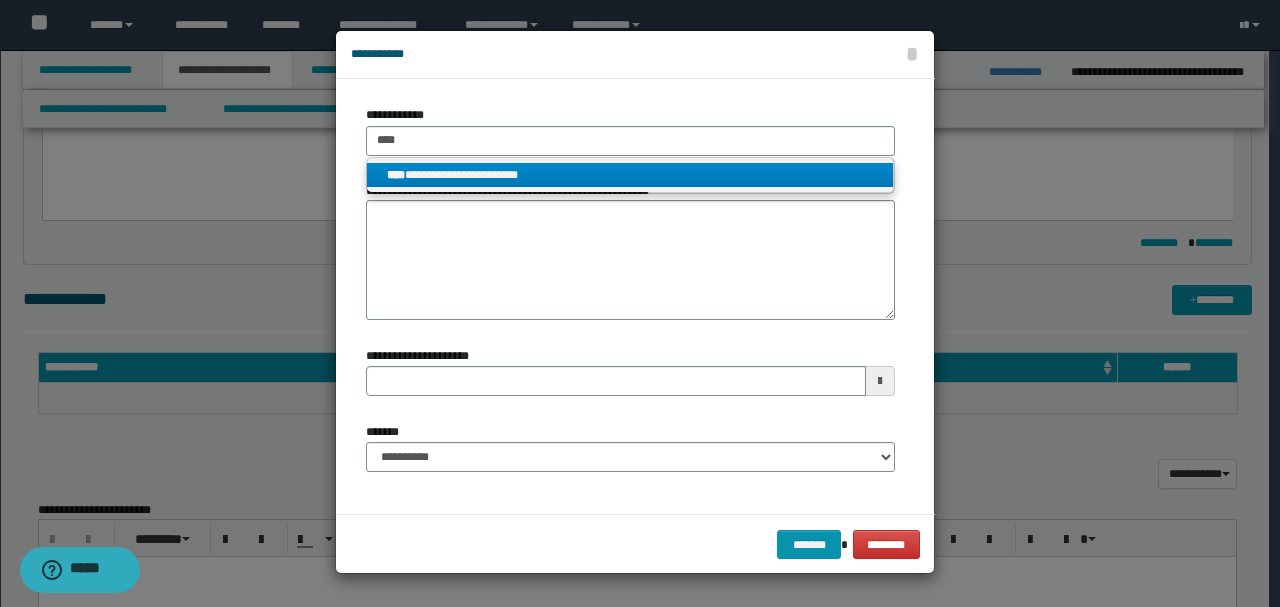 drag, startPoint x: 542, startPoint y: 167, endPoint x: 554, endPoint y: 208, distance: 42.72002 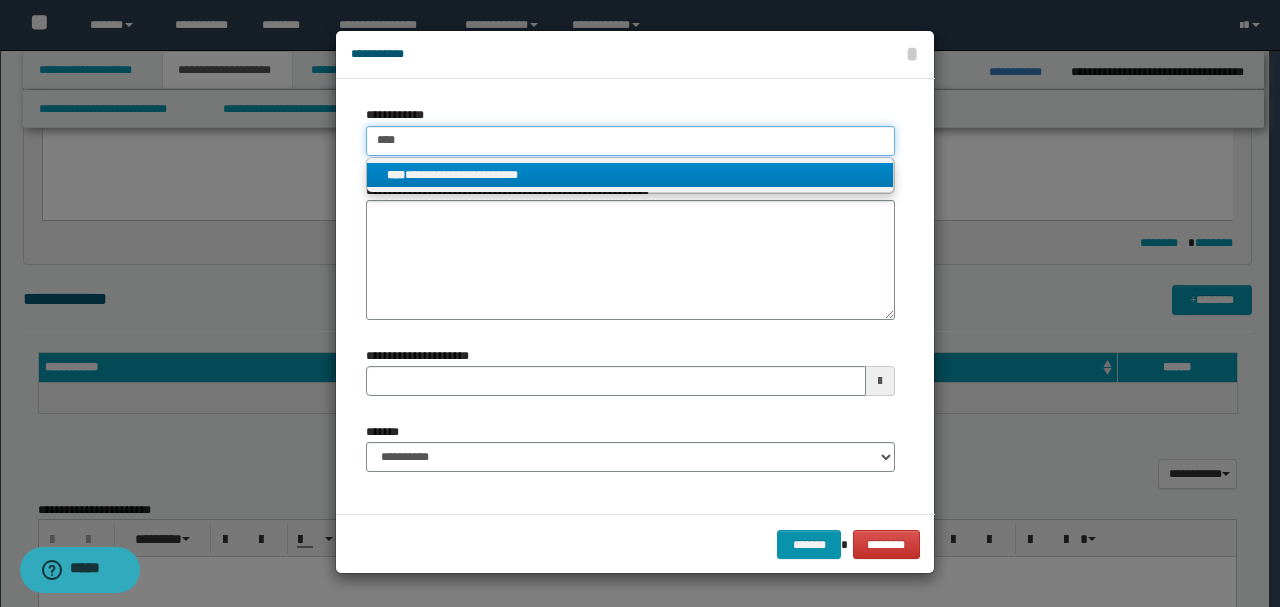 type 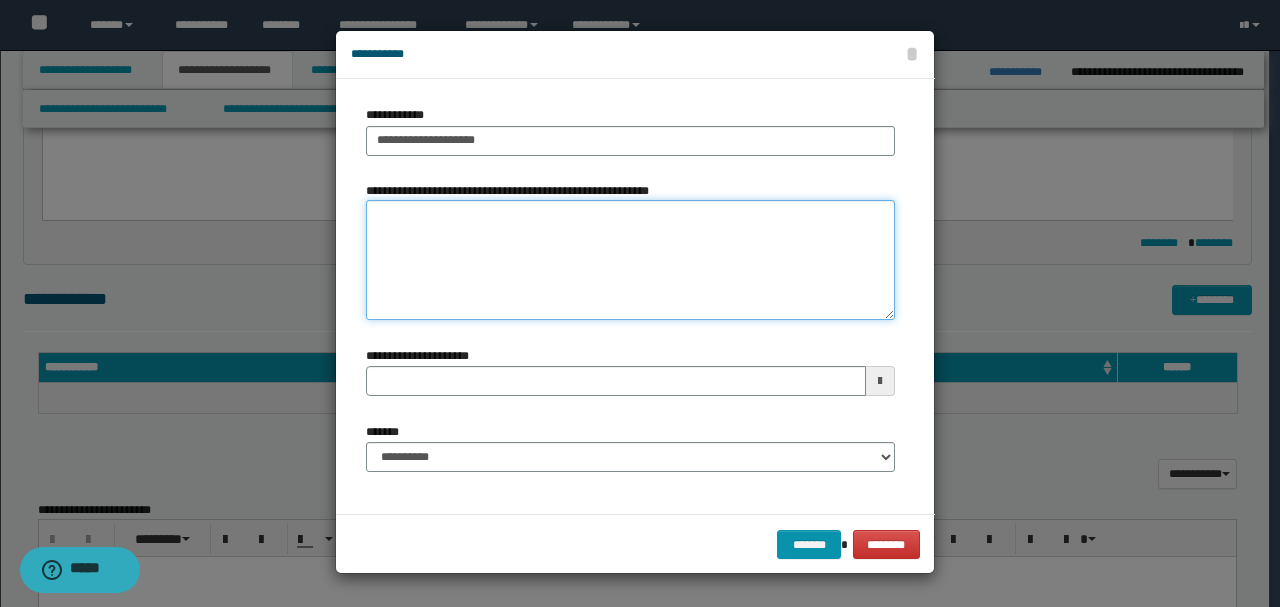 click on "**********" at bounding box center (630, 260) 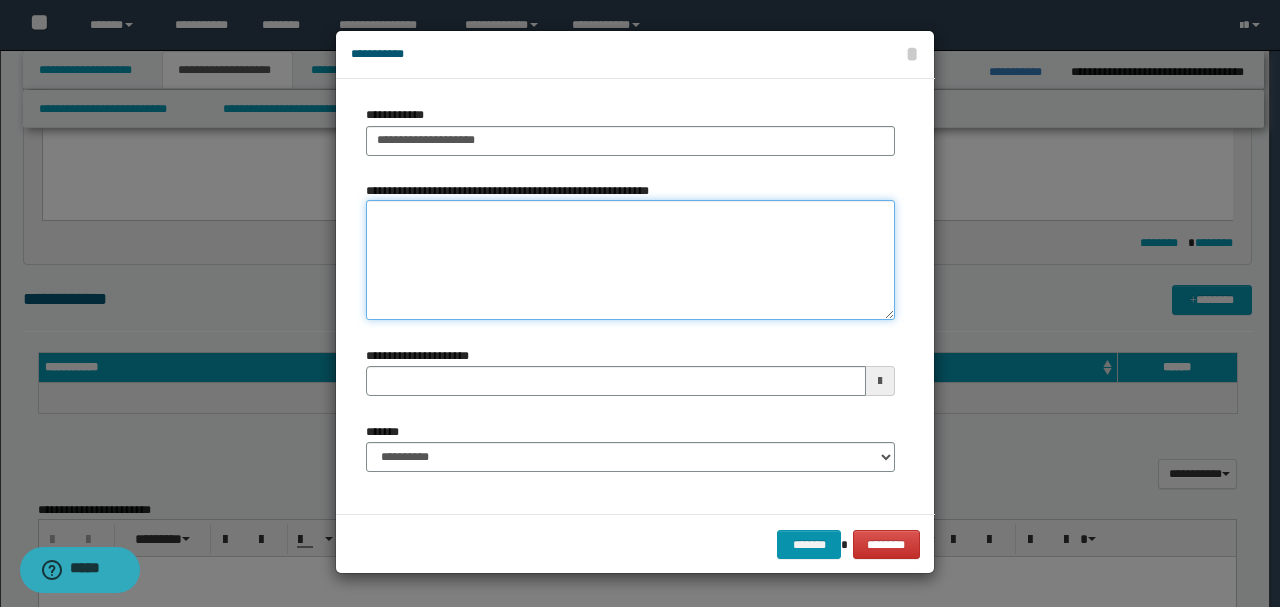 paste on "**********" 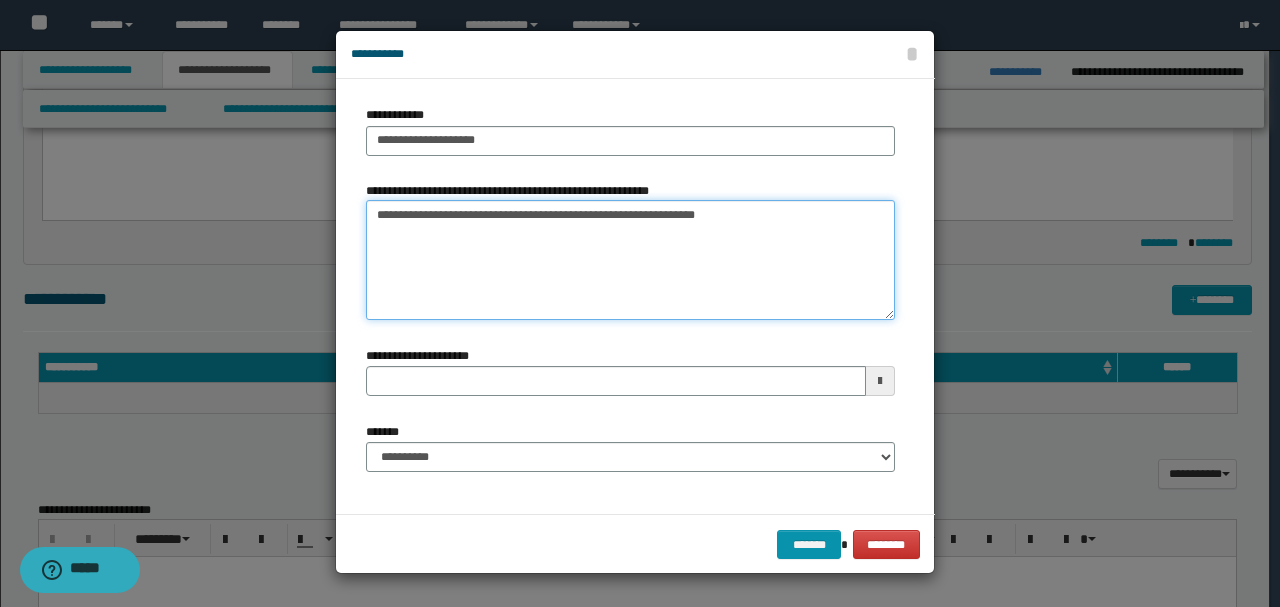 click on "**********" at bounding box center (630, 260) 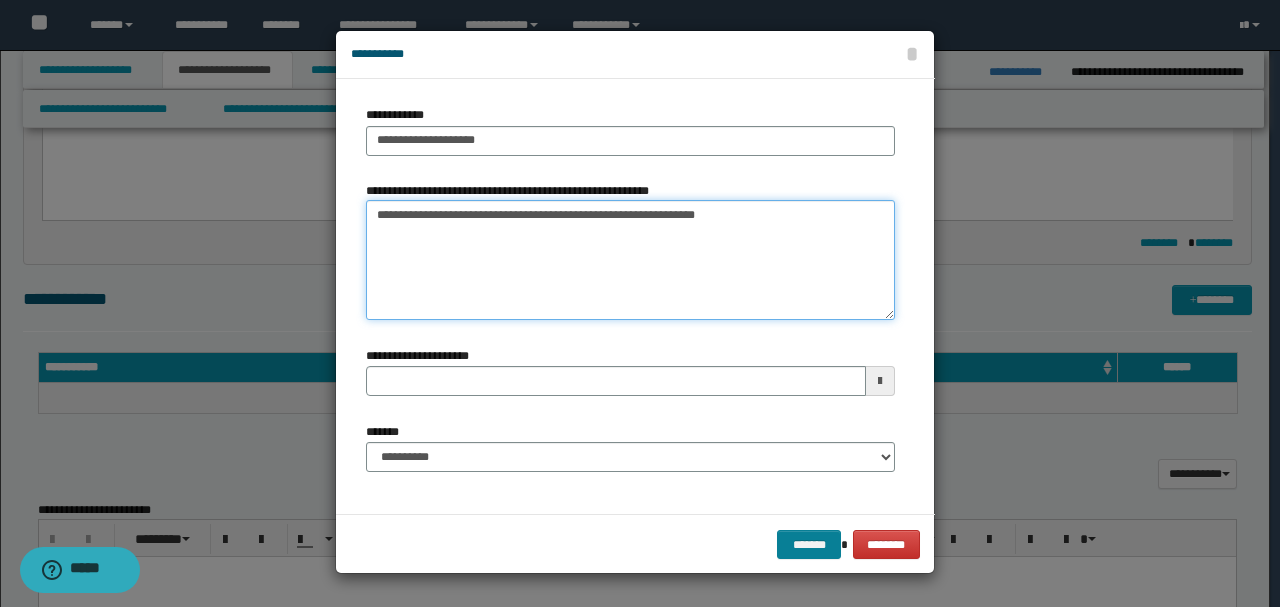 type on "**********" 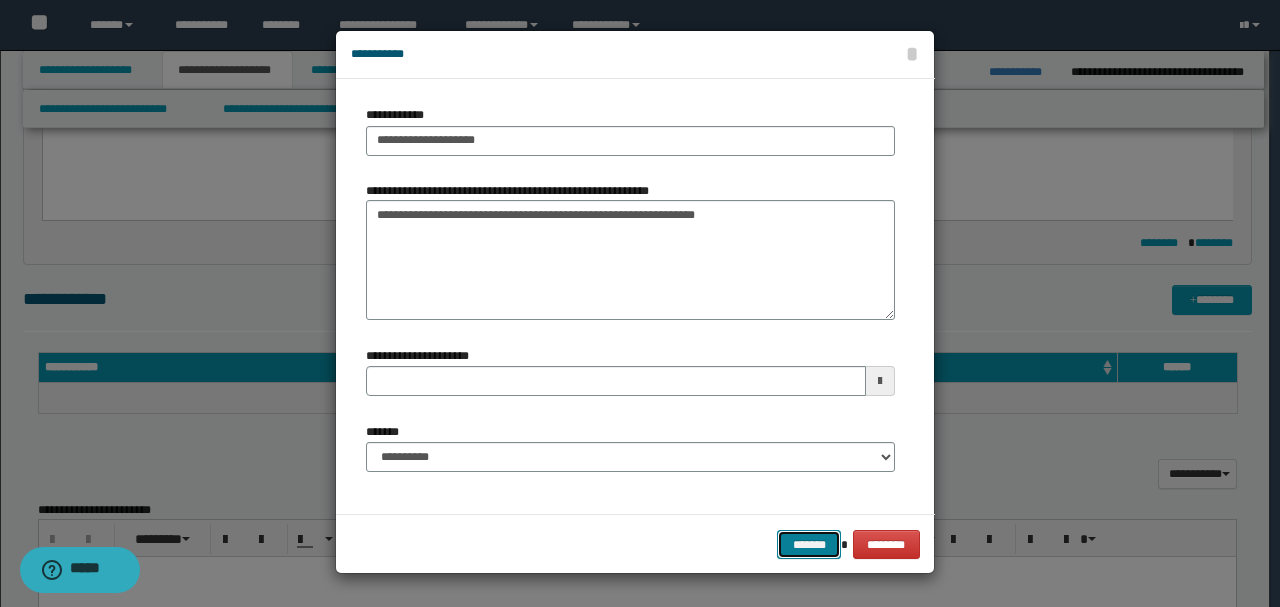 click on "*******" at bounding box center (809, 544) 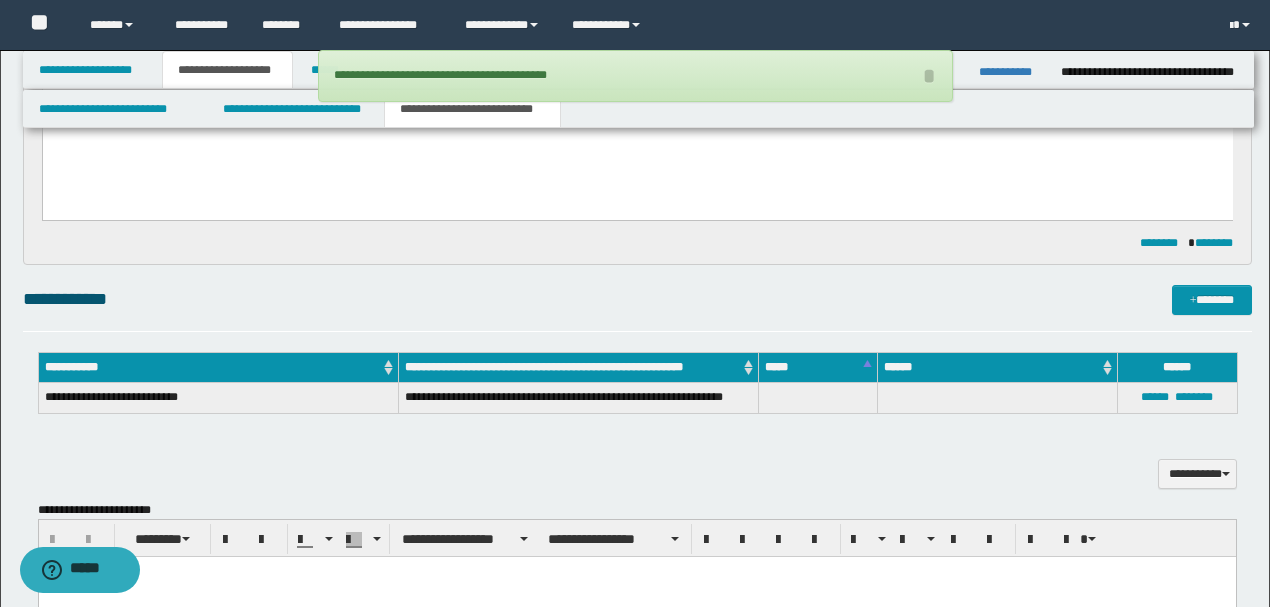 click on "**********" at bounding box center (637, 511) 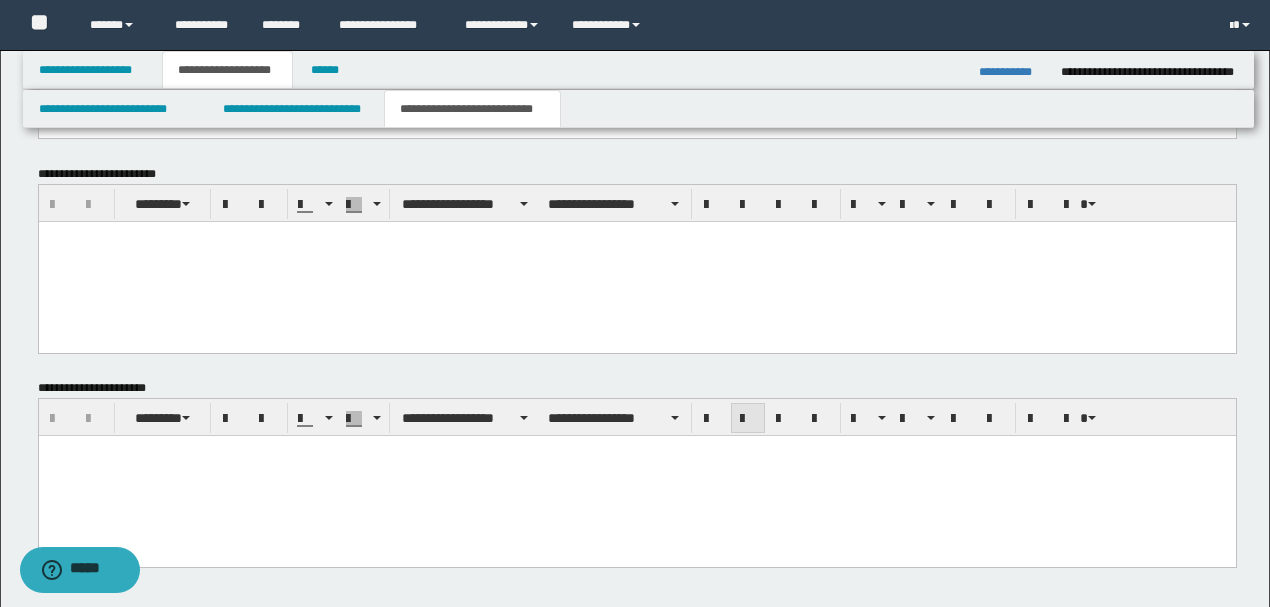 scroll, scrollTop: 896, scrollLeft: 0, axis: vertical 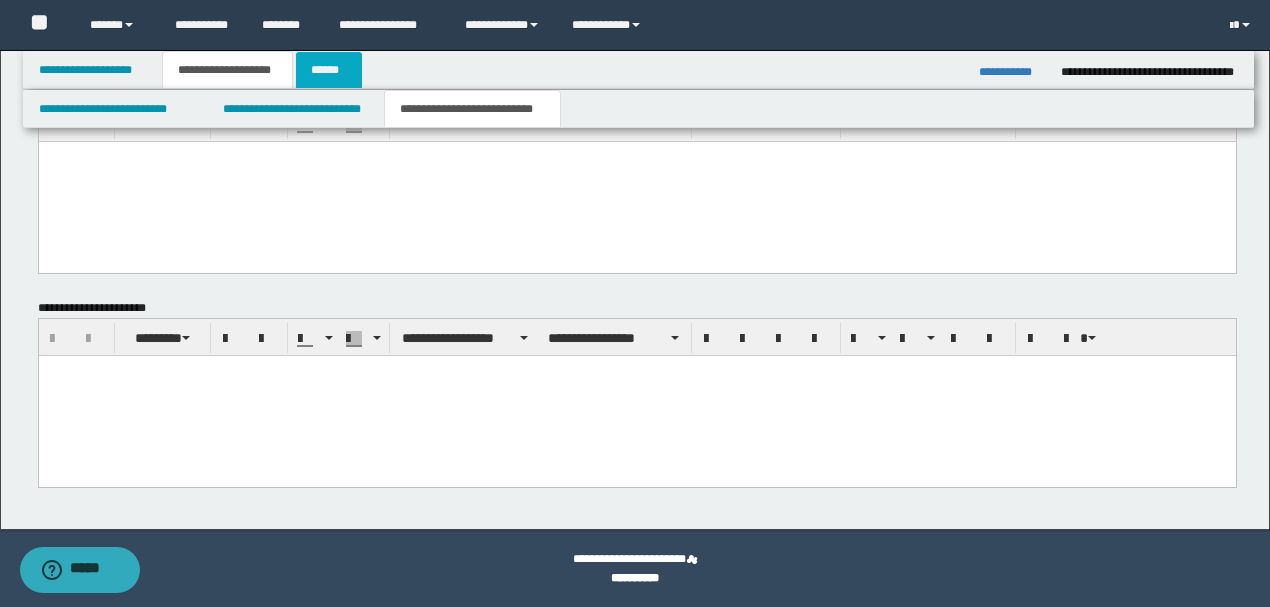 click on "******" at bounding box center (329, 70) 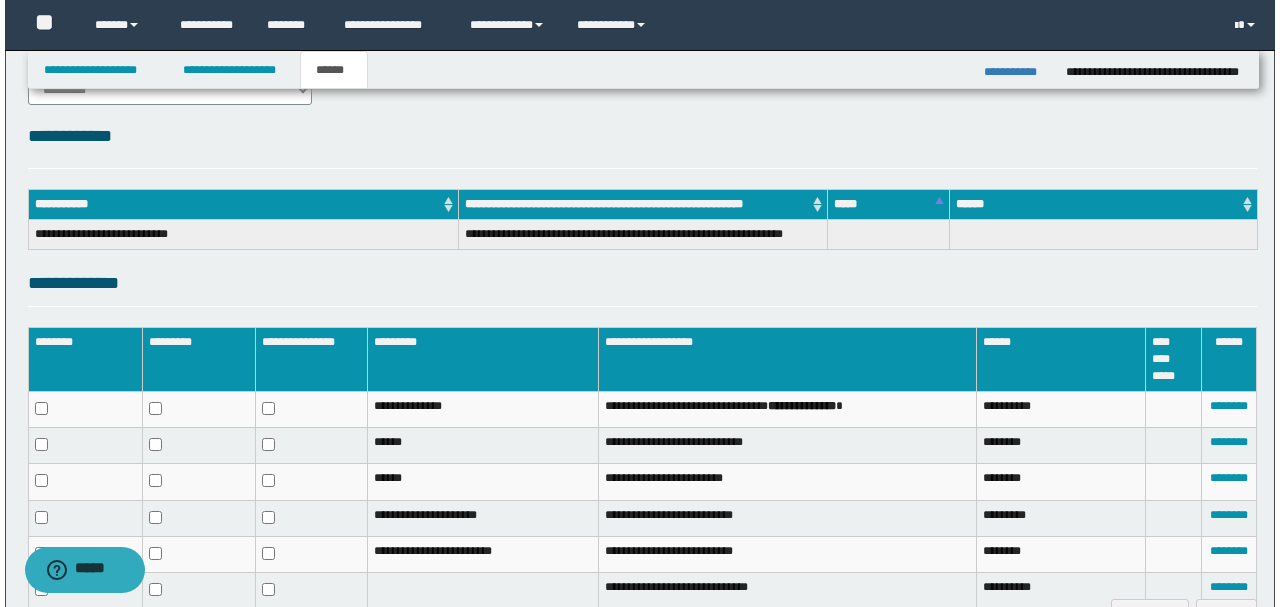 scroll, scrollTop: 338, scrollLeft: 0, axis: vertical 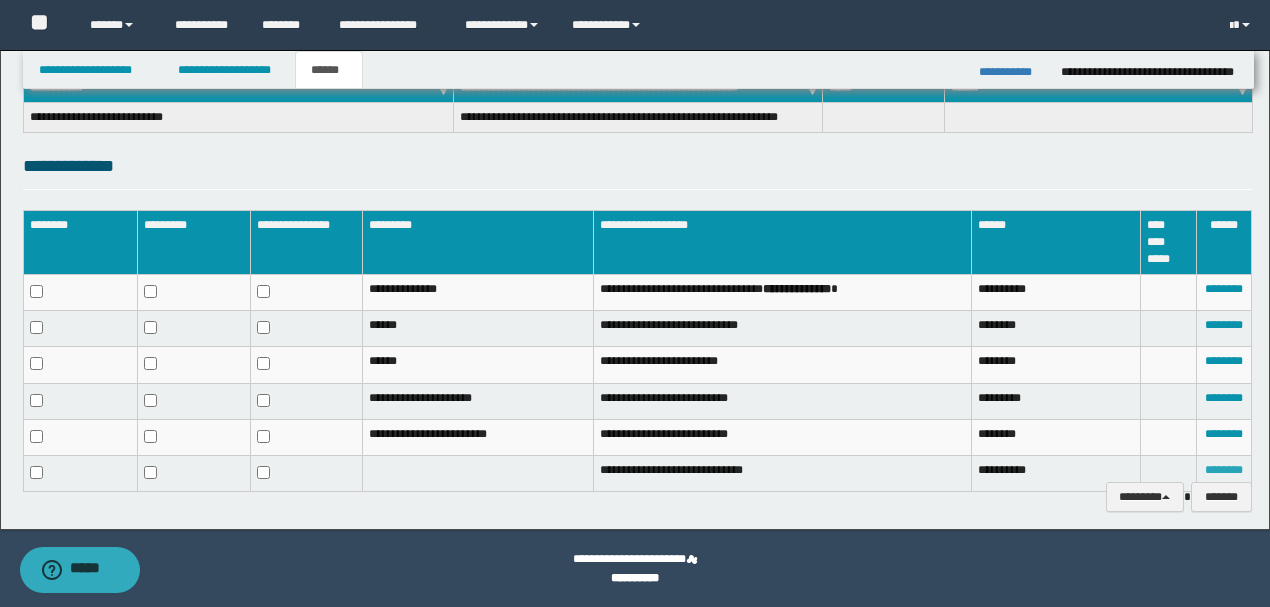 click on "********" at bounding box center (1224, 470) 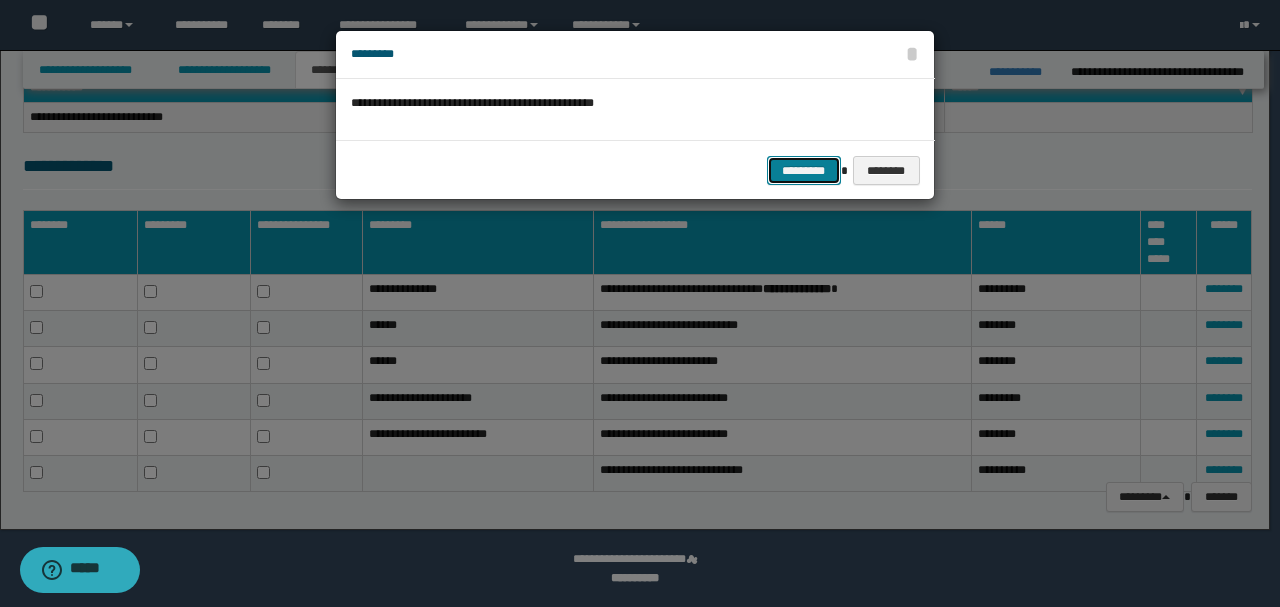 click on "*********" at bounding box center (804, 170) 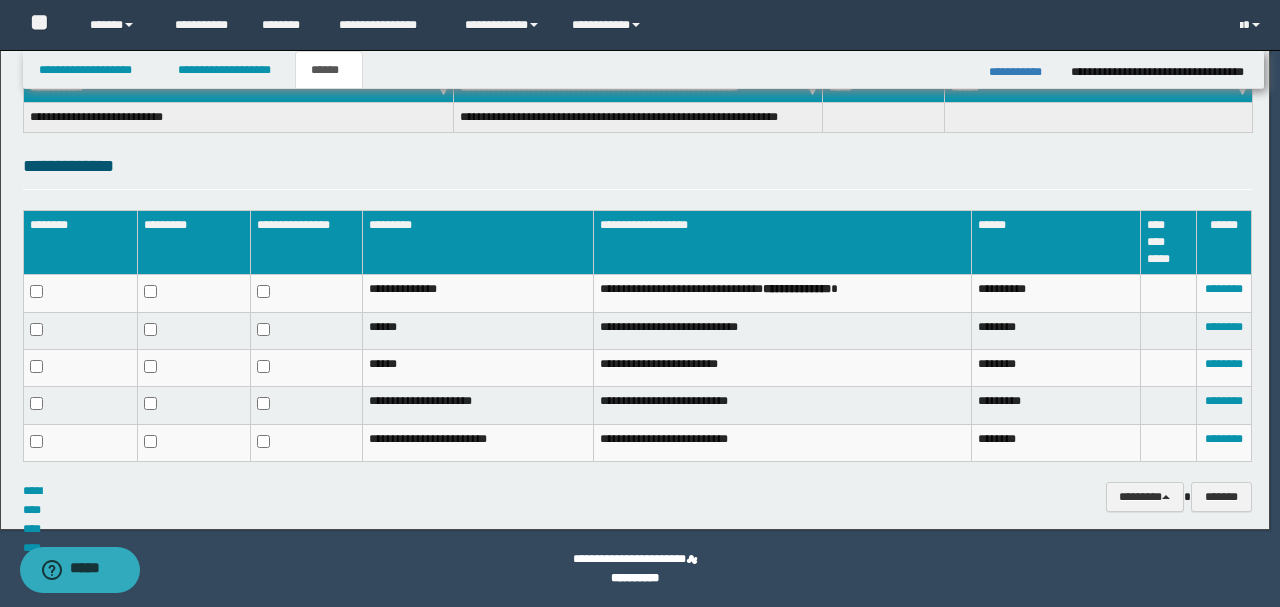 scroll, scrollTop: 323, scrollLeft: 0, axis: vertical 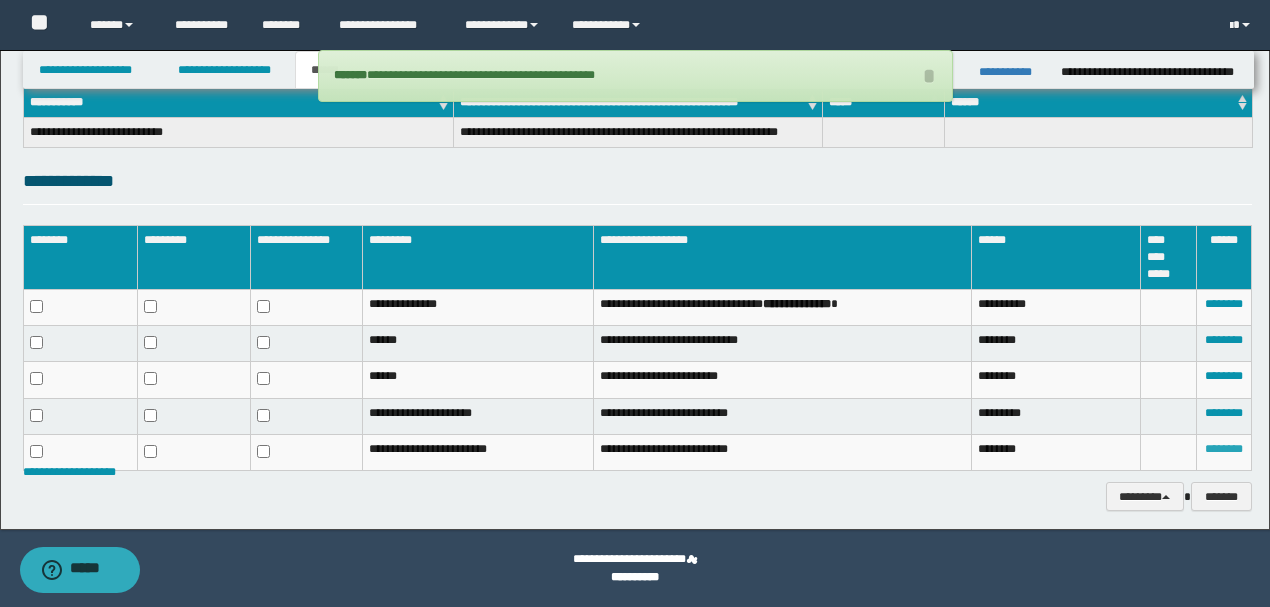 click on "********" at bounding box center [1224, 449] 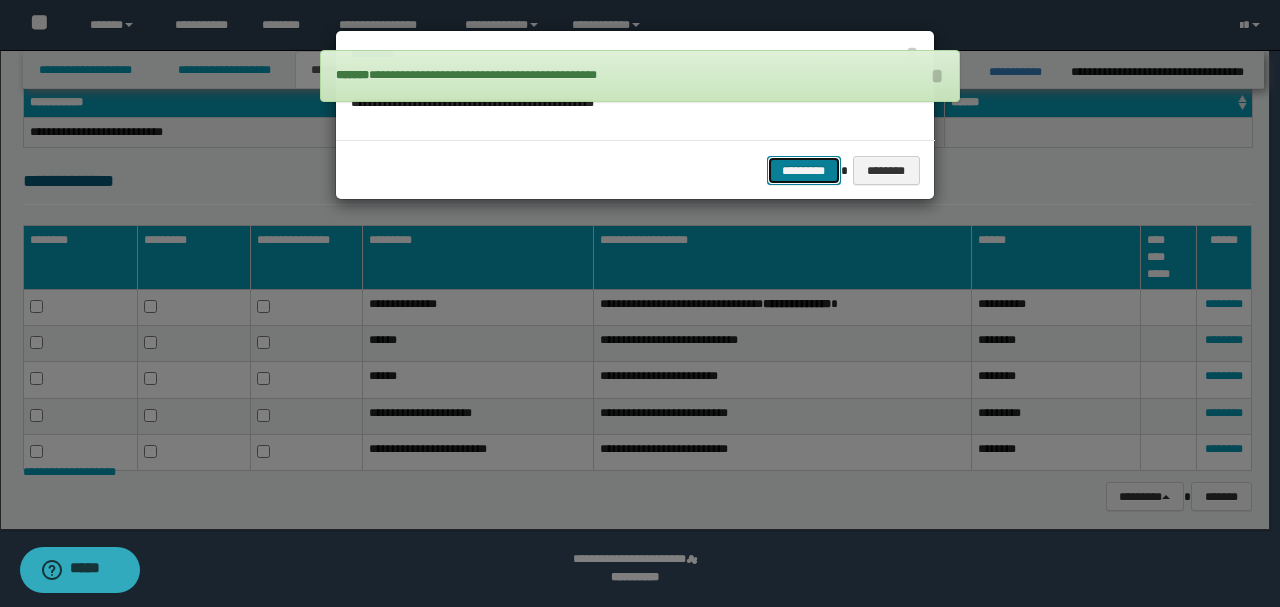 click on "*********" at bounding box center (804, 170) 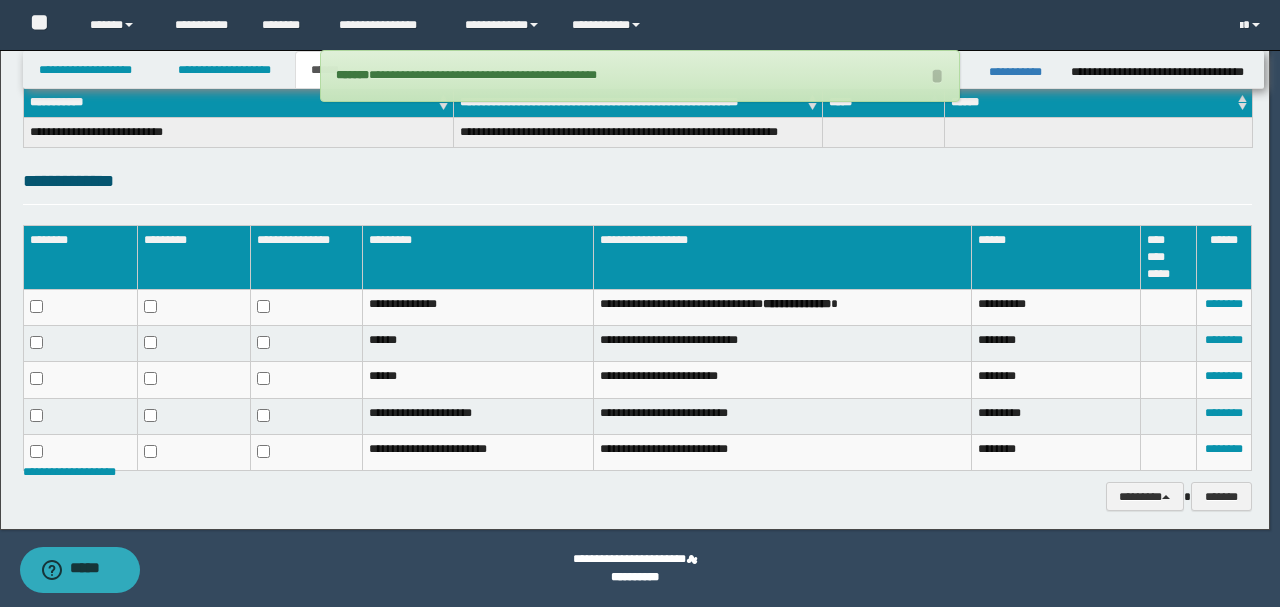 scroll, scrollTop: 288, scrollLeft: 0, axis: vertical 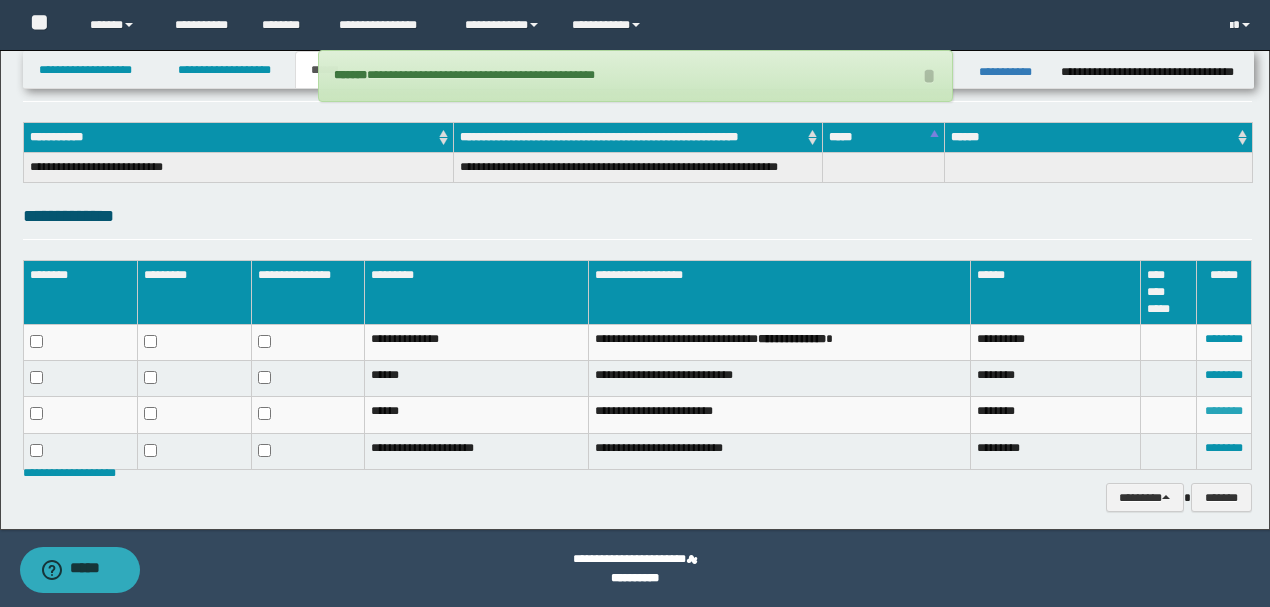 click on "********" at bounding box center (1224, 411) 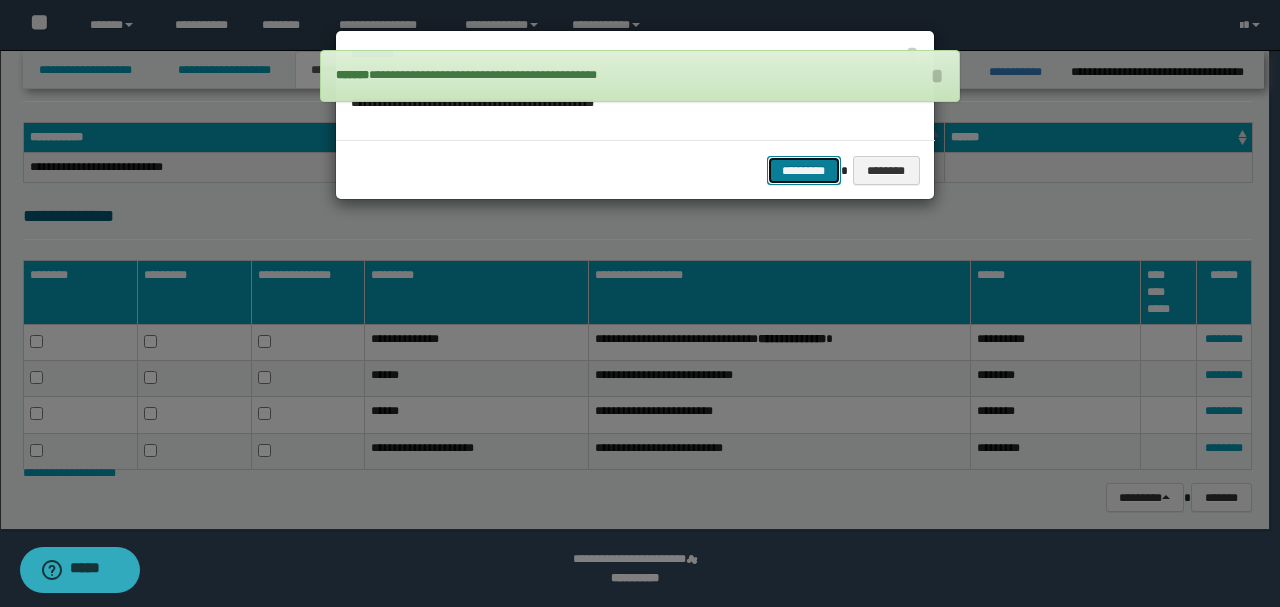 click on "*********" at bounding box center (804, 170) 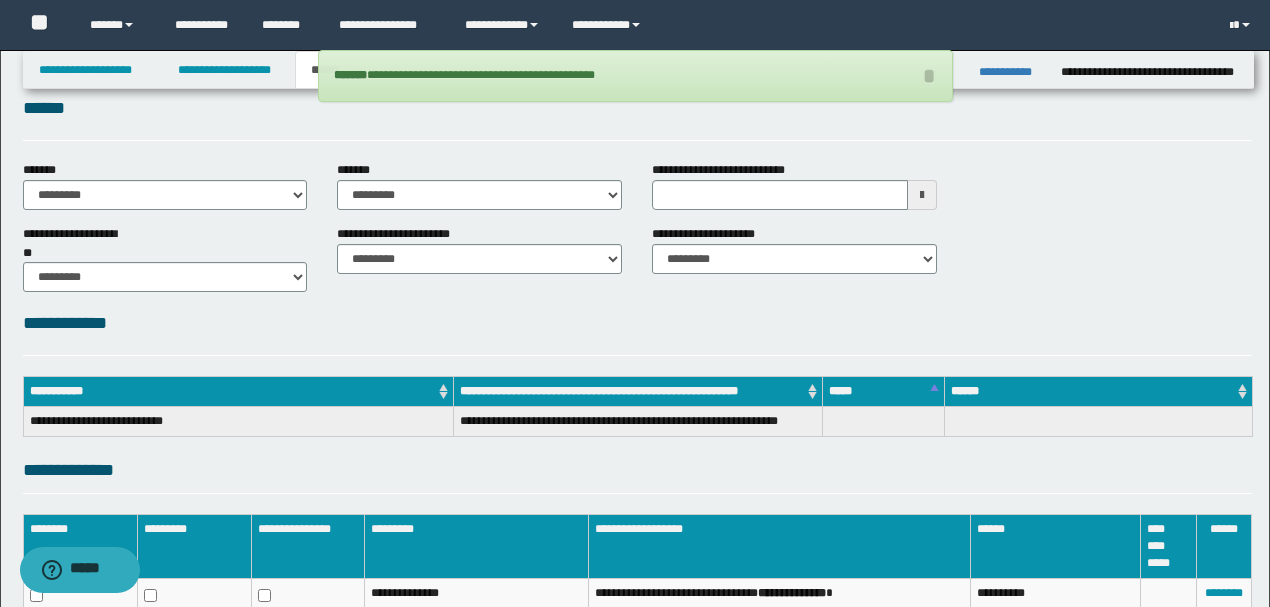 scroll, scrollTop: 0, scrollLeft: 0, axis: both 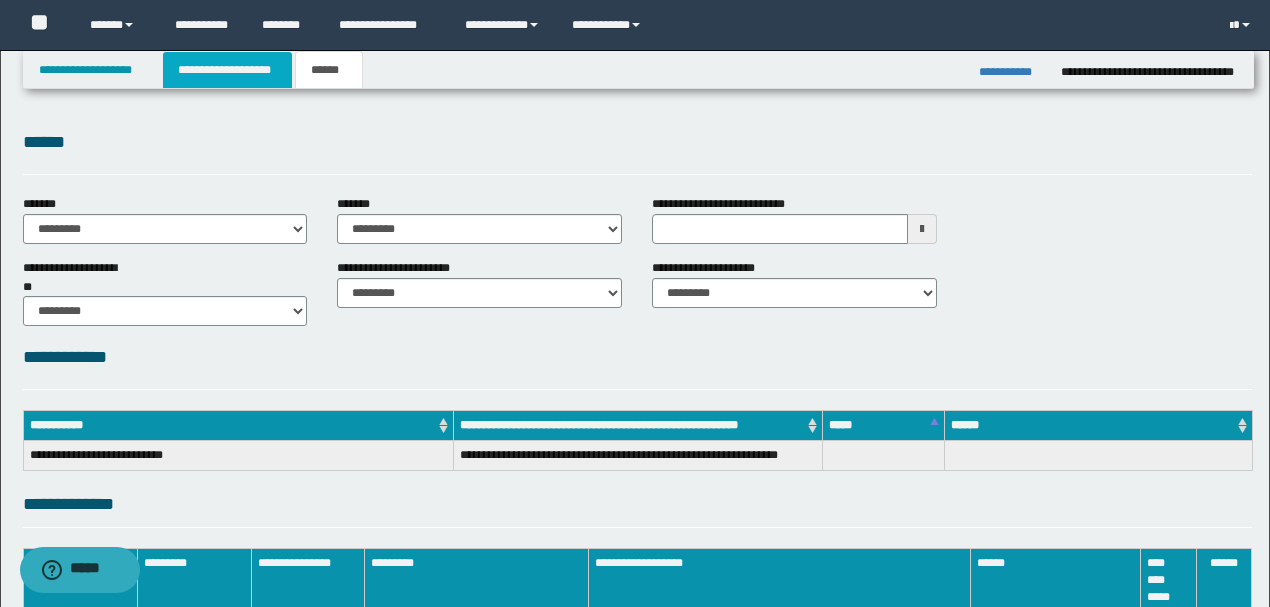 click on "**********" at bounding box center [227, 70] 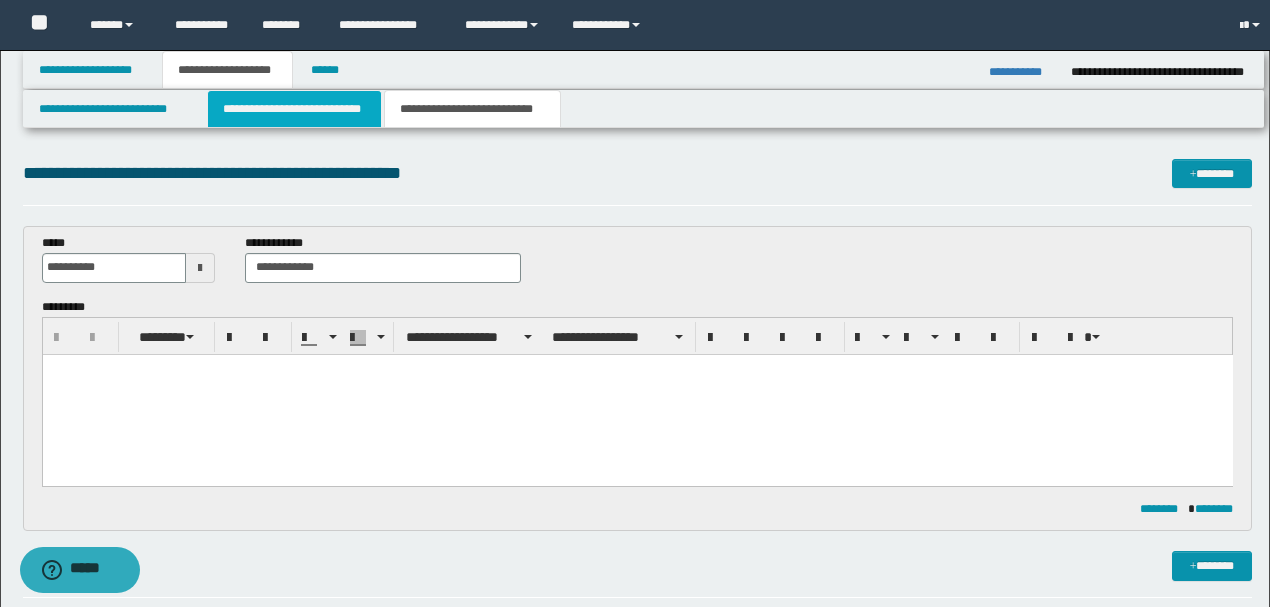 click on "**********" at bounding box center [294, 109] 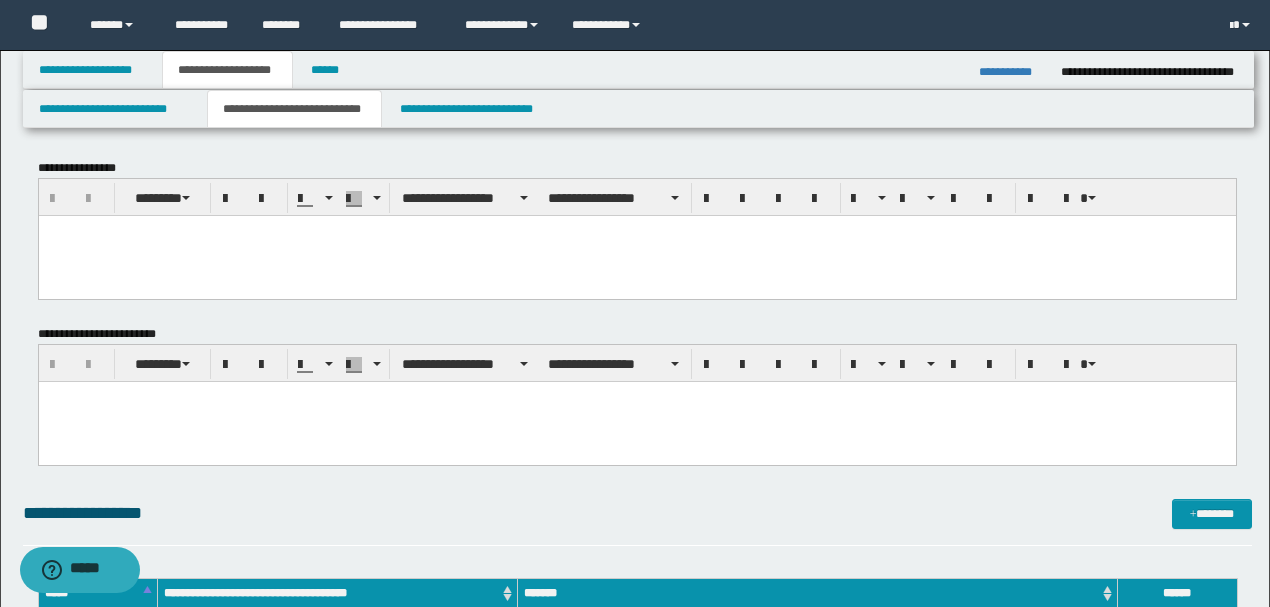 click at bounding box center (636, 255) 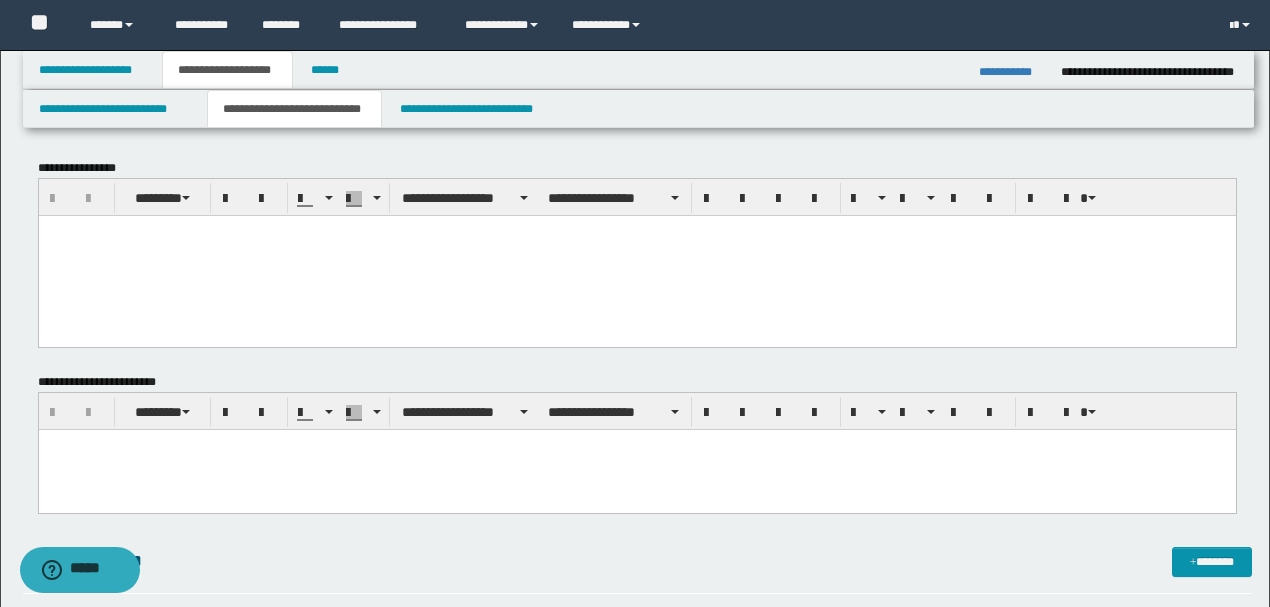 type 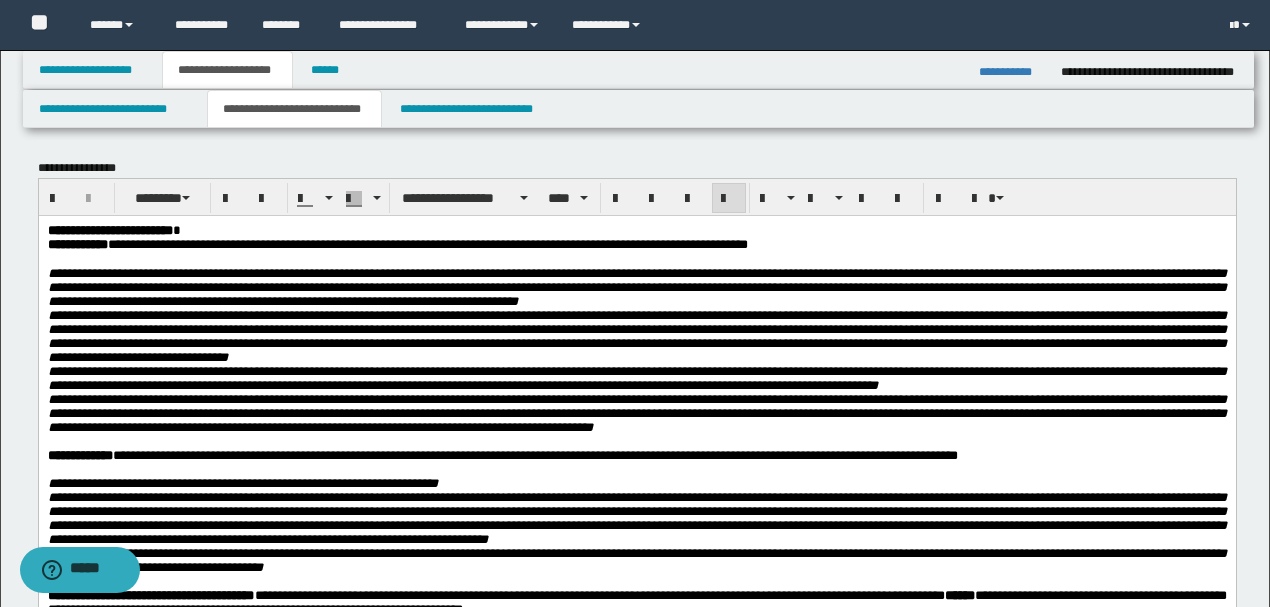 click on "**********" at bounding box center [636, 230] 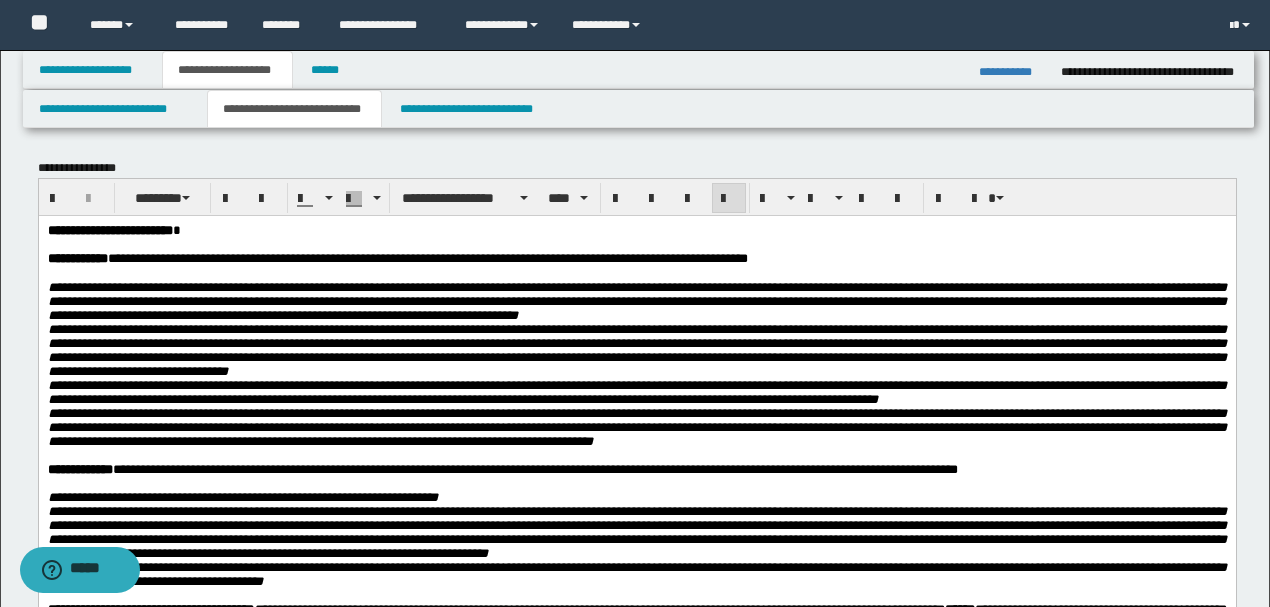 click on "**********" at bounding box center (109, 229) 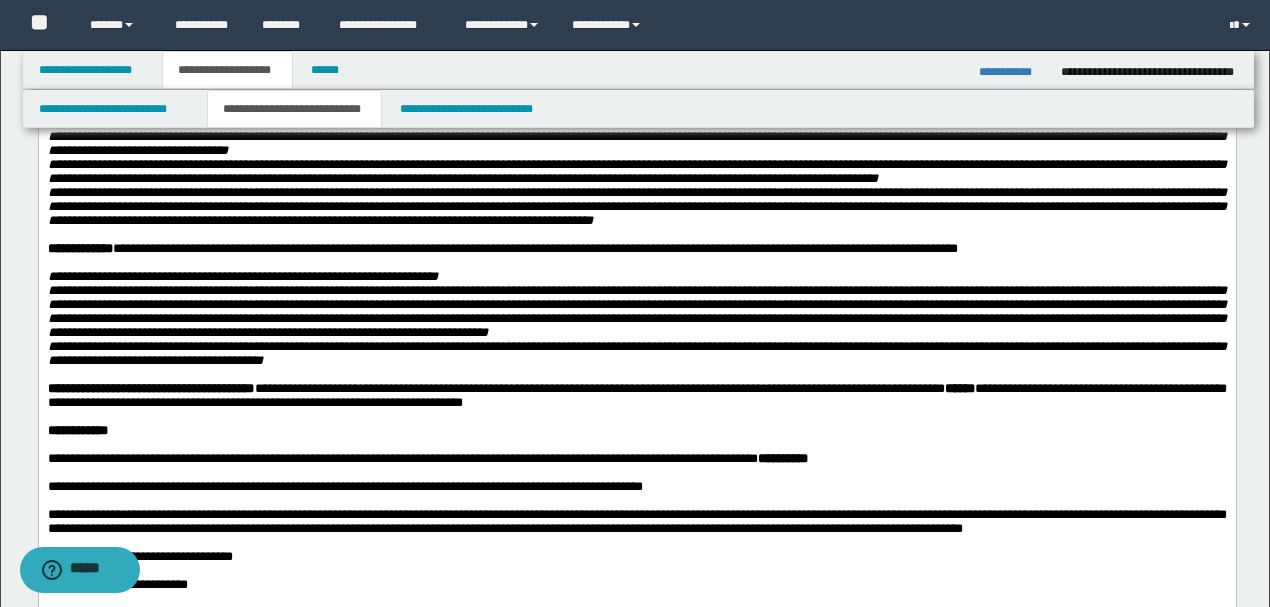 scroll, scrollTop: 333, scrollLeft: 0, axis: vertical 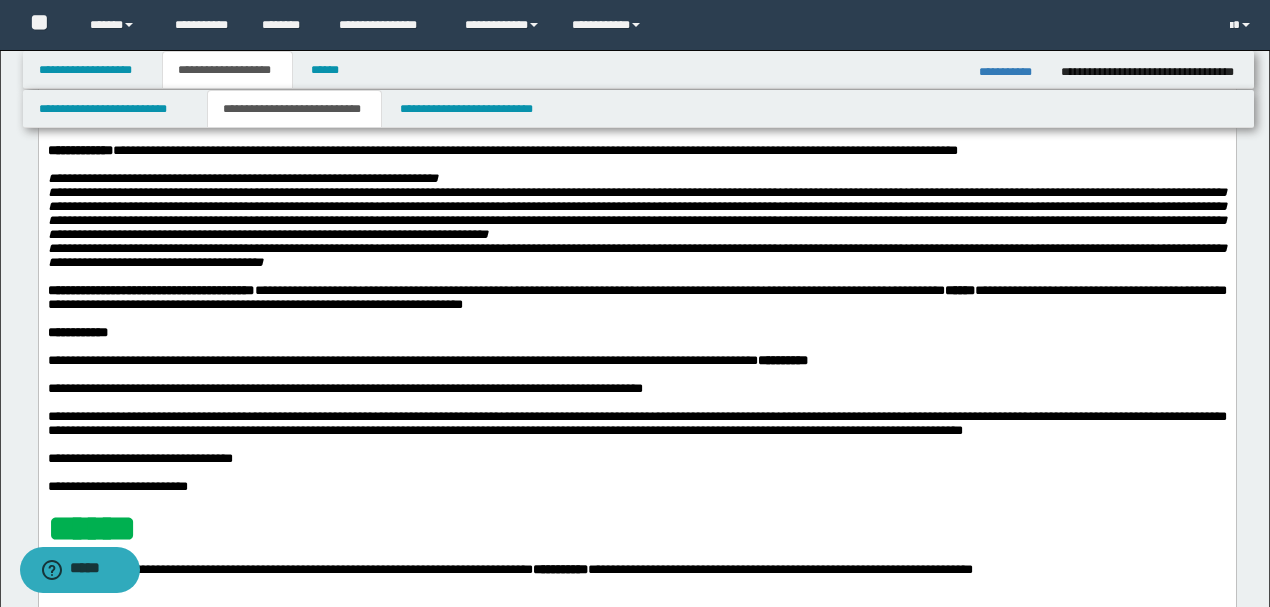 click on "**********" at bounding box center (636, 213) 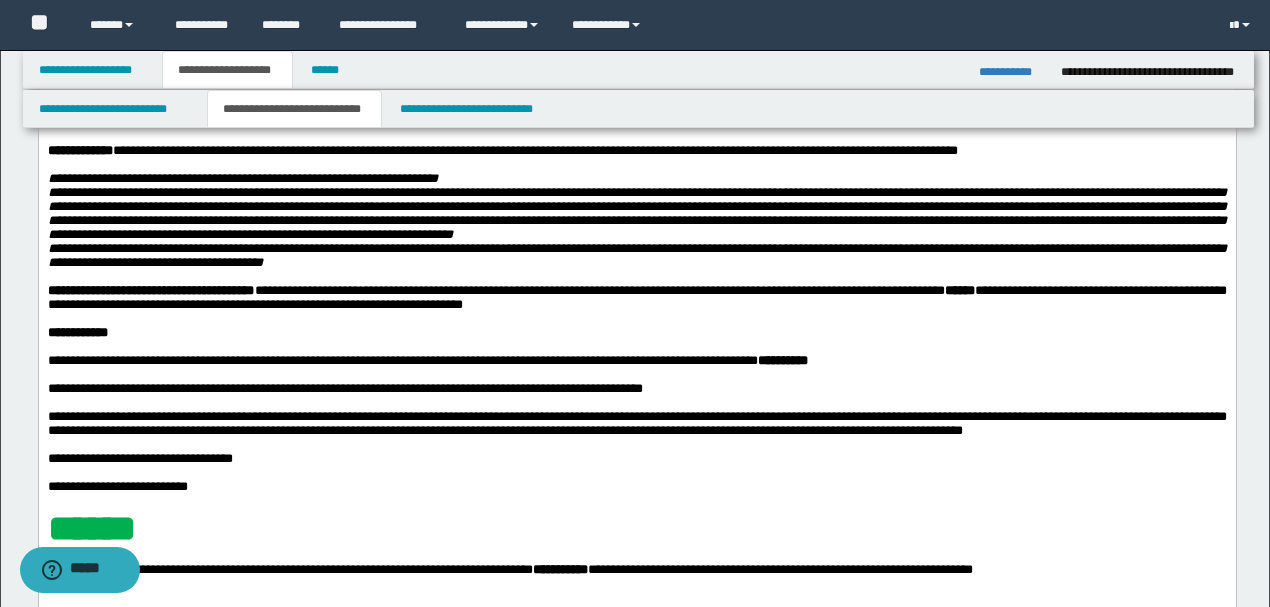 click at bounding box center (636, 277) 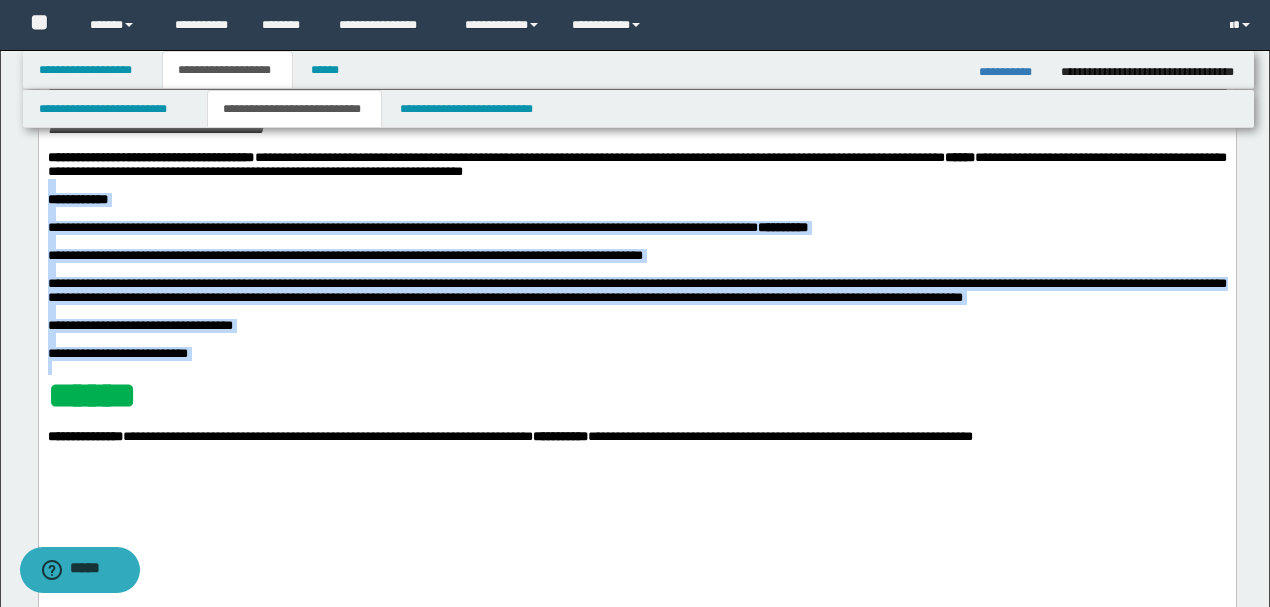 drag, startPoint x: 47, startPoint y: 229, endPoint x: 233, endPoint y: 421, distance: 267.32004 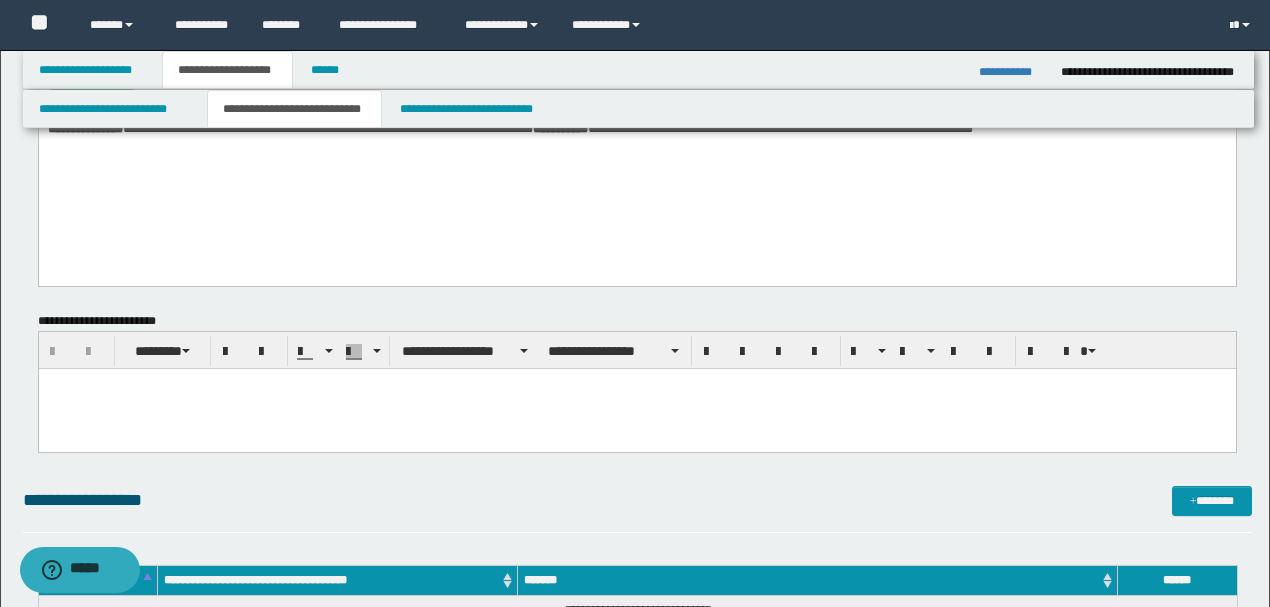 scroll, scrollTop: 600, scrollLeft: 0, axis: vertical 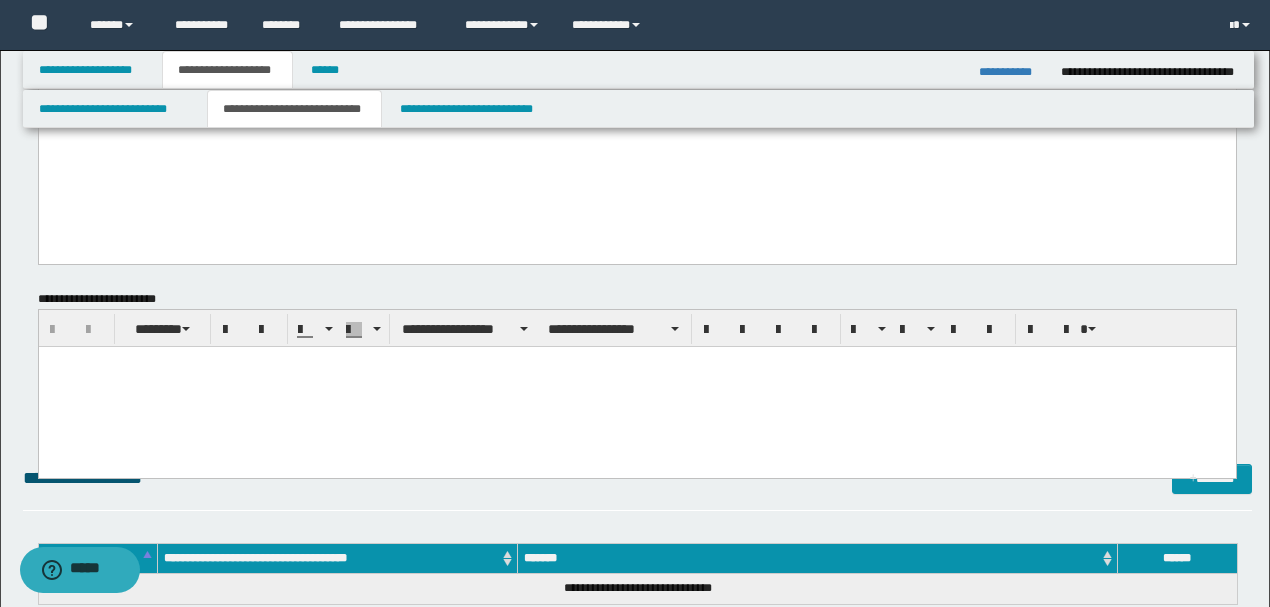 click at bounding box center [636, 387] 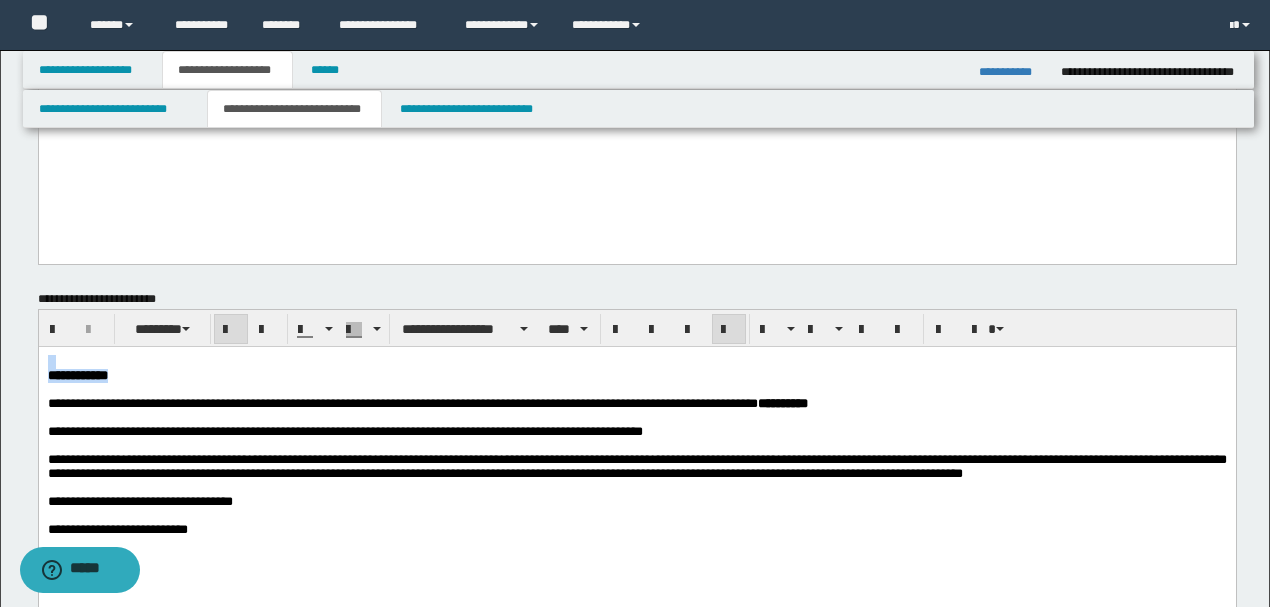 drag, startPoint x: 181, startPoint y: 373, endPoint x: 0, endPoint y: 363, distance: 181.27603 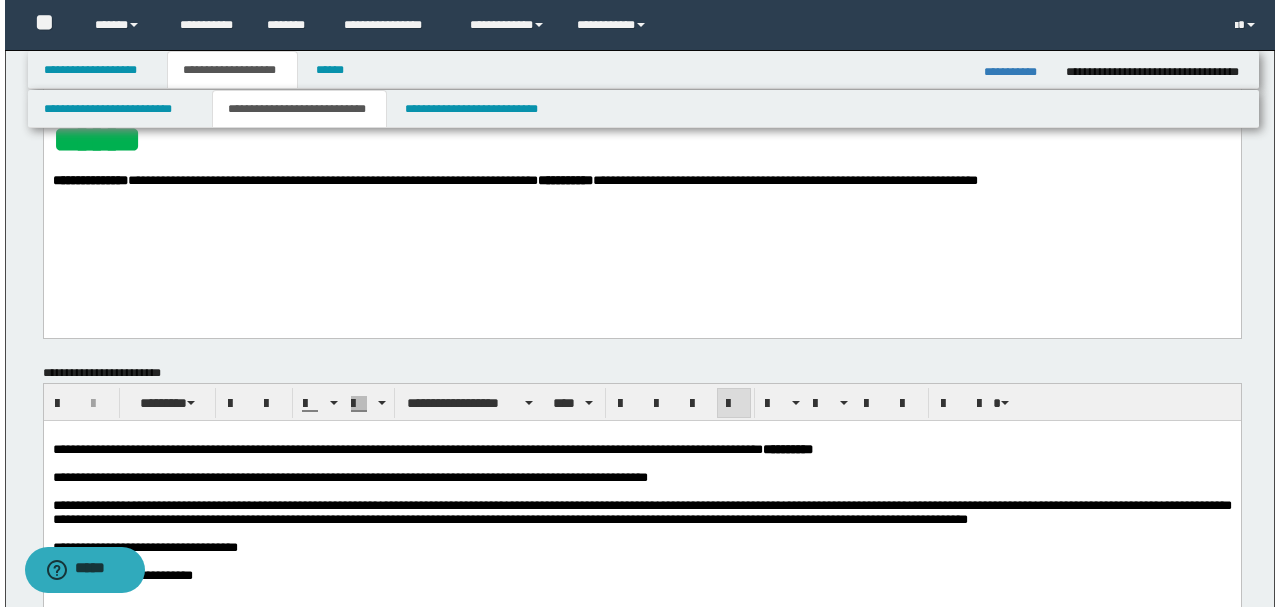 scroll, scrollTop: 400, scrollLeft: 0, axis: vertical 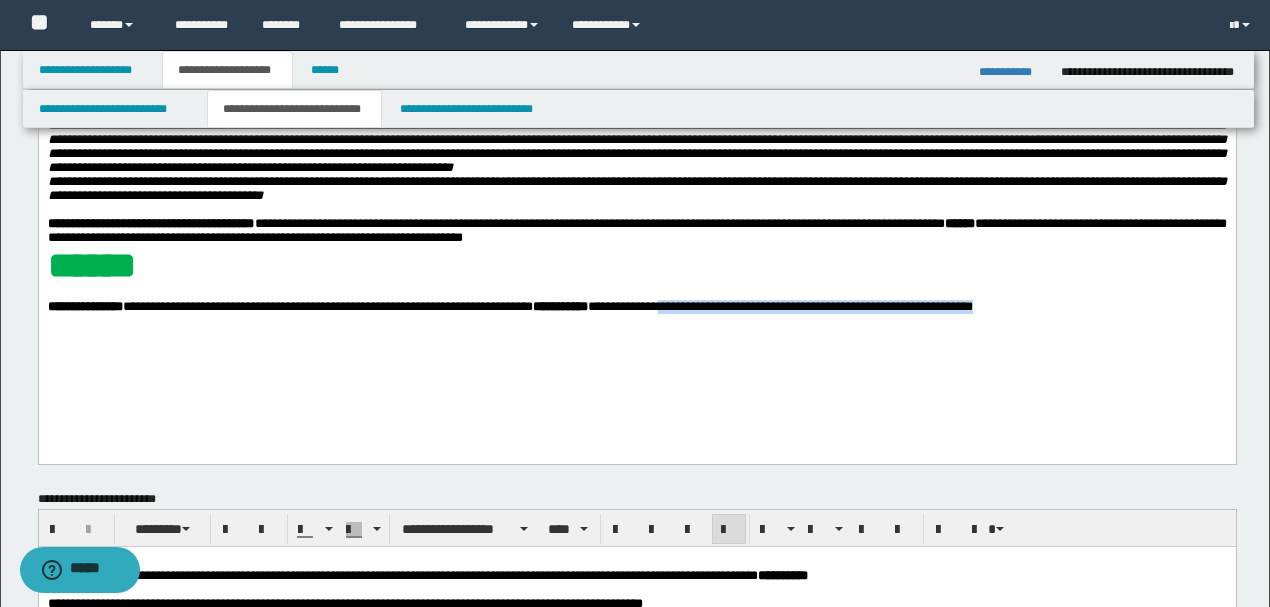 drag, startPoint x: 1076, startPoint y: 342, endPoint x: 745, endPoint y: 351, distance: 331.12234 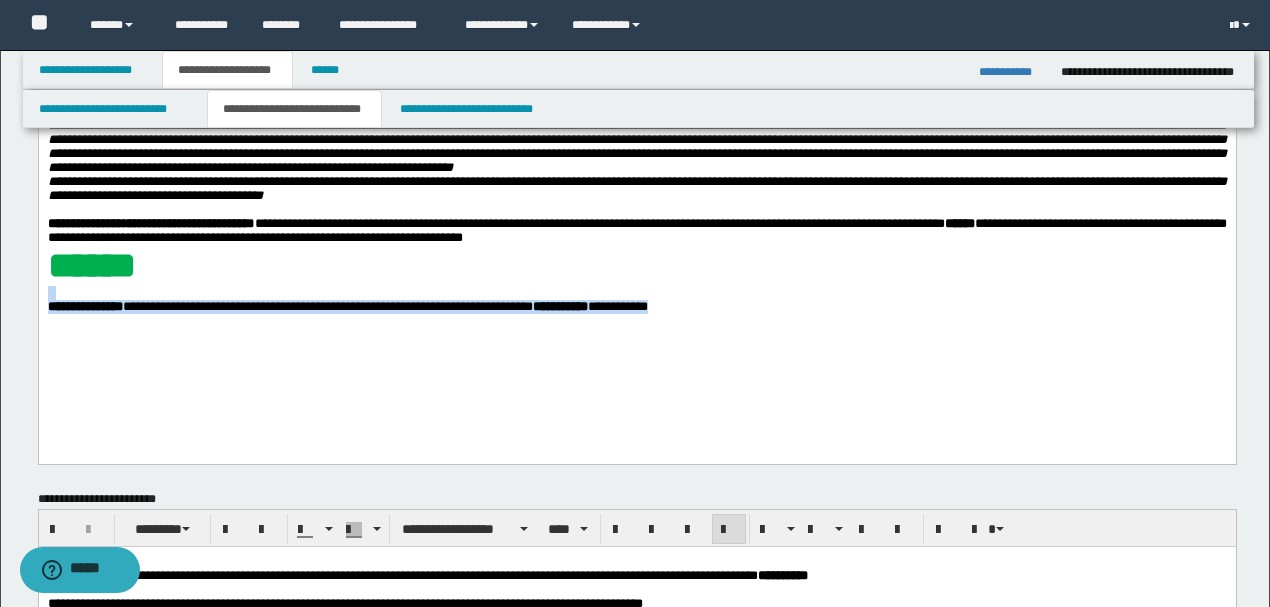 drag, startPoint x: 768, startPoint y: 349, endPoint x: 14, endPoint y: 337, distance: 754.09546 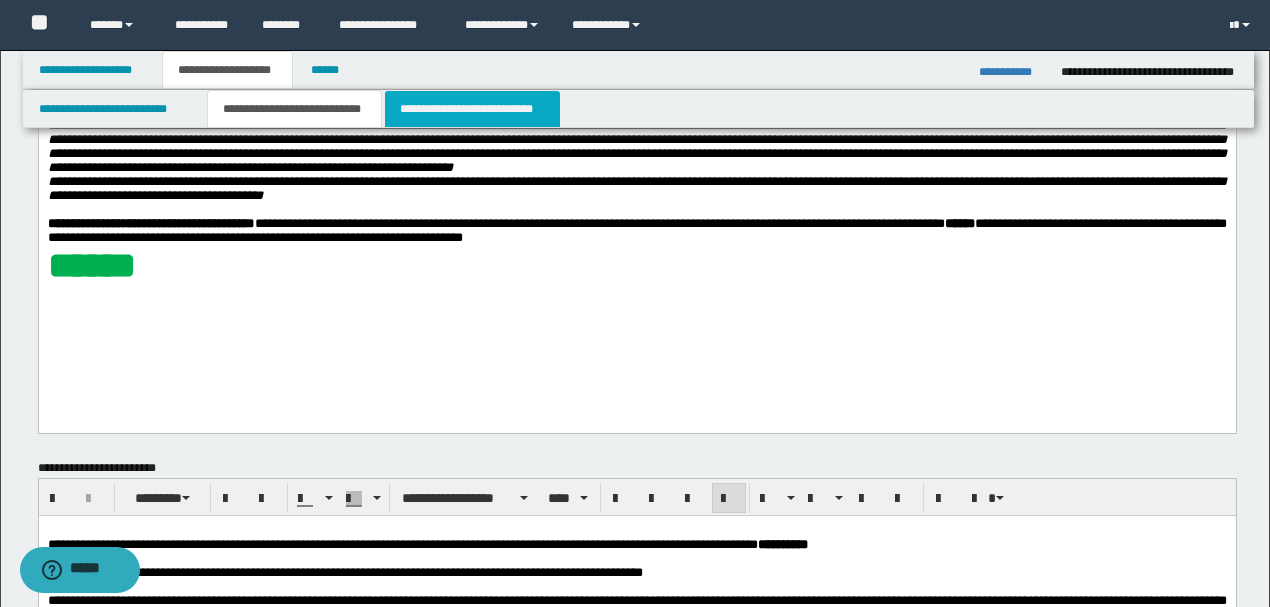 click on "**********" at bounding box center (472, 109) 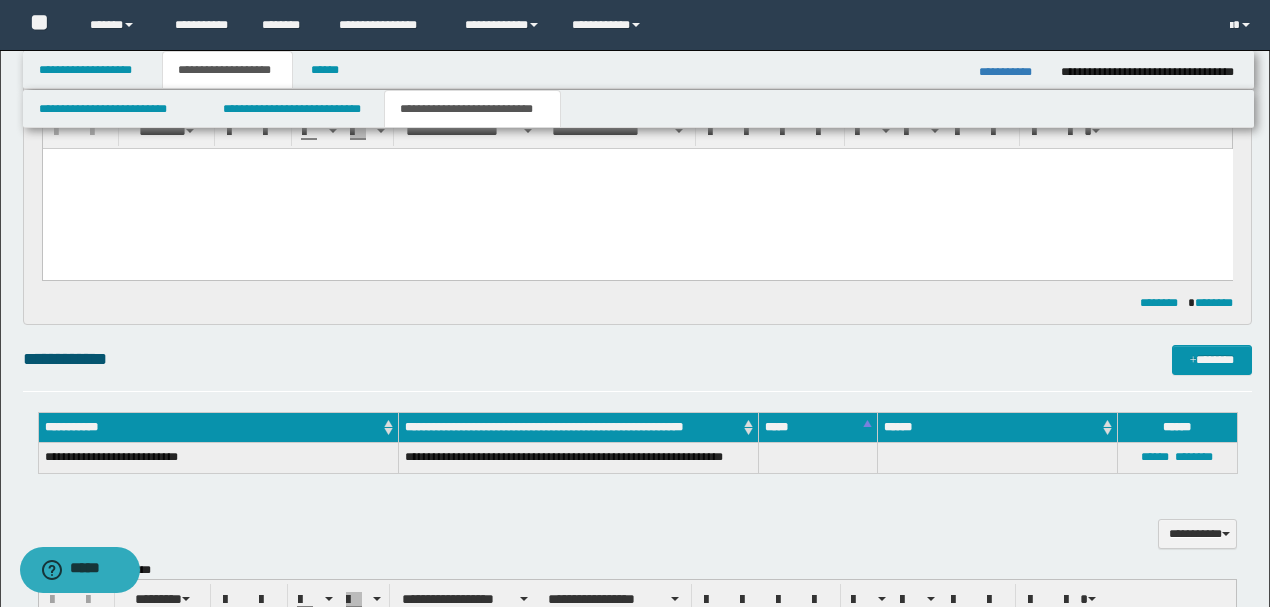 scroll, scrollTop: 0, scrollLeft: 0, axis: both 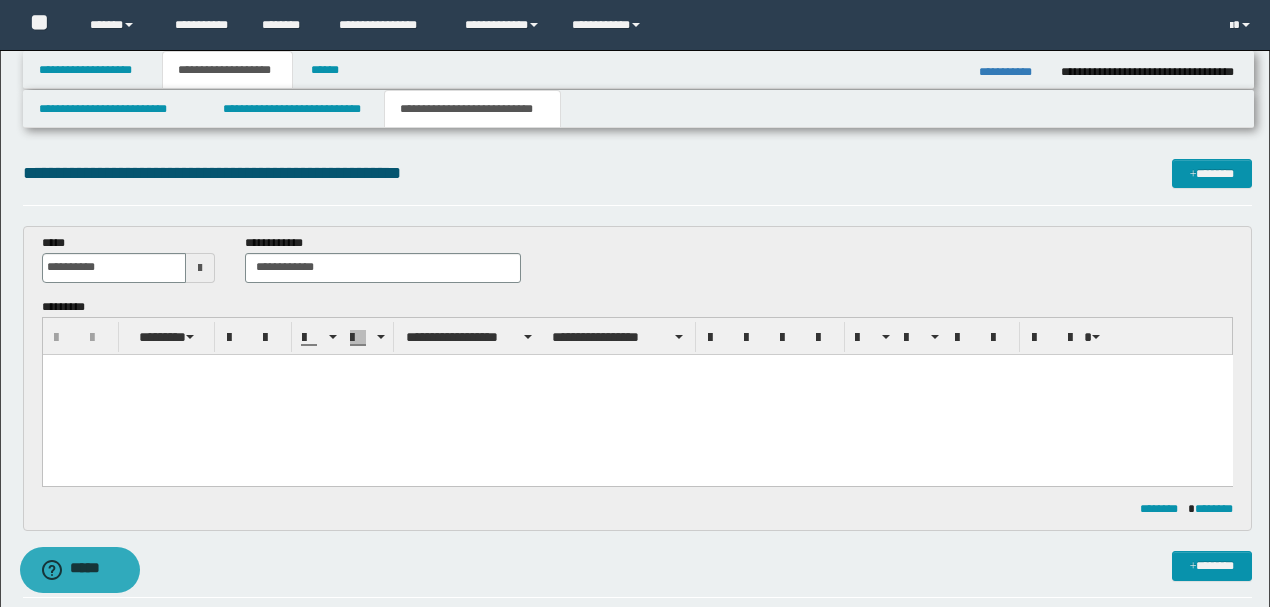 click at bounding box center [637, 394] 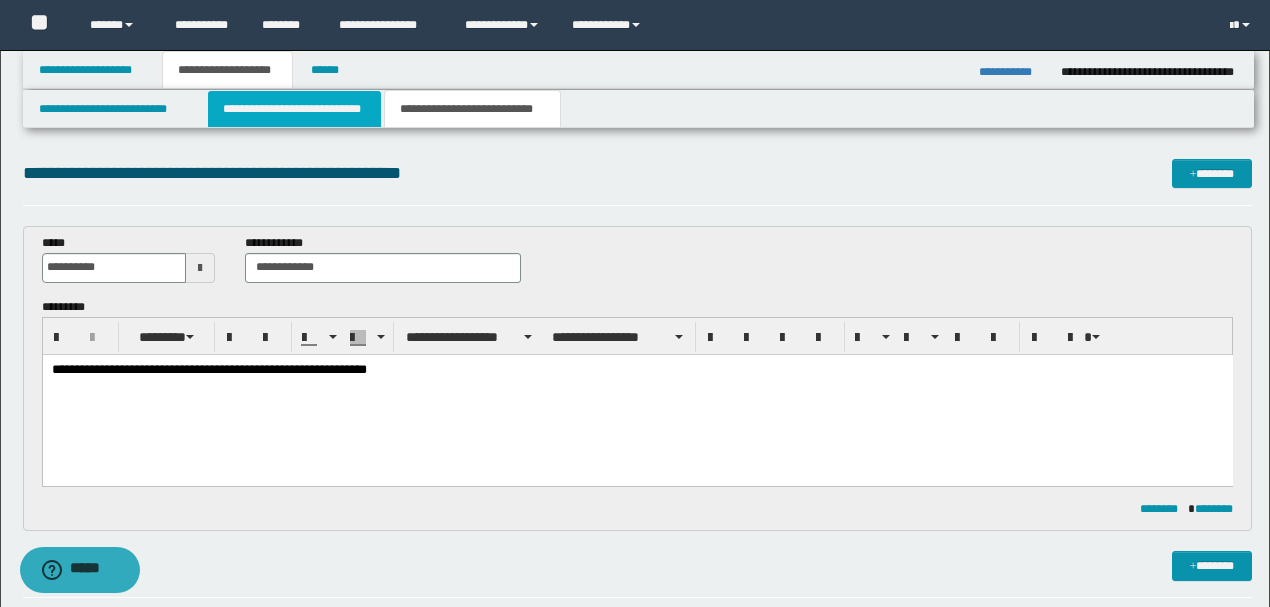 click on "**********" at bounding box center (294, 109) 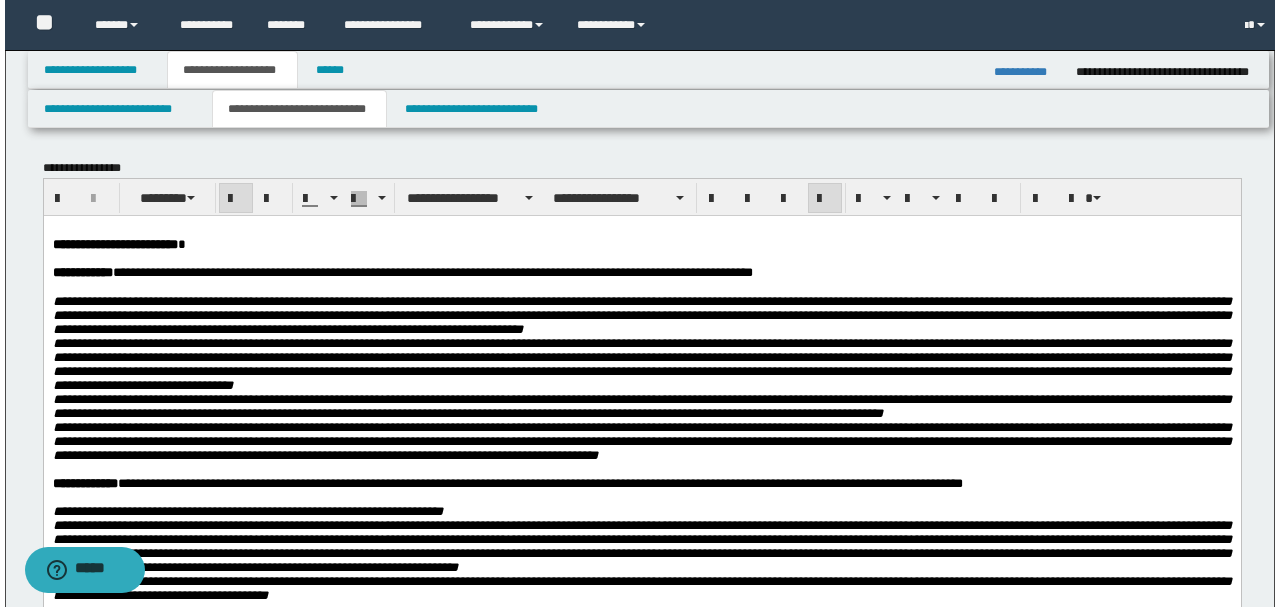 click on "**********" at bounding box center [641, 314] 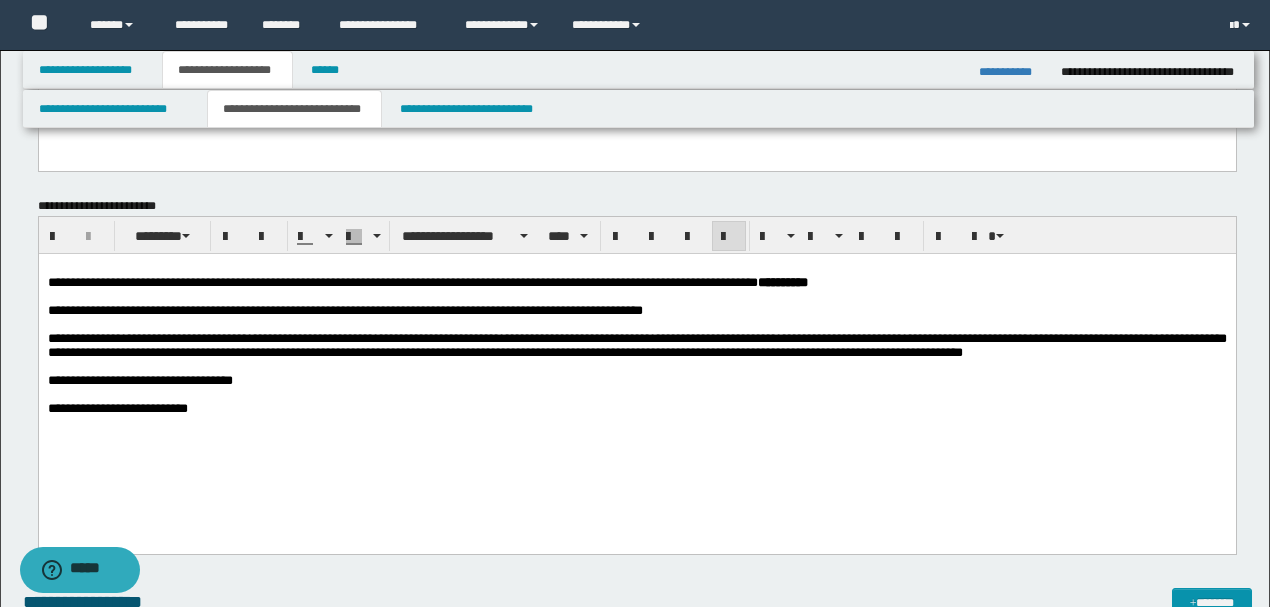 scroll, scrollTop: 733, scrollLeft: 0, axis: vertical 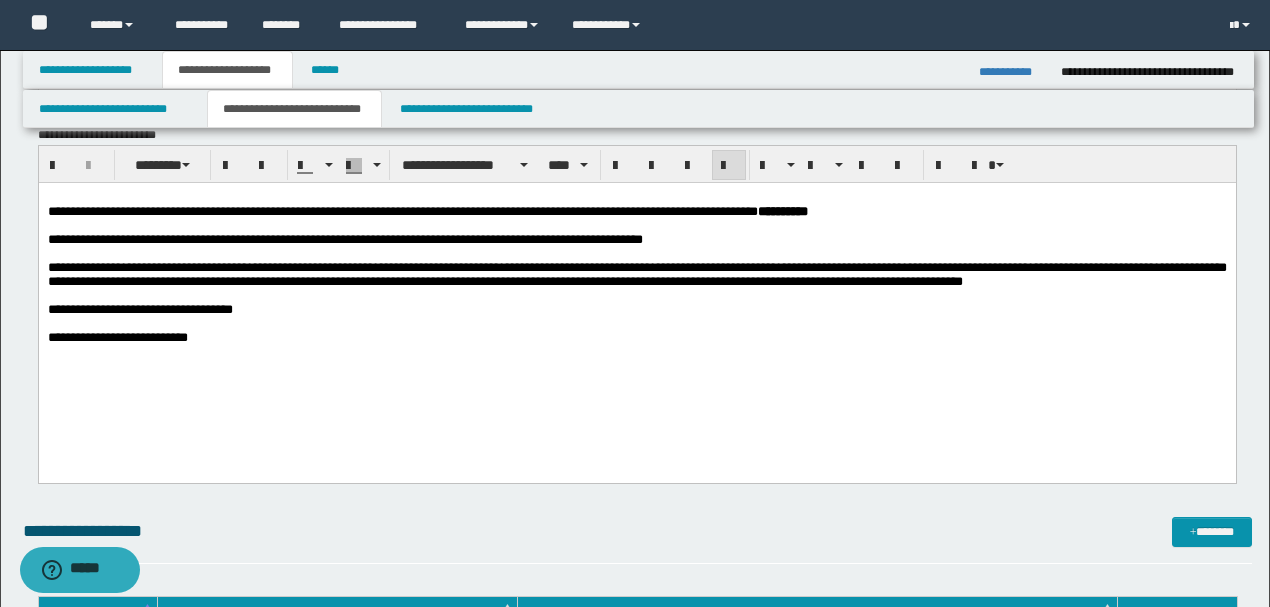 click on "**********" at bounding box center (636, 338) 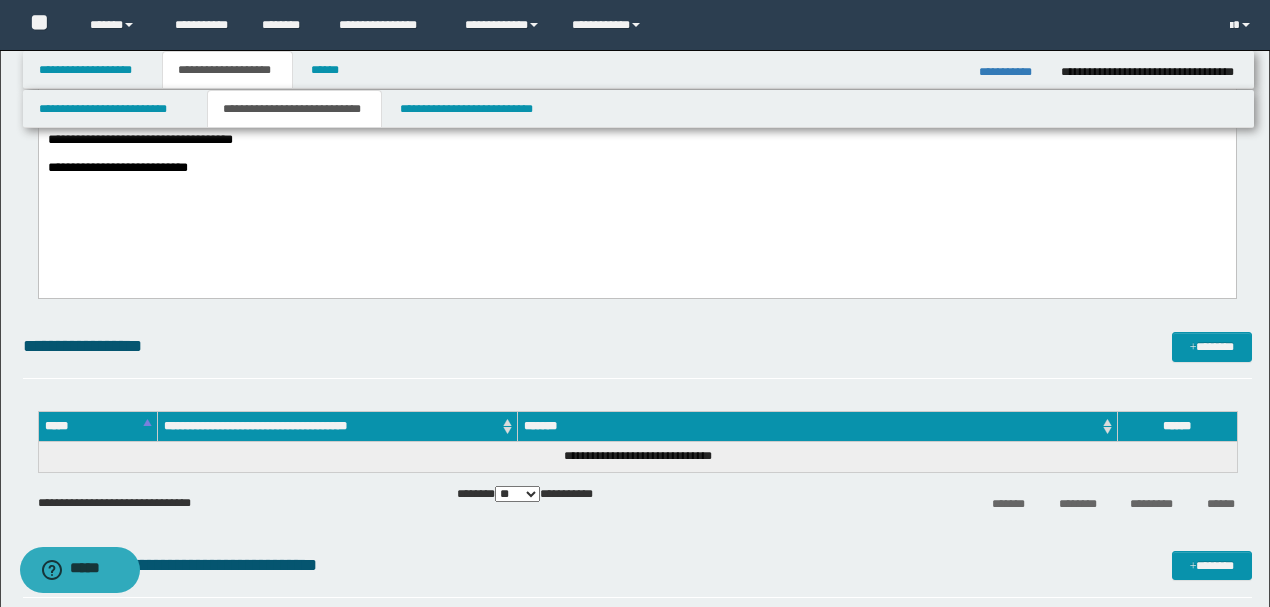 scroll, scrollTop: 933, scrollLeft: 0, axis: vertical 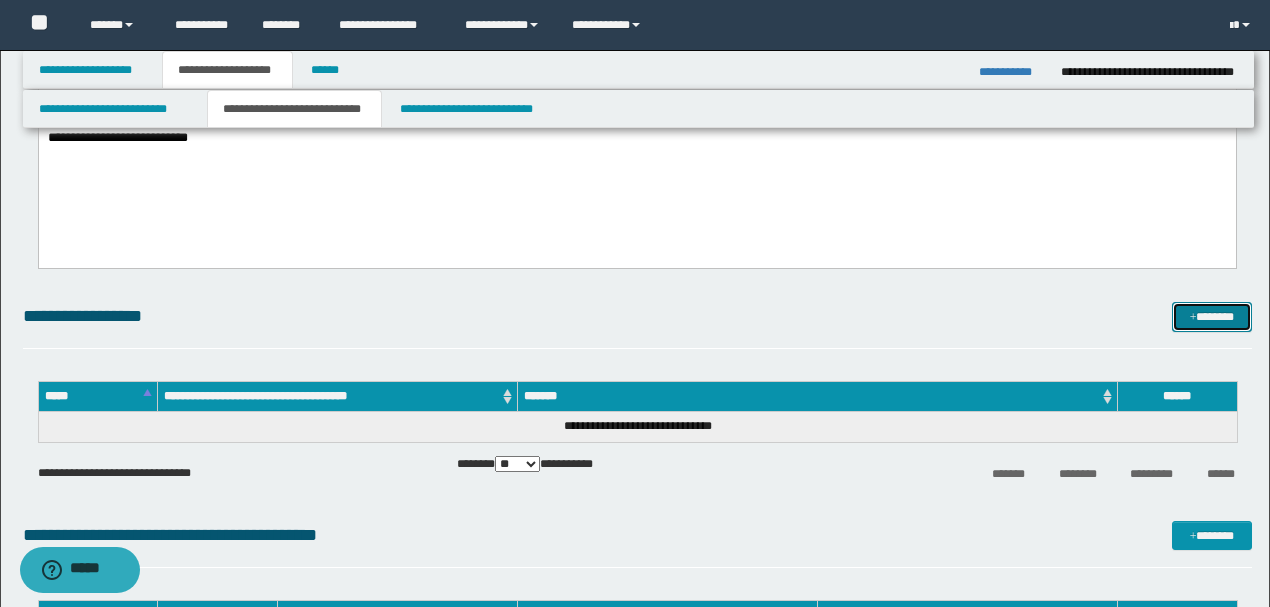 click on "*******" at bounding box center [1211, 316] 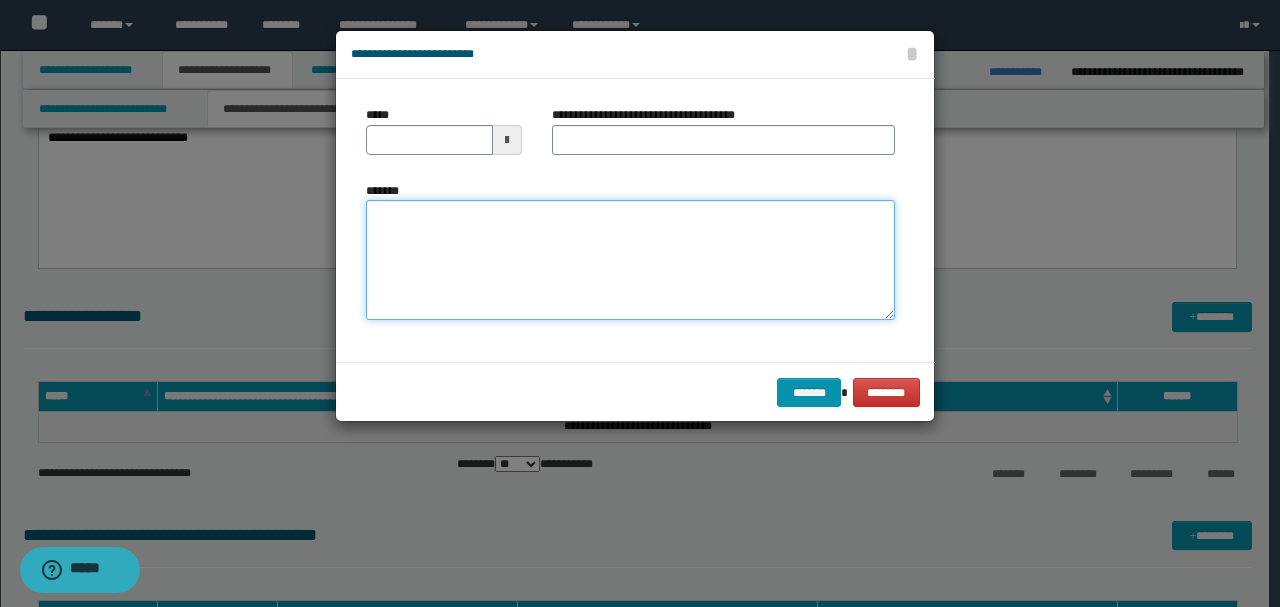 click on "*******" at bounding box center (630, 260) 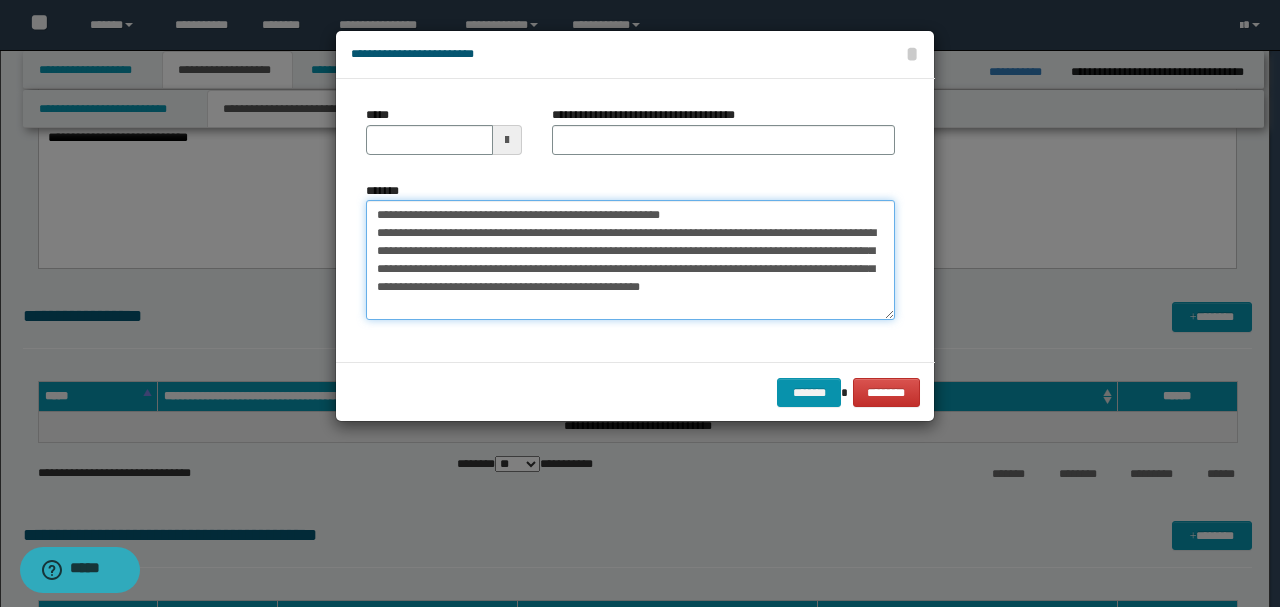 click on "**********" at bounding box center [630, 260] 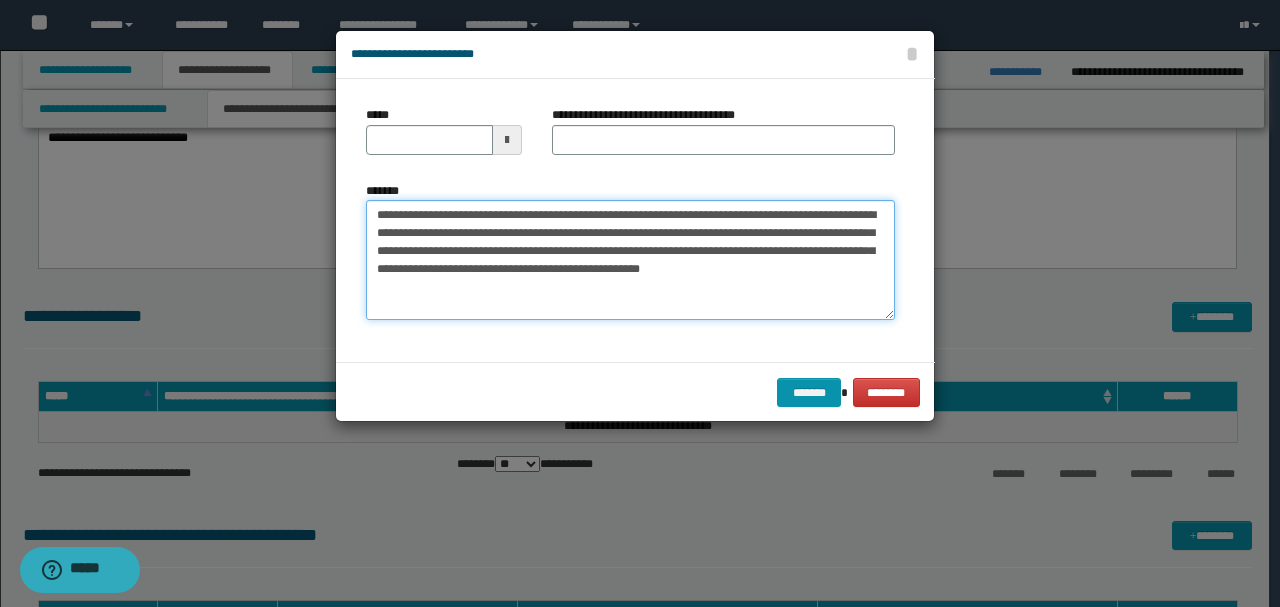 type on "**********" 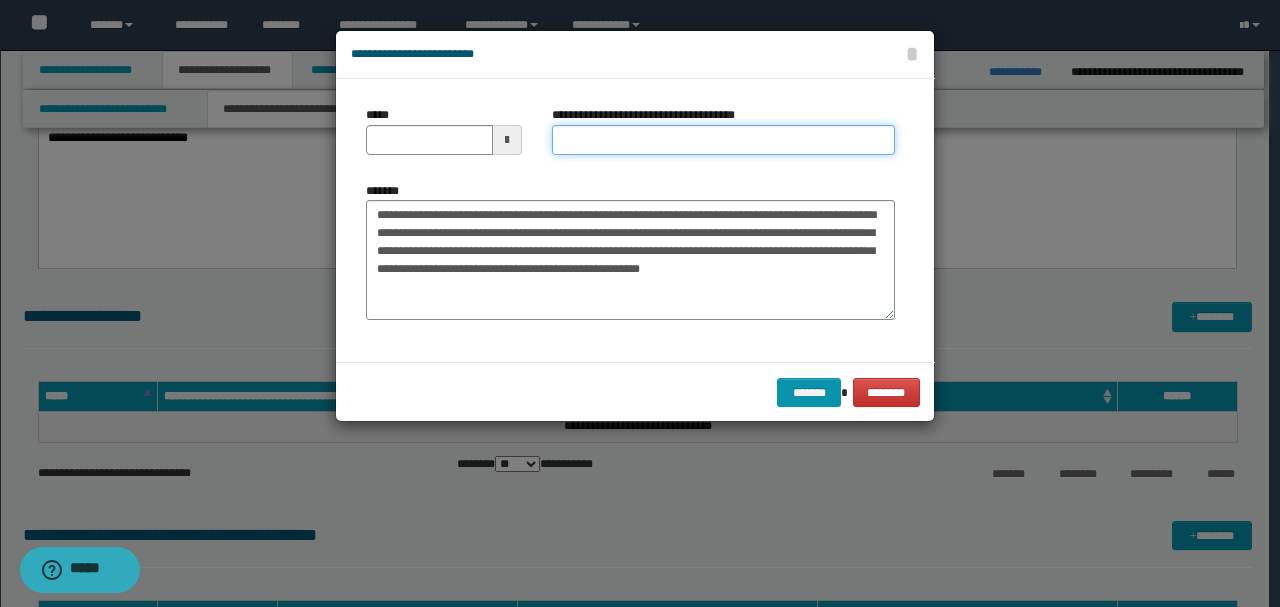 click on "**********" at bounding box center (723, 140) 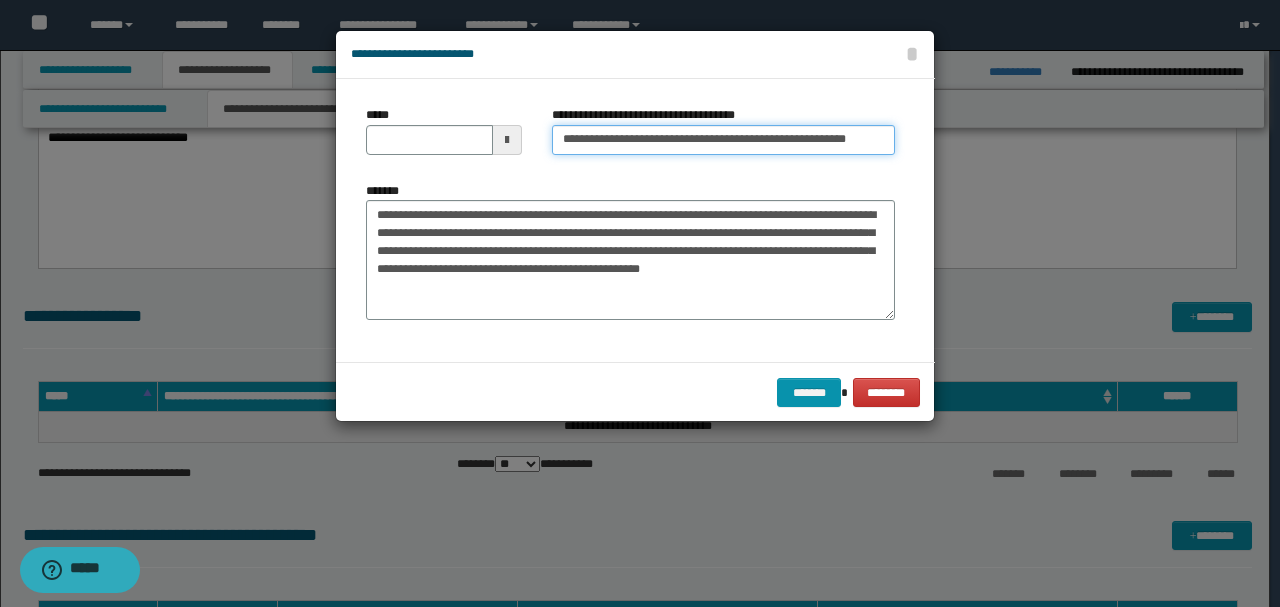 drag, startPoint x: 870, startPoint y: 137, endPoint x: 795, endPoint y: 134, distance: 75.059975 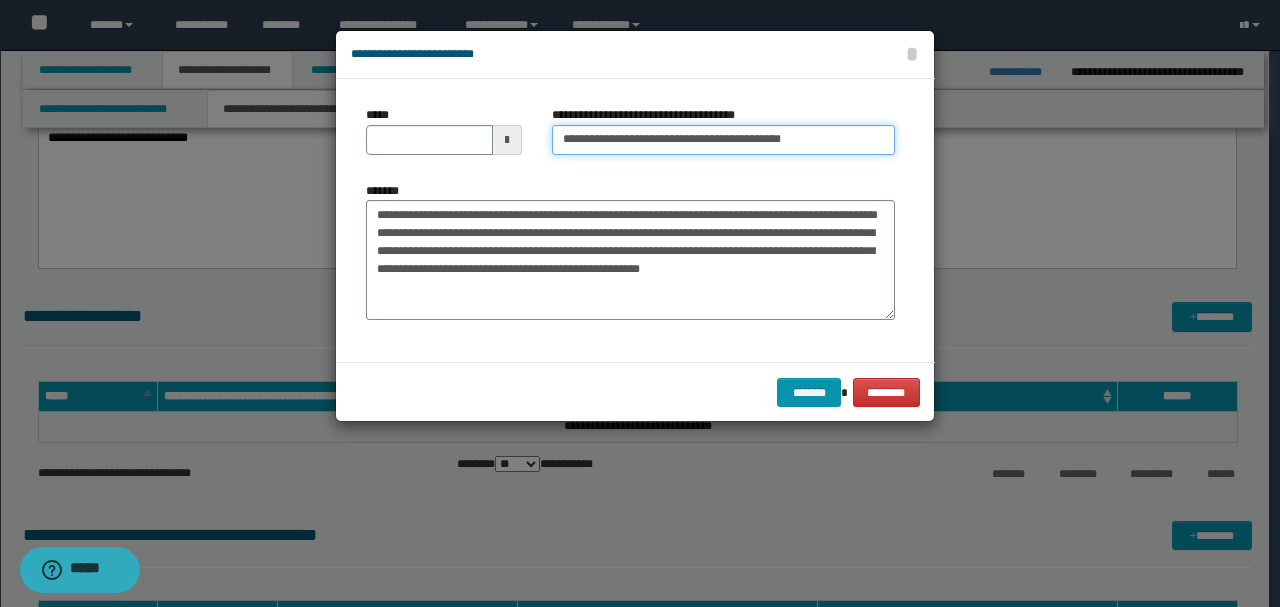 type 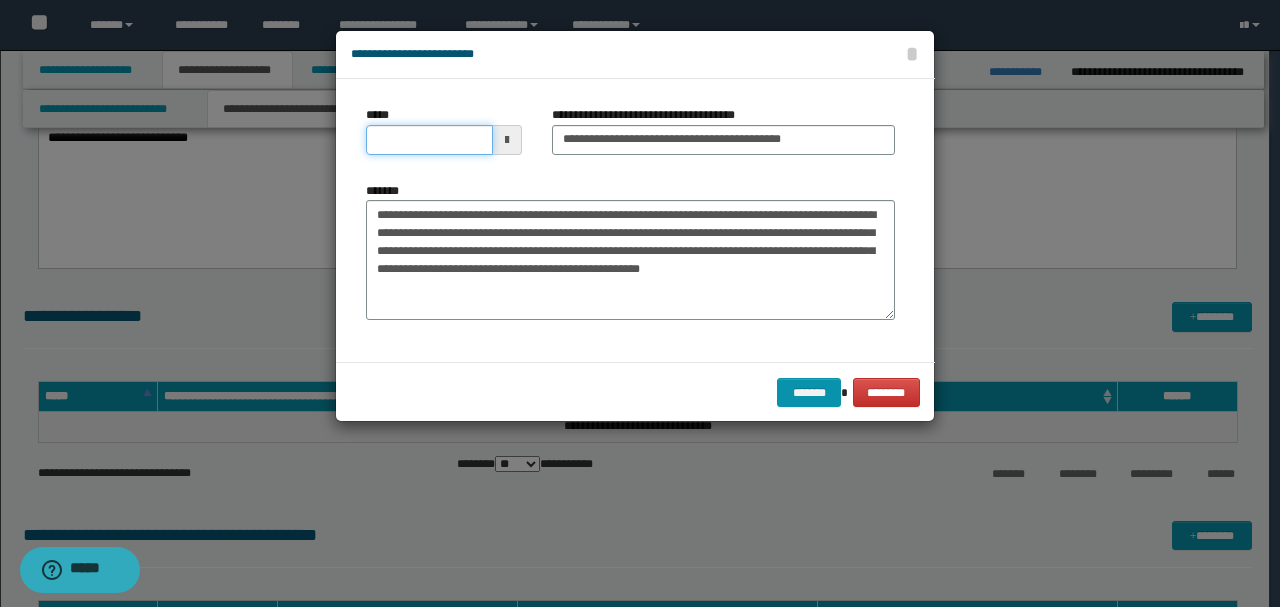 click on "*****" at bounding box center [429, 140] 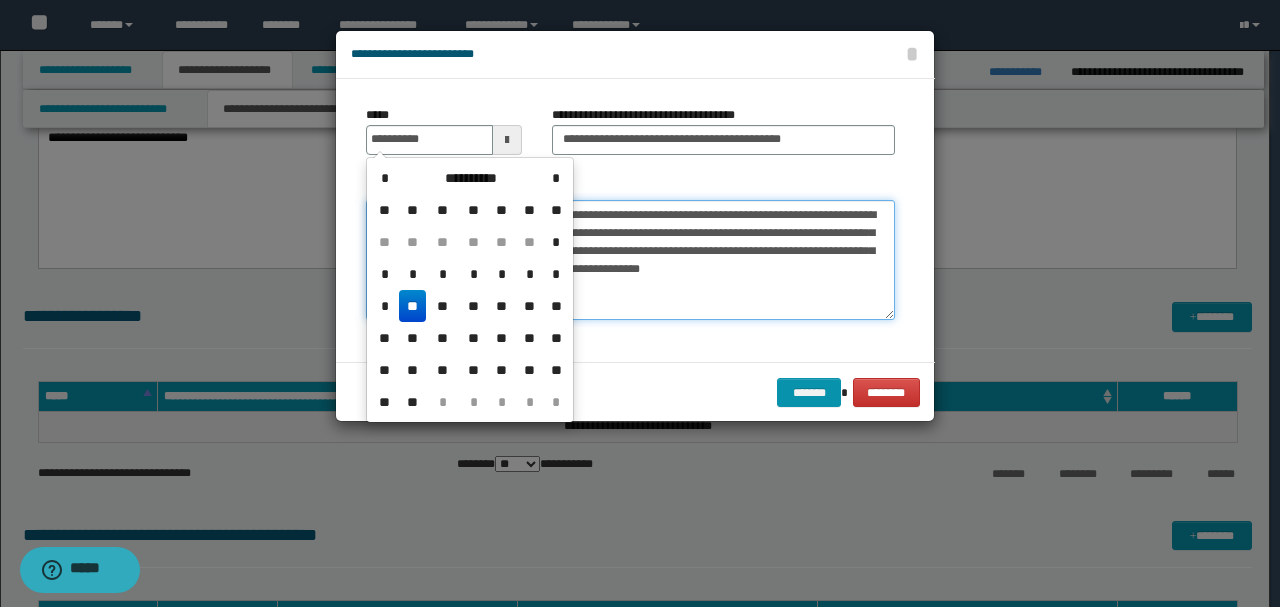 type on "**********" 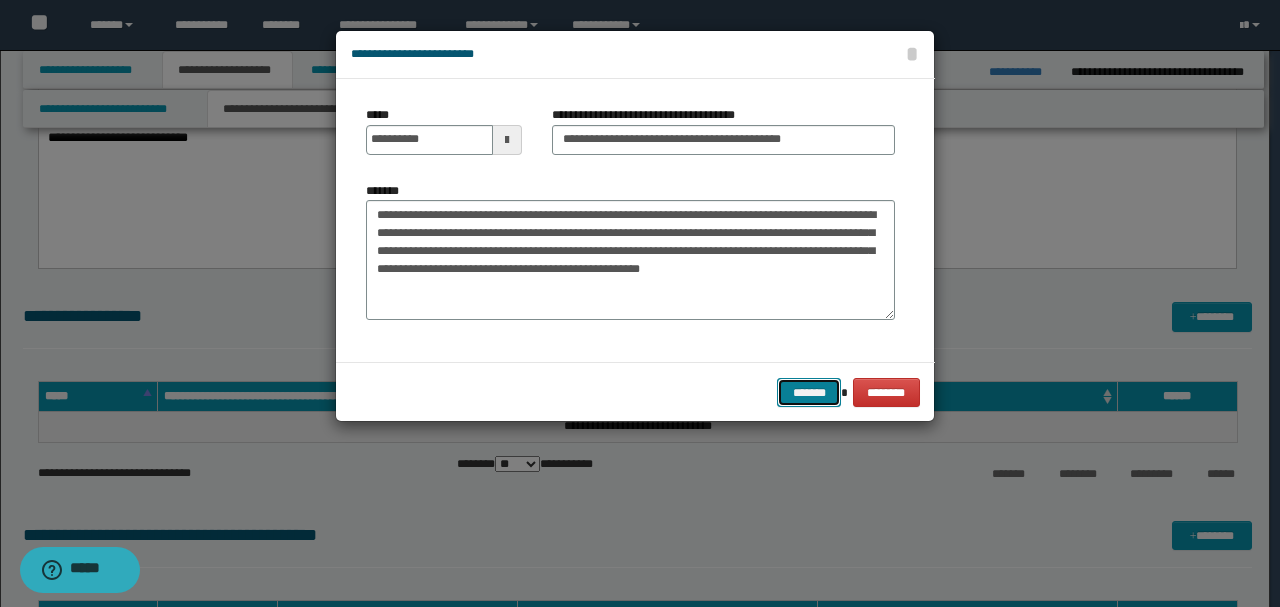 click on "*******" at bounding box center [809, 392] 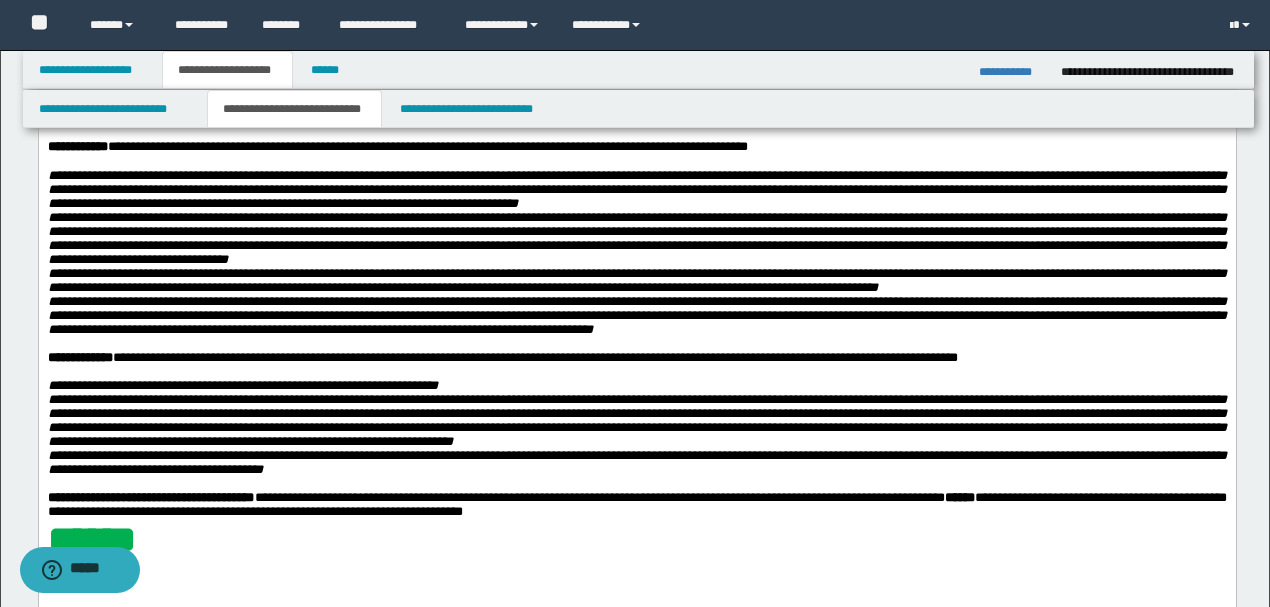 scroll, scrollTop: 0, scrollLeft: 0, axis: both 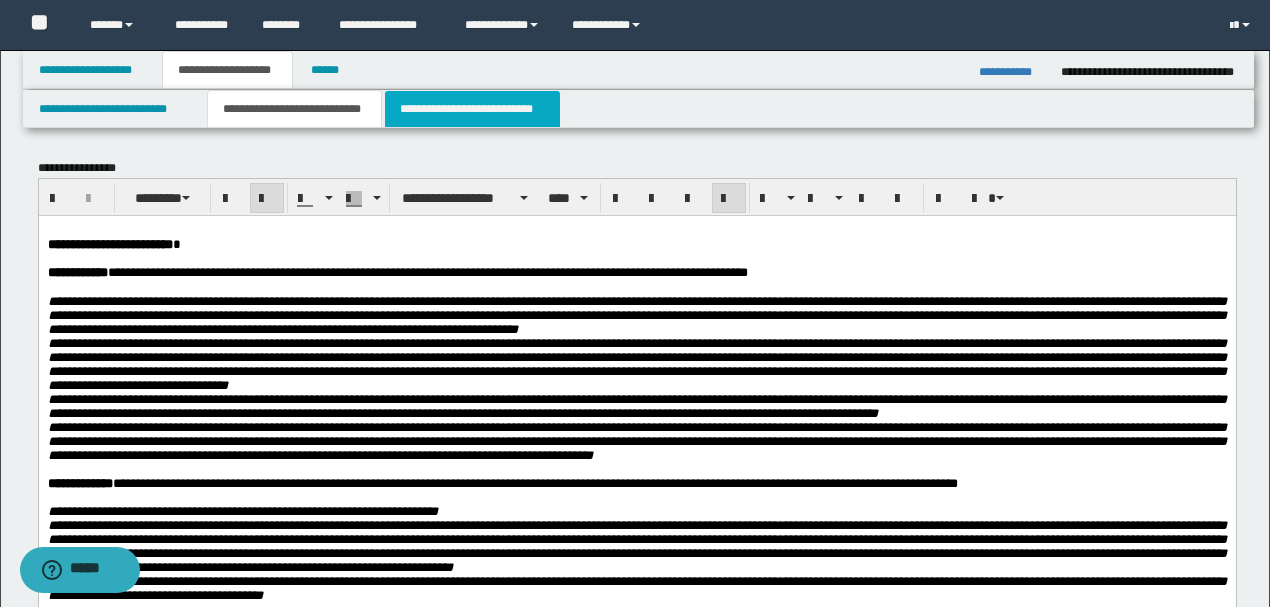 click on "**********" at bounding box center (472, 109) 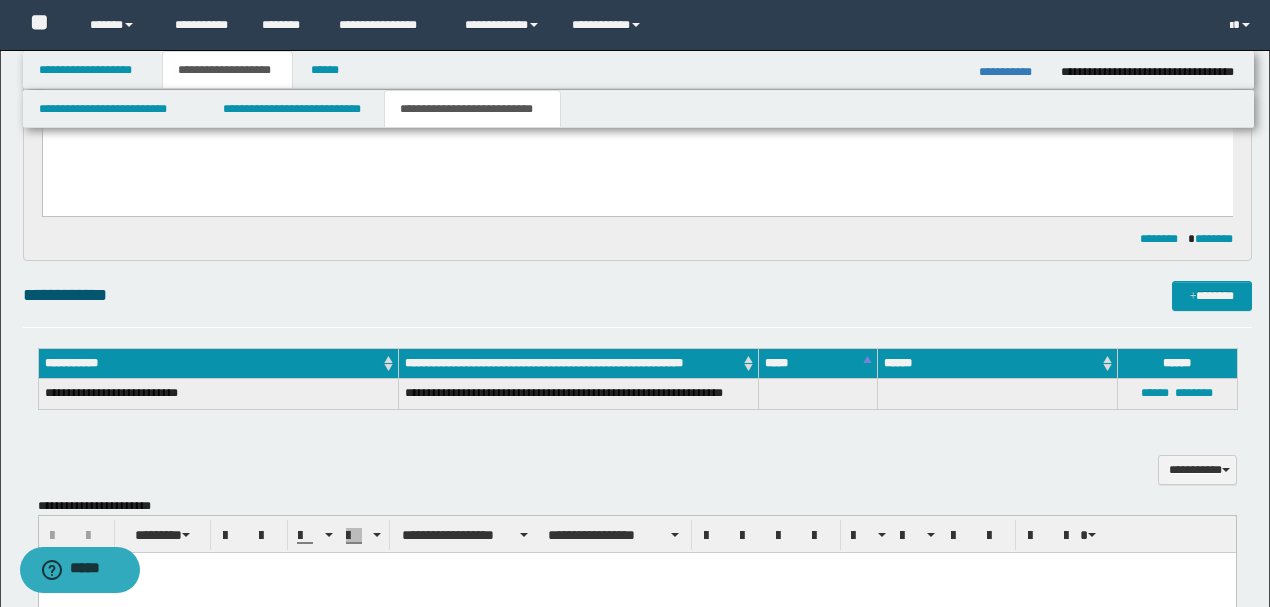 scroll, scrollTop: 400, scrollLeft: 0, axis: vertical 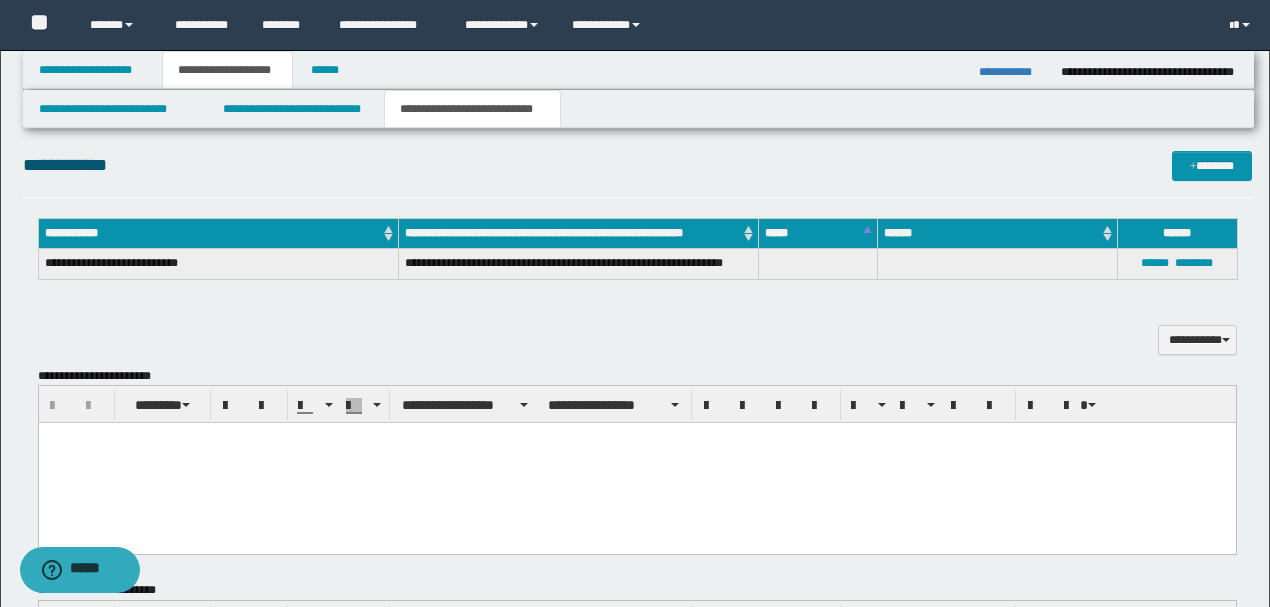 drag, startPoint x: 132, startPoint y: 498, endPoint x: 139, endPoint y: 486, distance: 13.892444 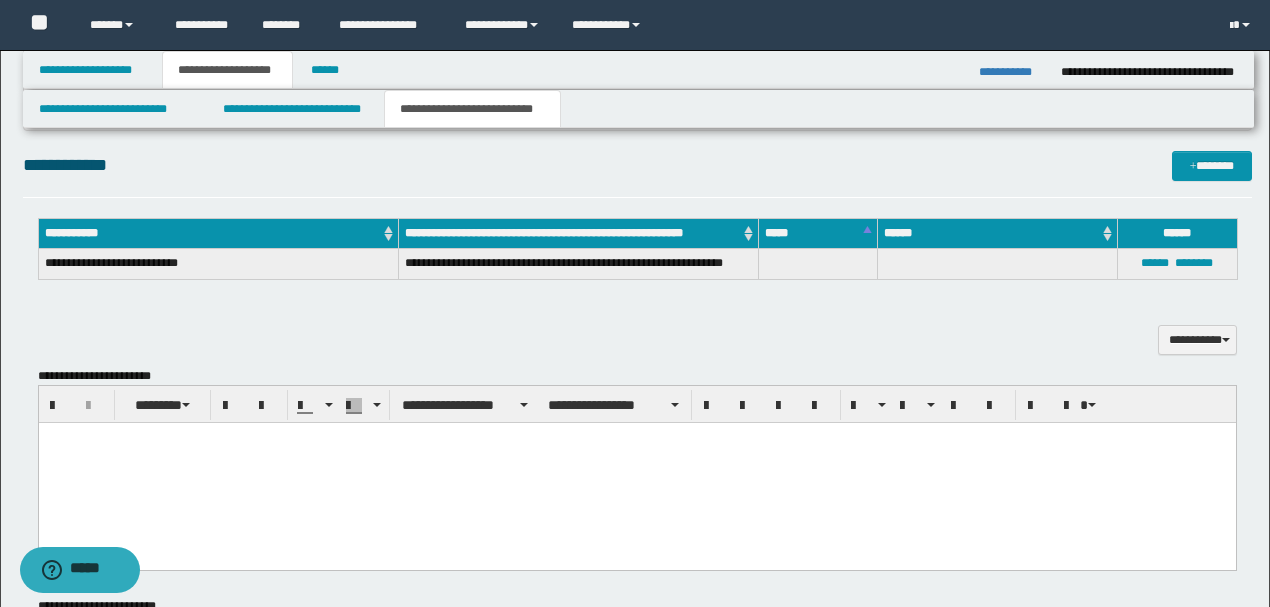 paste 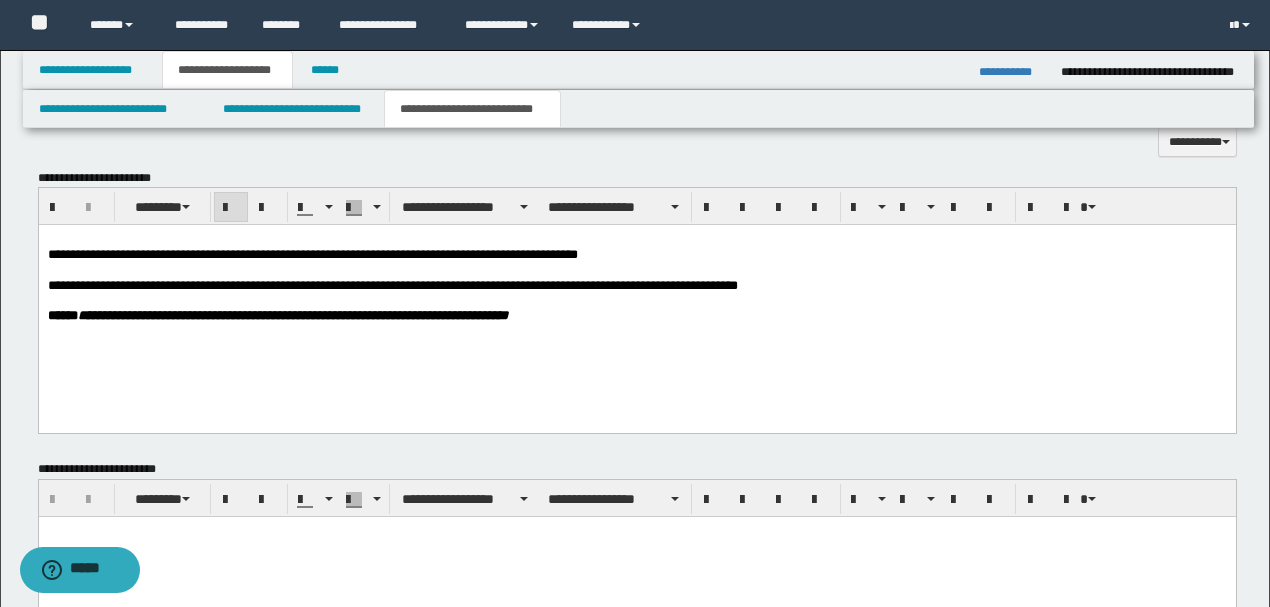 scroll, scrollTop: 600, scrollLeft: 0, axis: vertical 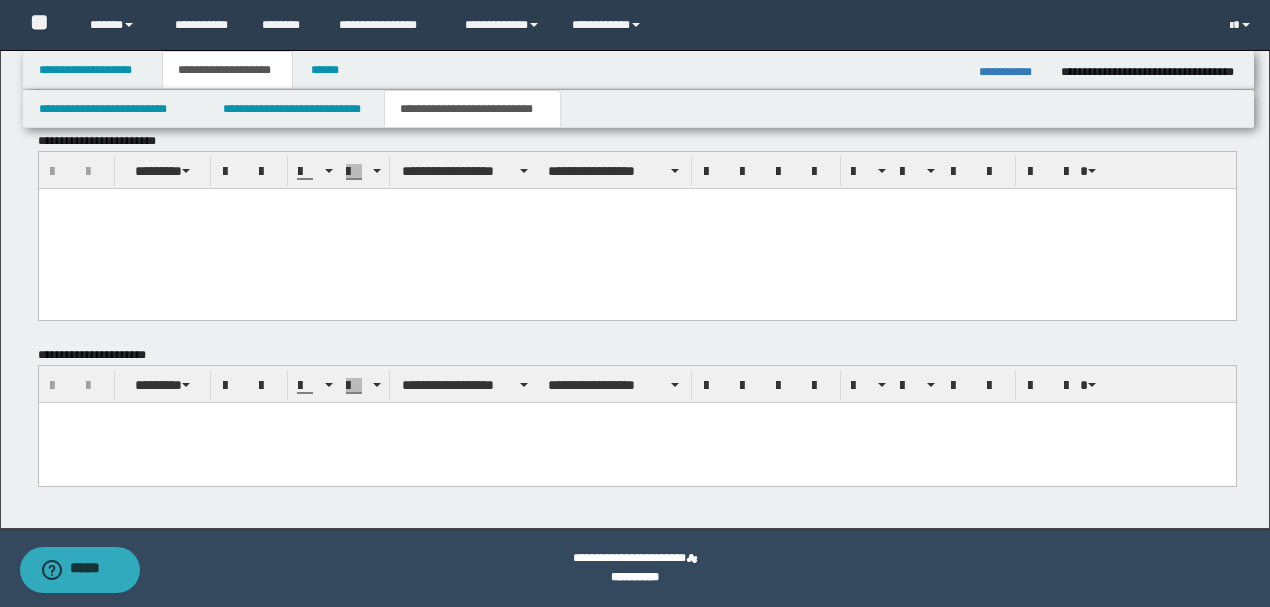 click at bounding box center (636, 442) 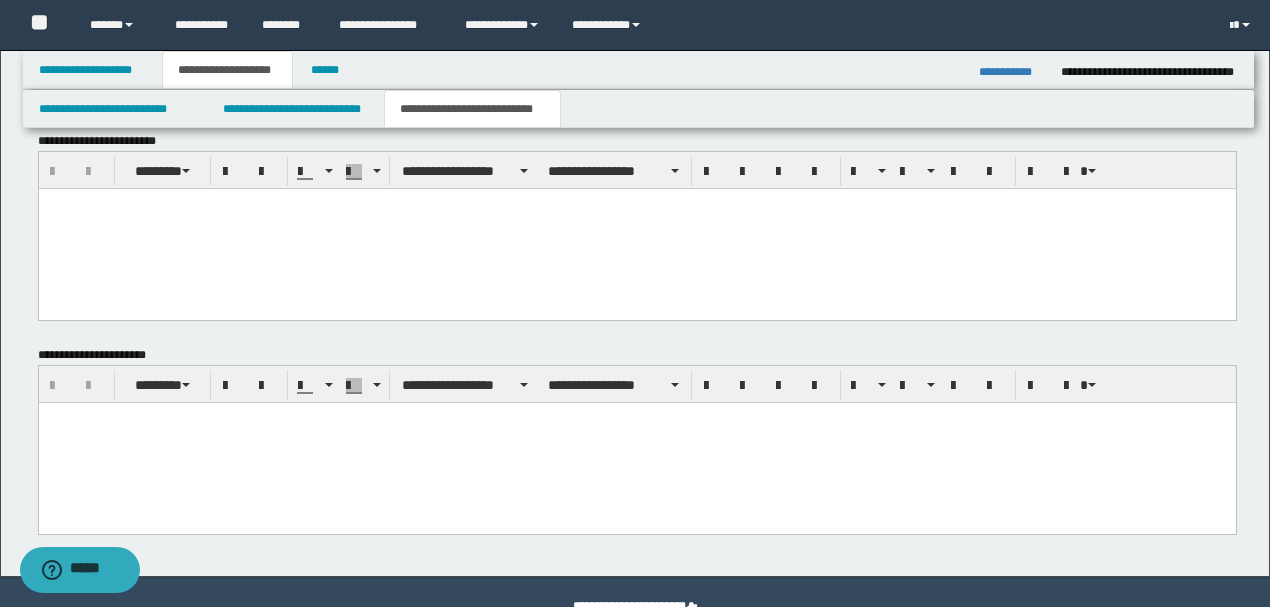 paste 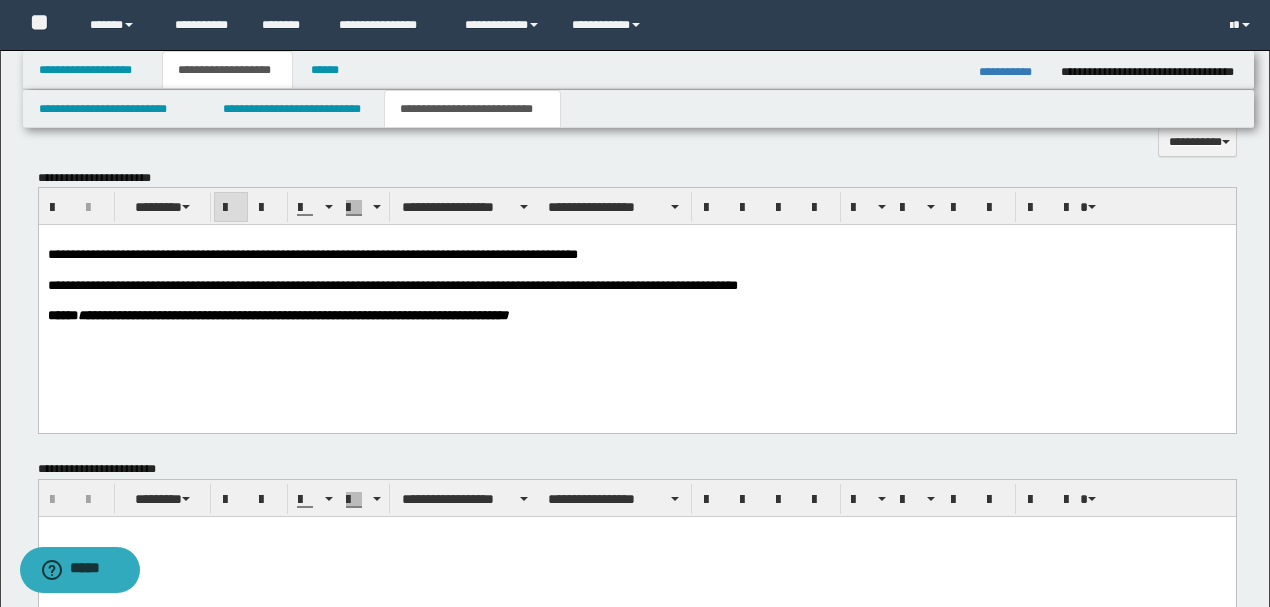 scroll, scrollTop: 466, scrollLeft: 0, axis: vertical 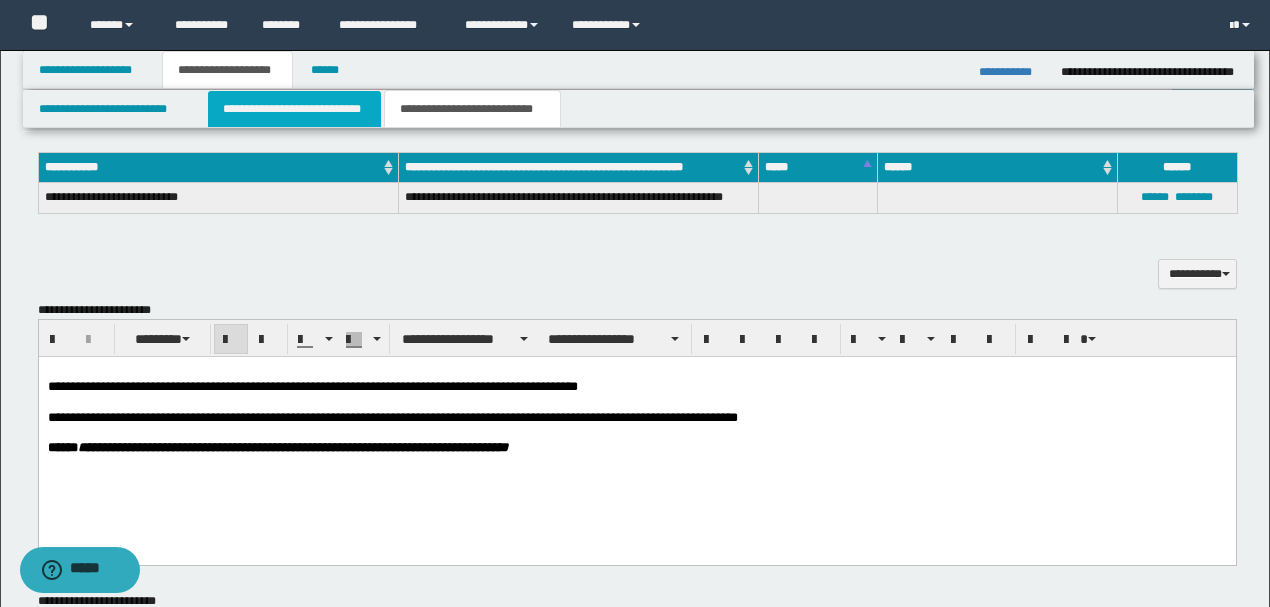 click on "**********" at bounding box center (294, 109) 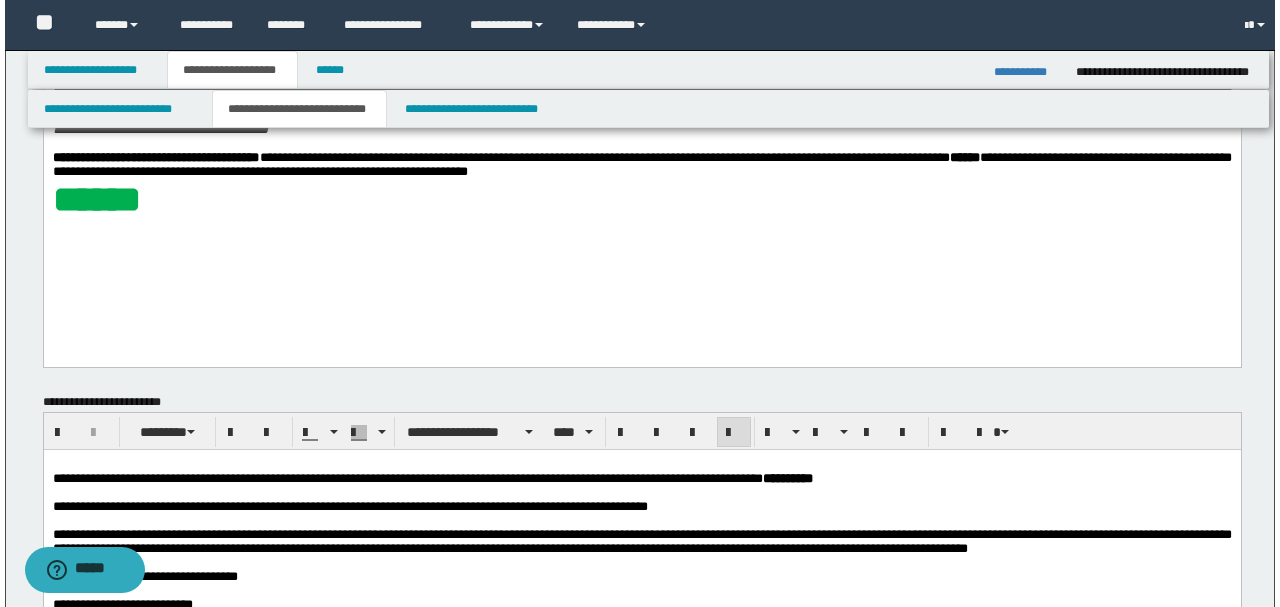 click on "**********" at bounding box center [641, 14] 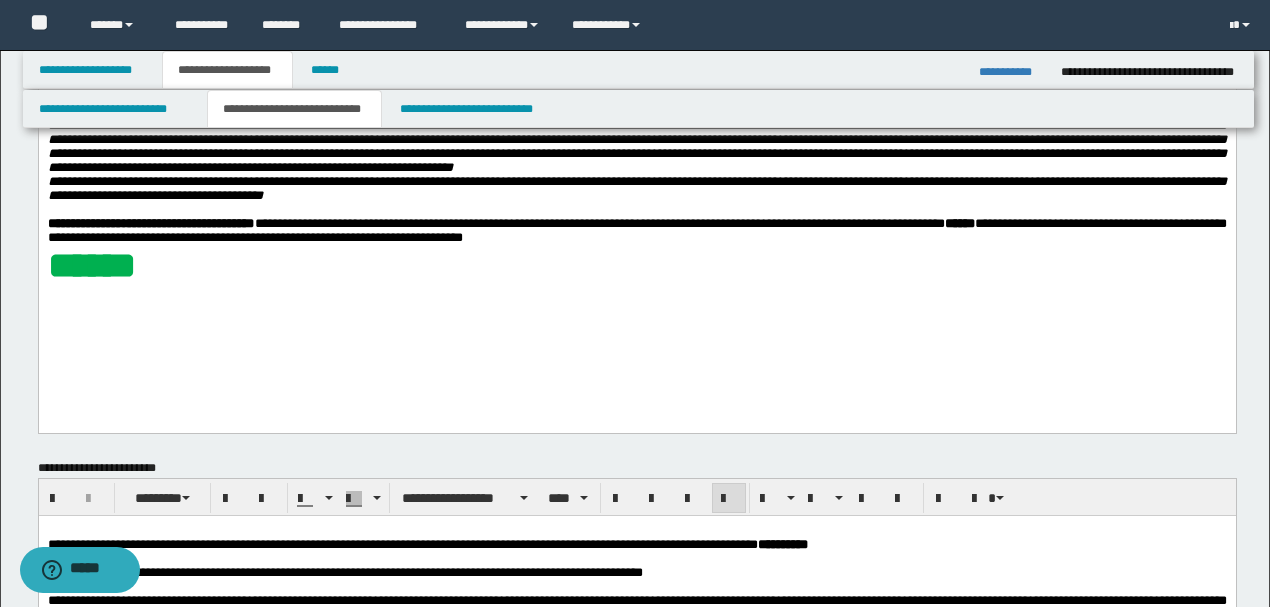 scroll, scrollTop: 666, scrollLeft: 0, axis: vertical 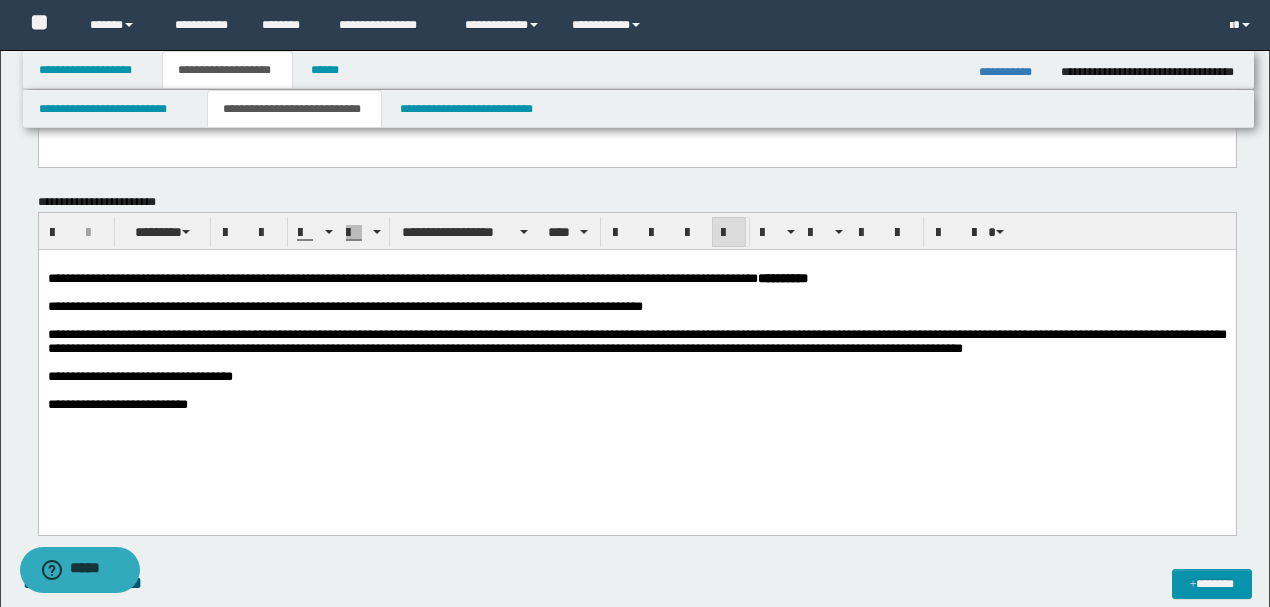 click on "**********" at bounding box center [636, 341] 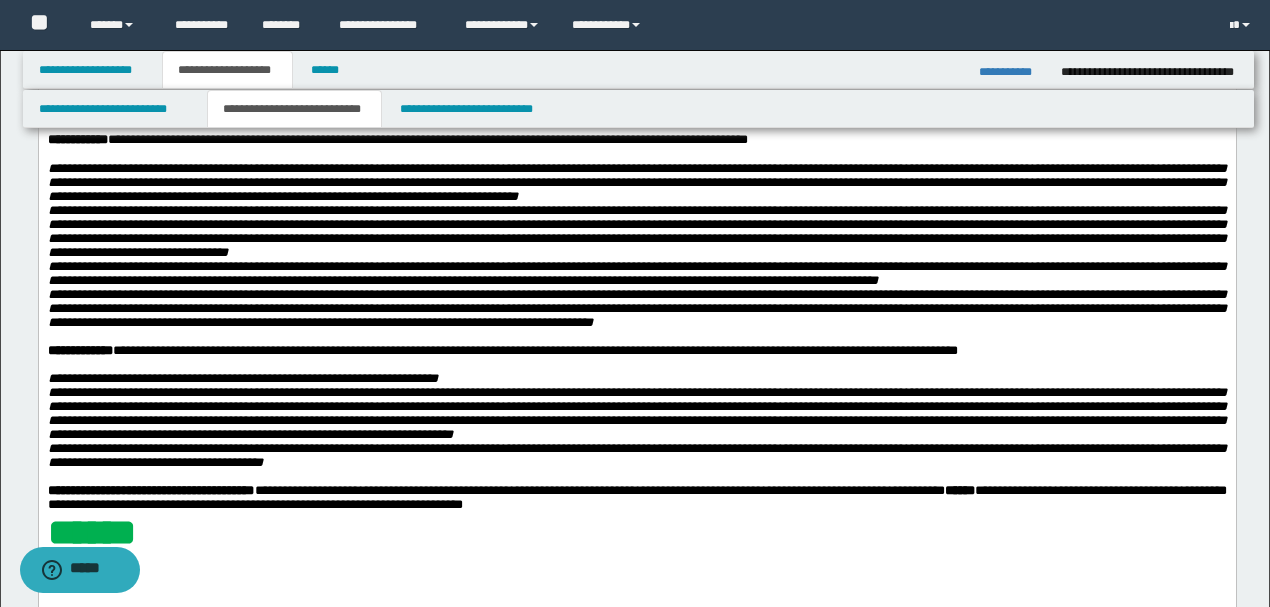 scroll, scrollTop: 0, scrollLeft: 0, axis: both 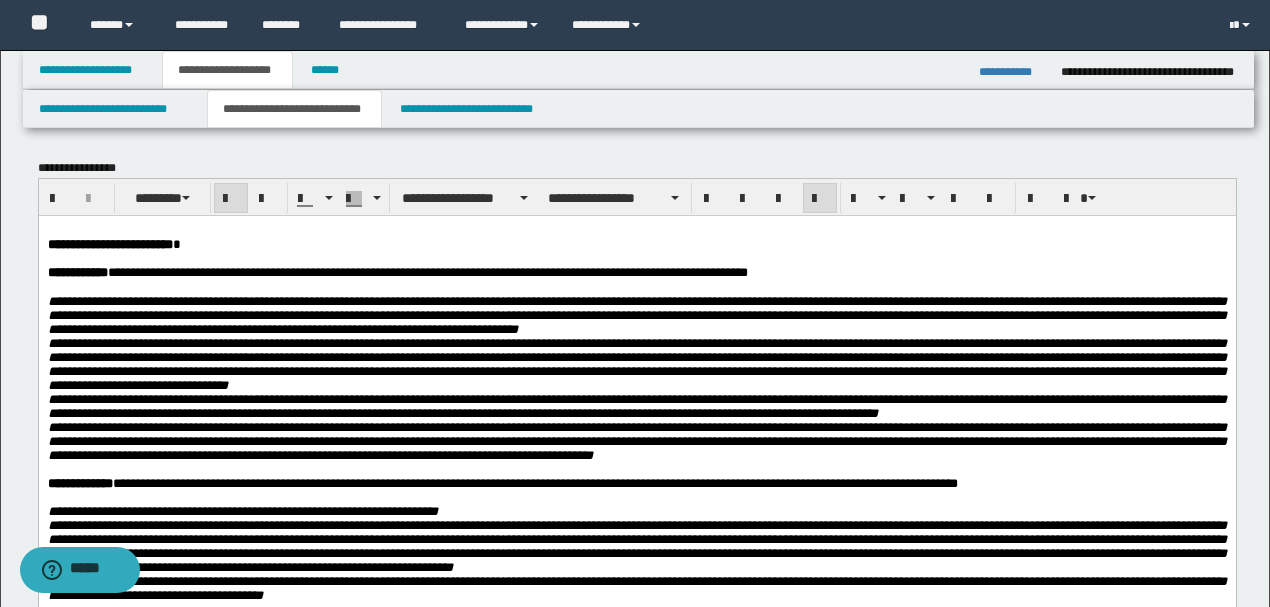 click on "**********" at bounding box center (636, 363) 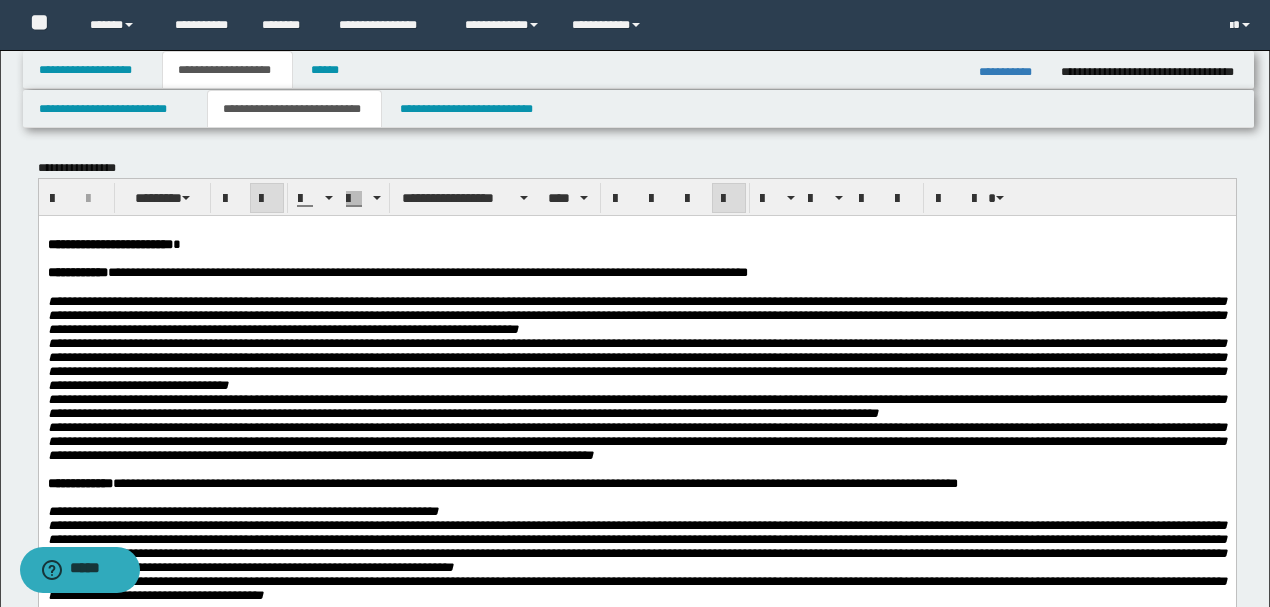 click on "**********" at bounding box center (636, 363) 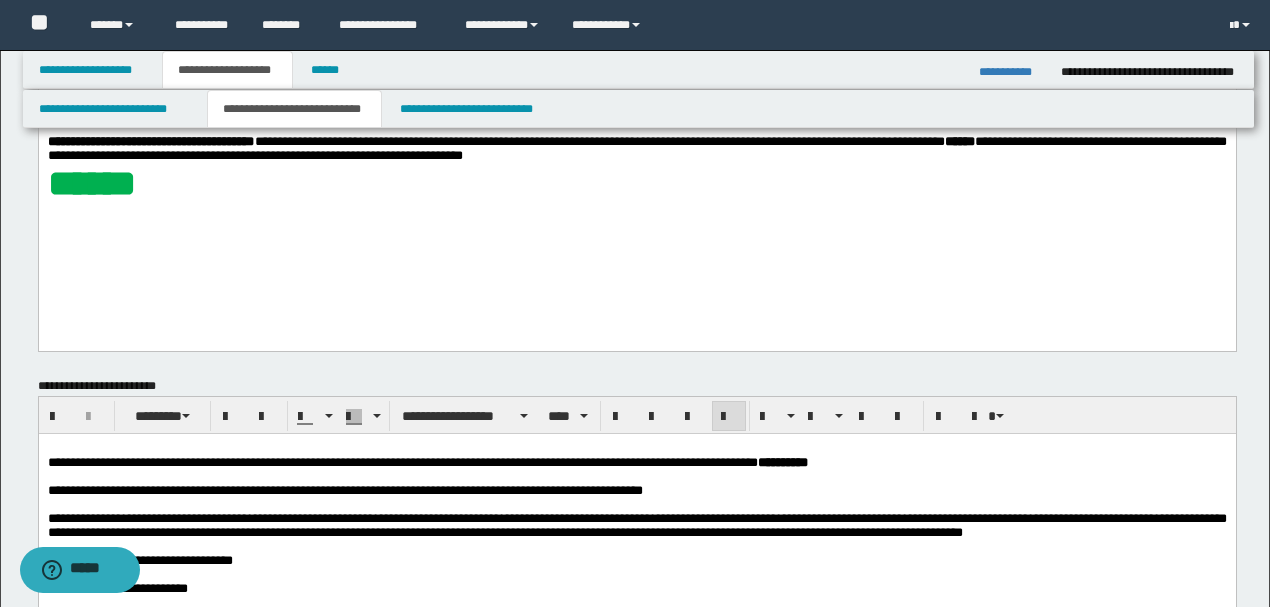 scroll, scrollTop: 533, scrollLeft: 0, axis: vertical 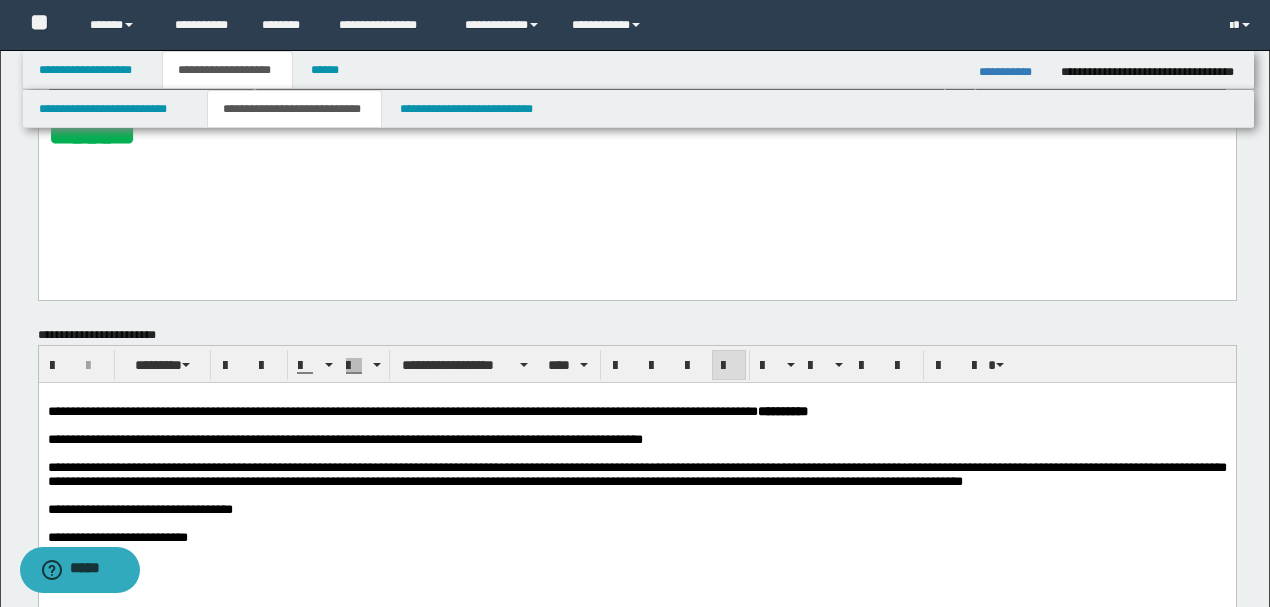 click on "**********" at bounding box center [344, 439] 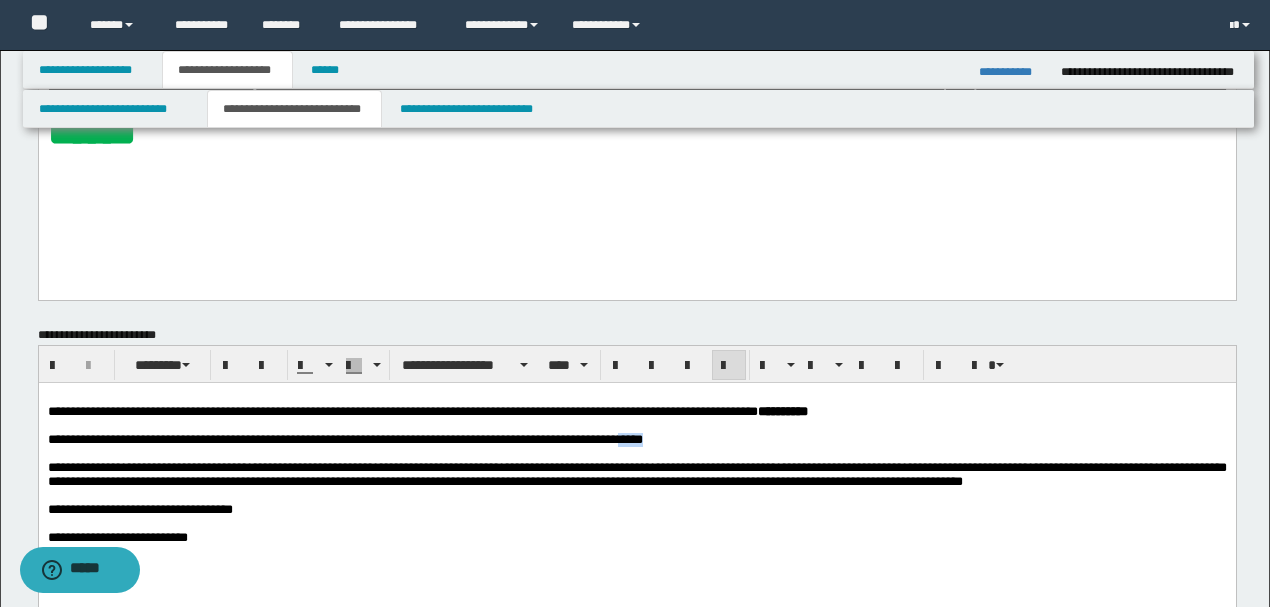 click on "**********" at bounding box center [344, 439] 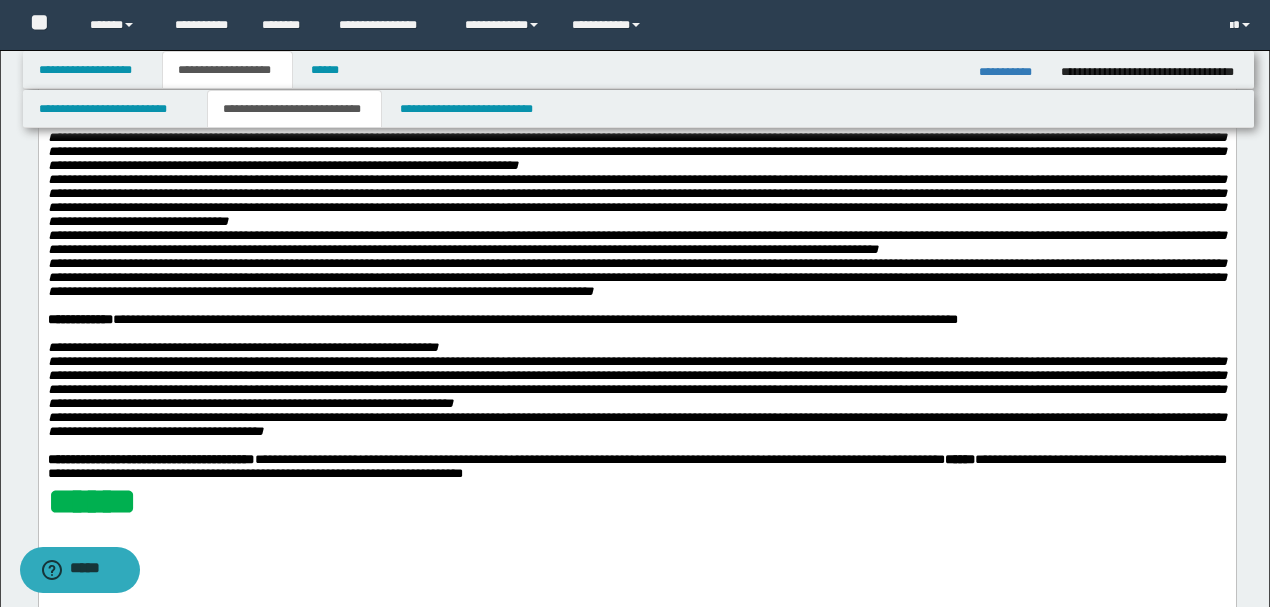 scroll, scrollTop: 0, scrollLeft: 0, axis: both 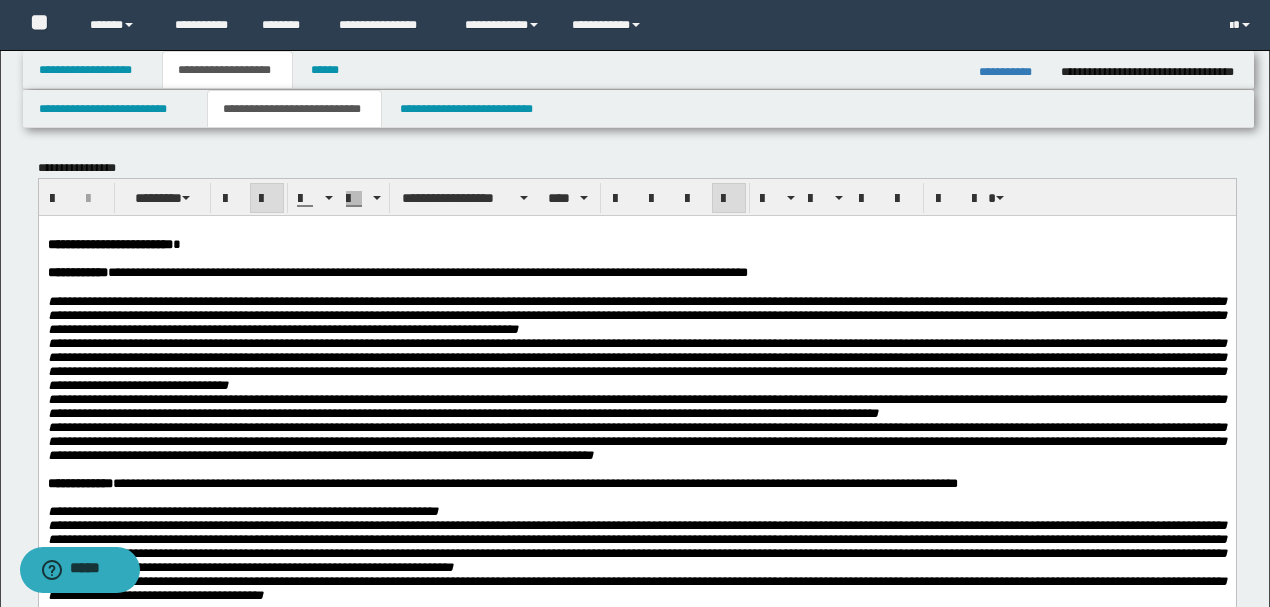 drag, startPoint x: 468, startPoint y: 344, endPoint x: 333, endPoint y: 231, distance: 176.05113 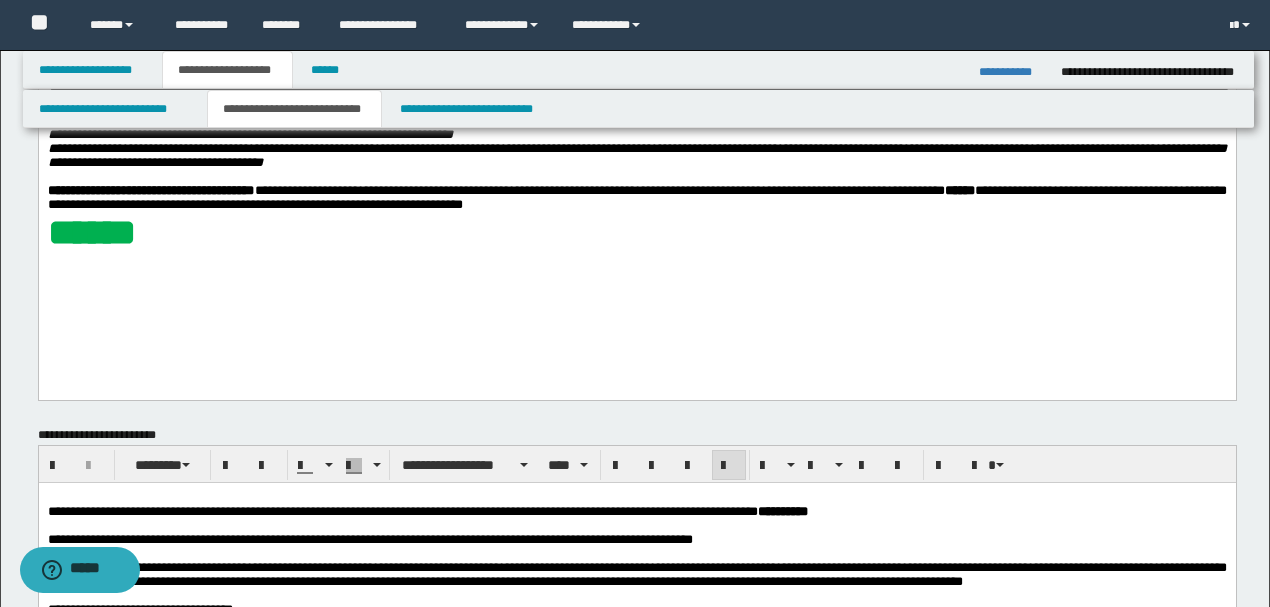 scroll, scrollTop: 533, scrollLeft: 0, axis: vertical 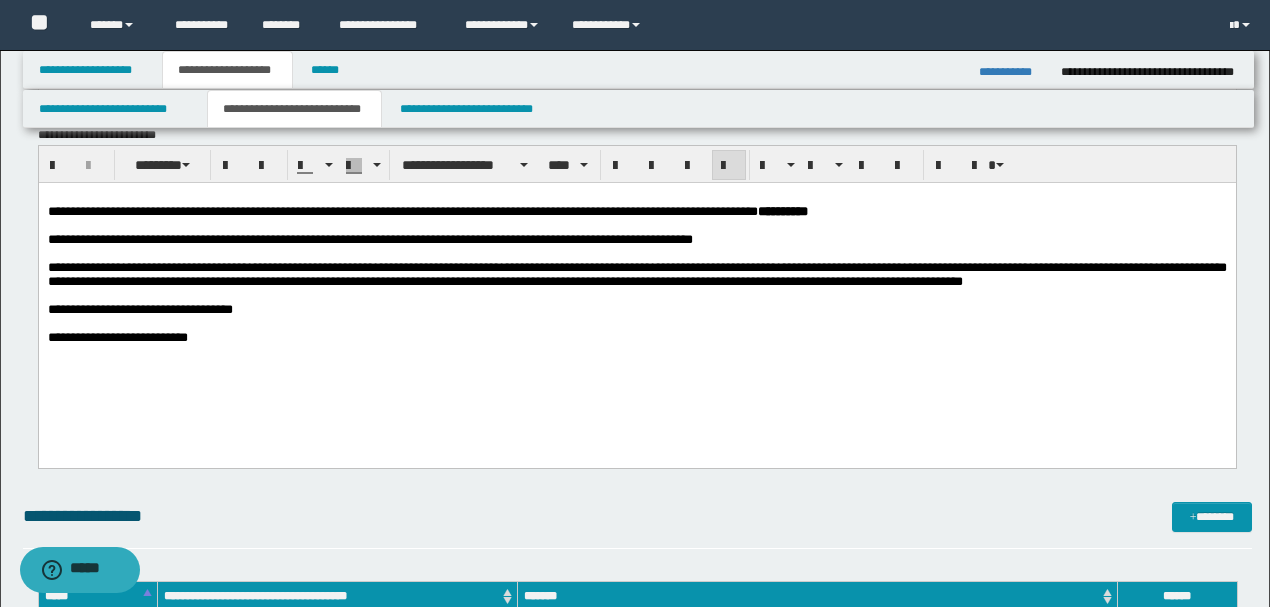 click on "**********" at bounding box center [636, 338] 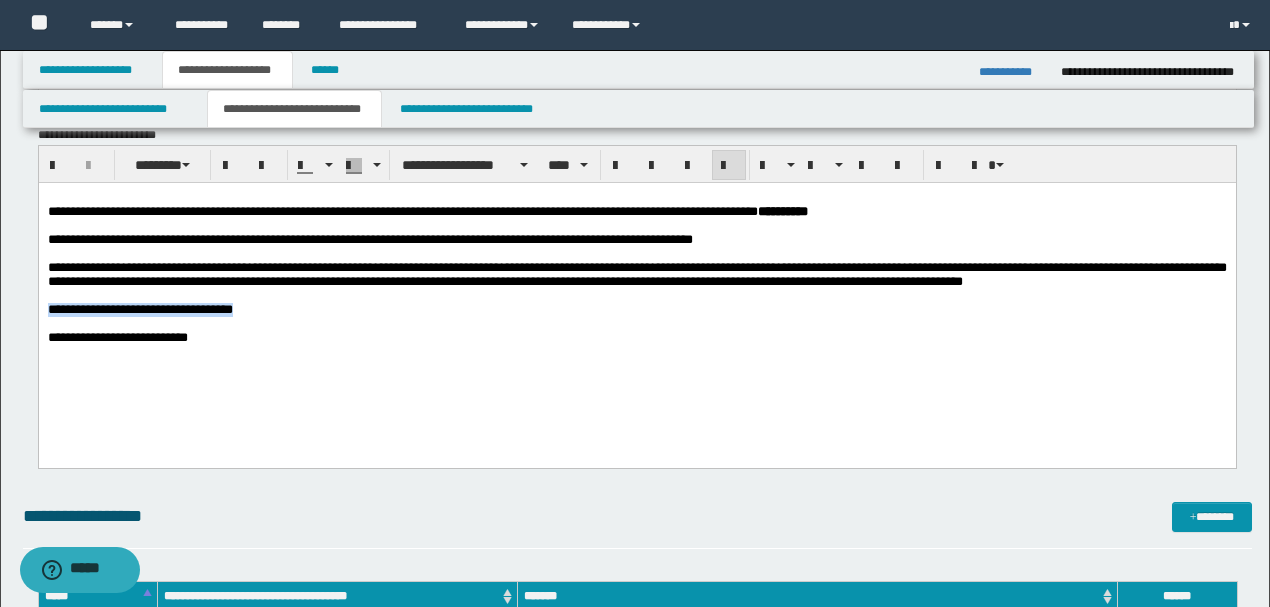 click on "**********" at bounding box center (636, 310) 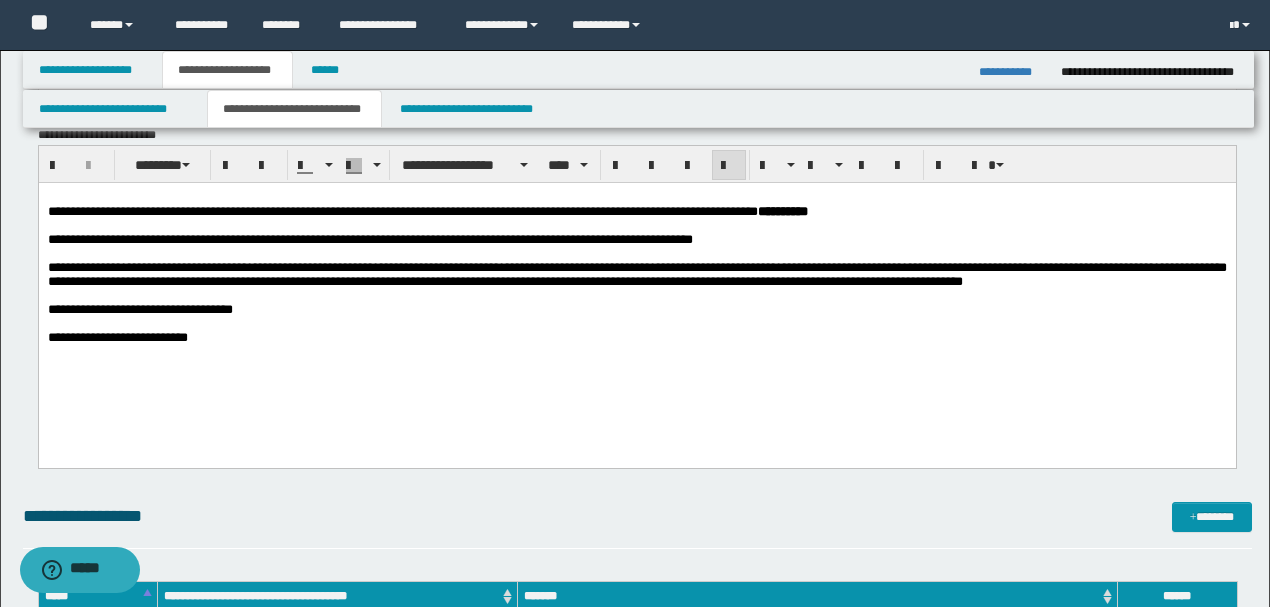 click on "**********" at bounding box center (636, 338) 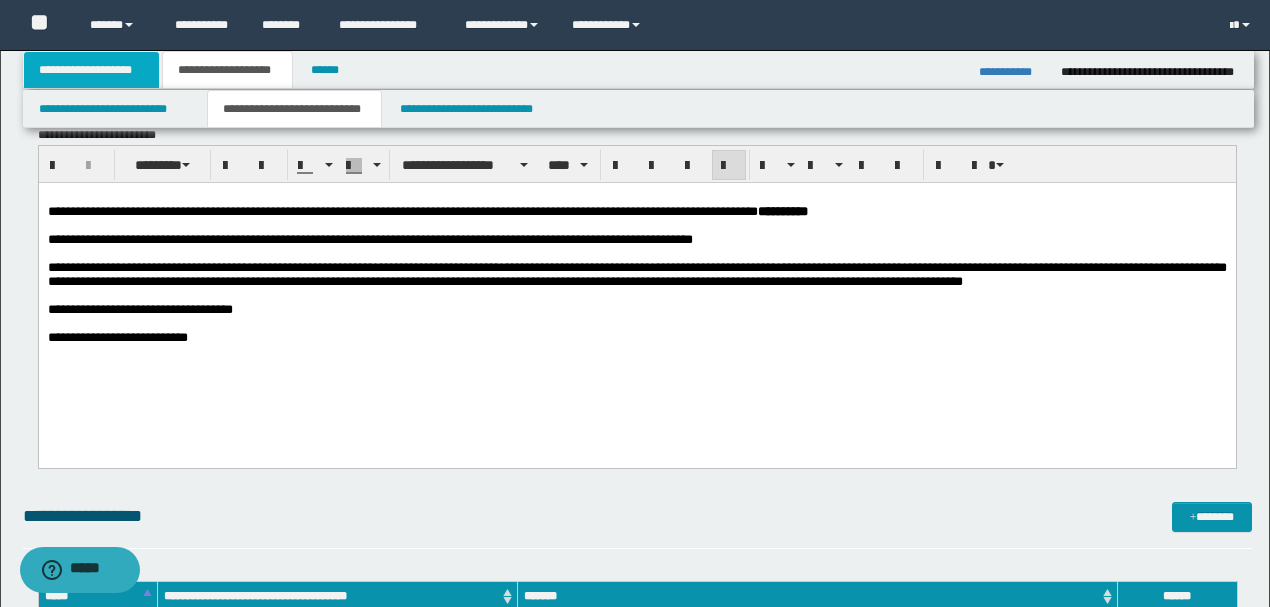 click on "**********" at bounding box center (92, 70) 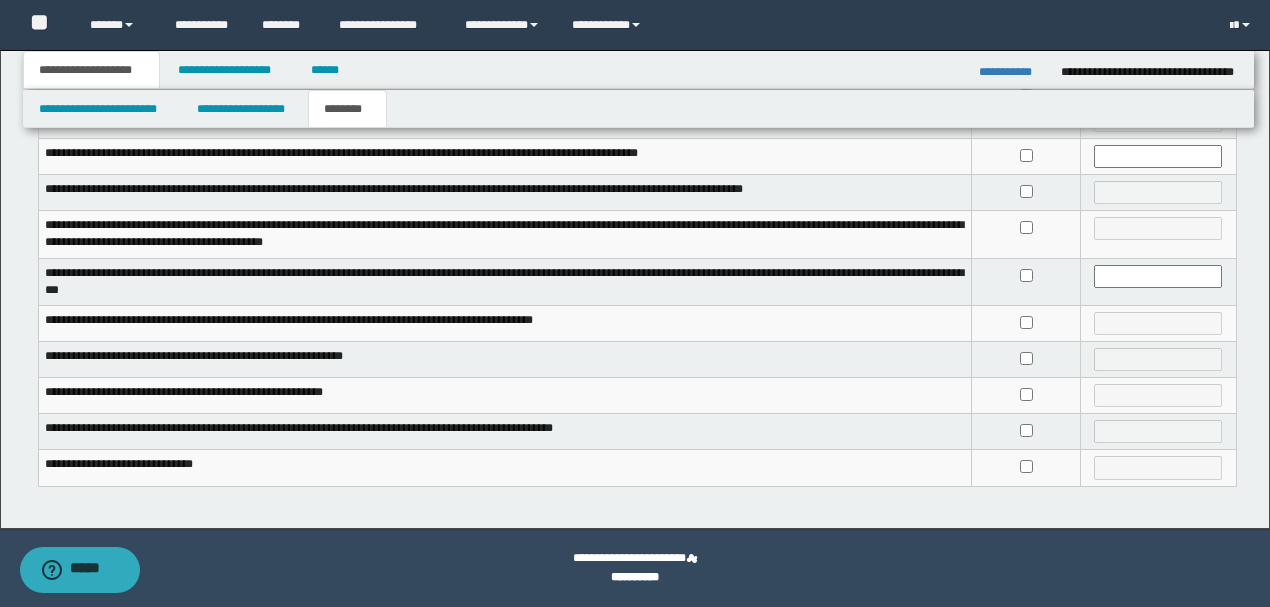scroll, scrollTop: 537, scrollLeft: 0, axis: vertical 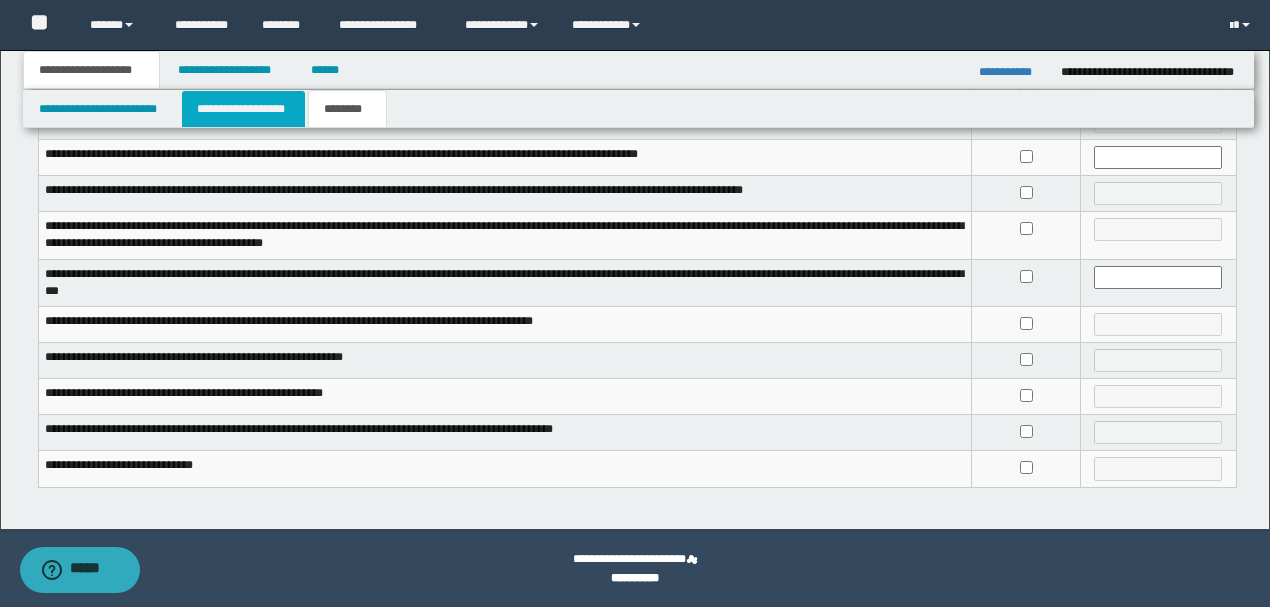 click on "**********" at bounding box center (243, 109) 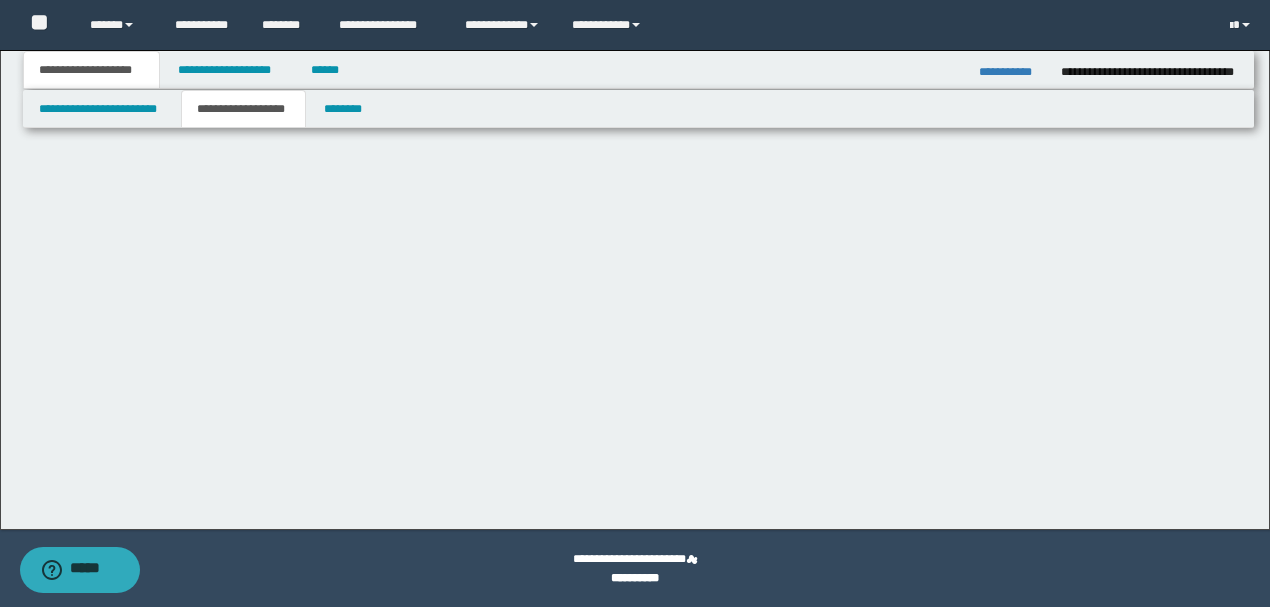 scroll, scrollTop: 0, scrollLeft: 0, axis: both 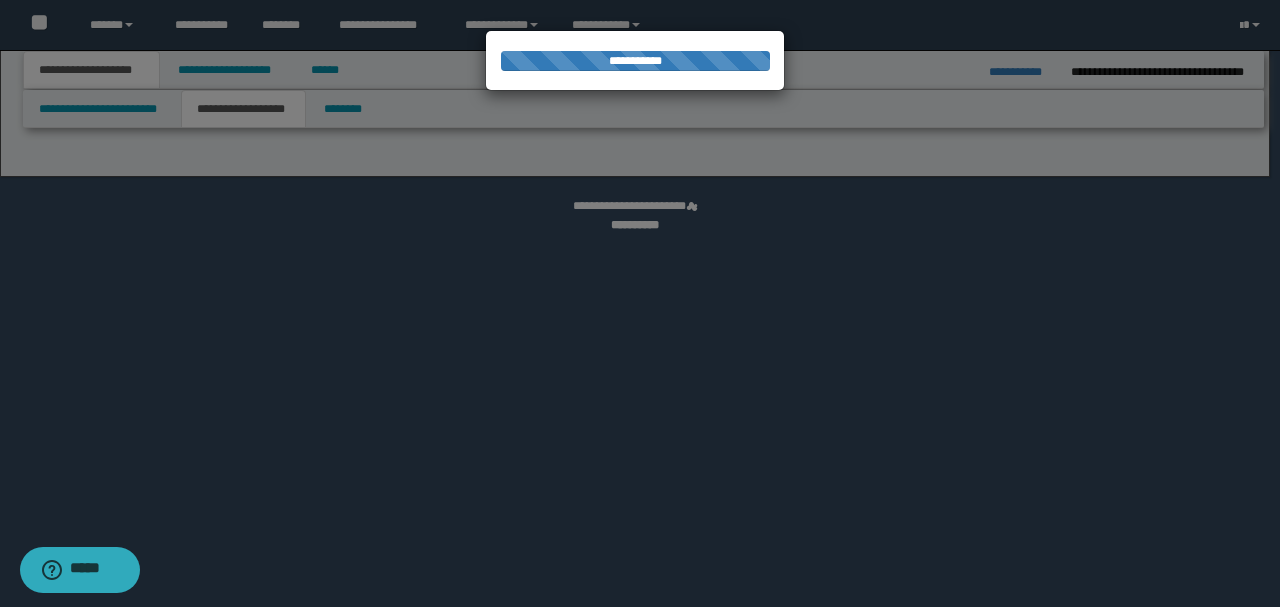 select on "*" 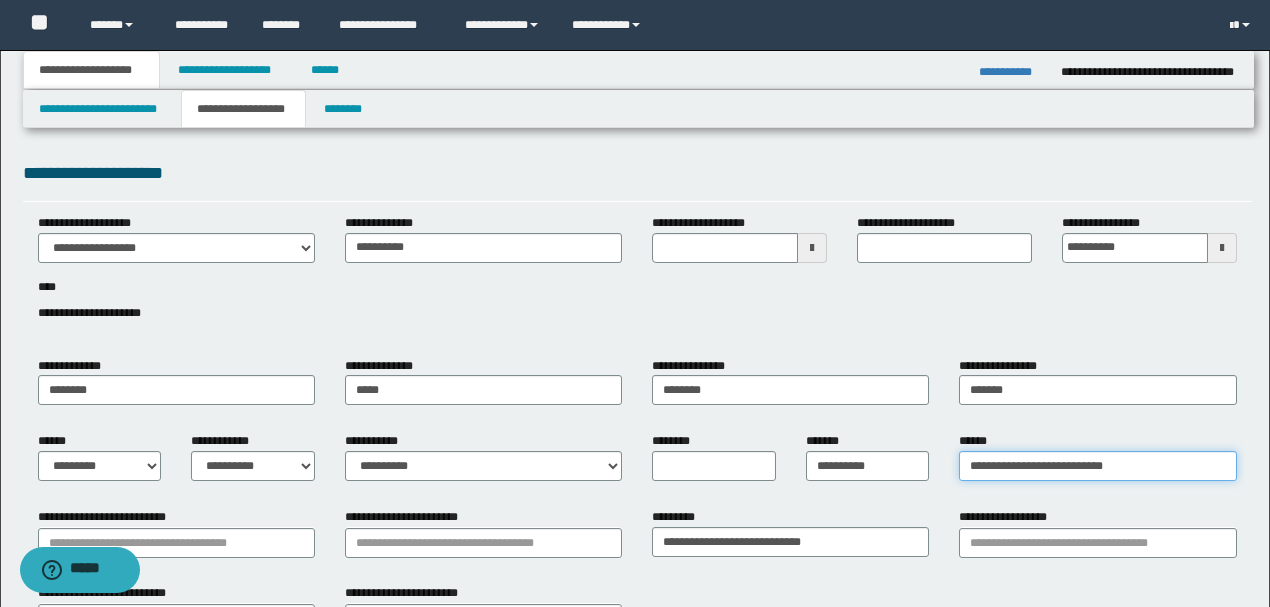 drag, startPoint x: 1105, startPoint y: 468, endPoint x: 845, endPoint y: 468, distance: 260 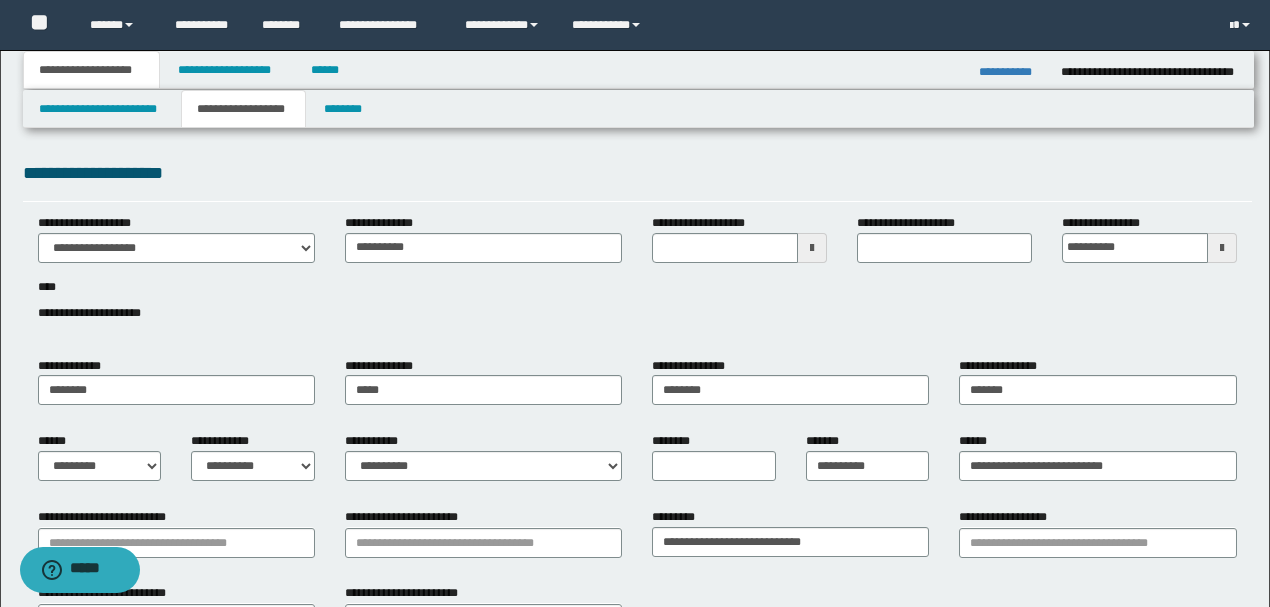 click on "**********" at bounding box center (637, 279) 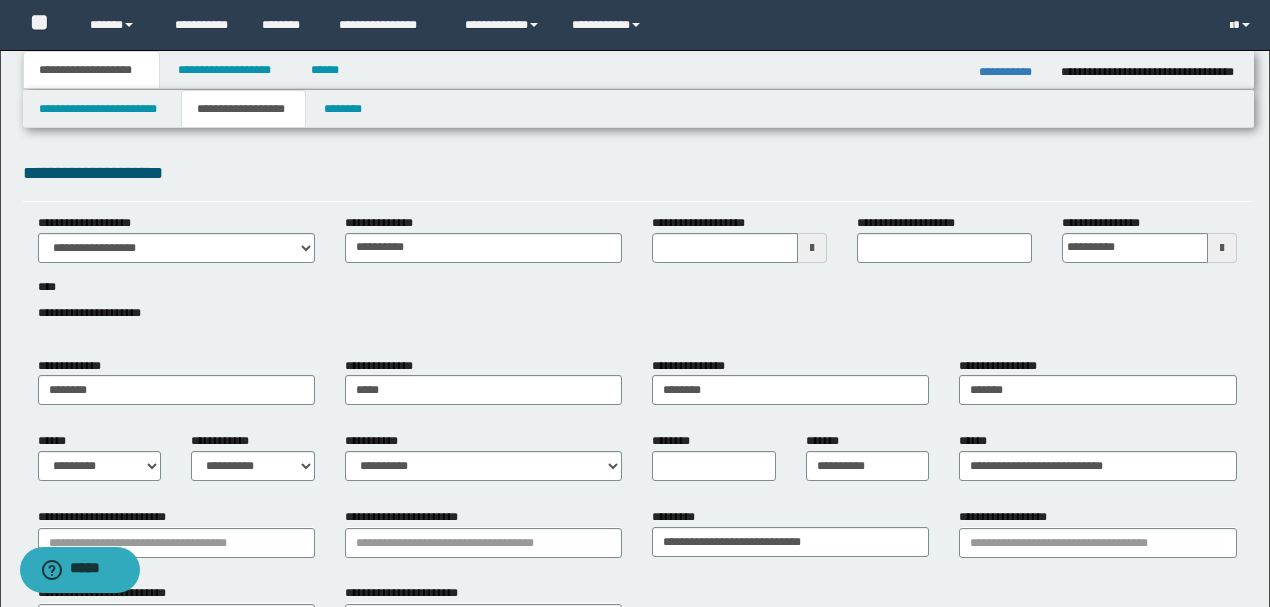 type 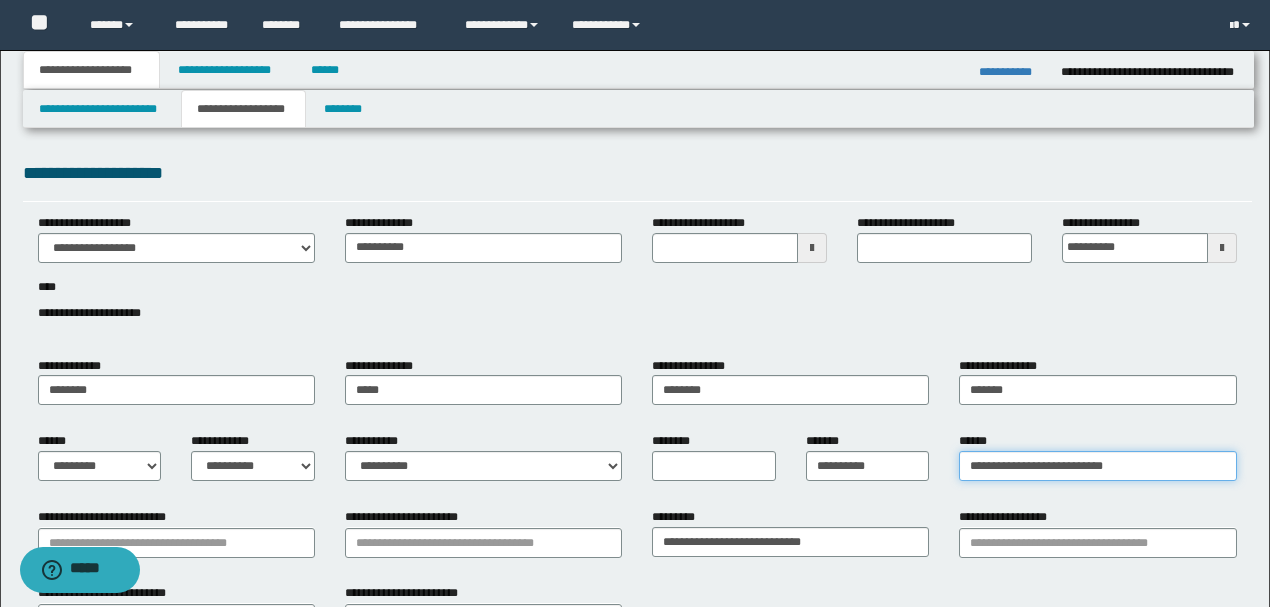 drag, startPoint x: 1137, startPoint y: 464, endPoint x: 785, endPoint y: 500, distance: 353.83612 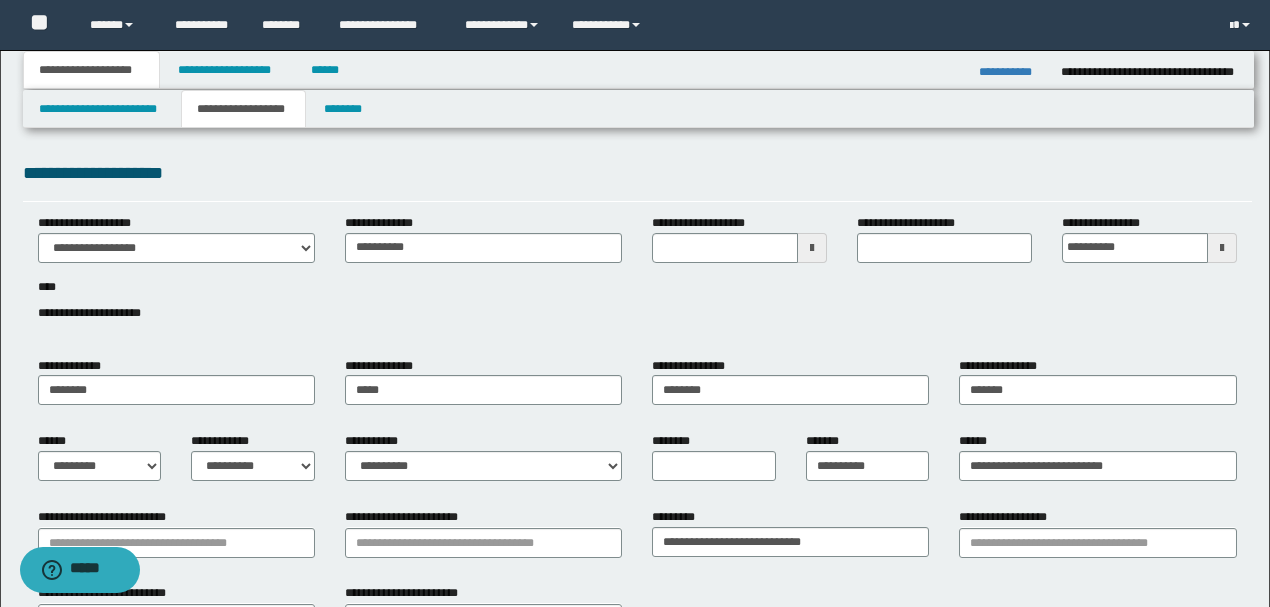 click on "**********" at bounding box center (637, 279) 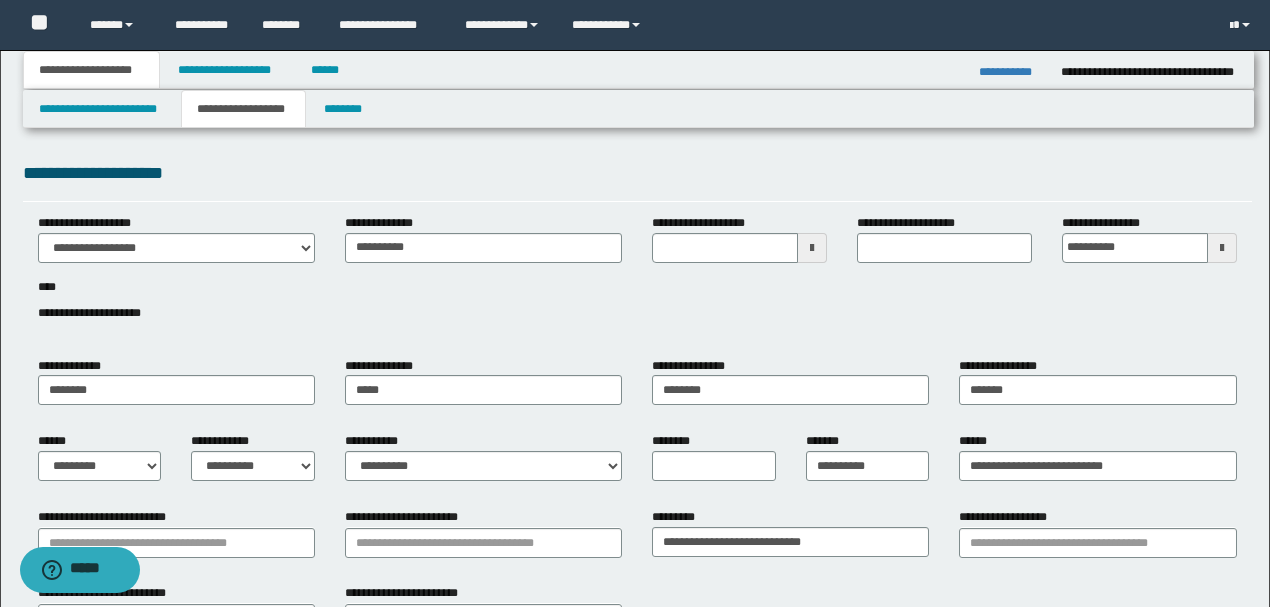 click on "**********" at bounding box center [1012, 72] 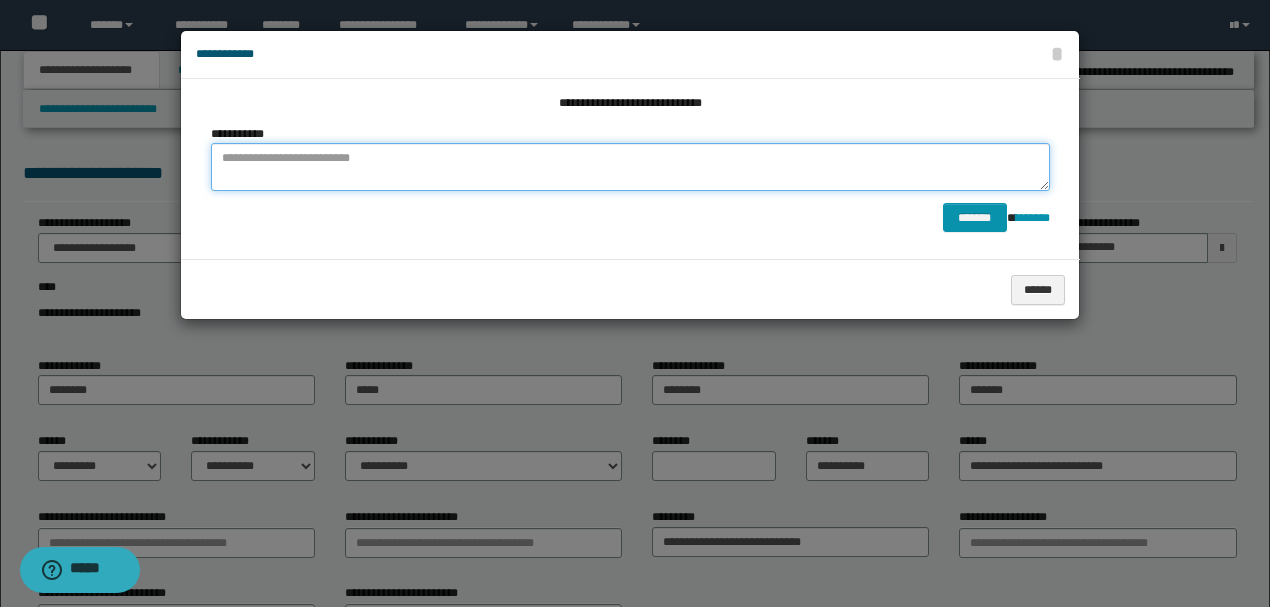 click at bounding box center (630, 167) 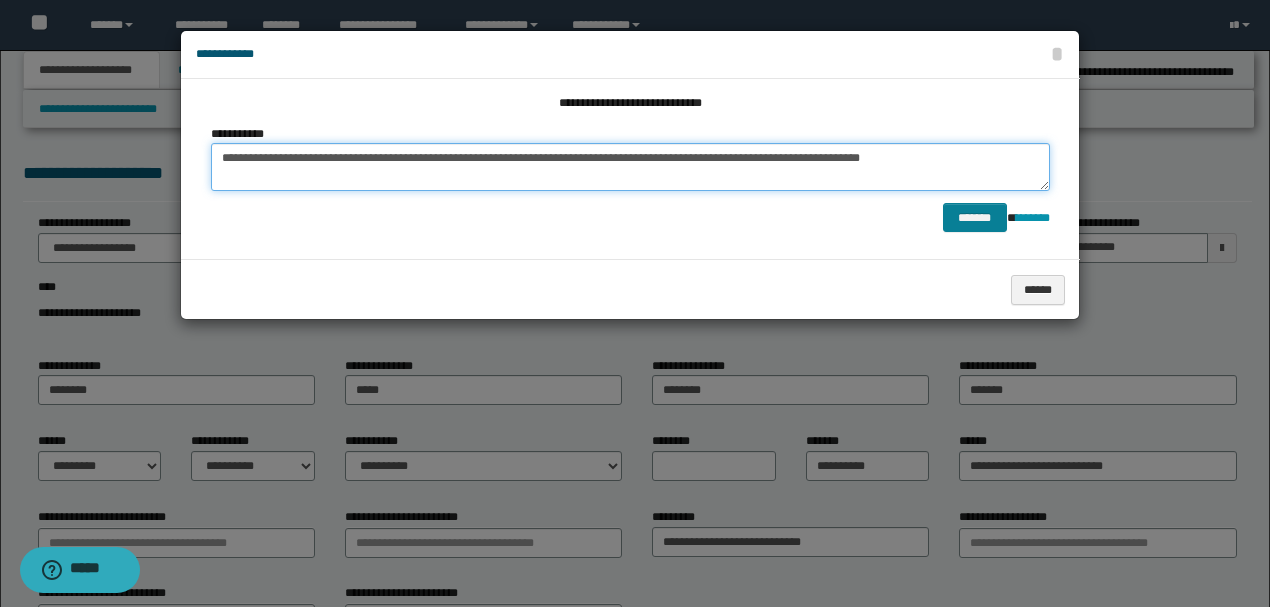 type on "**********" 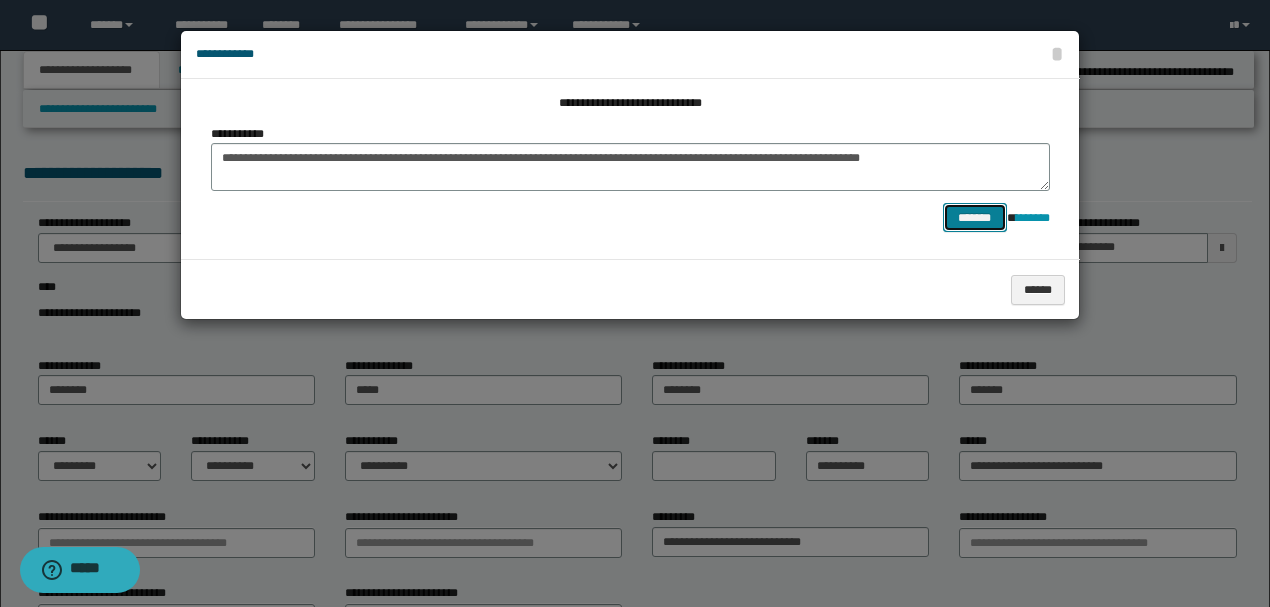 click on "*******" at bounding box center (975, 217) 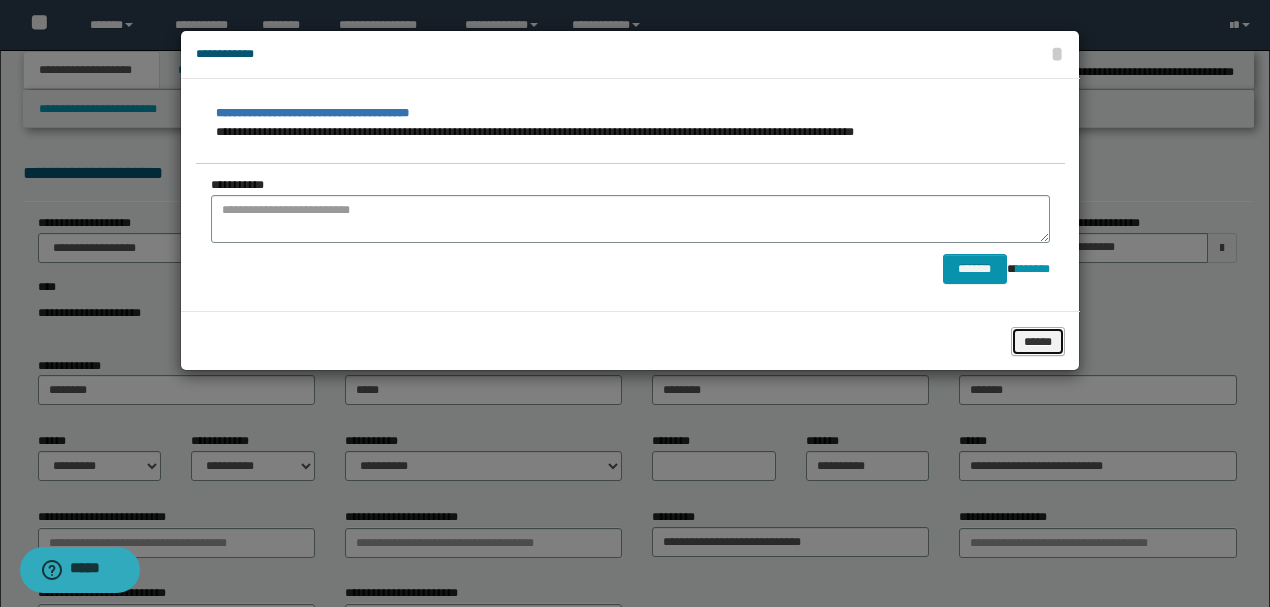 click on "******" at bounding box center (1038, 341) 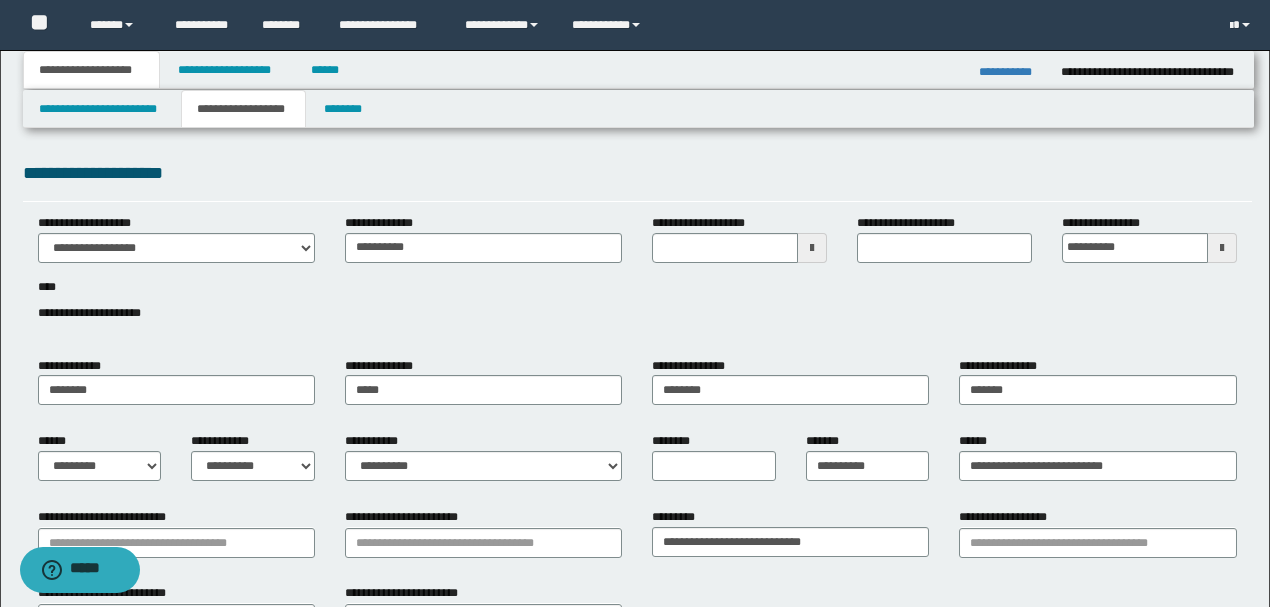 click on "**********" at bounding box center (637, 279) 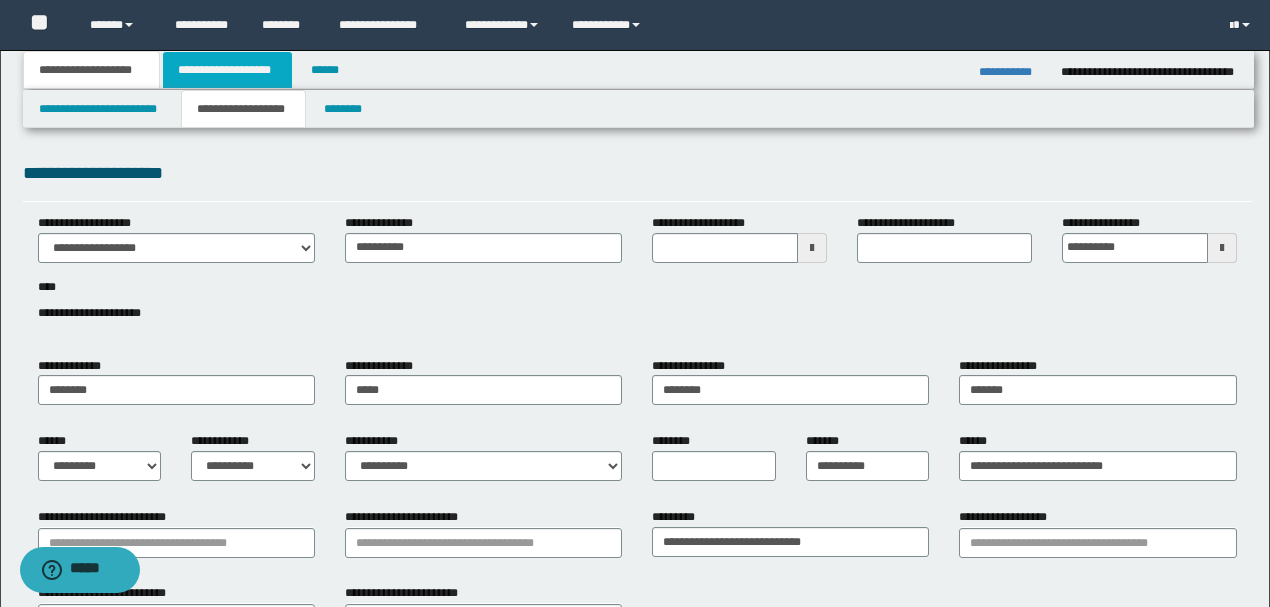 click on "**********" at bounding box center (227, 70) 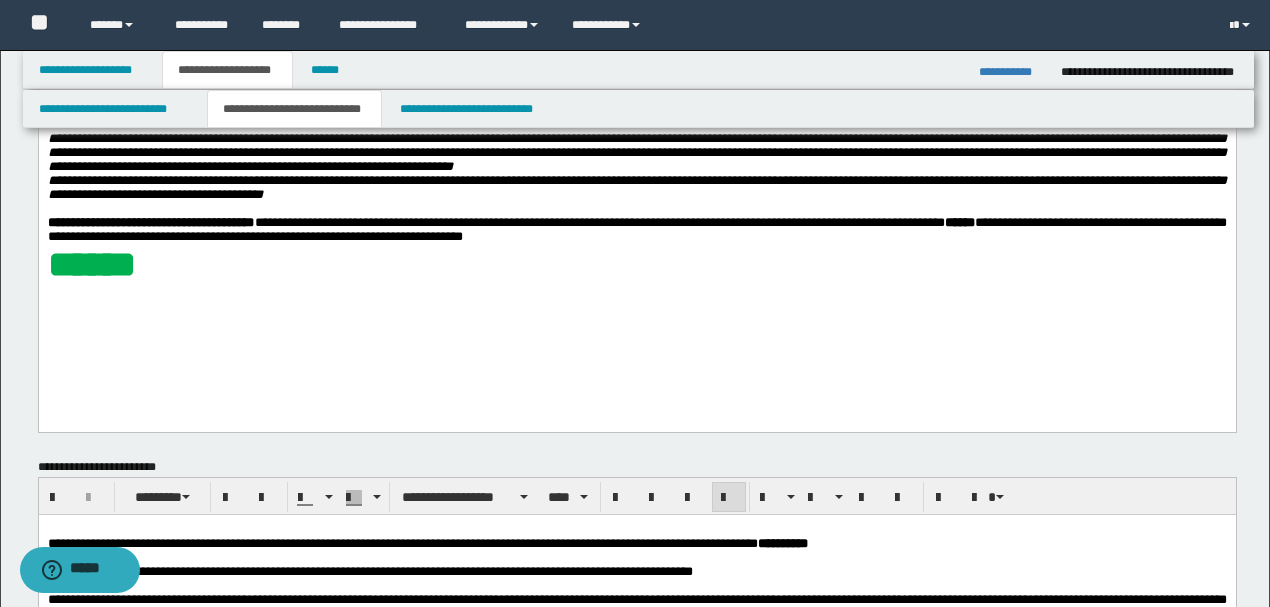 scroll, scrollTop: 400, scrollLeft: 0, axis: vertical 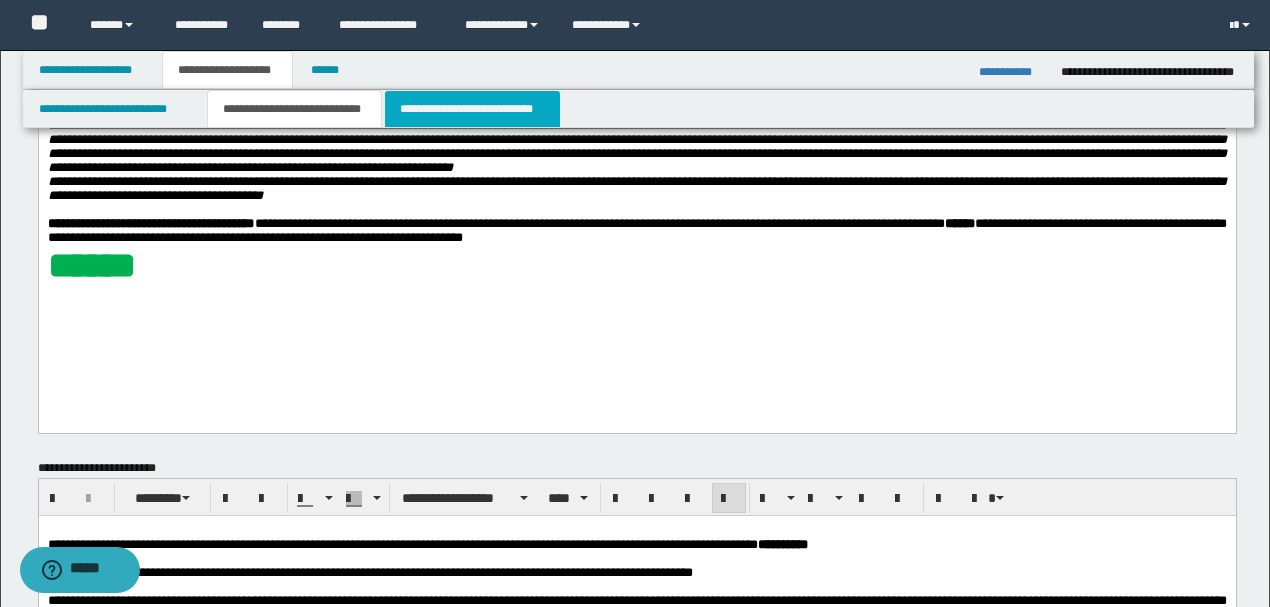click on "**********" at bounding box center [472, 109] 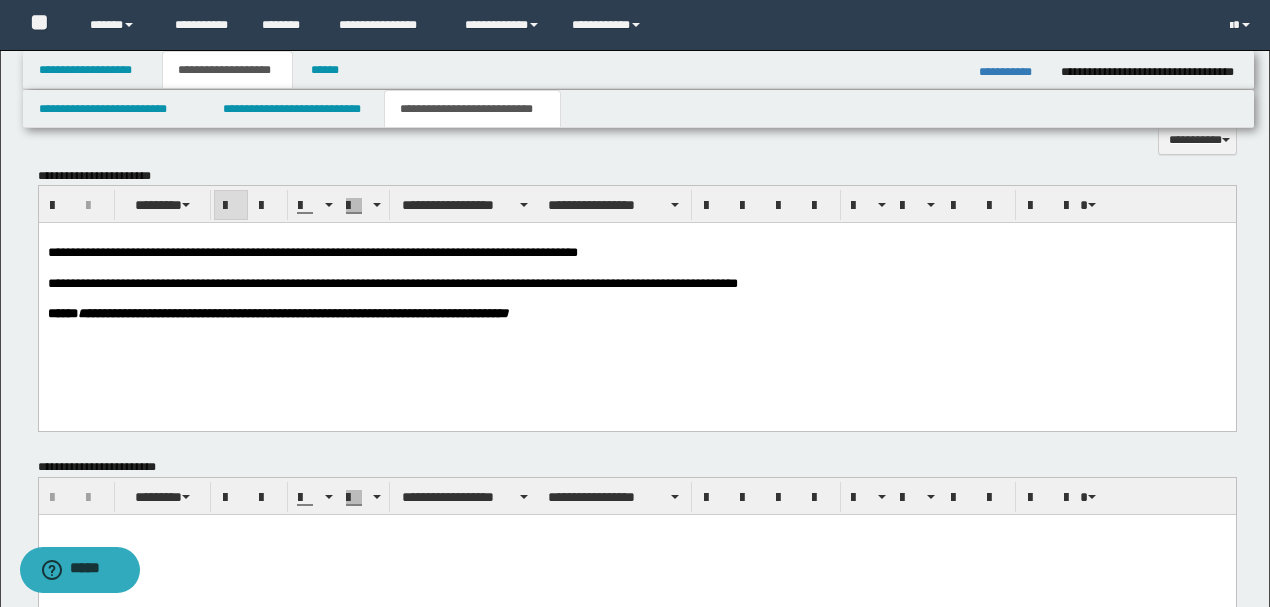 scroll, scrollTop: 533, scrollLeft: 0, axis: vertical 